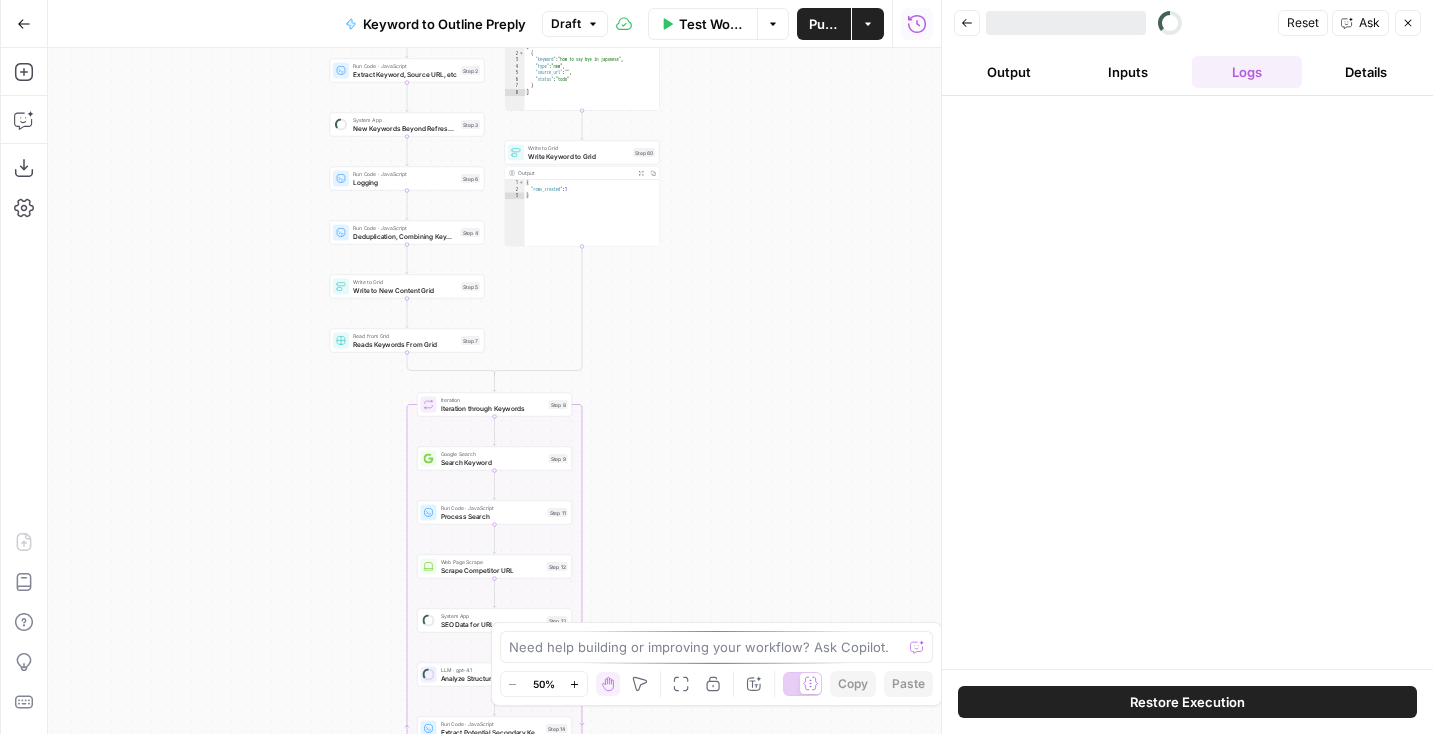 scroll, scrollTop: 0, scrollLeft: 0, axis: both 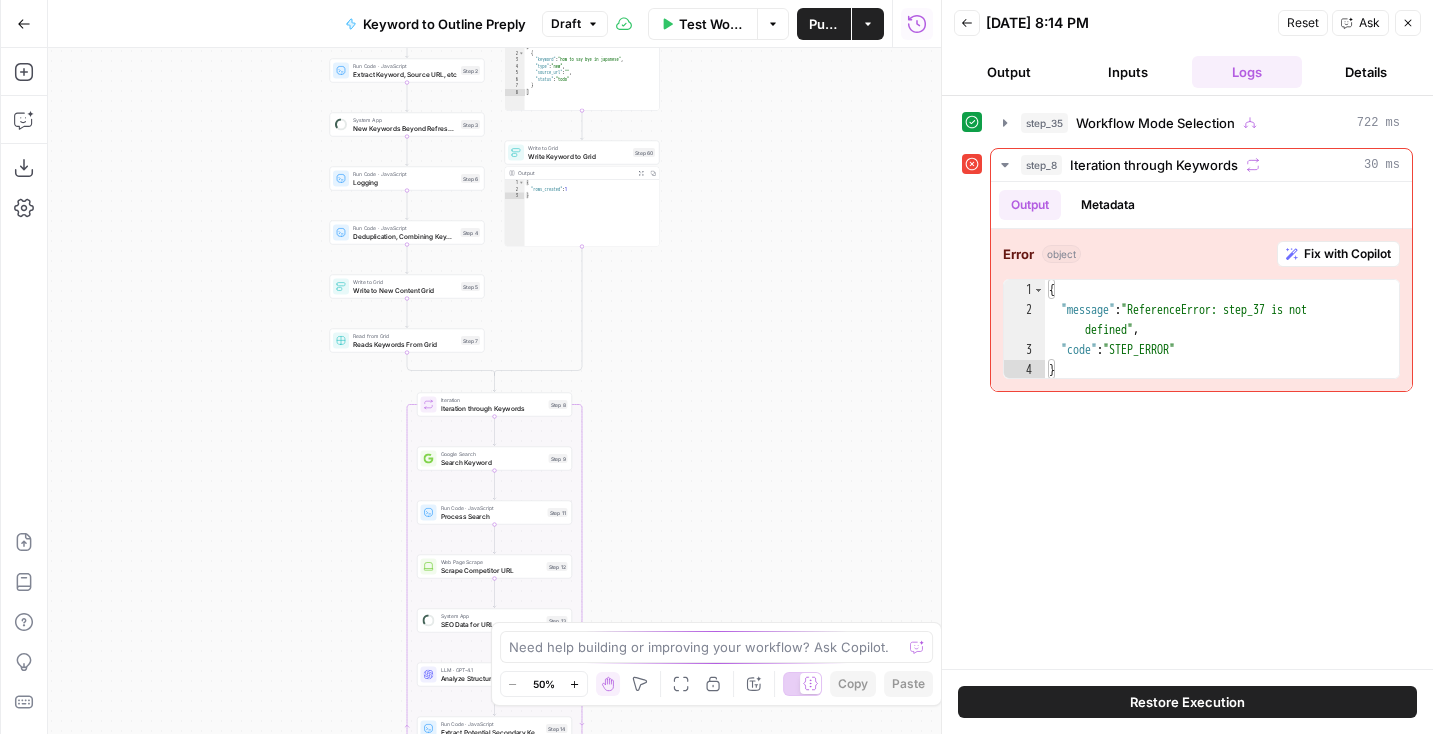 click on "true false Workflow Set Inputs Inputs Read from Grid Read from Grid Step 59 Output Expand Output Copy 1 2 3 4 5 6 [    {      "__id" :  "7957342" ,      "Keyword to Outline Preply" :  "" ,      "keyword" :  "other expressions for good luck"          ,      "outline_json" :  "{ \" title \" : \" 25+ Creative           Ways to Say 'Good Luck' in English (With           Examples & Contexts) \" , \" slug \" : \" other          -expressions-for-good-luck \"          , \" meta_description \" : \" Discover 25+           creative, formal, and informal ways to           say 'good luck' in English. Includes           examples, idioms, cultural notes, and           tips for every situation. Improve your           English with Preply! \" , \" h1 \" : \" Creative           Ways and Expressions to Wish Good Luck           in English \" , \" intro \" : \" Looking for           creative ways to wish someone 'good  \" , \" :" at bounding box center [494, 391] 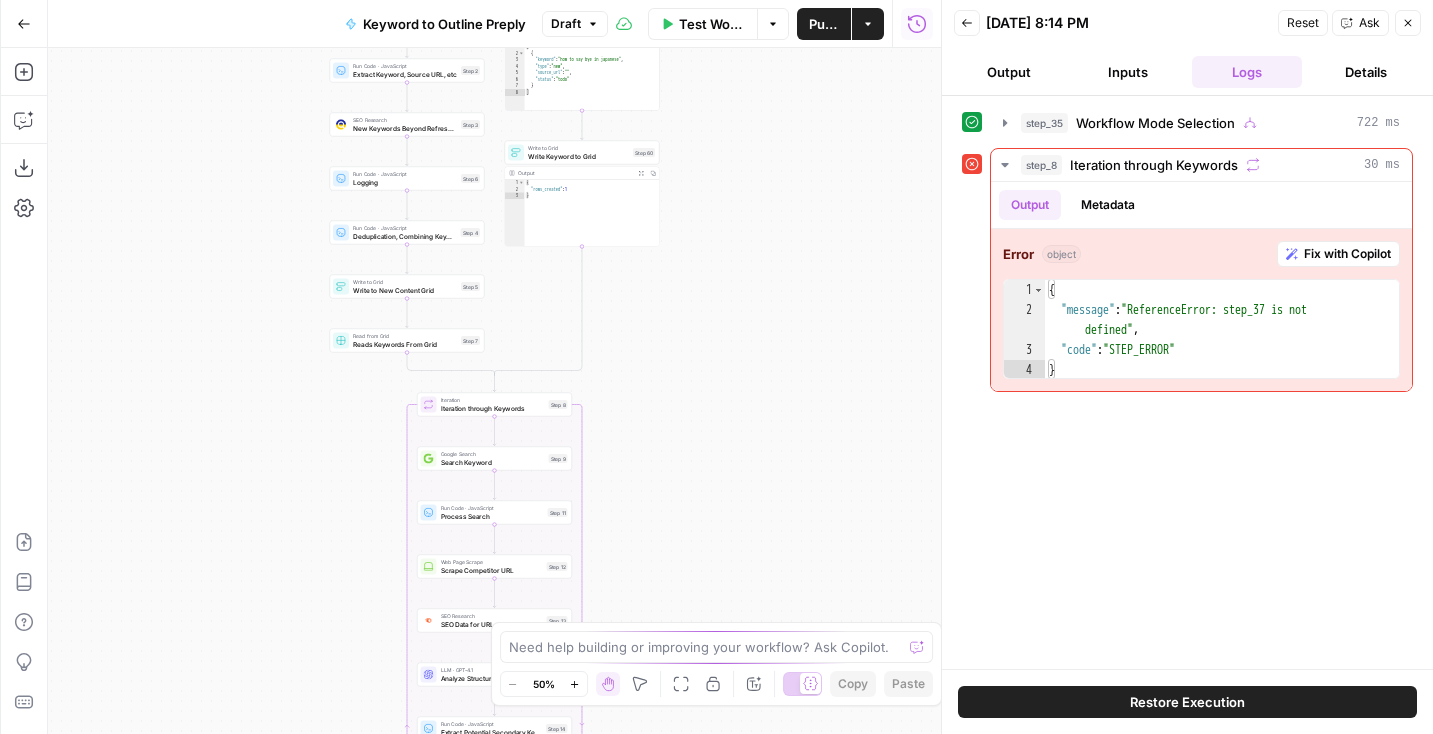 drag, startPoint x: 753, startPoint y: 272, endPoint x: 753, endPoint y: 480, distance: 208 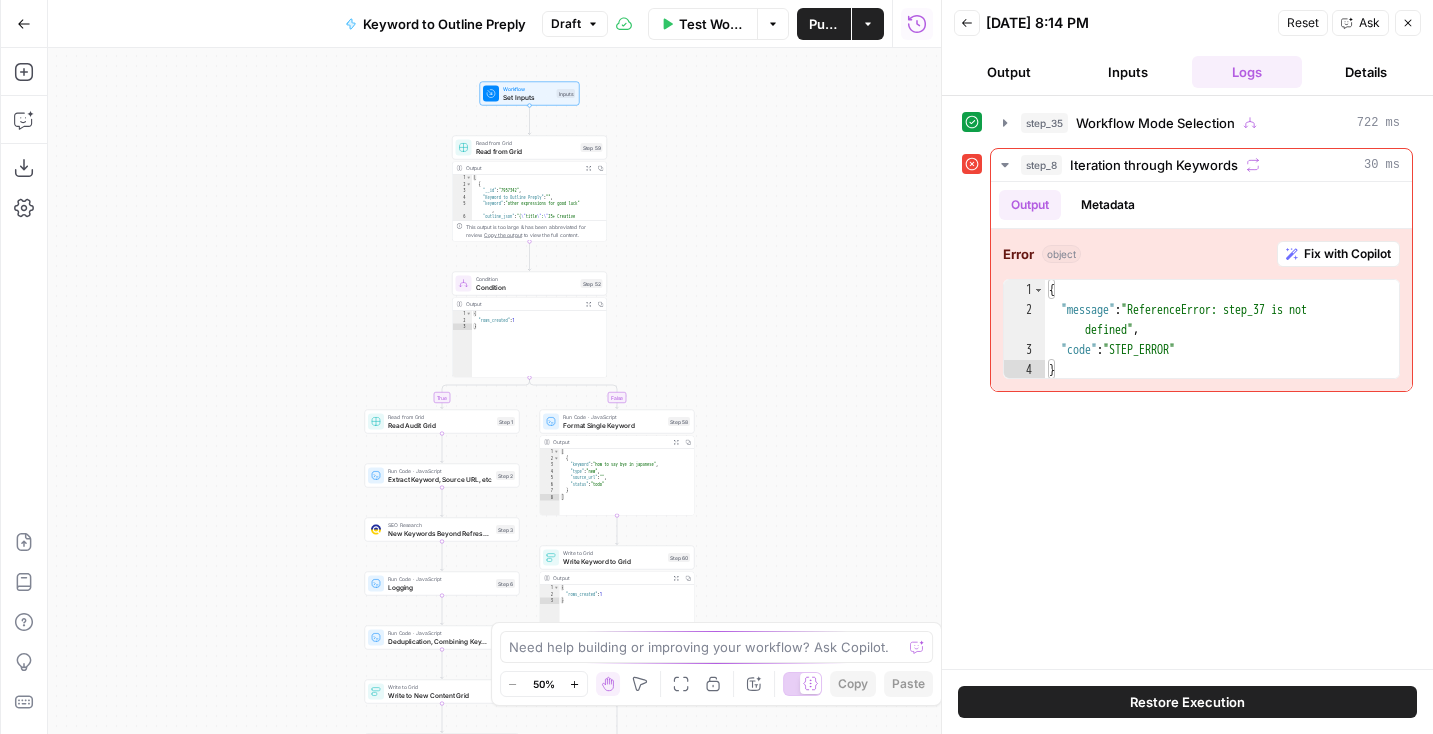 scroll, scrollTop: 0, scrollLeft: 0, axis: both 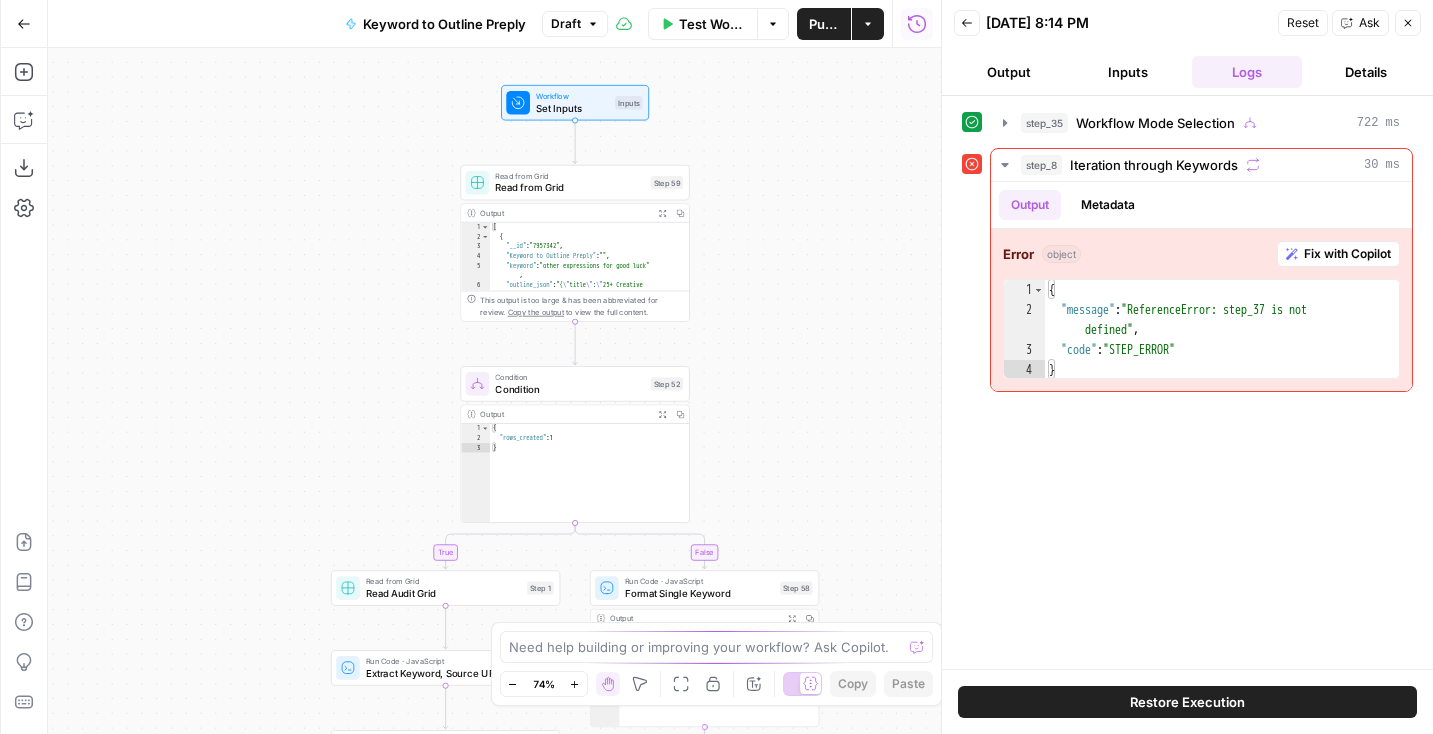 drag, startPoint x: 859, startPoint y: 251, endPoint x: 738, endPoint y: 445, distance: 228.64165 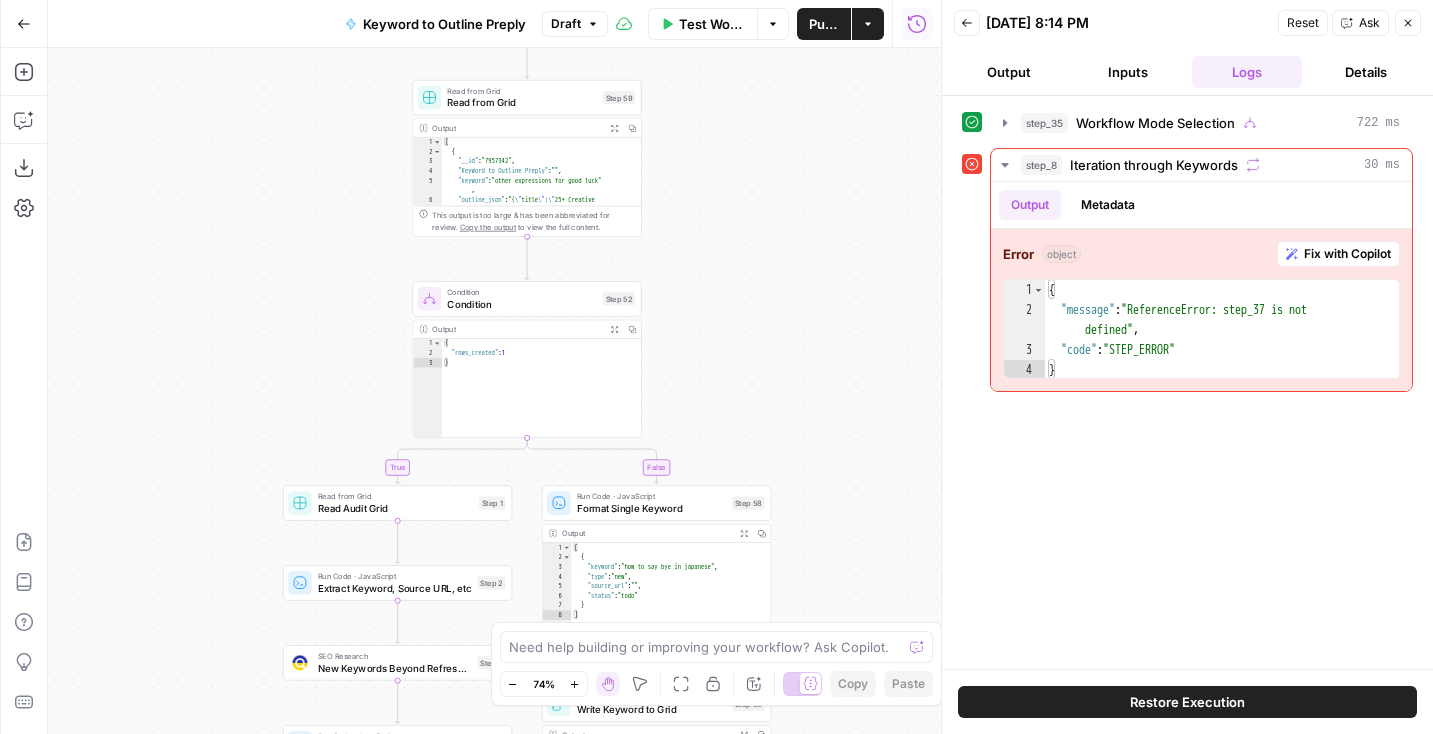 drag, startPoint x: 330, startPoint y: 178, endPoint x: 304, endPoint y: 131, distance: 53.712196 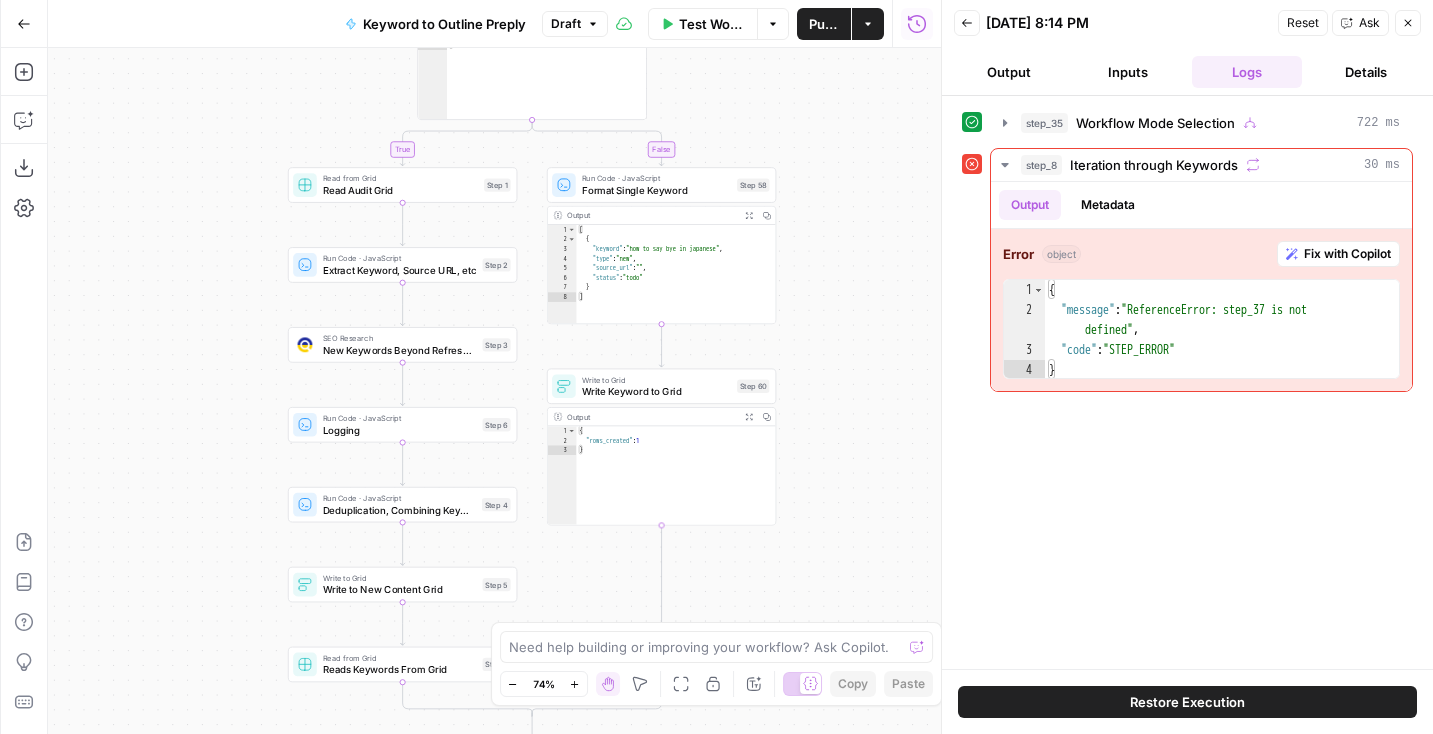 drag, startPoint x: 869, startPoint y: 352, endPoint x: 872, endPoint y: -53, distance: 405.0111 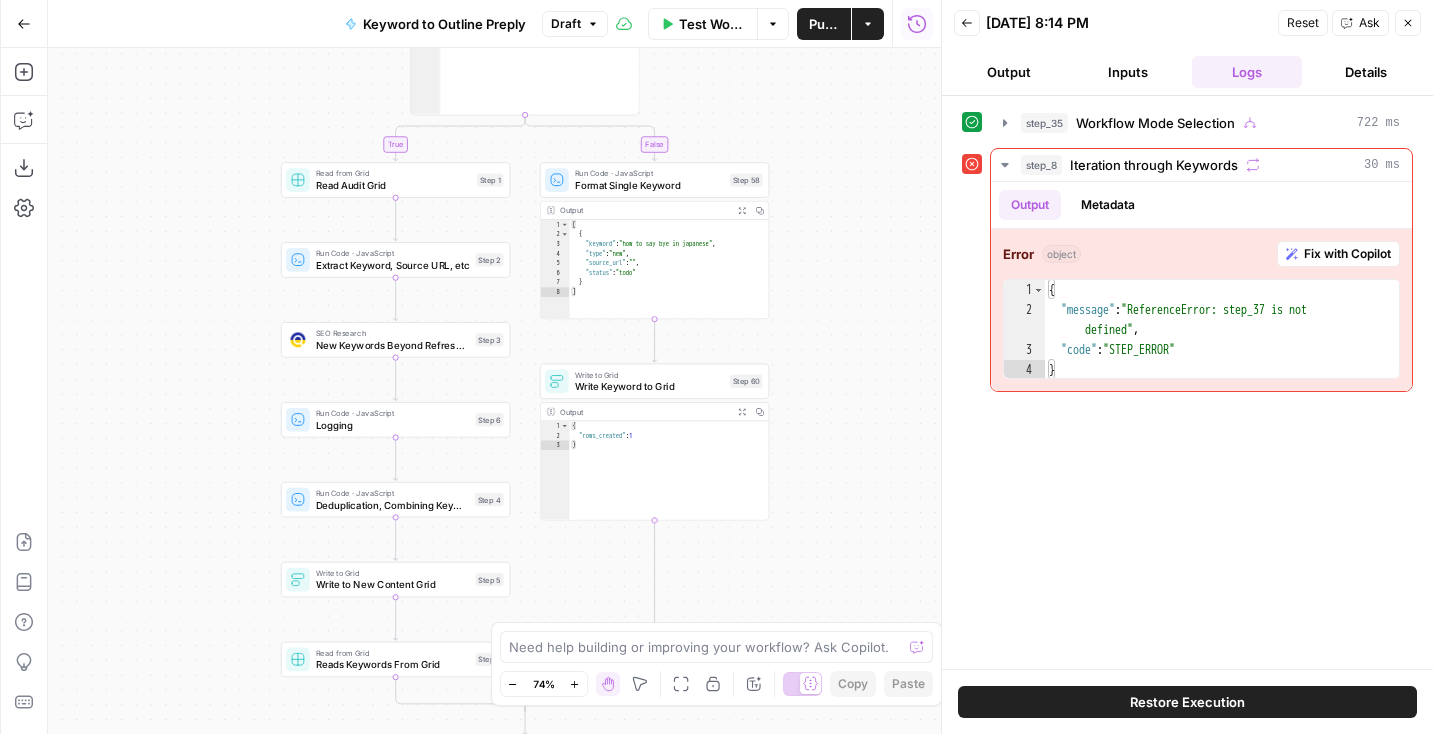 drag, startPoint x: 878, startPoint y: 273, endPoint x: 834, endPoint y: 495, distance: 226.31836 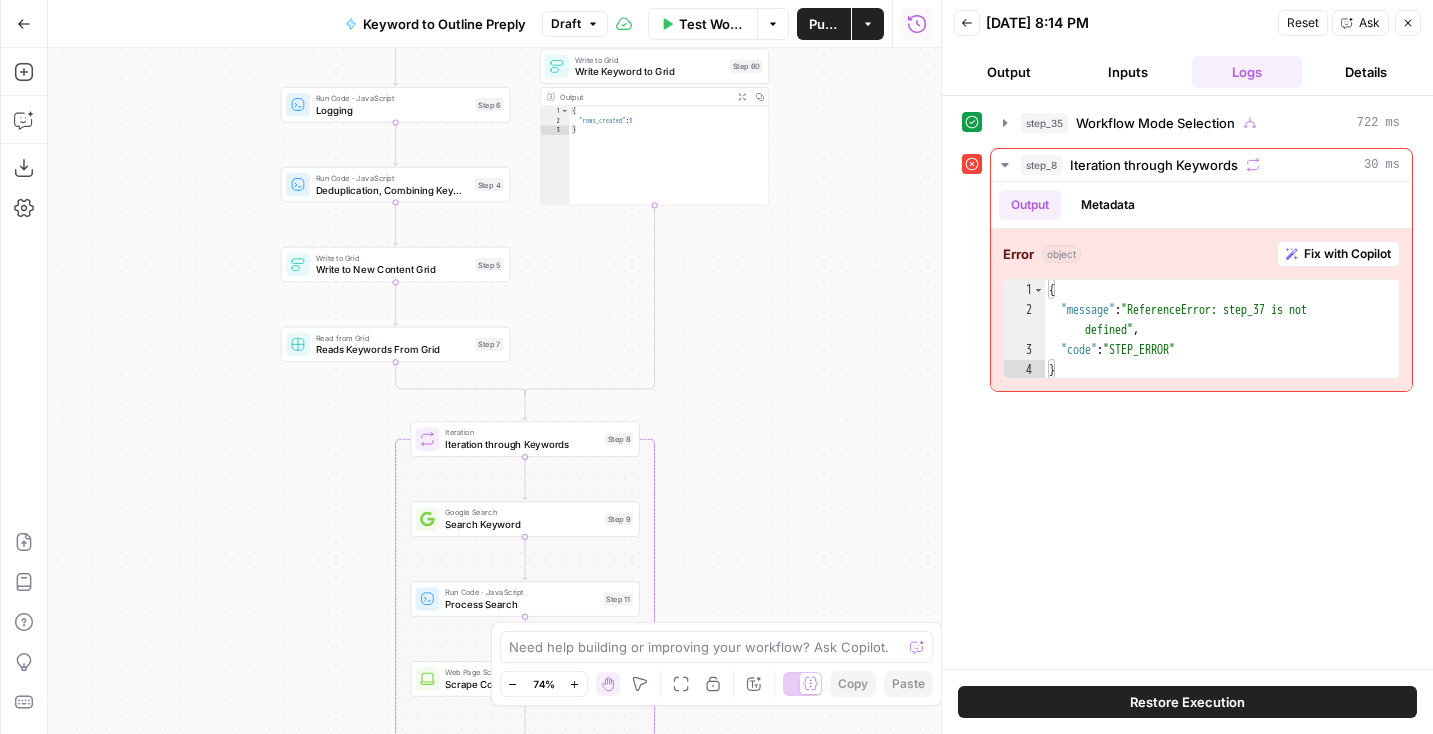 drag, startPoint x: 834, startPoint y: 496, endPoint x: 833, endPoint y: 178, distance: 318.0016 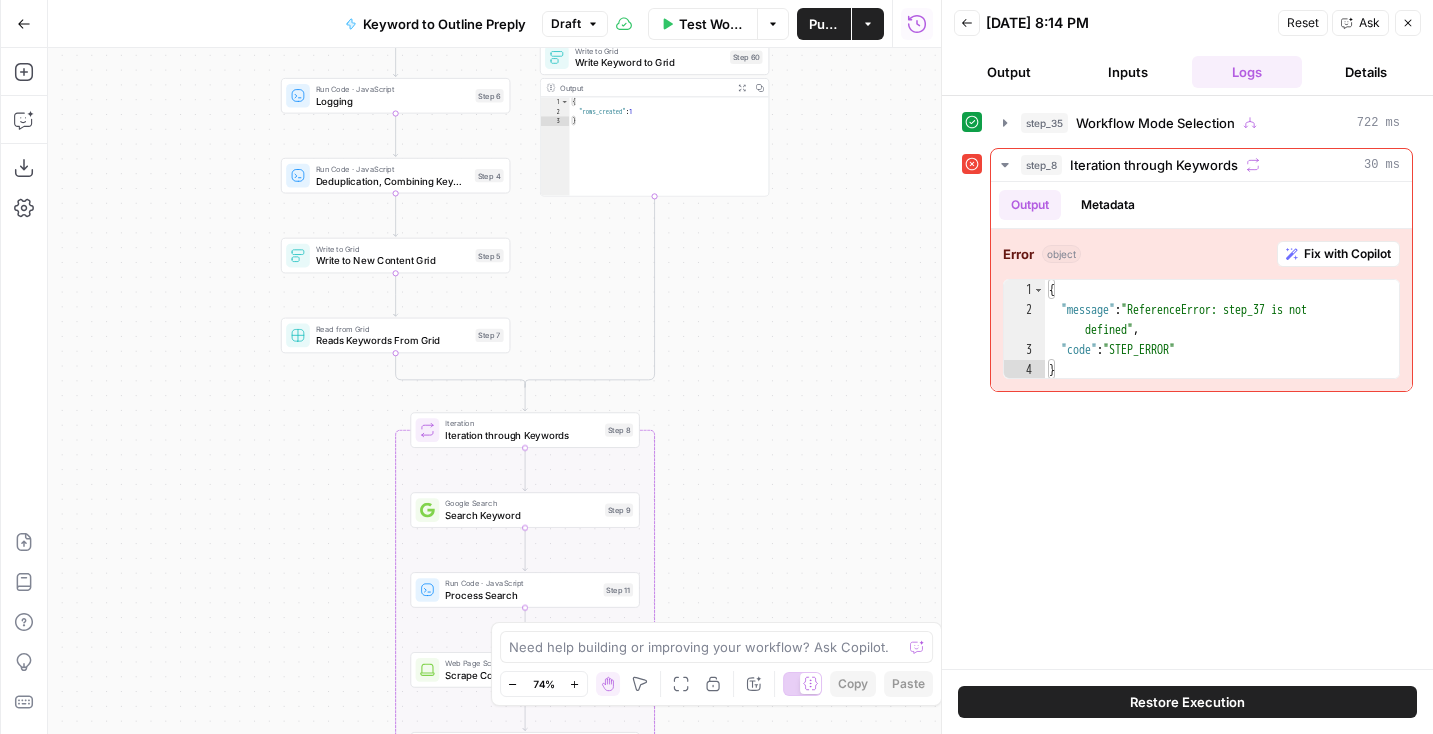click on "Iteration Iteration through Keywords Step 8 Copy step Delete step Add Note Test" at bounding box center [525, 430] 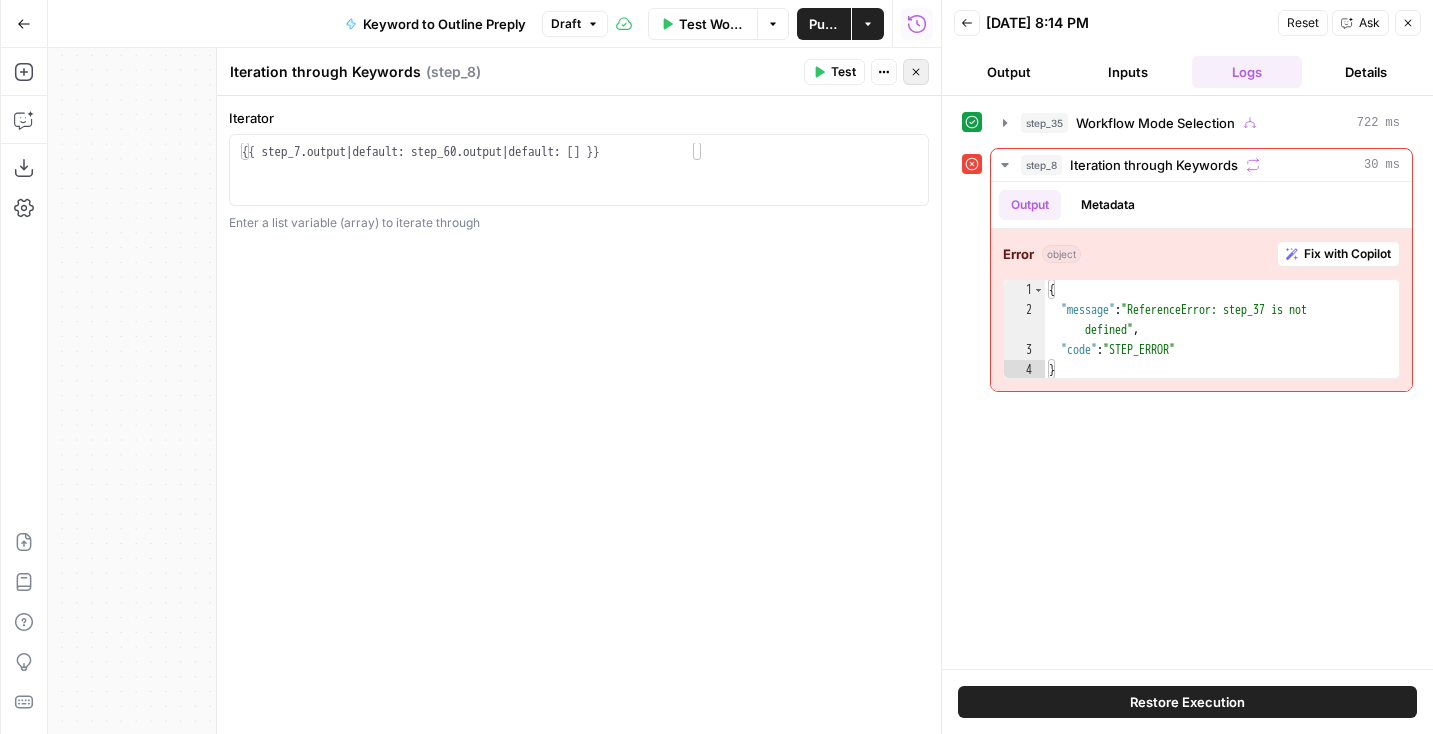 click on "Close" at bounding box center [916, 72] 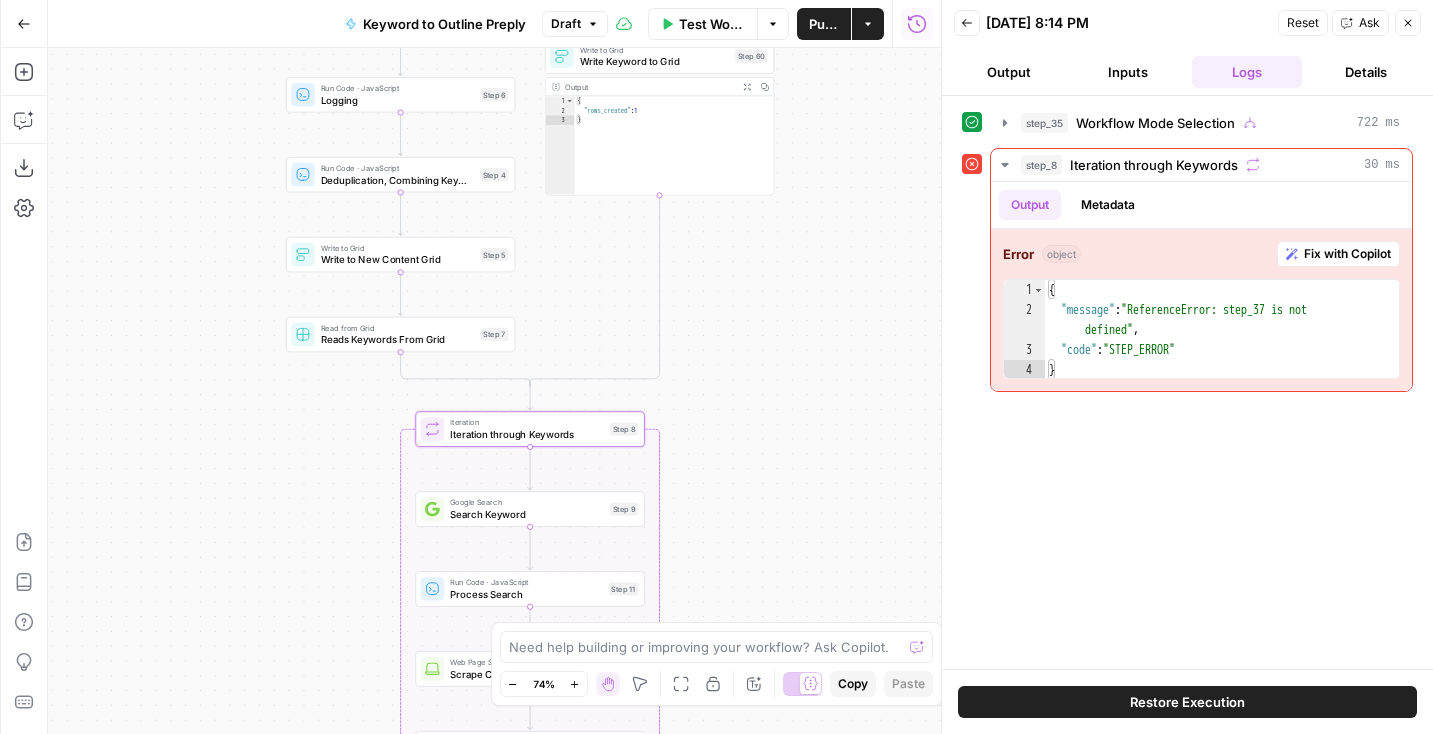 drag, startPoint x: 666, startPoint y: 357, endPoint x: 684, endPoint y: 141, distance: 216.7487 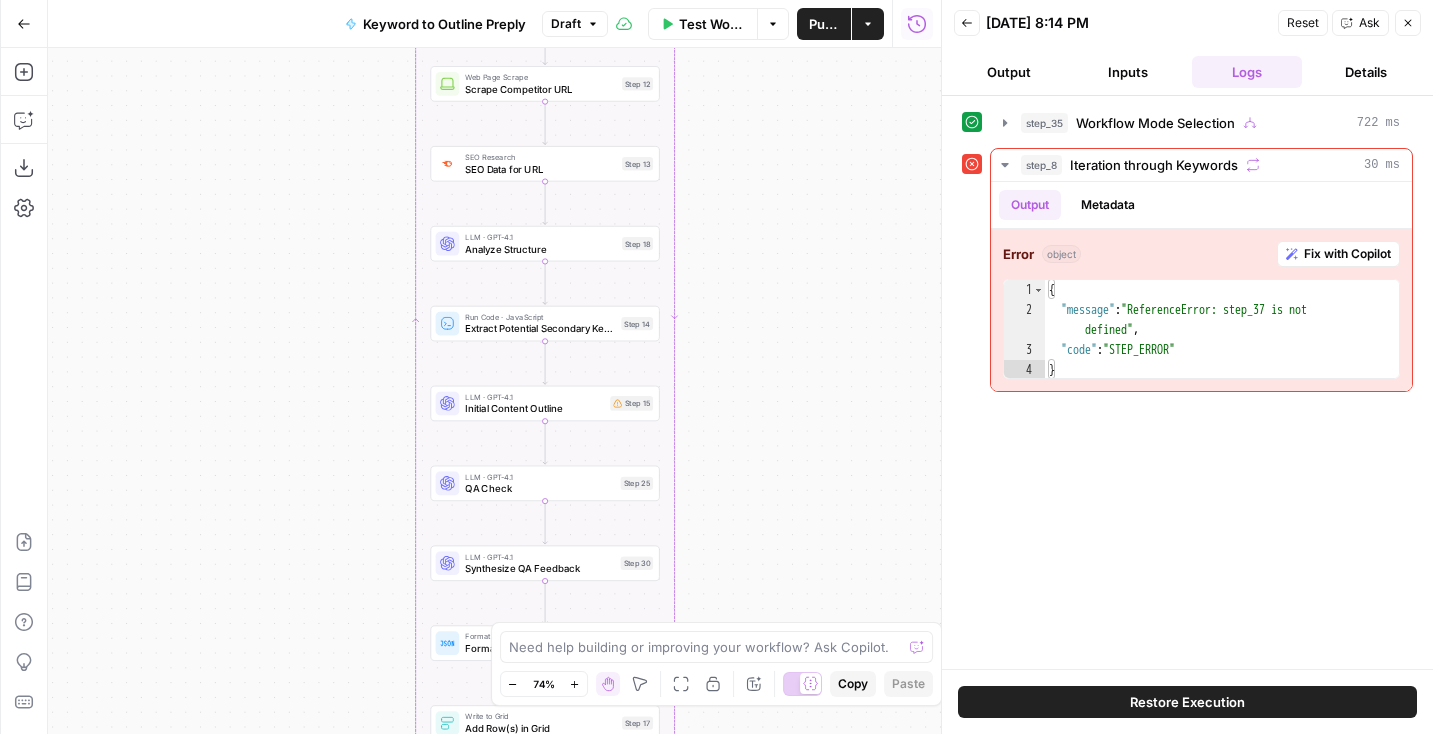 drag, startPoint x: 779, startPoint y: 330, endPoint x: 780, endPoint y: -44, distance: 374.00134 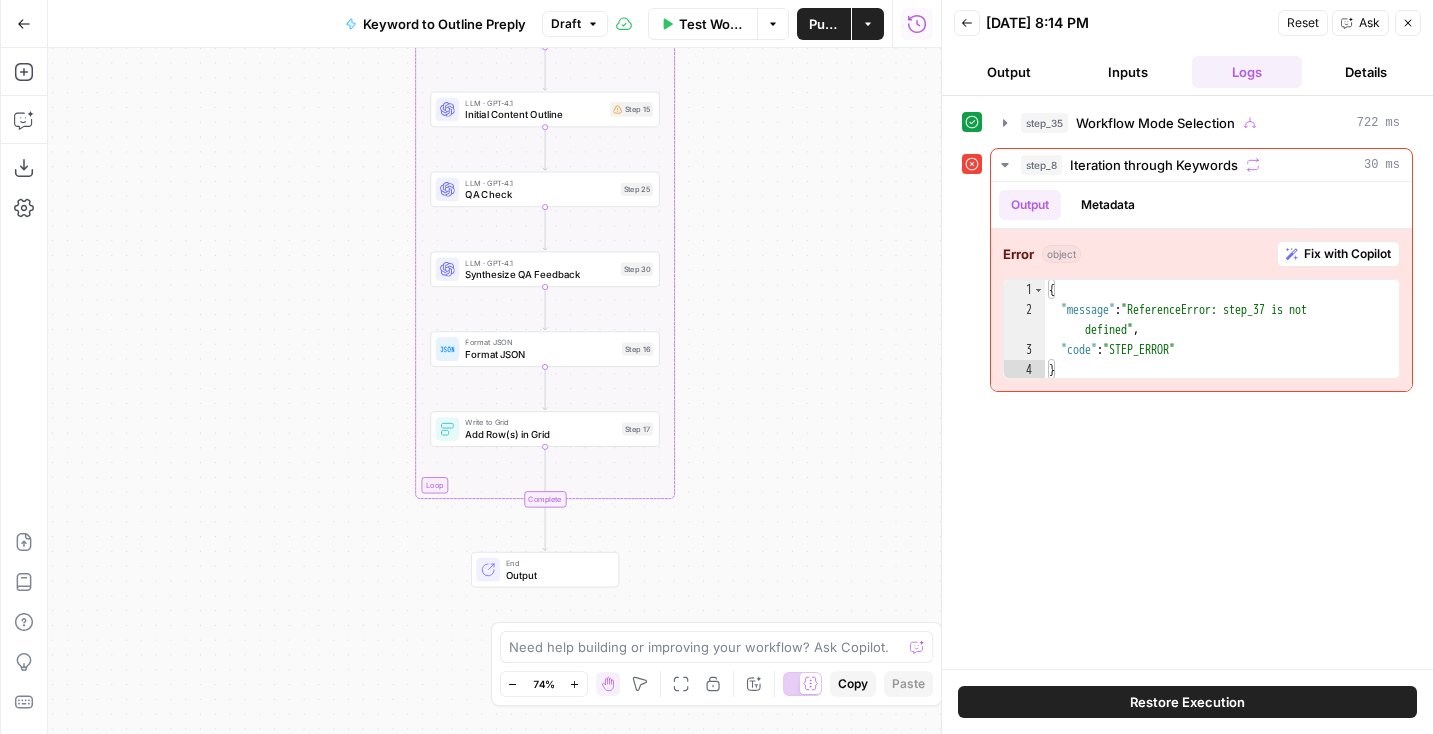 drag, startPoint x: 781, startPoint y: 182, endPoint x: 781, endPoint y: -111, distance: 293 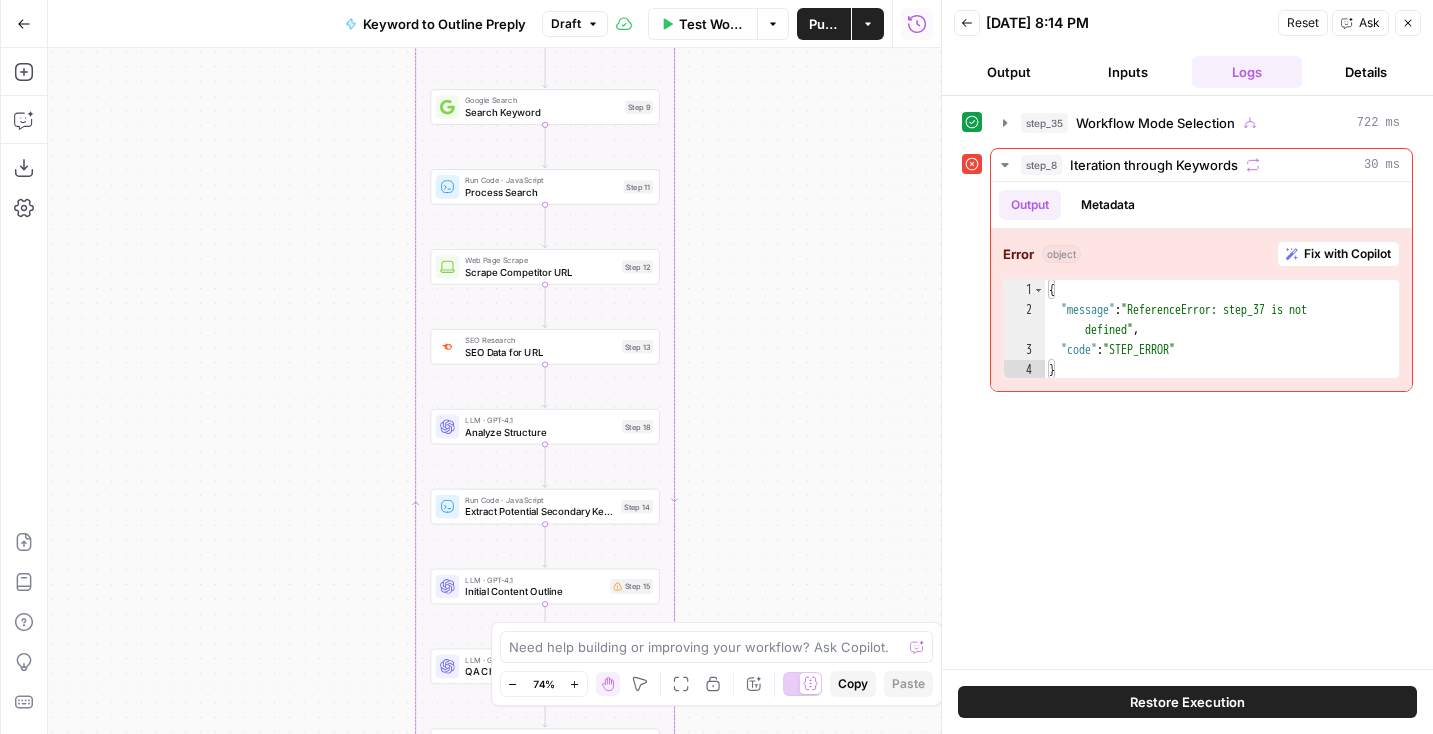 drag, startPoint x: 802, startPoint y: 694, endPoint x: 793, endPoint y: 787, distance: 93.43447 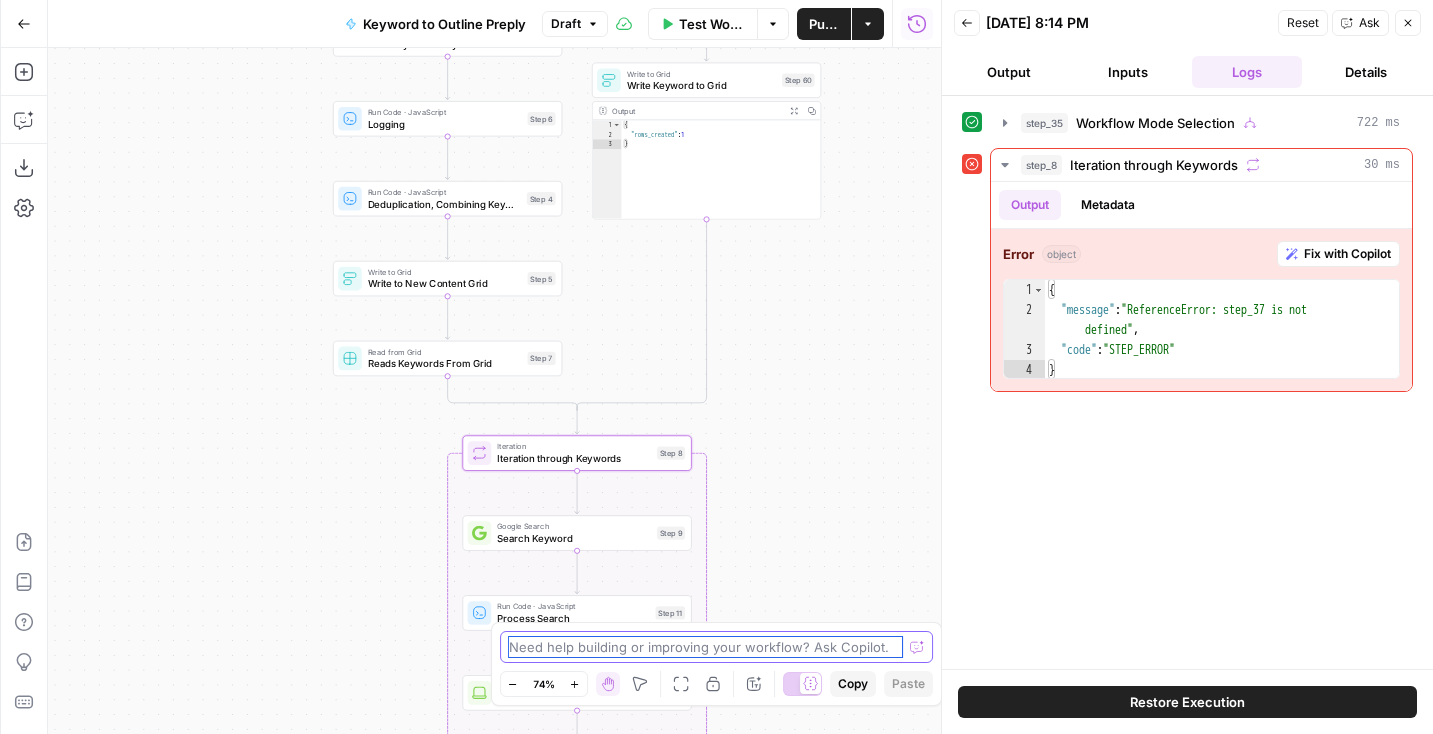 drag, startPoint x: 815, startPoint y: 317, endPoint x: 864, endPoint y: 761, distance: 446.69565 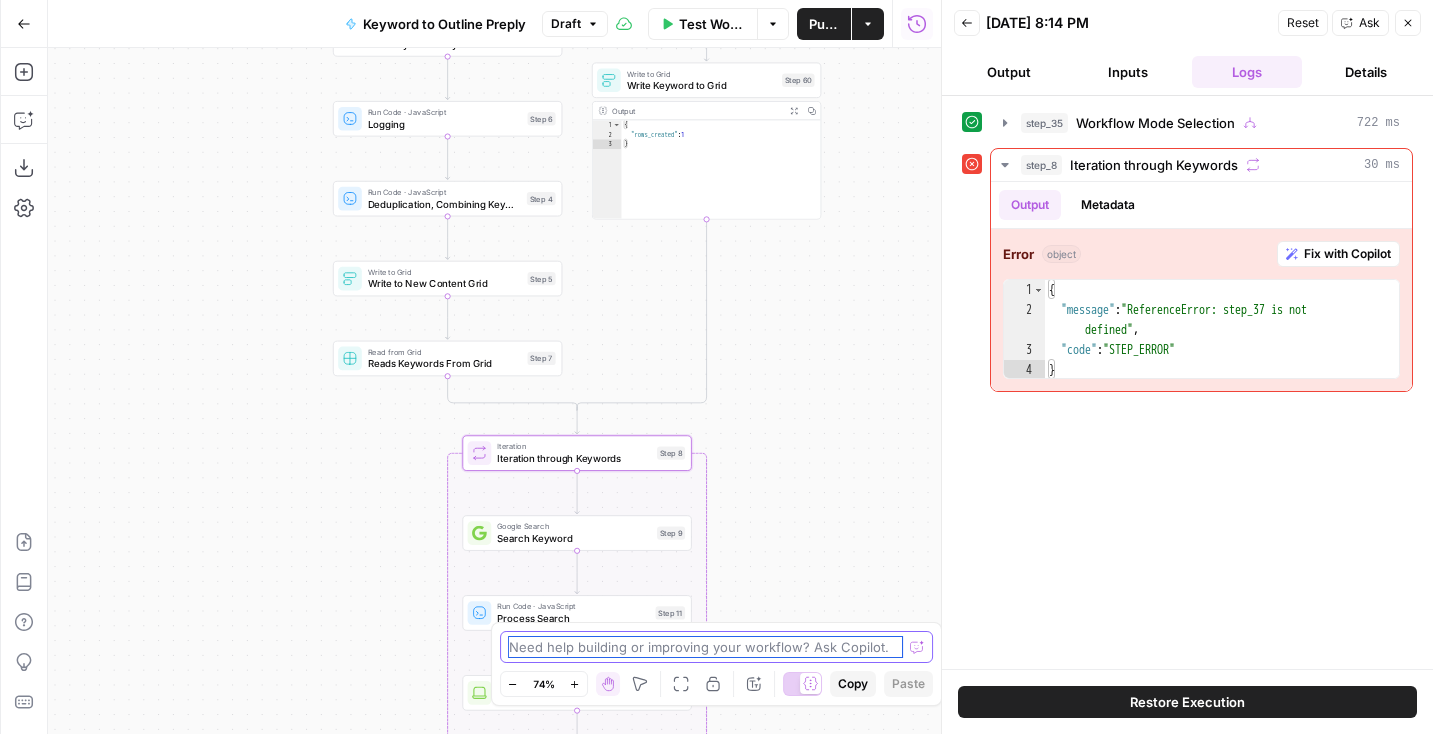 click on "N NidoOps New Home Browse Your Data Monitoring Settings Recent Grids New grid Preply Content Audit Results Preply SEO Audit Recent Workflows New Workflow Keyword to Outline Preply Outline to Article Preply SEO Audit AirOps Academy What's new? Help + Support Go Back Keyword to Outline Preply Draft Test Workflow Options Publish Actions Run History Add Steps Copilot Download as JSON Settings Import JSON AirOps Academy Help Give Feedback Shortcuts true false Workflow Set Inputs Inputs Read from Grid Read from Grid Step 59 Output Expand Output Copy 1 2 3 4 5 6 [    {      "__id" :  "7957342" ,      "Keyword to Outline Preply" :  "" ,      "keyword" :  "other expressions for good luck"          ,      "outline_json" :  "{ \" title \" : \" 25+ Creative           Ways to Say 'Good Luck' in English (With           Examples & Contexts) \" , \" slug \" : \" other          -expressions-for-good-luck \"          , \" meta_description \" : \" Discover 25+  \" , \" h1 \"" at bounding box center (716, 367) 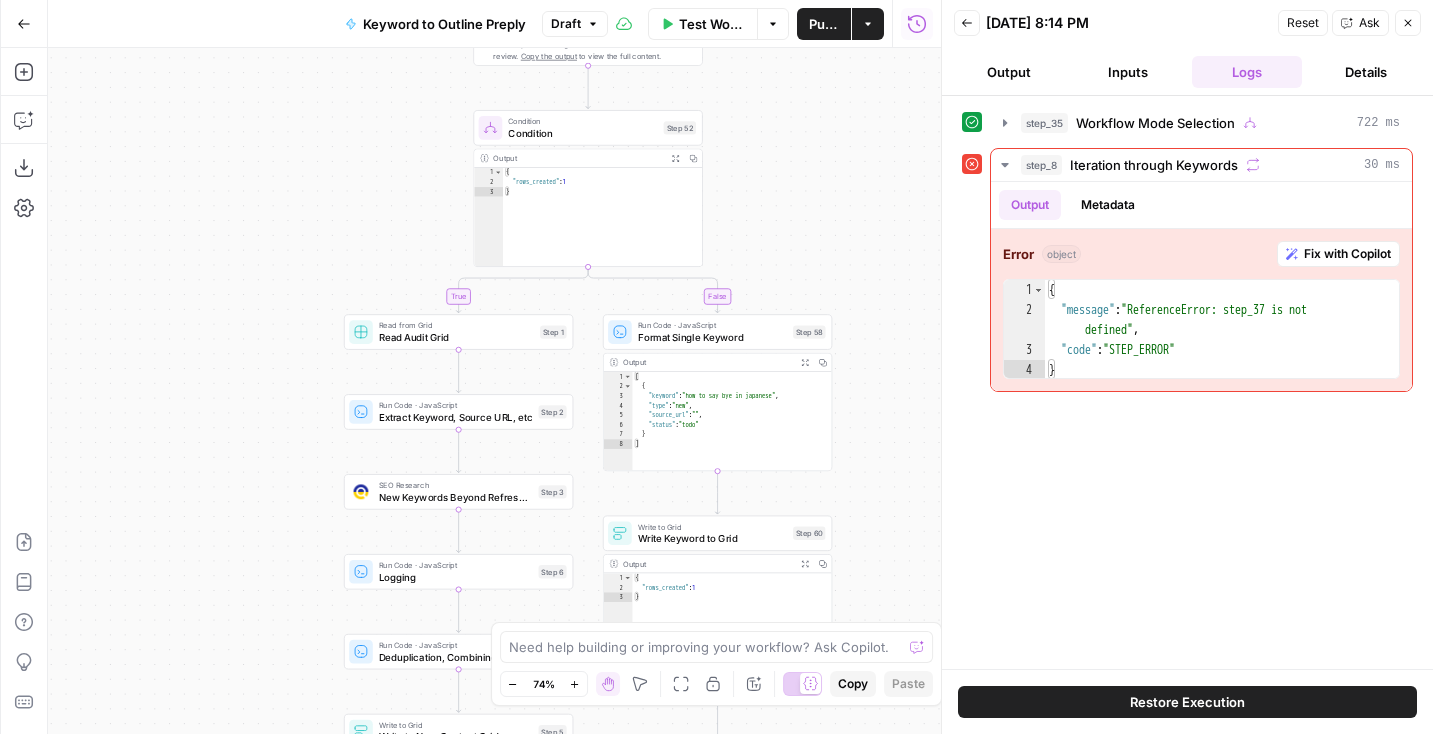 drag, startPoint x: 878, startPoint y: 445, endPoint x: 881, endPoint y: 786, distance: 341.01318 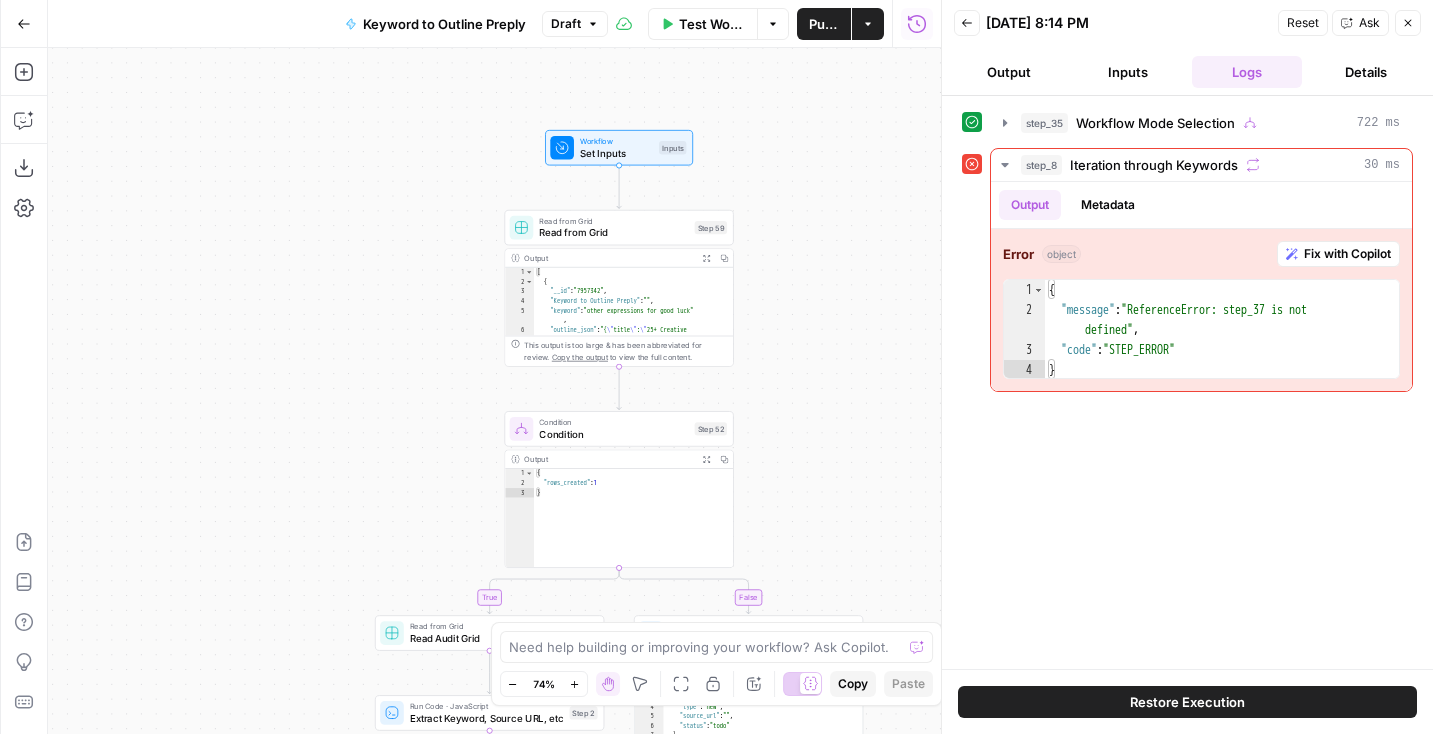 drag, startPoint x: 853, startPoint y: 138, endPoint x: 884, endPoint y: 440, distance: 303.58688 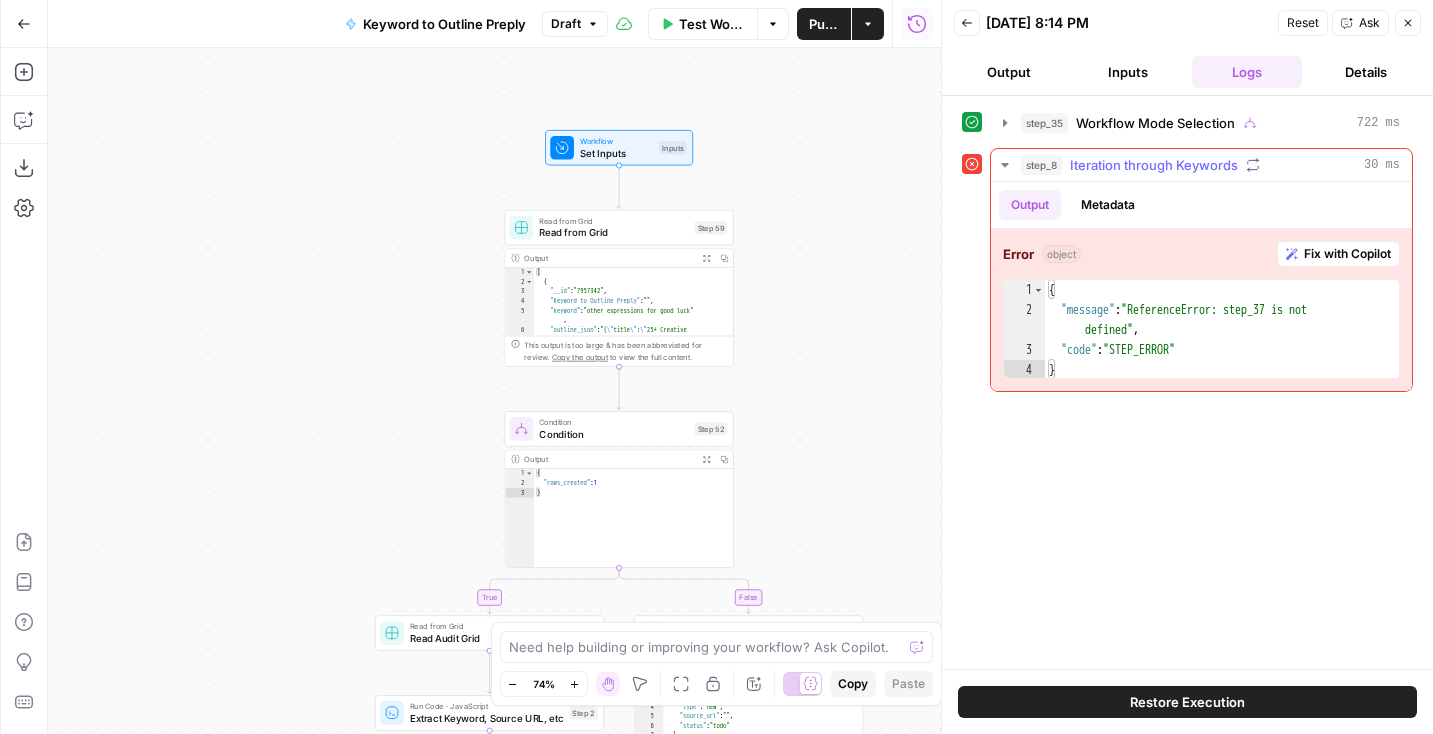 drag, startPoint x: 1247, startPoint y: 378, endPoint x: 1219, endPoint y: 366, distance: 30.463093 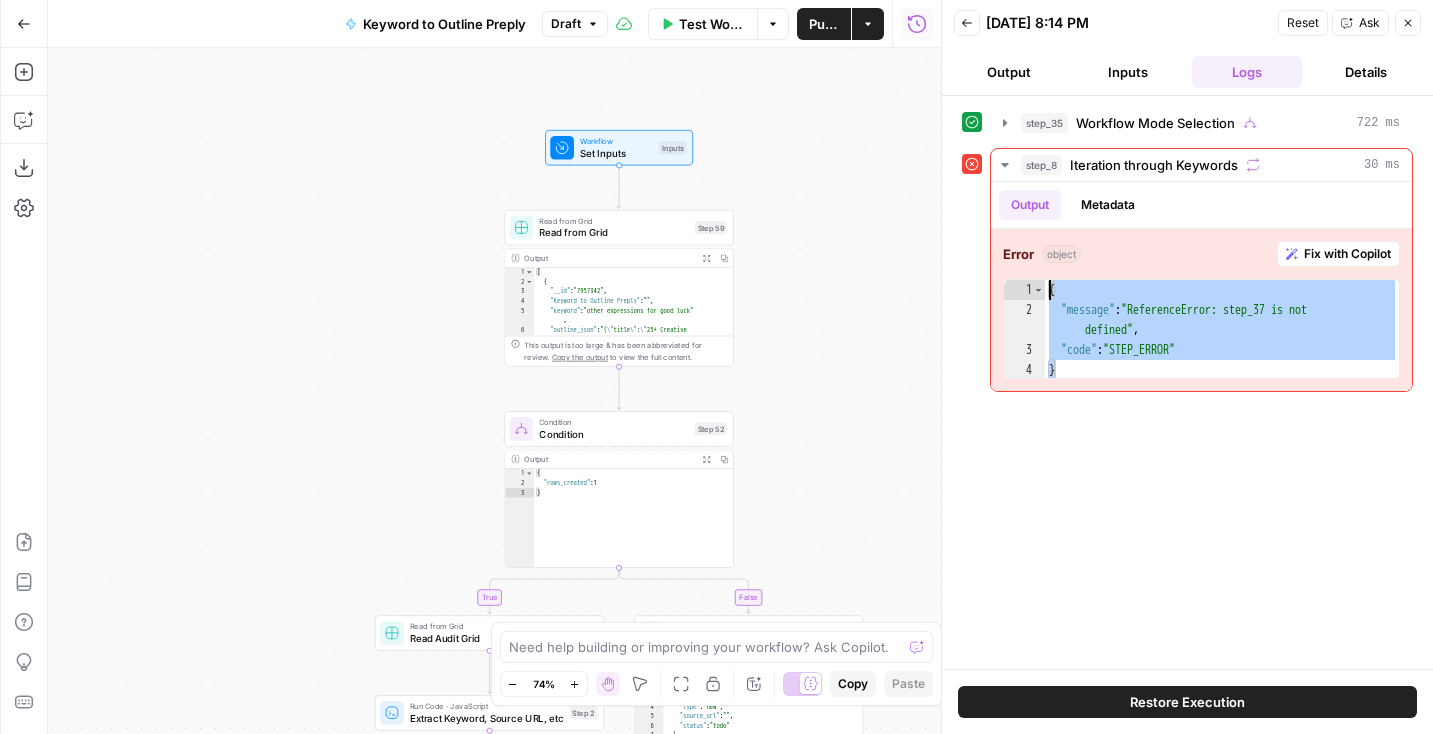drag, startPoint x: 1218, startPoint y: 366, endPoint x: 984, endPoint y: 282, distance: 248.6202 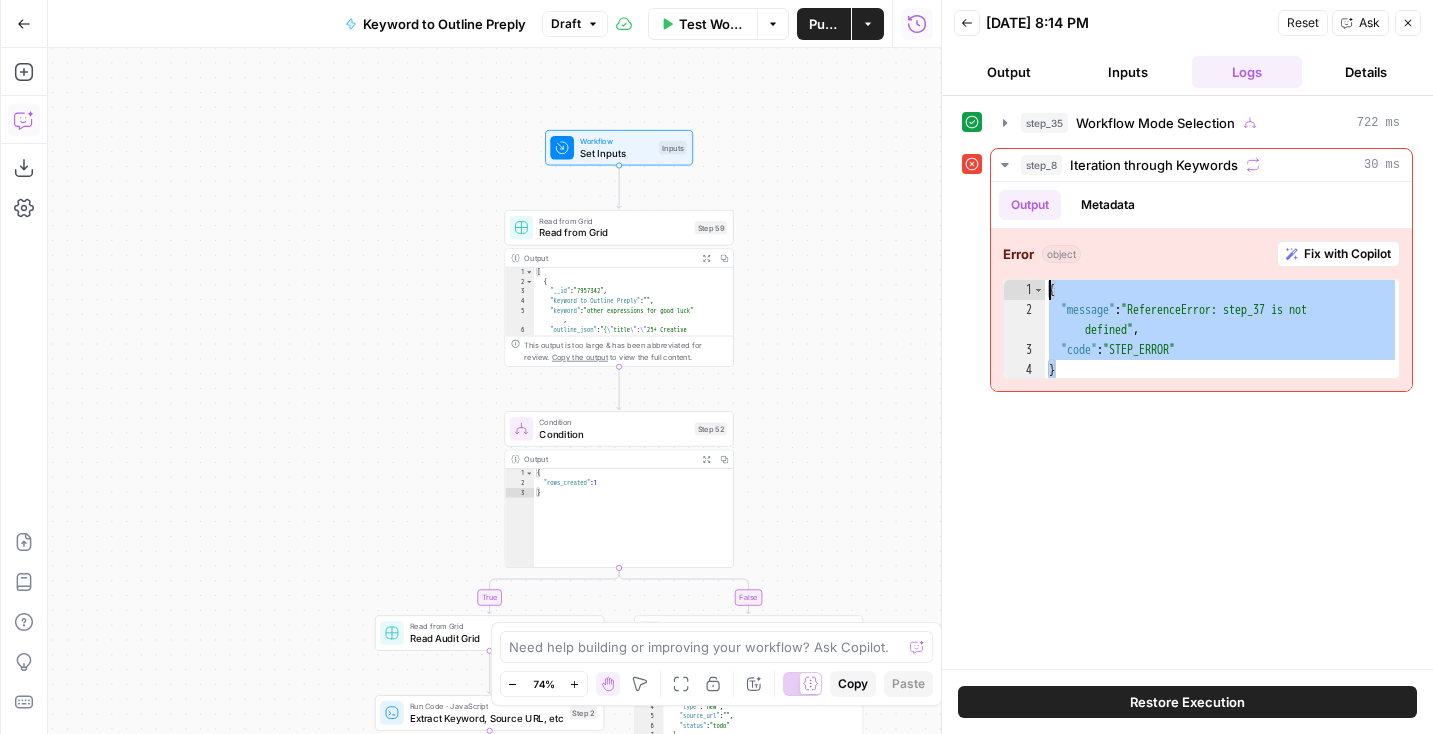 click 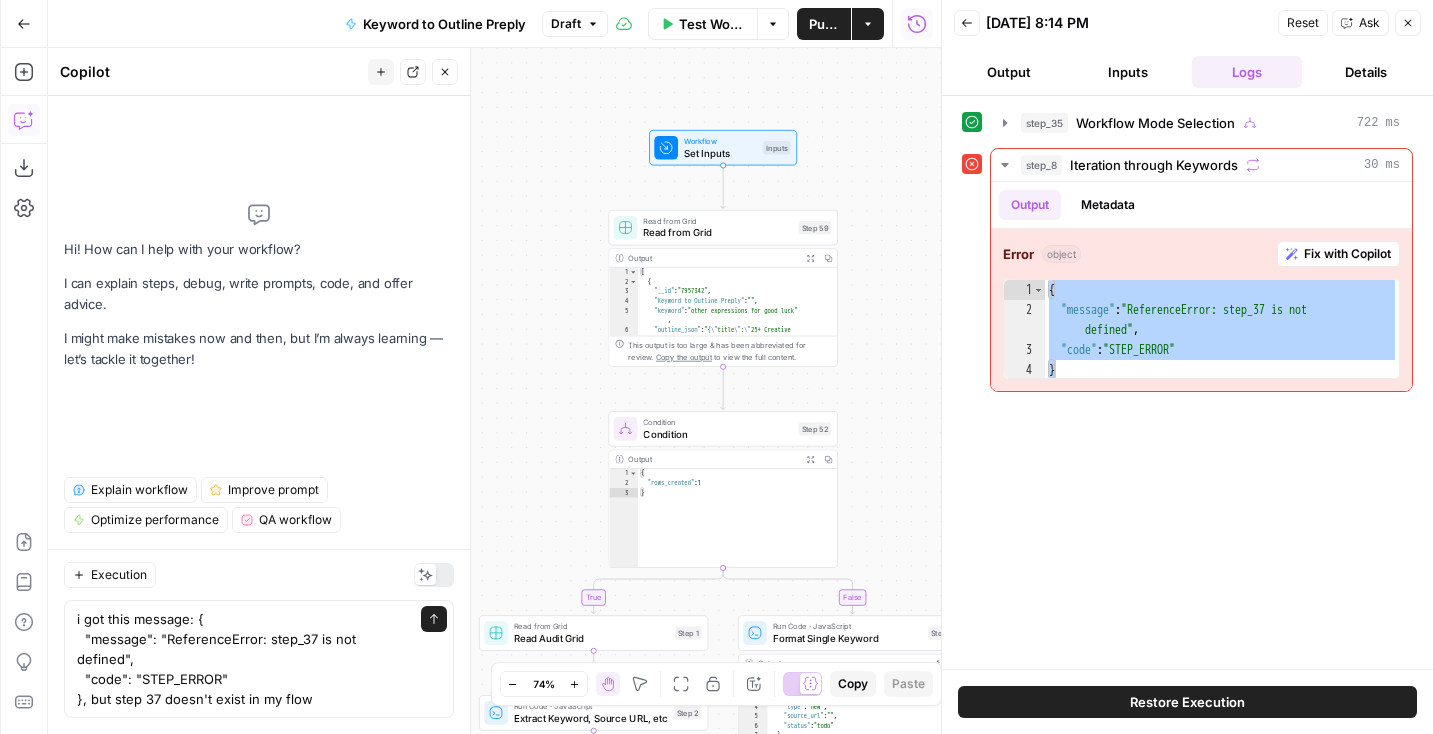 type on "i got this message: {
"message": "ReferenceError: step_37 is not defined",
"code": "STEP_ERROR"
}, but step 37 doesn't exist in my flow?" 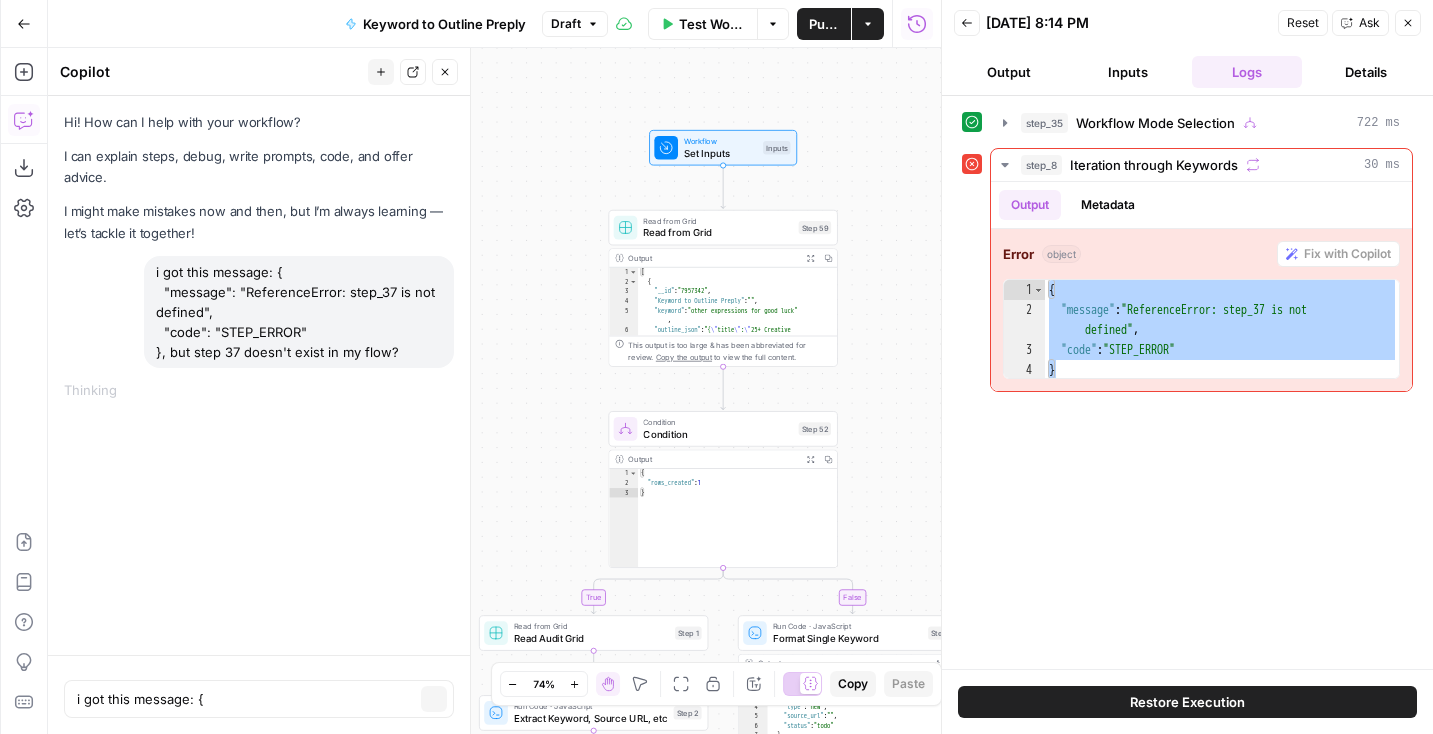 type 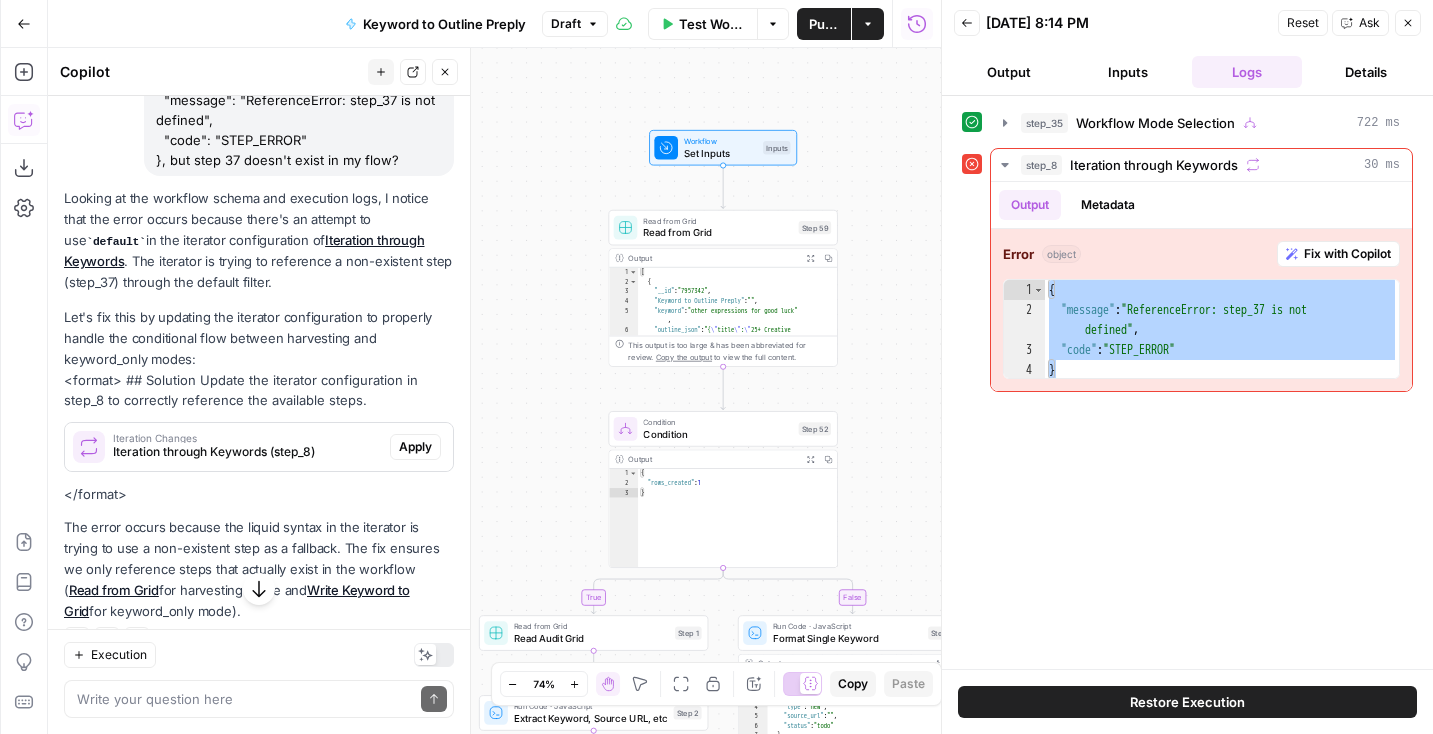 scroll, scrollTop: 212, scrollLeft: 0, axis: vertical 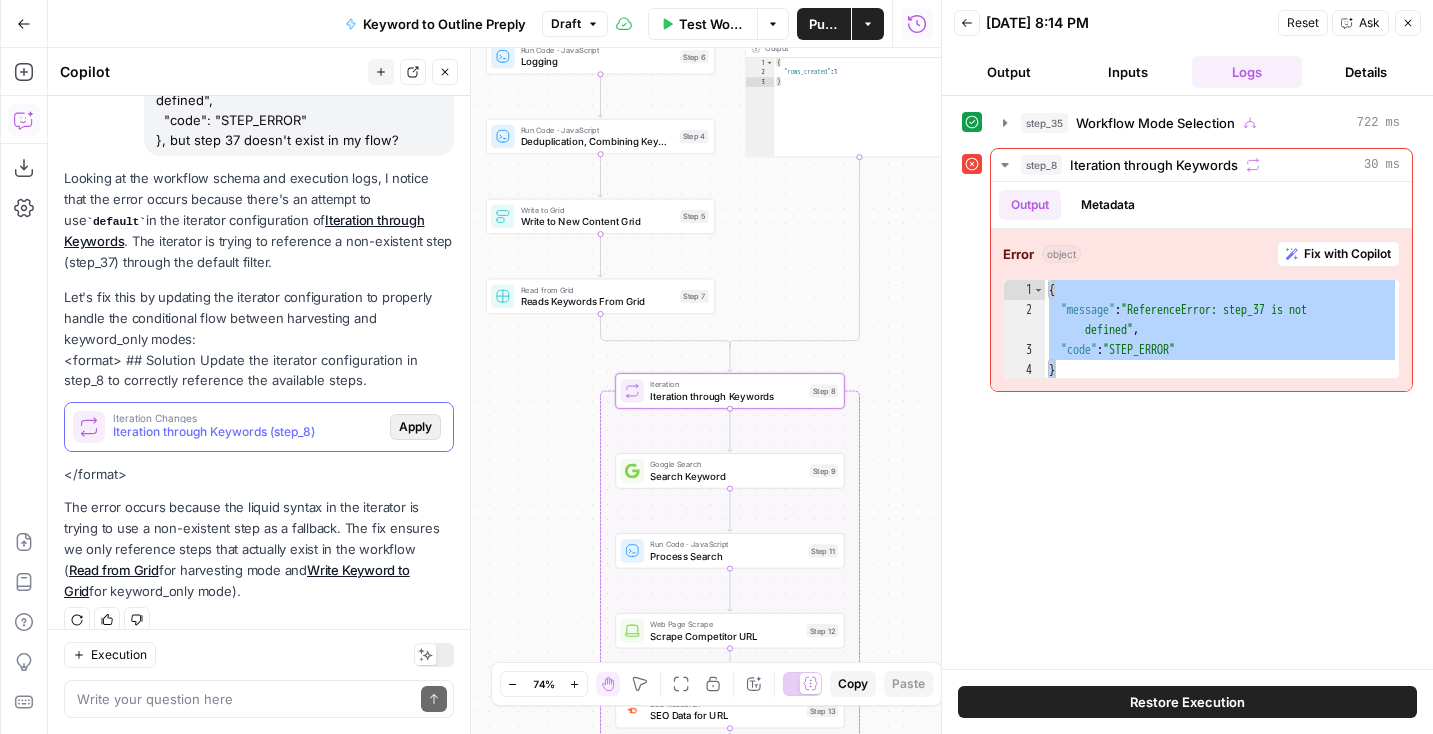 click on "Apply" at bounding box center [415, 427] 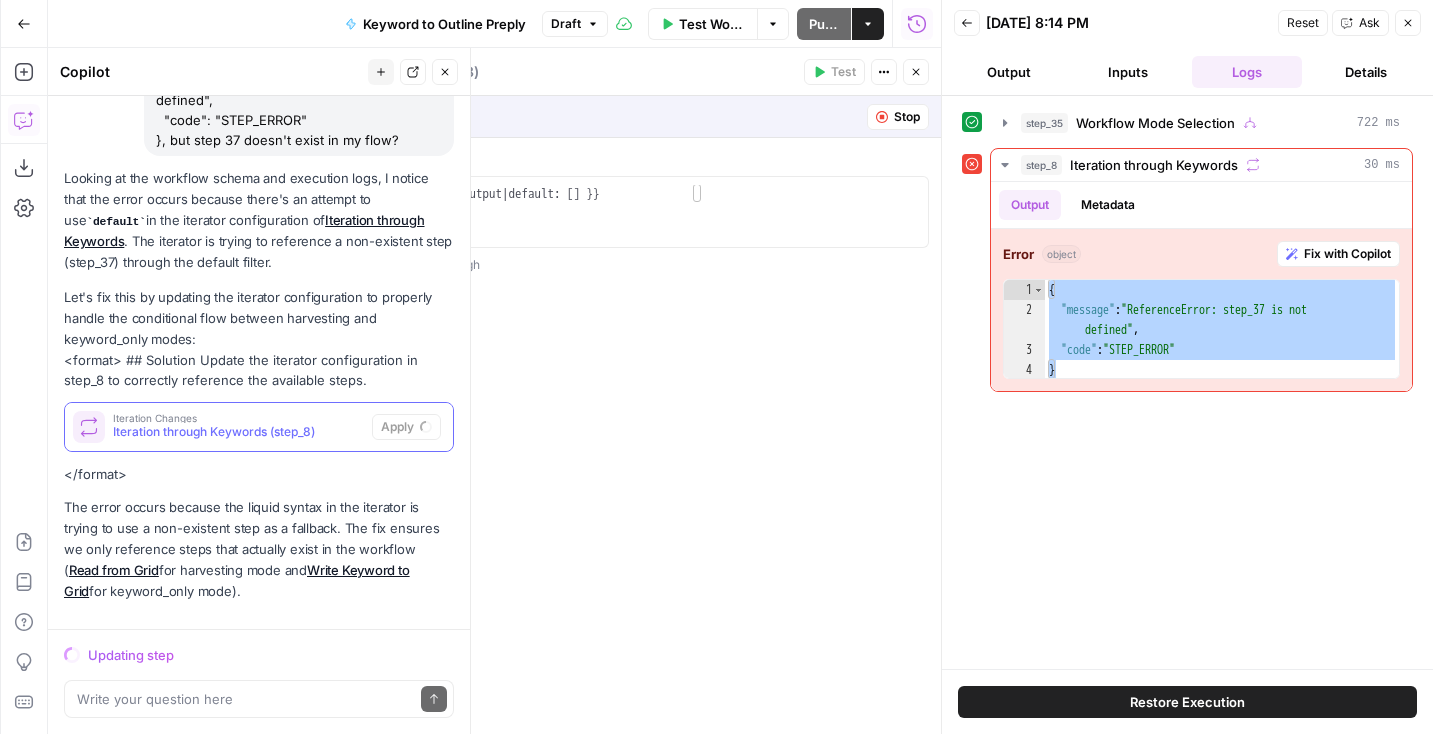 click on "Iteration through Keywords (step_8)" at bounding box center [238, 432] 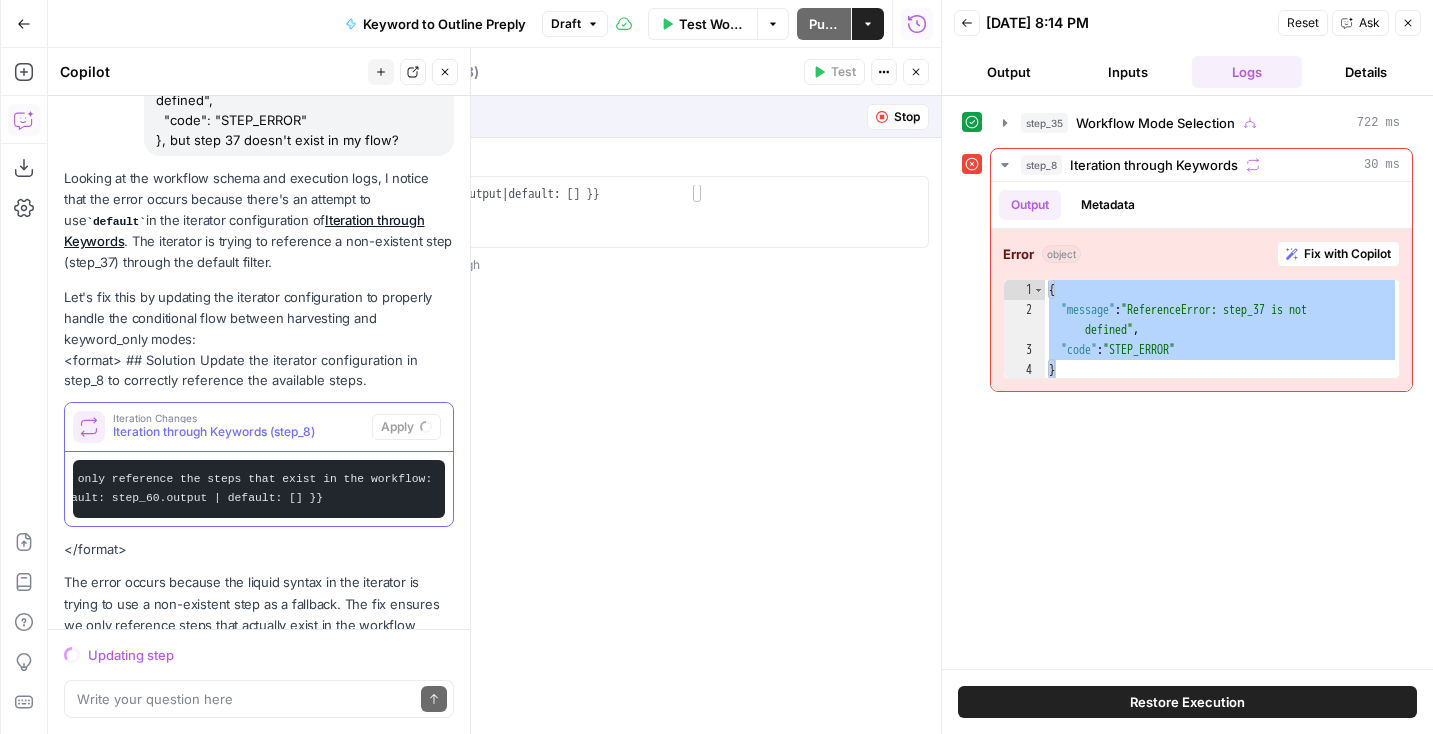scroll, scrollTop: 0, scrollLeft: 0, axis: both 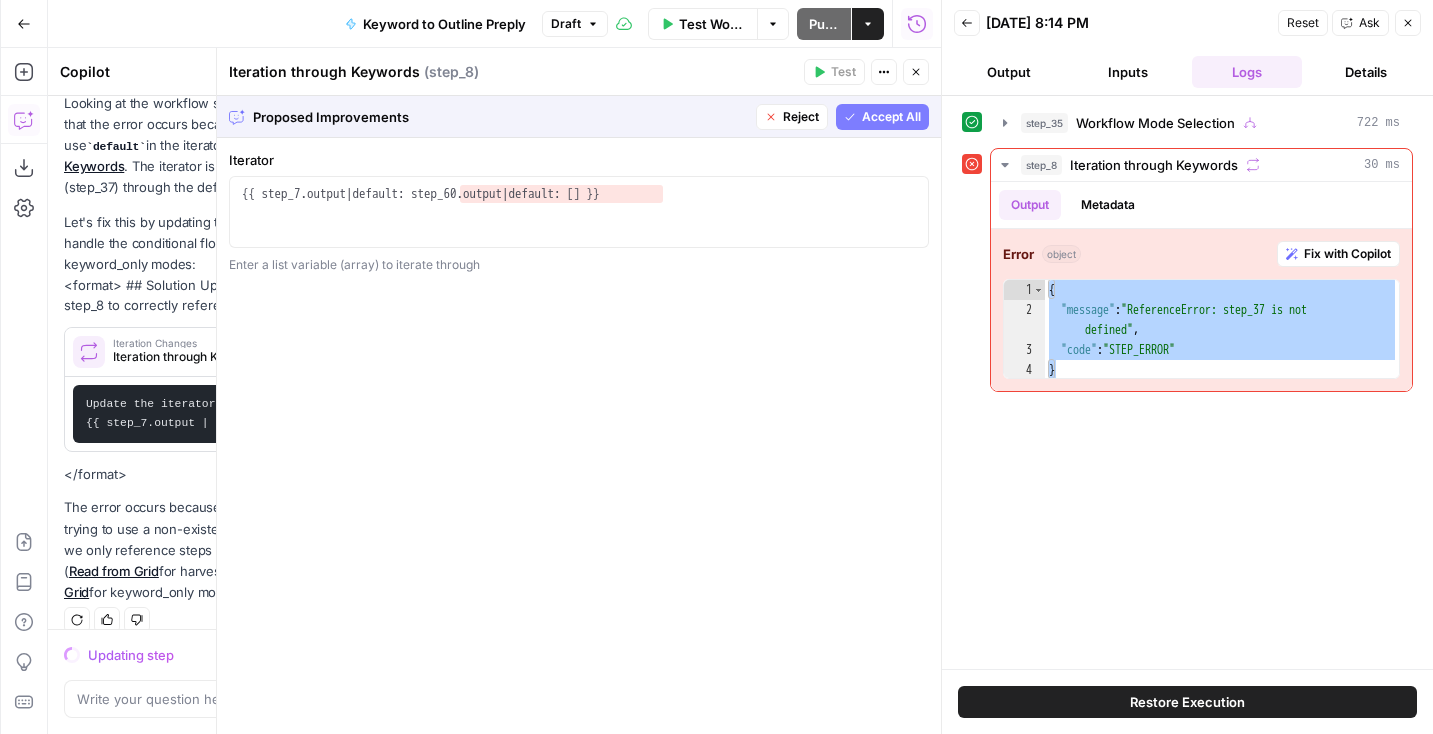 click on "Accept" at bounding box center [412, 352] 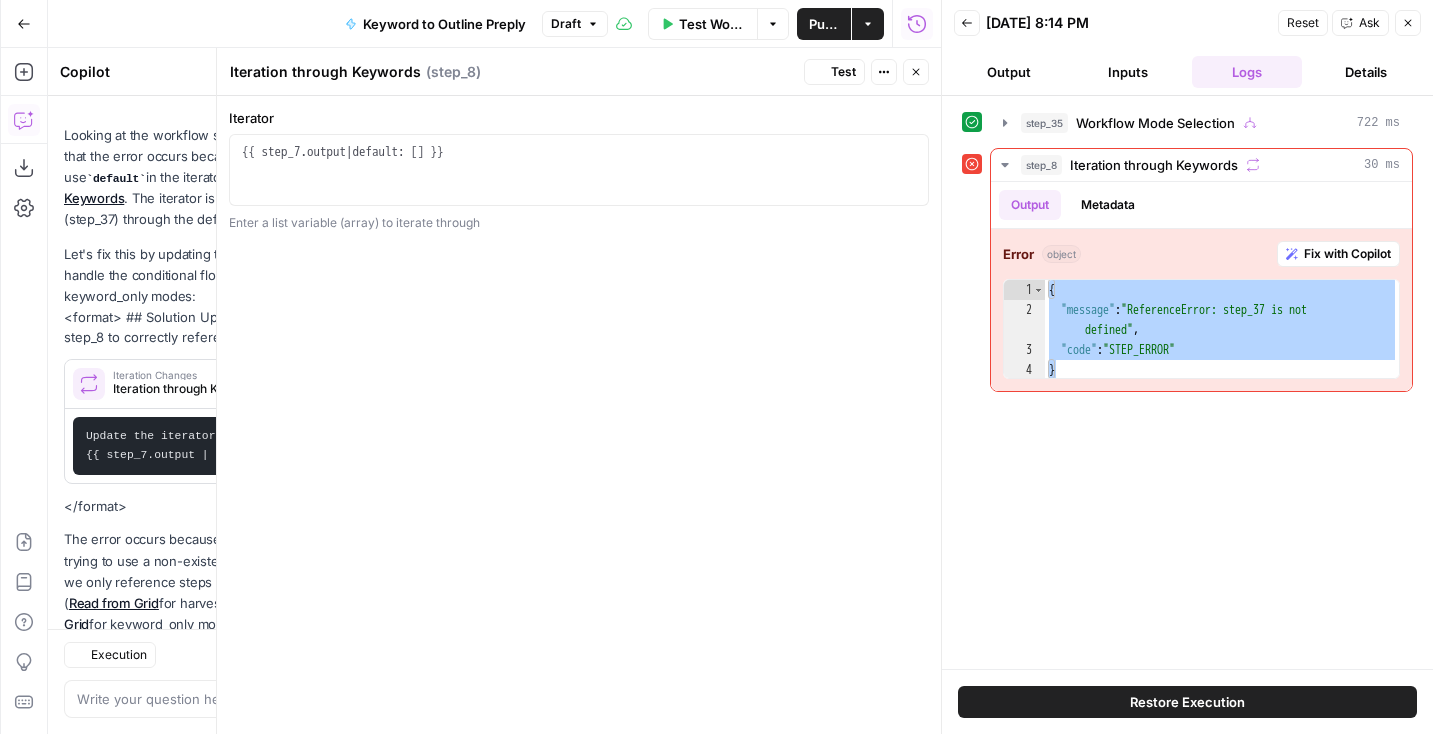 scroll, scrollTop: 319, scrollLeft: 0, axis: vertical 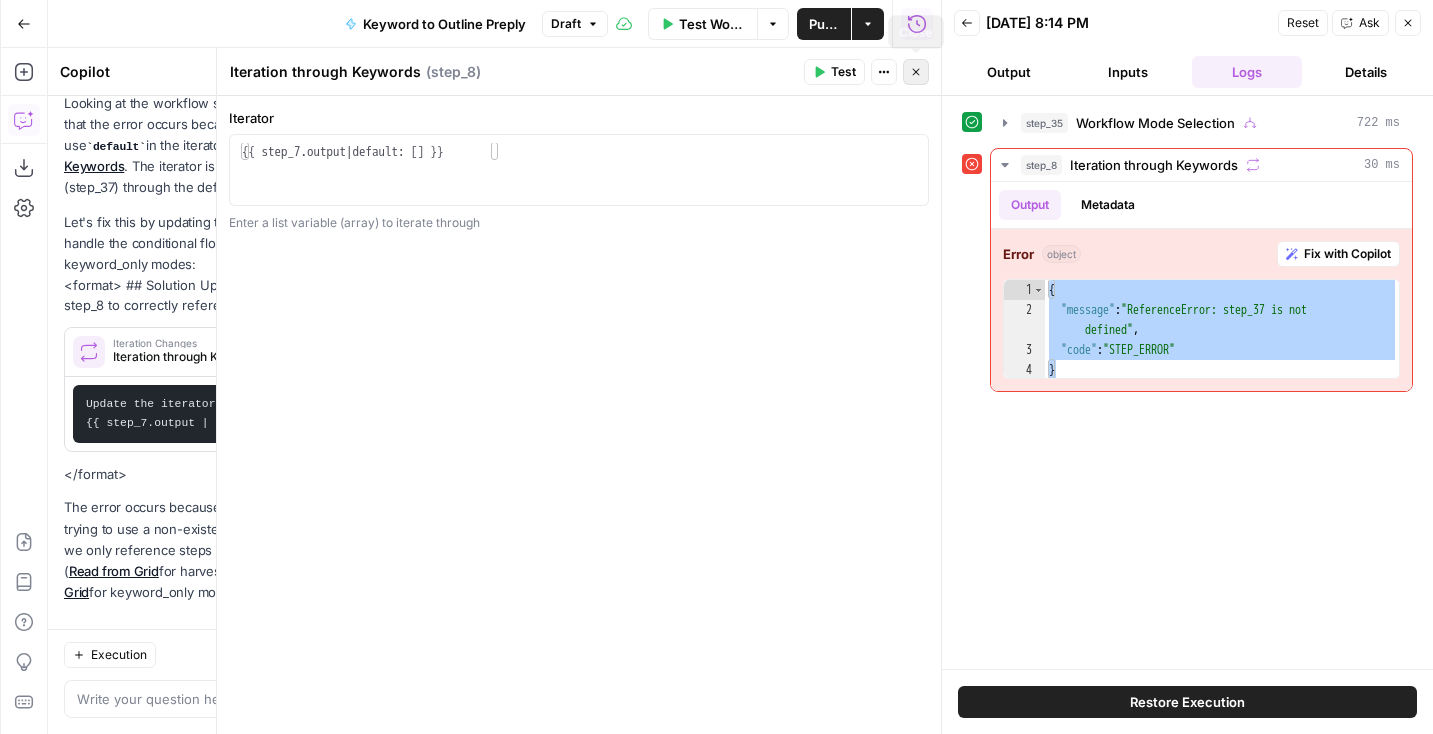 click 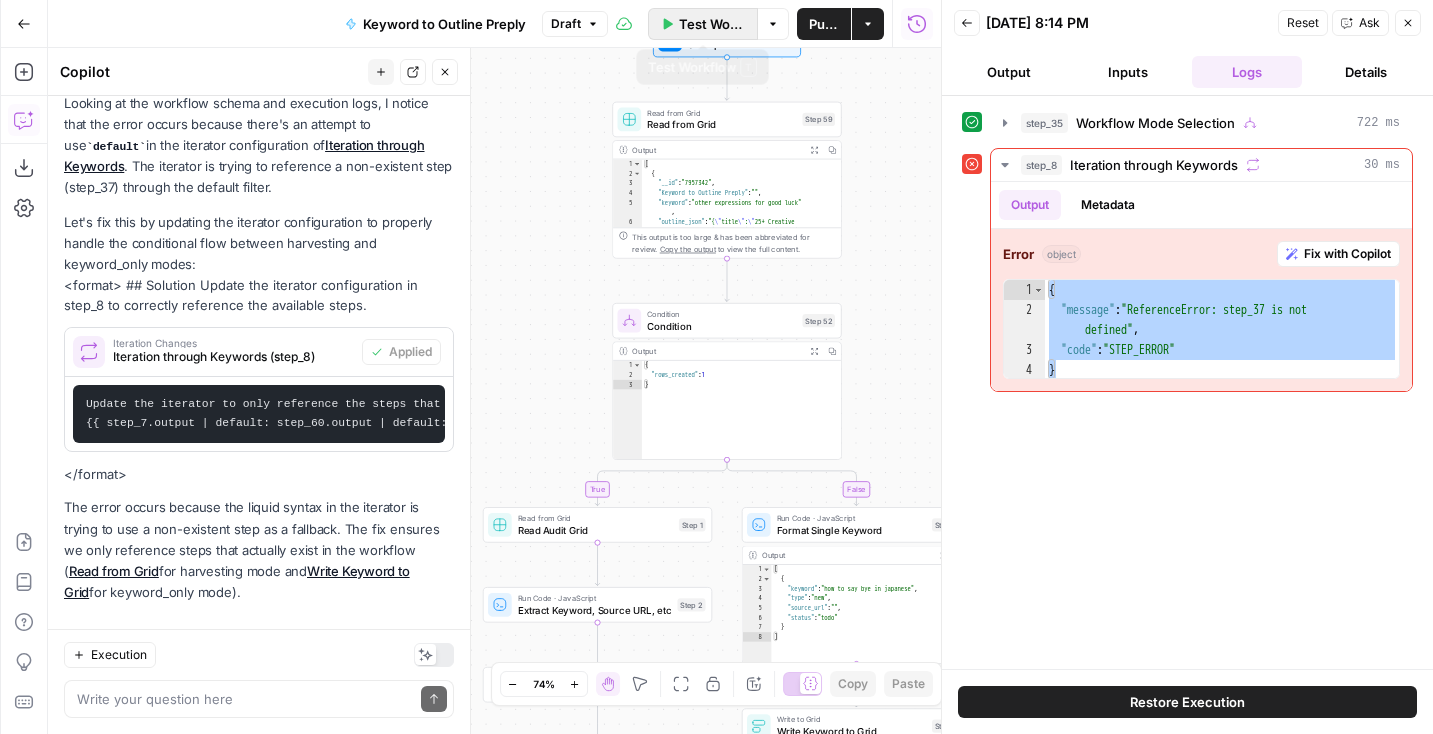 click on "Test Workflow" at bounding box center [703, 24] 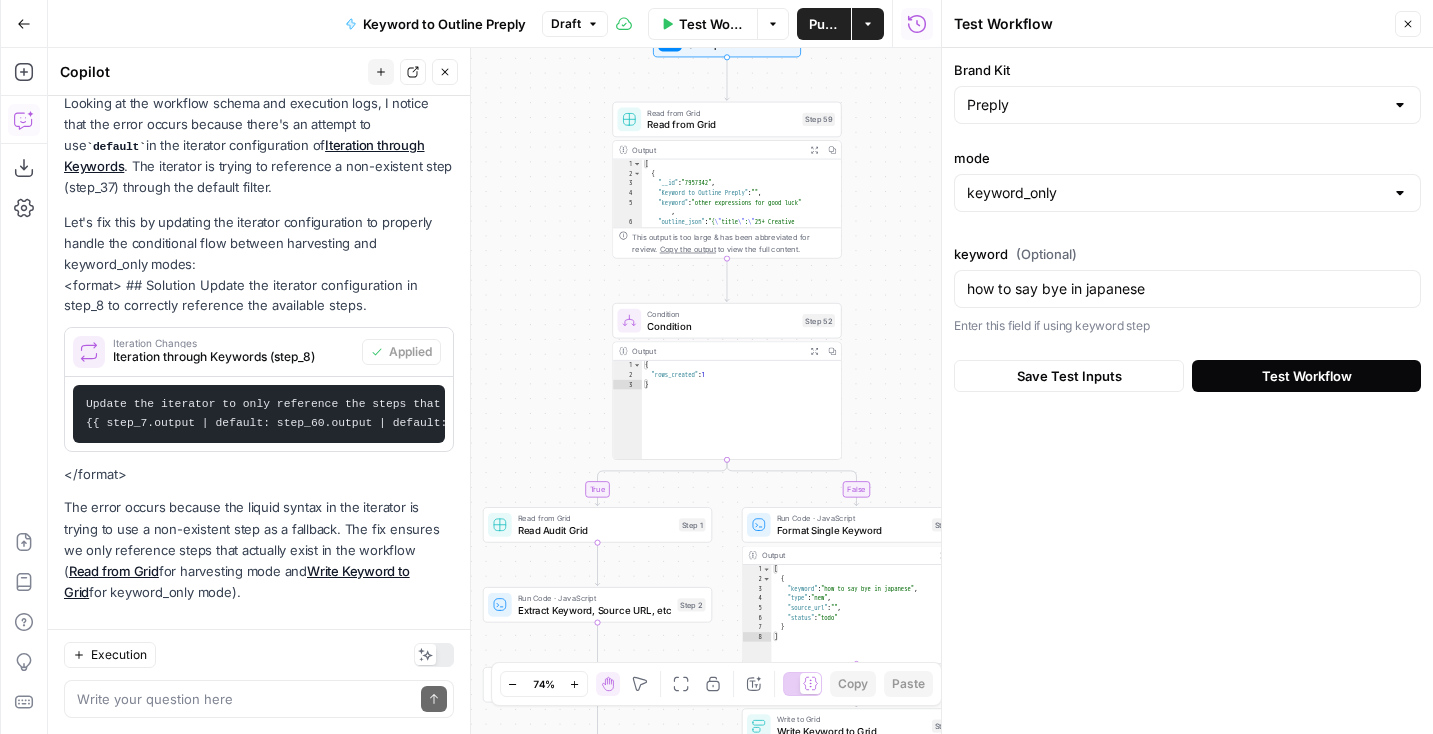 click on "Test Workflow" at bounding box center [1306, 376] 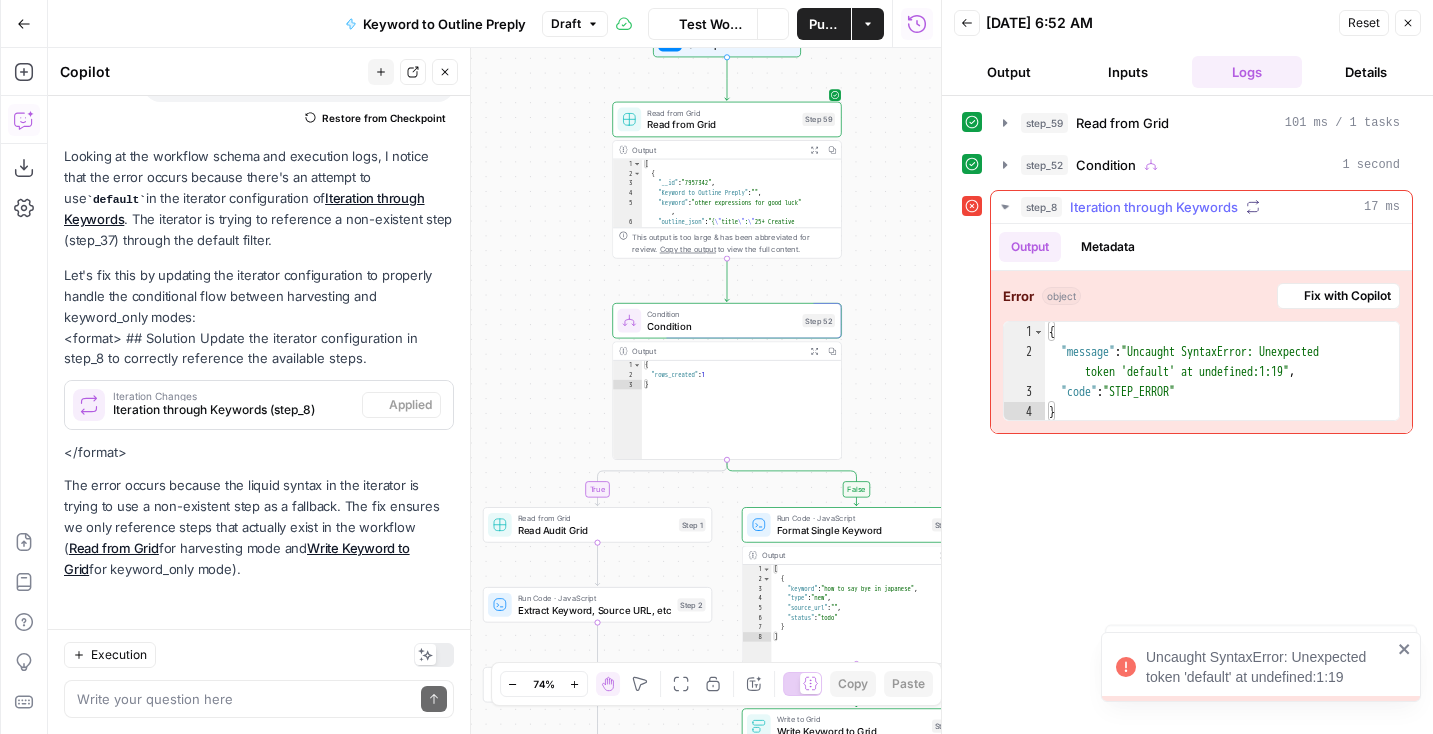 scroll, scrollTop: 244, scrollLeft: 0, axis: vertical 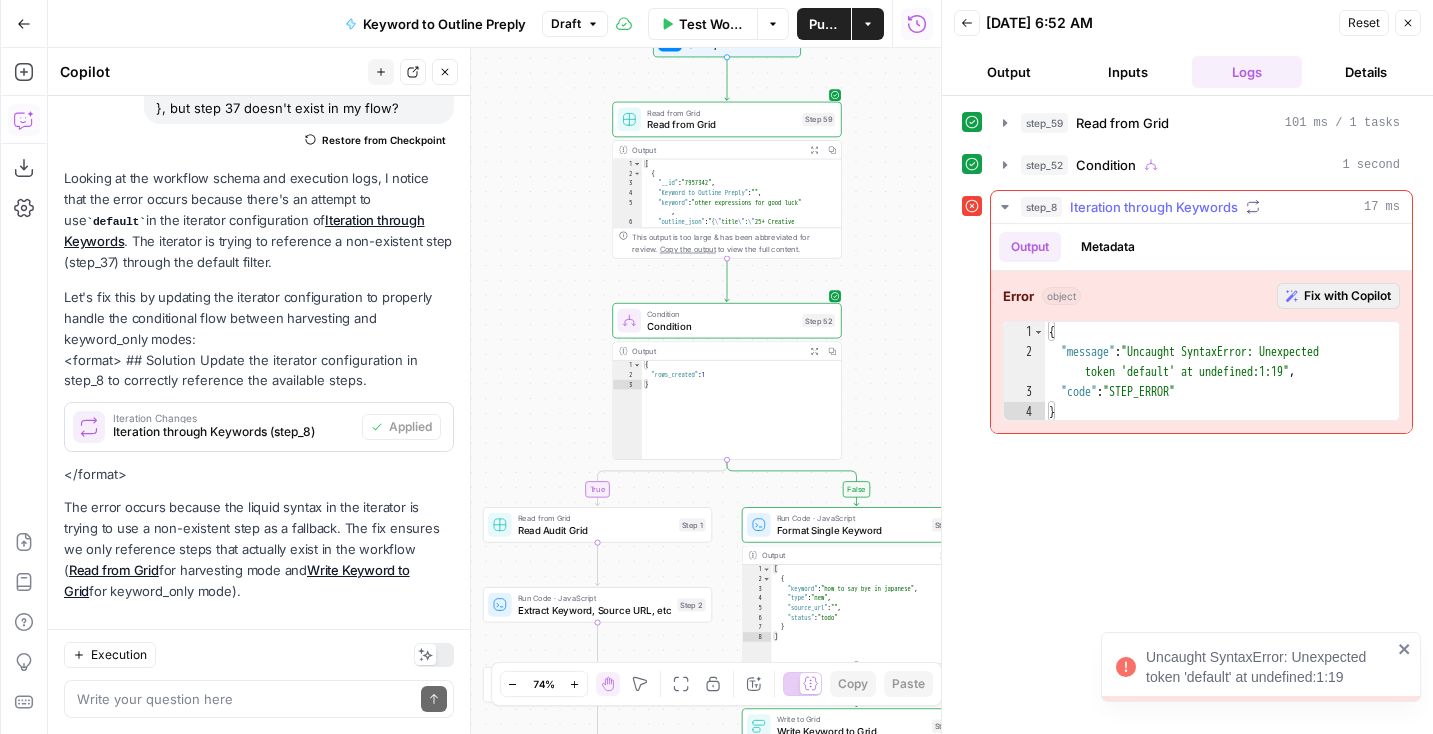 click 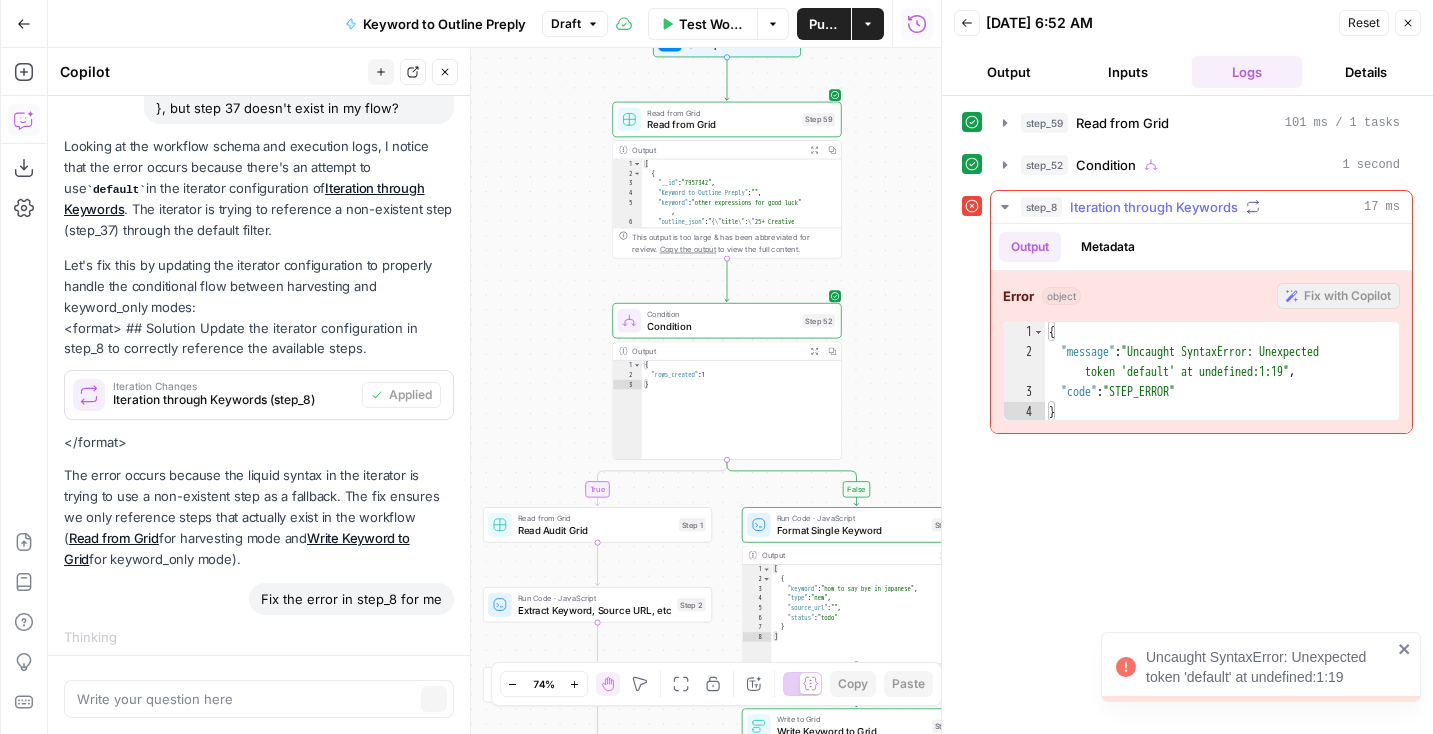 scroll, scrollTop: 230, scrollLeft: 0, axis: vertical 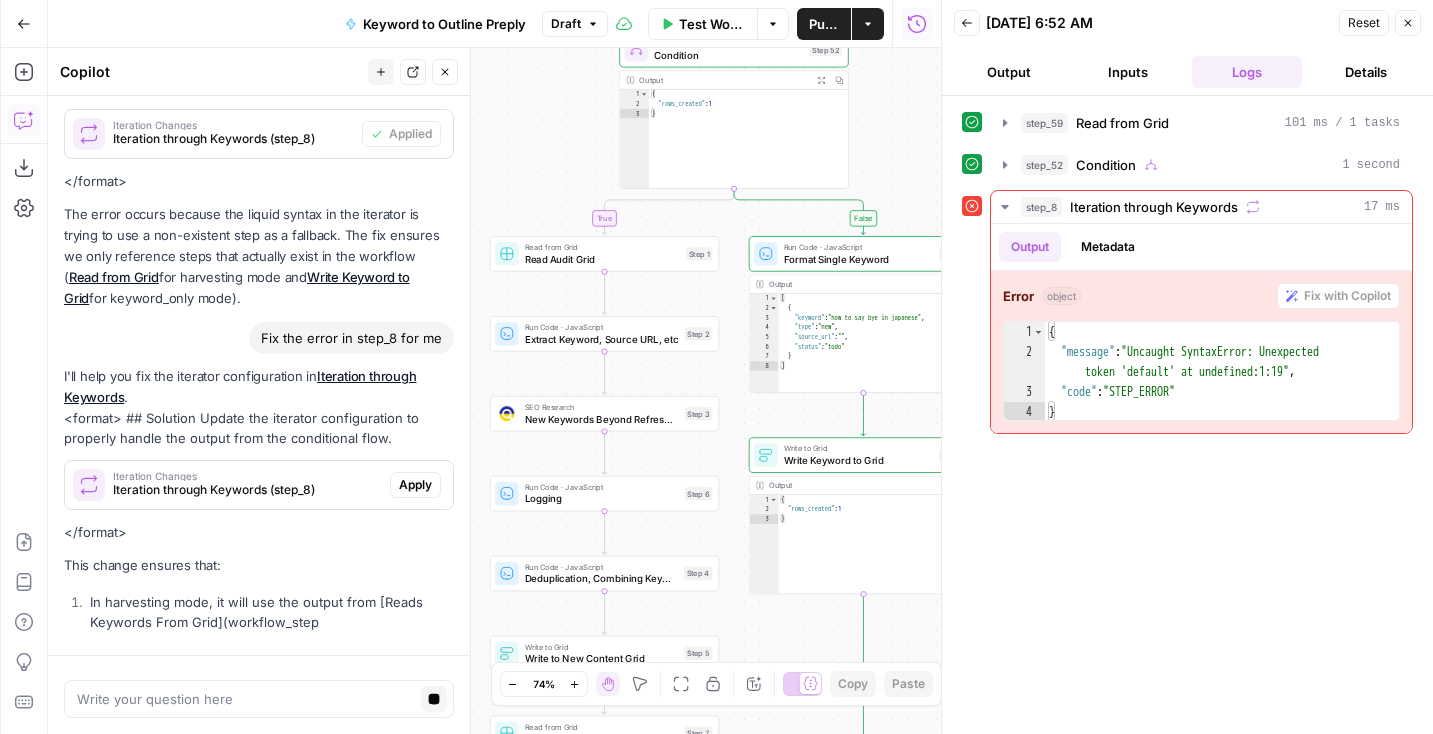 drag, startPoint x: 534, startPoint y: 393, endPoint x: 541, endPoint y: 122, distance: 271.0904 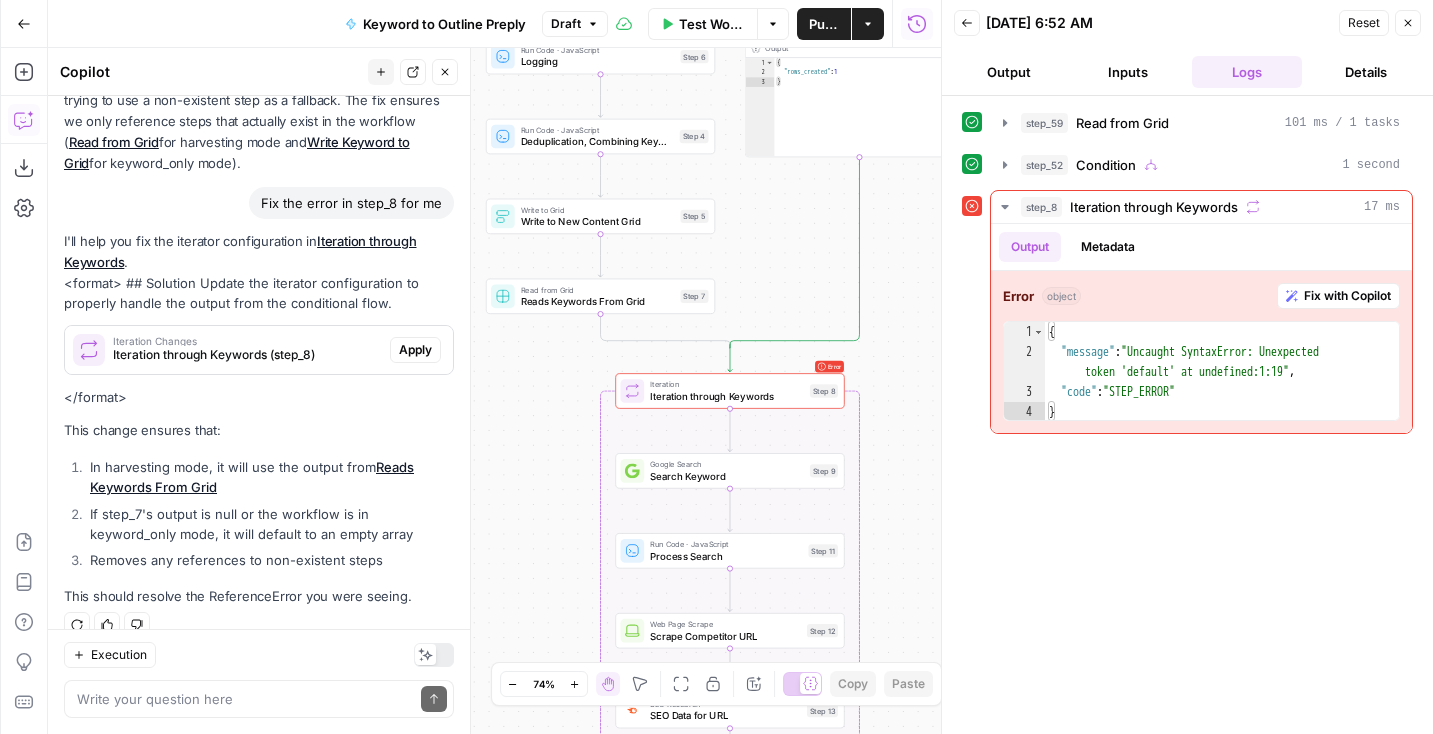 scroll, scrollTop: 677, scrollLeft: 0, axis: vertical 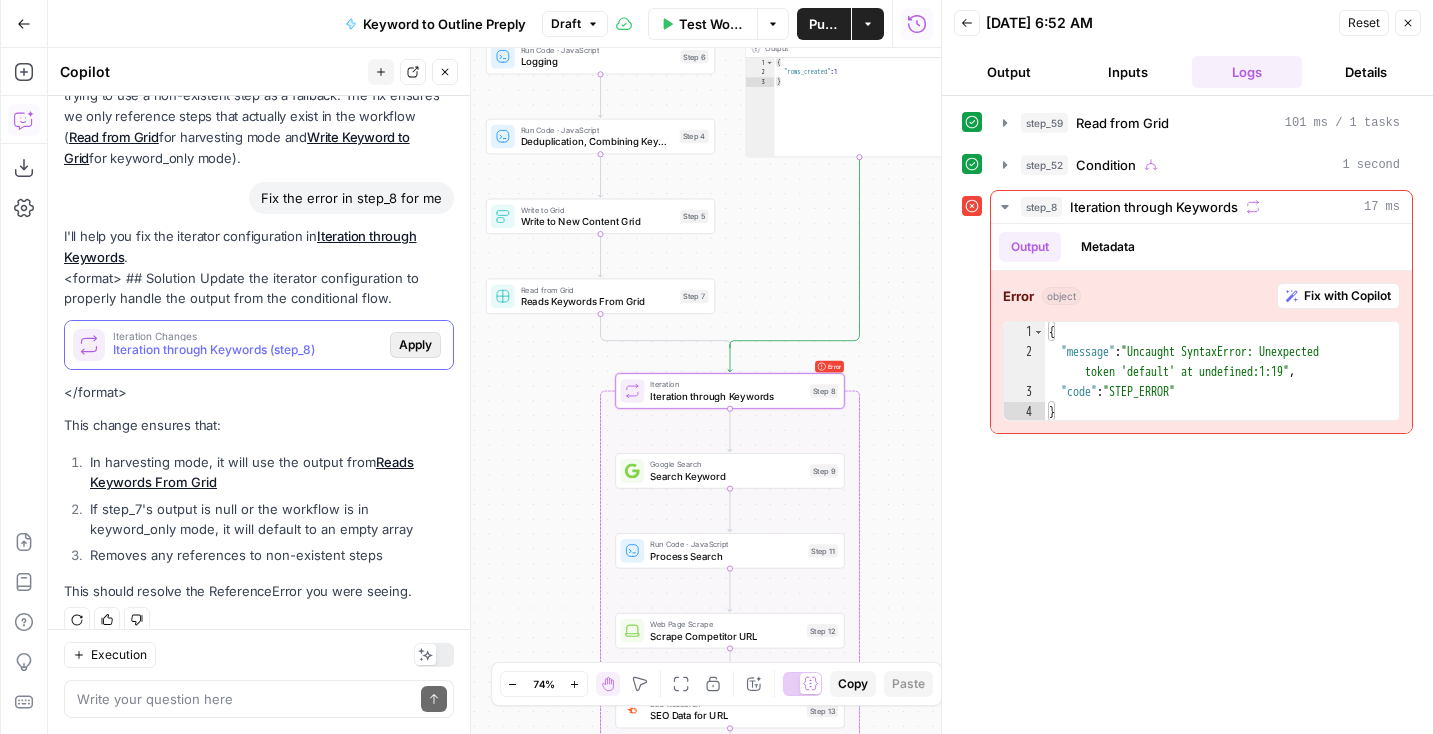 click on "Apply" at bounding box center (415, 345) 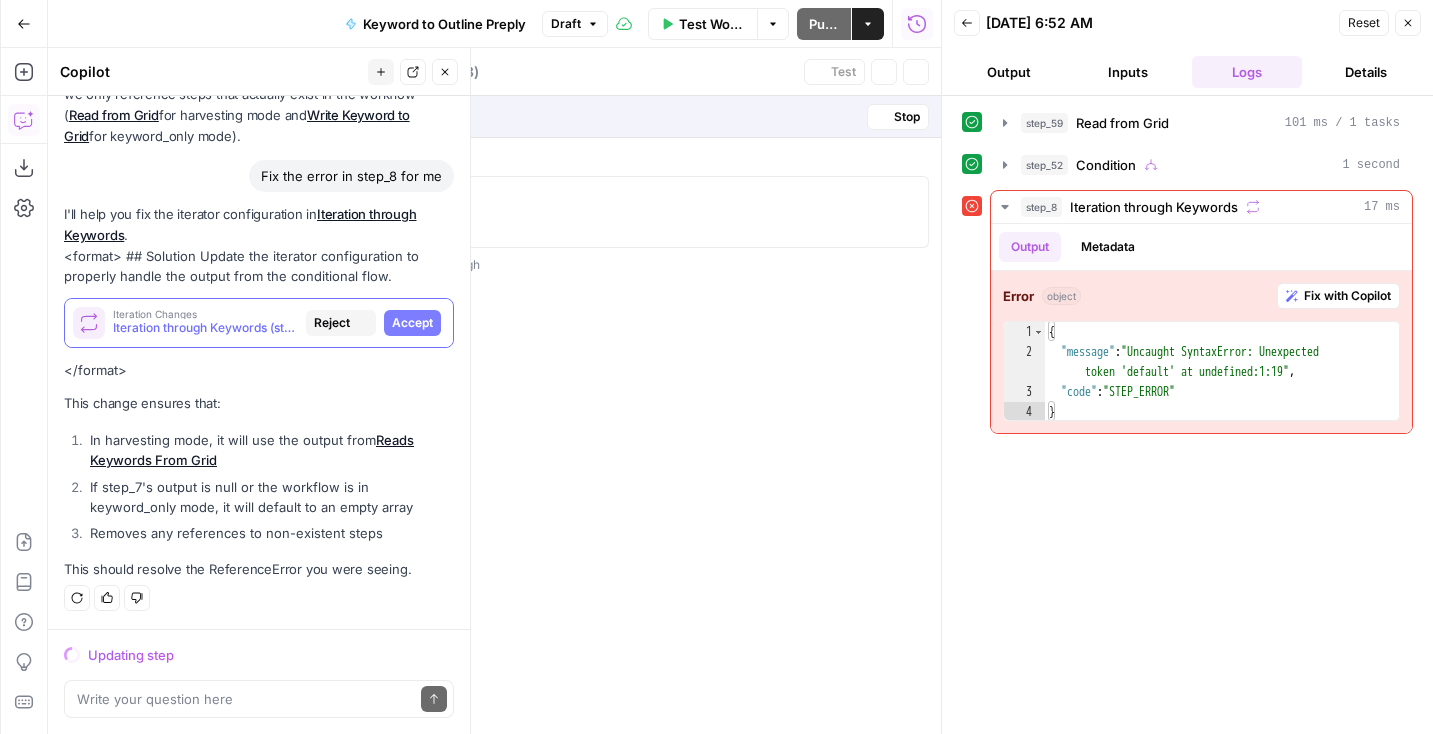 scroll, scrollTop: 645, scrollLeft: 0, axis: vertical 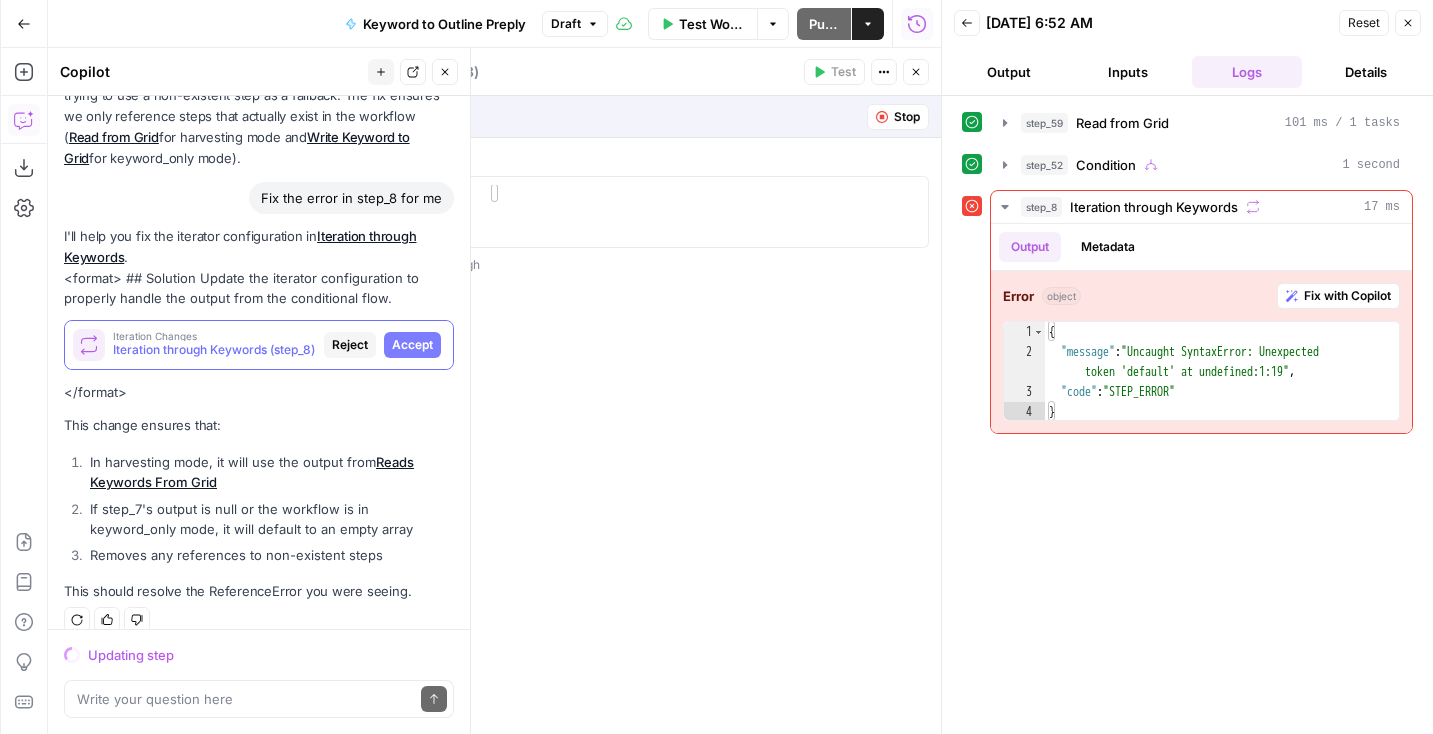 click on "I'll help you fix the iterator configuration in  Iteration through Keywords .
<format>
## Solution
Update the iterator configuration to properly handle the output from the conditional flow.
Iteration Changes Iteration through Keywords (step_8) Reject Accept
</format>
This change ensures that:
In harvesting mode, it will use the output from  Reads Keywords From Grid
If step_7's output is null or the workflow is in keyword_only mode, it will default to an empty array
Removes any references to non-existent steps
This should resolve the ReferenceError you were seeing." at bounding box center (259, 414) 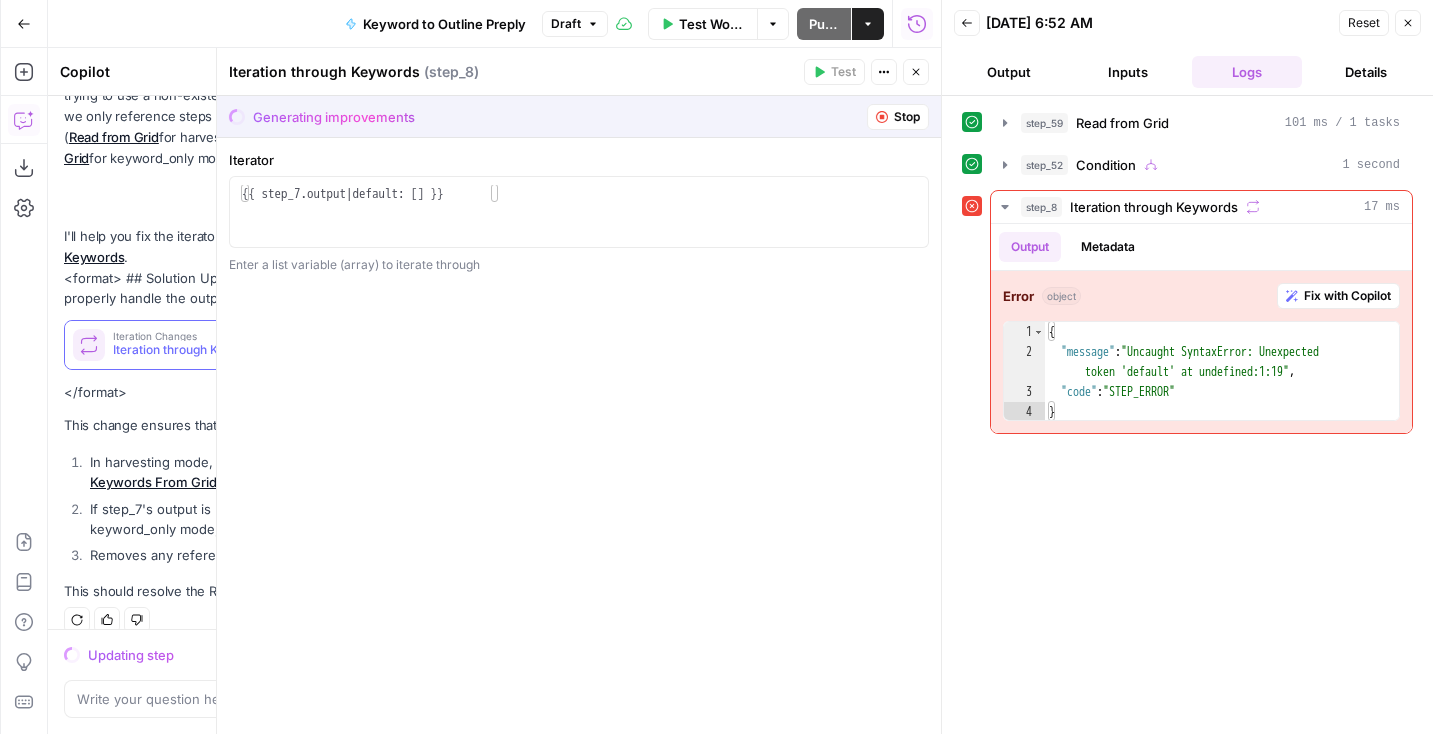 click on "Iteration through Keywords (step_8)" at bounding box center (214, 350) 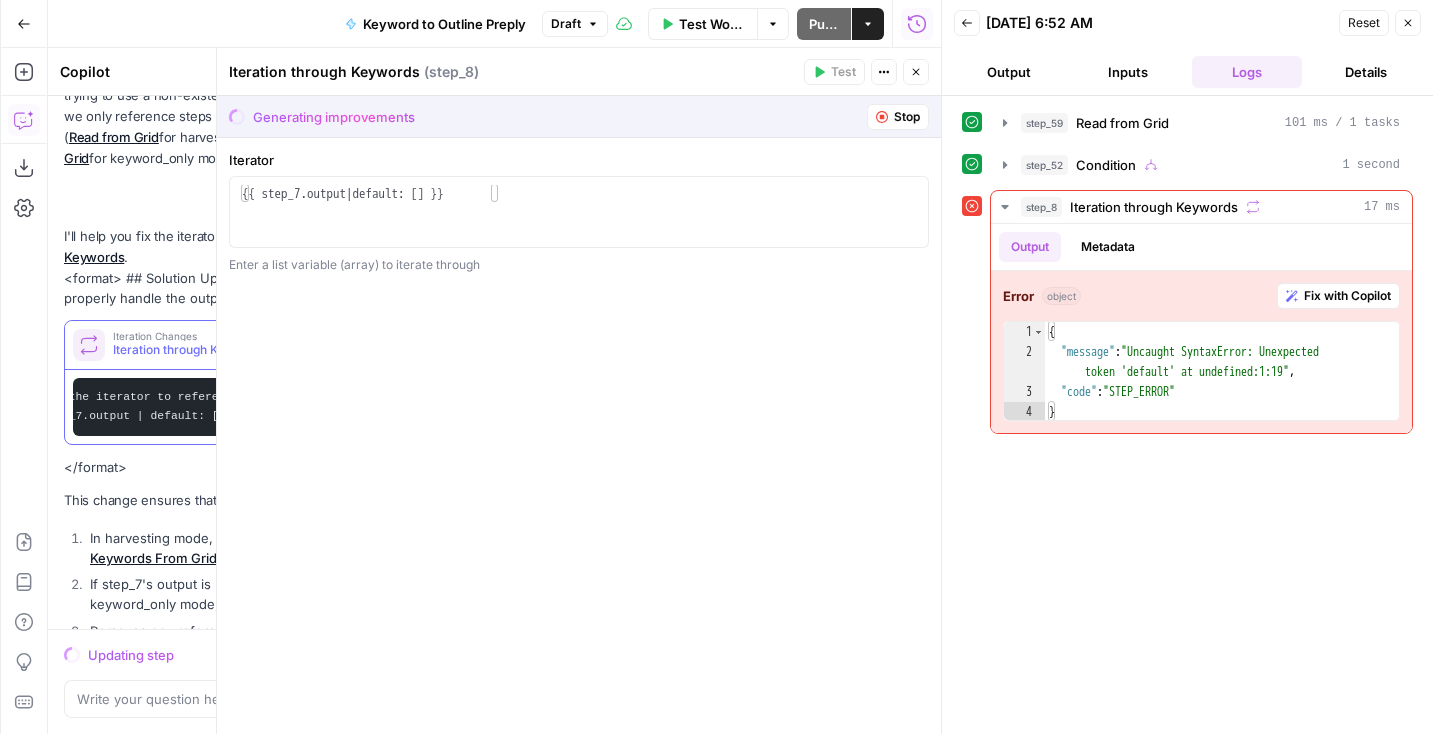 scroll, scrollTop: 0, scrollLeft: 0, axis: both 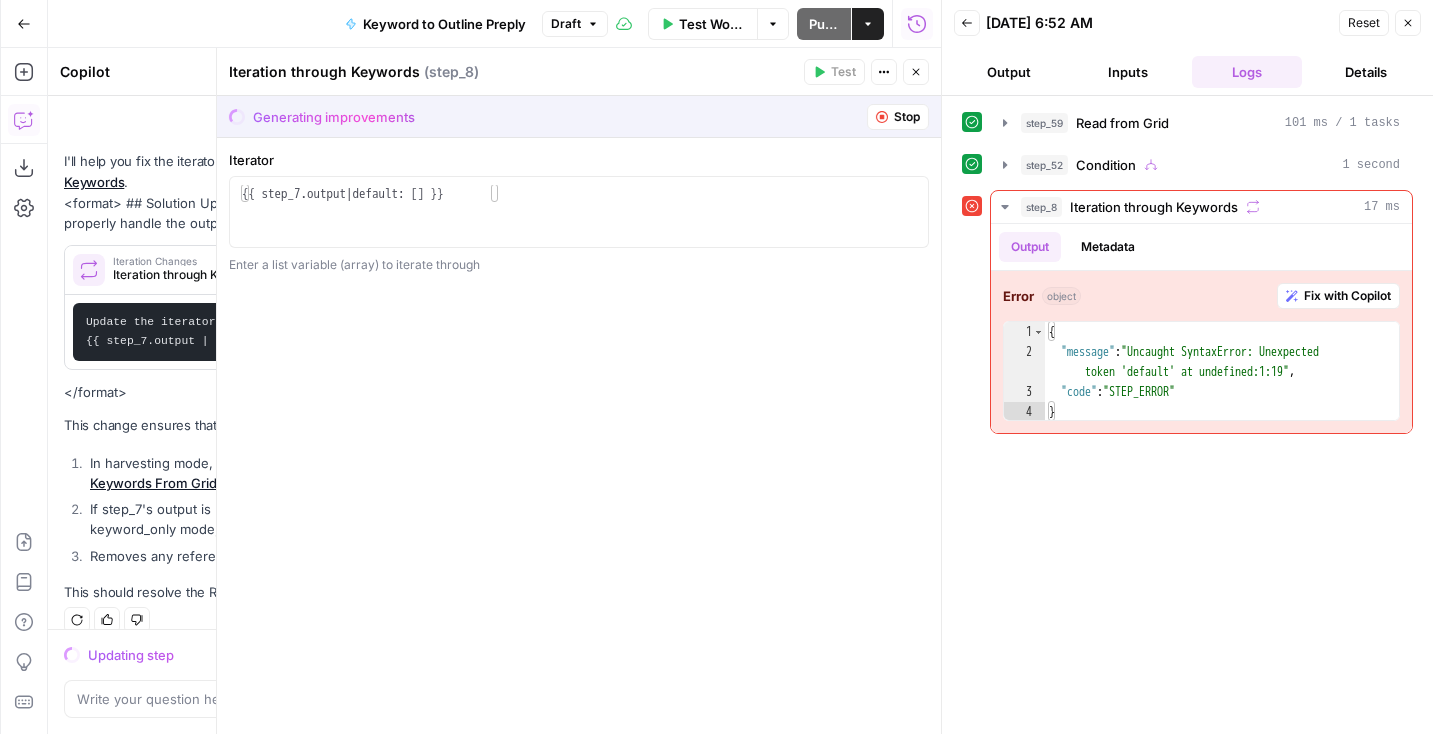 click on "Accept" at bounding box center (412, 270) 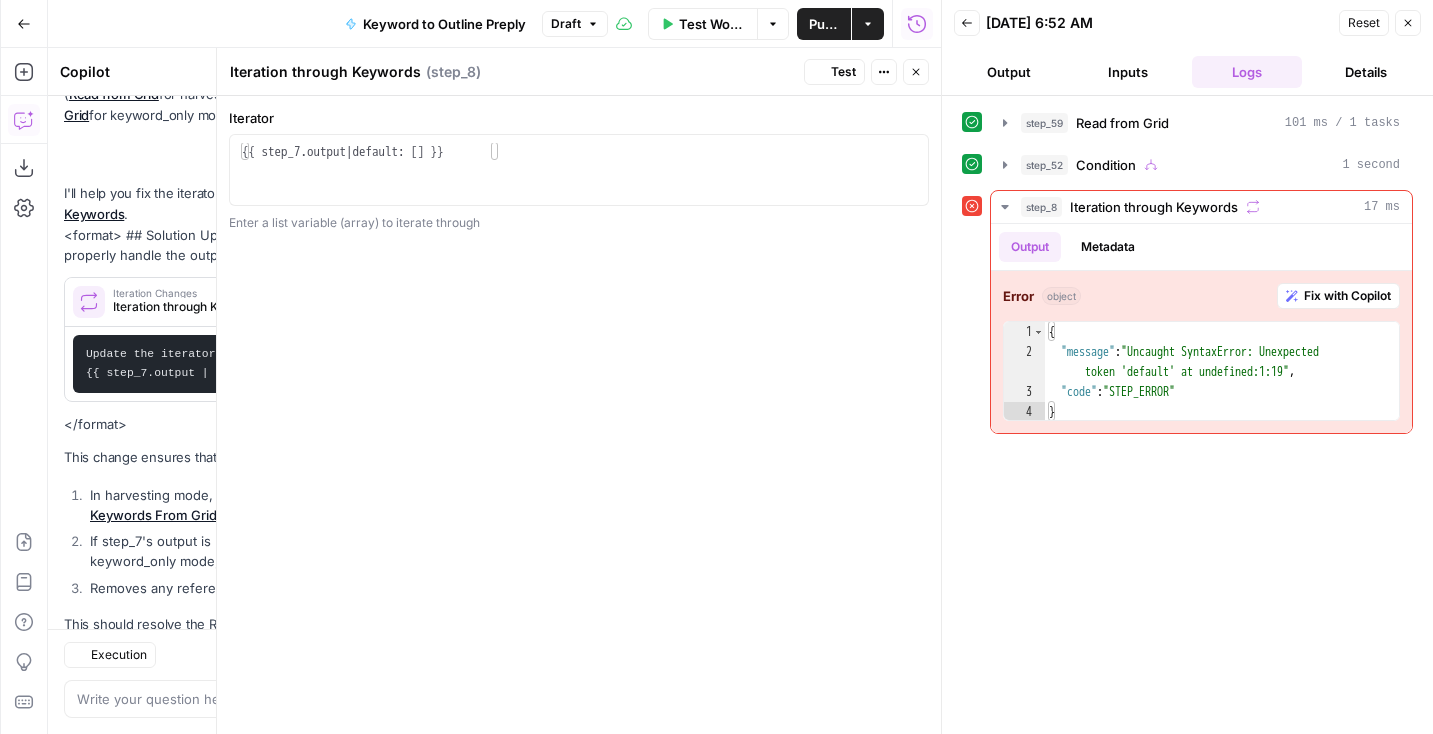 scroll, scrollTop: 752, scrollLeft: 0, axis: vertical 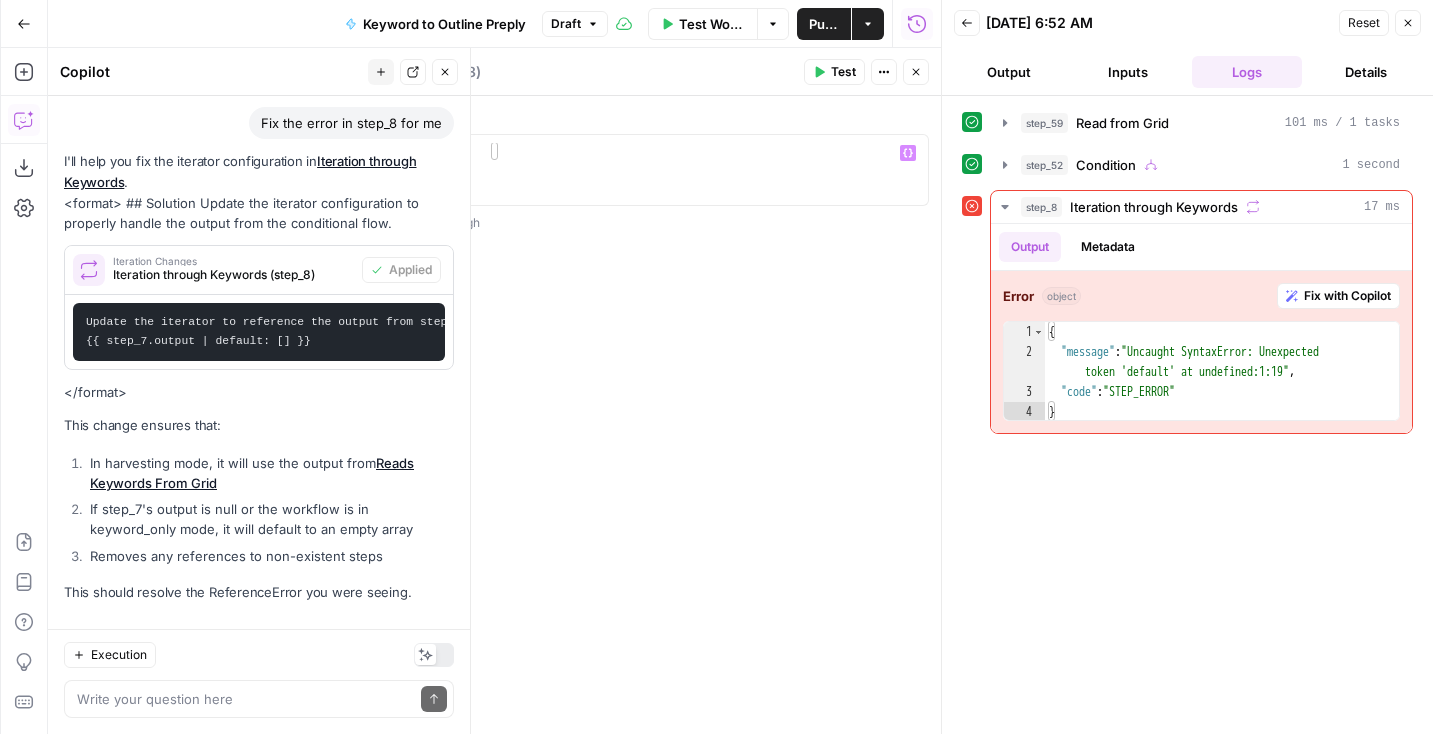 click on "Reads Keywords From Grid" at bounding box center (252, 473) 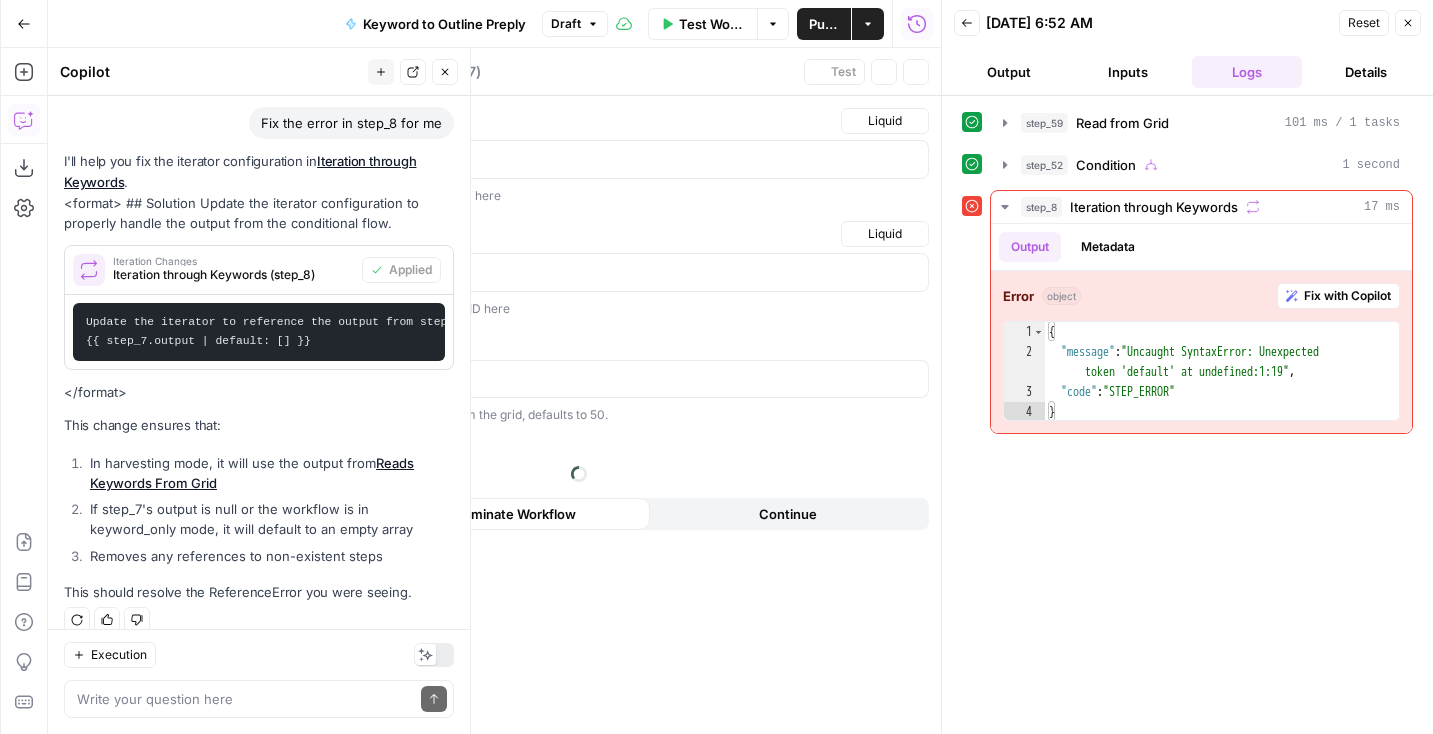type on "Reads Keywords From Grid" 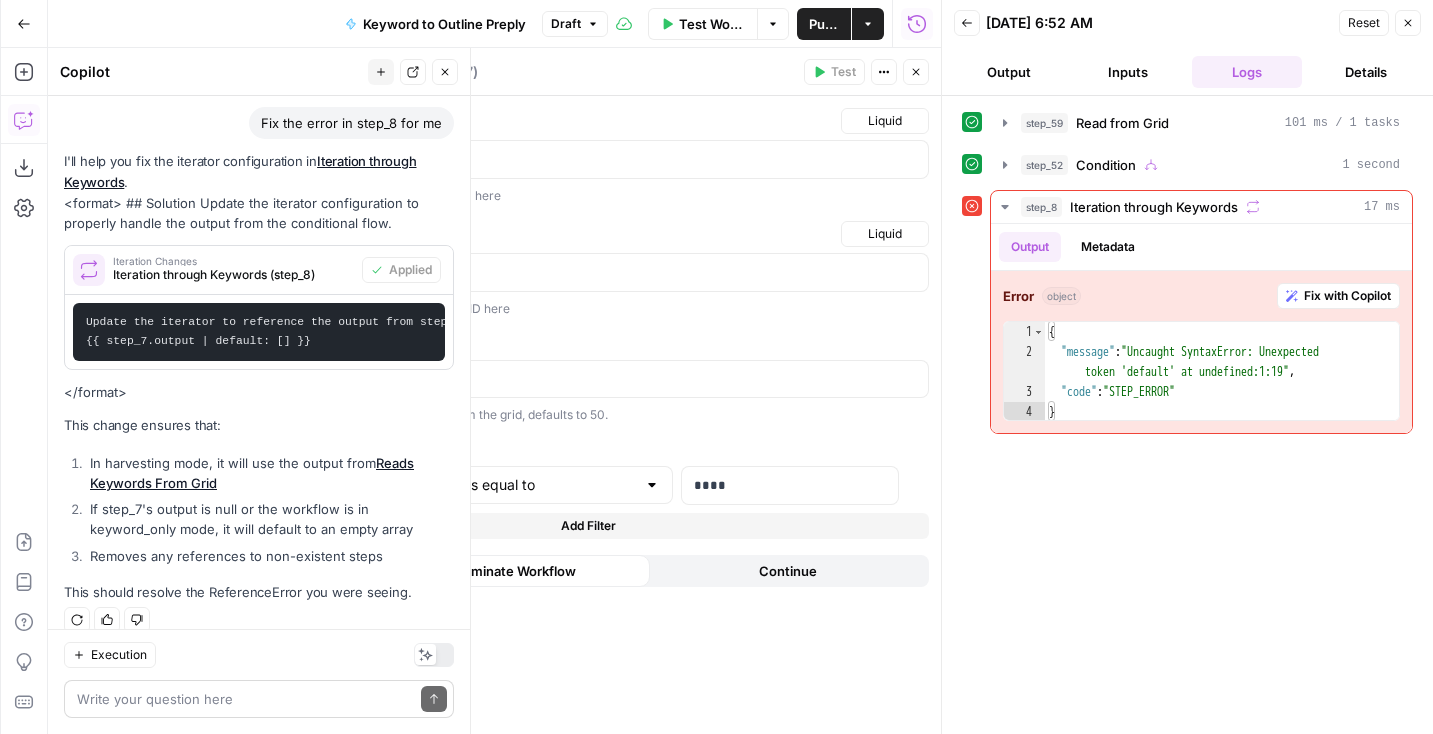 type on "status" 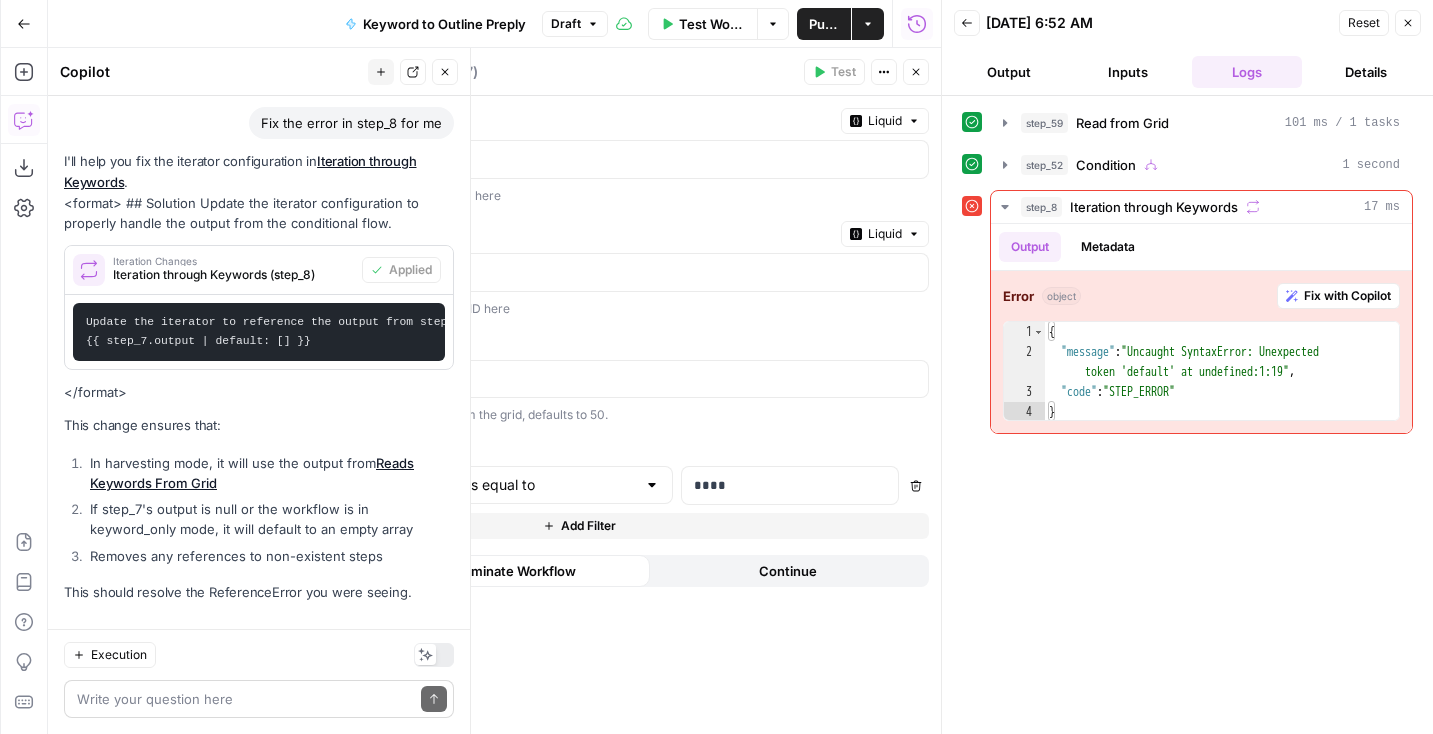 click on "Write your question here Send" at bounding box center (259, 699) 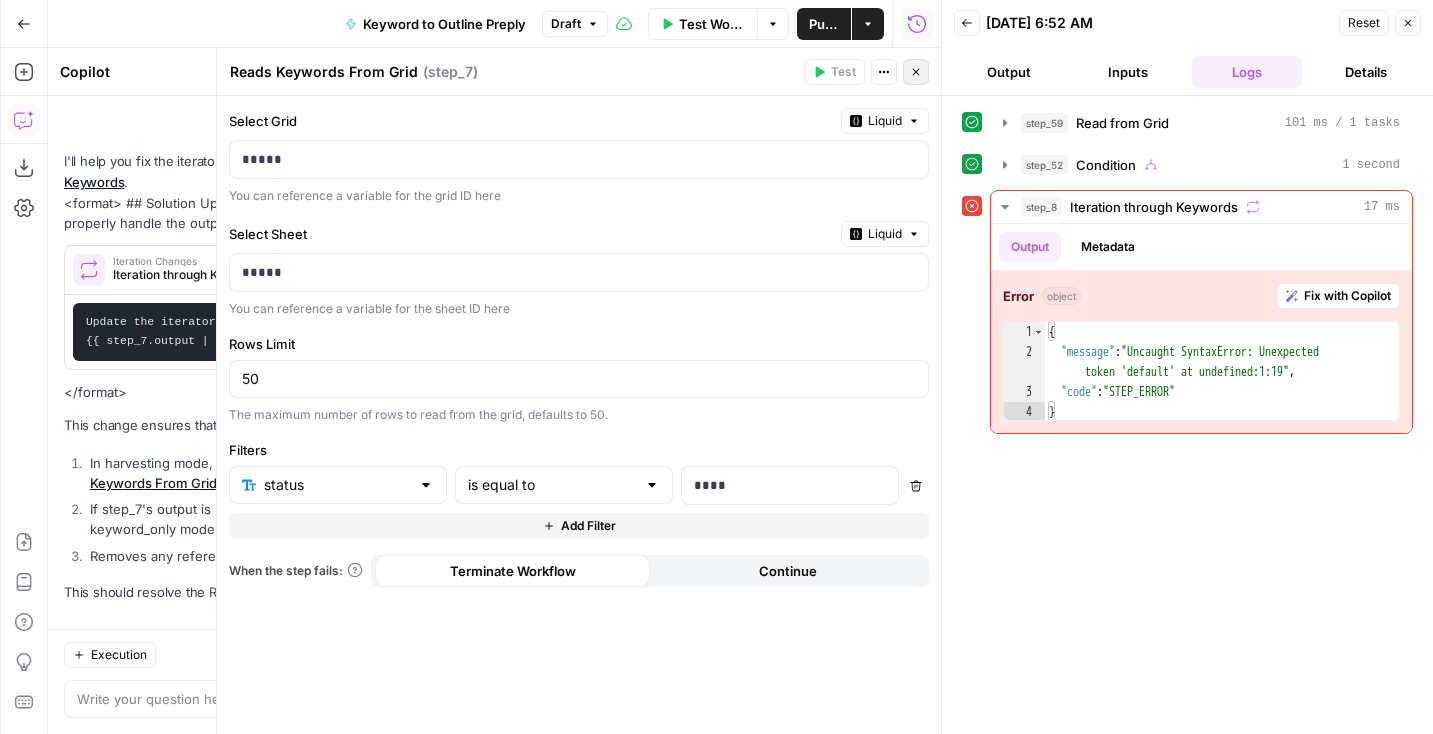 click on "Close" at bounding box center [916, 72] 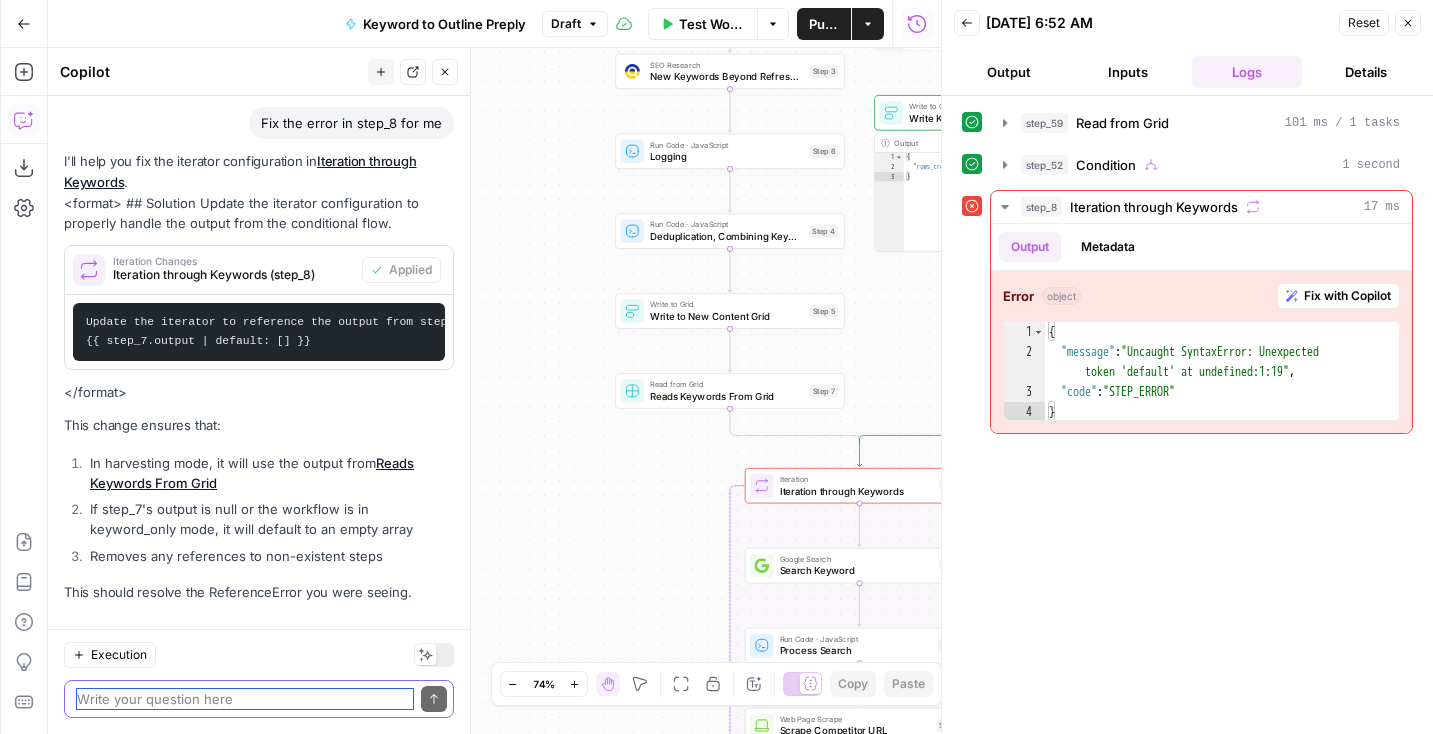 click at bounding box center [245, 699] 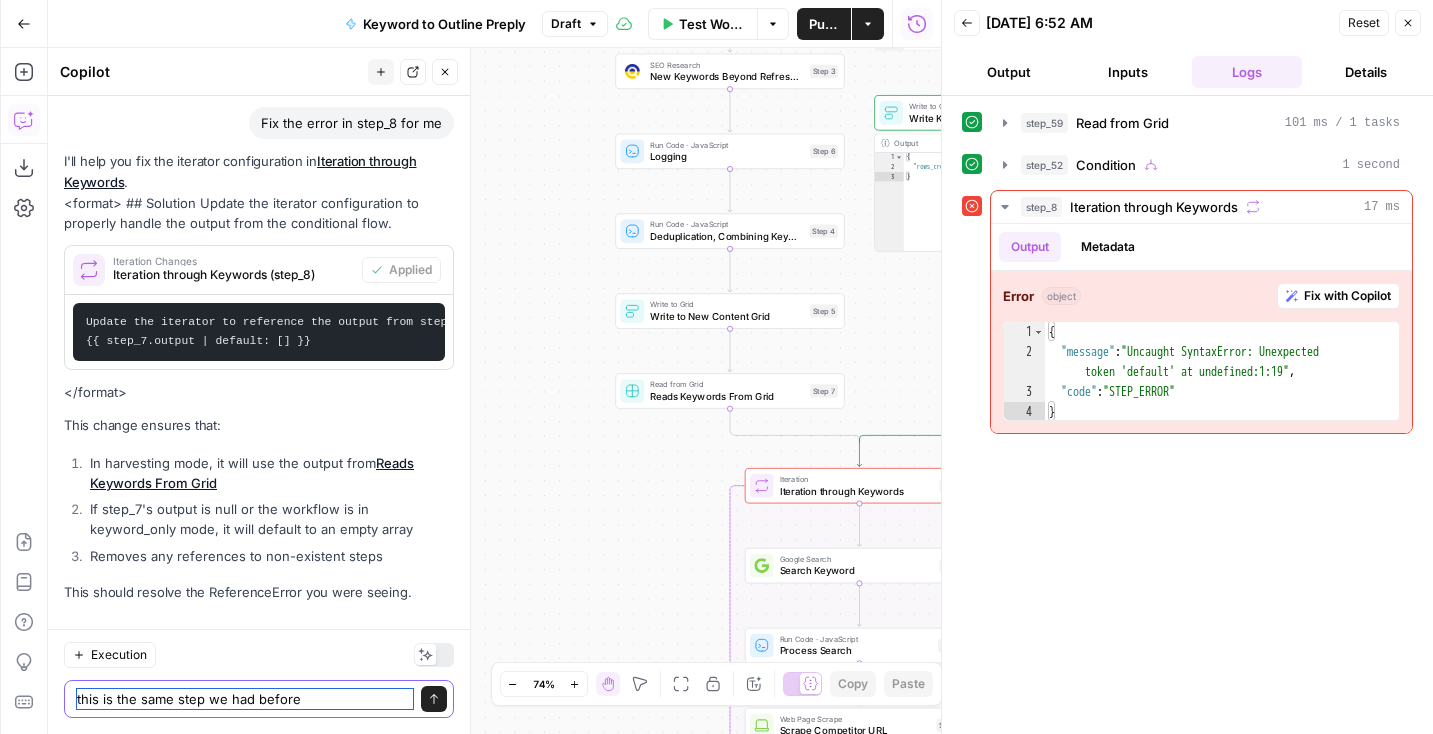 type on "this is the same step we had before?" 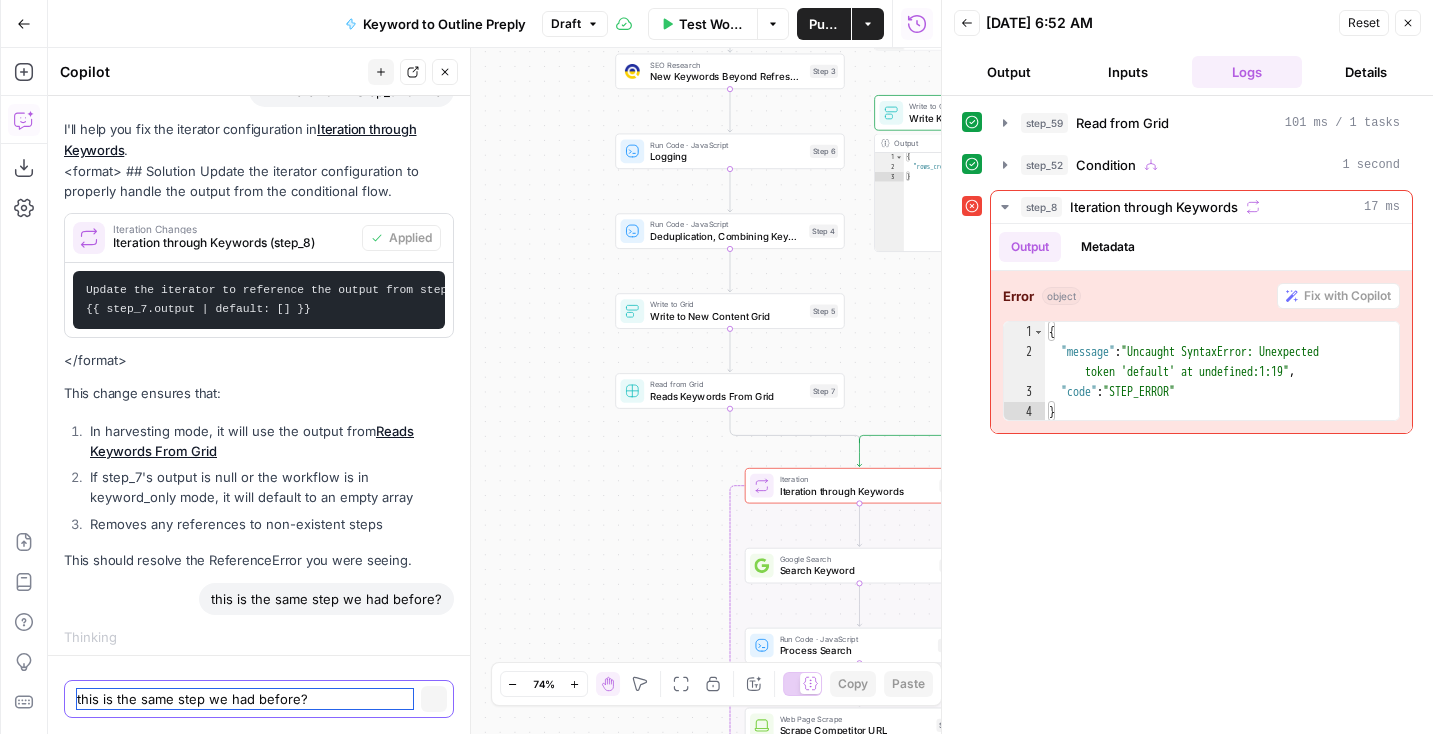 type 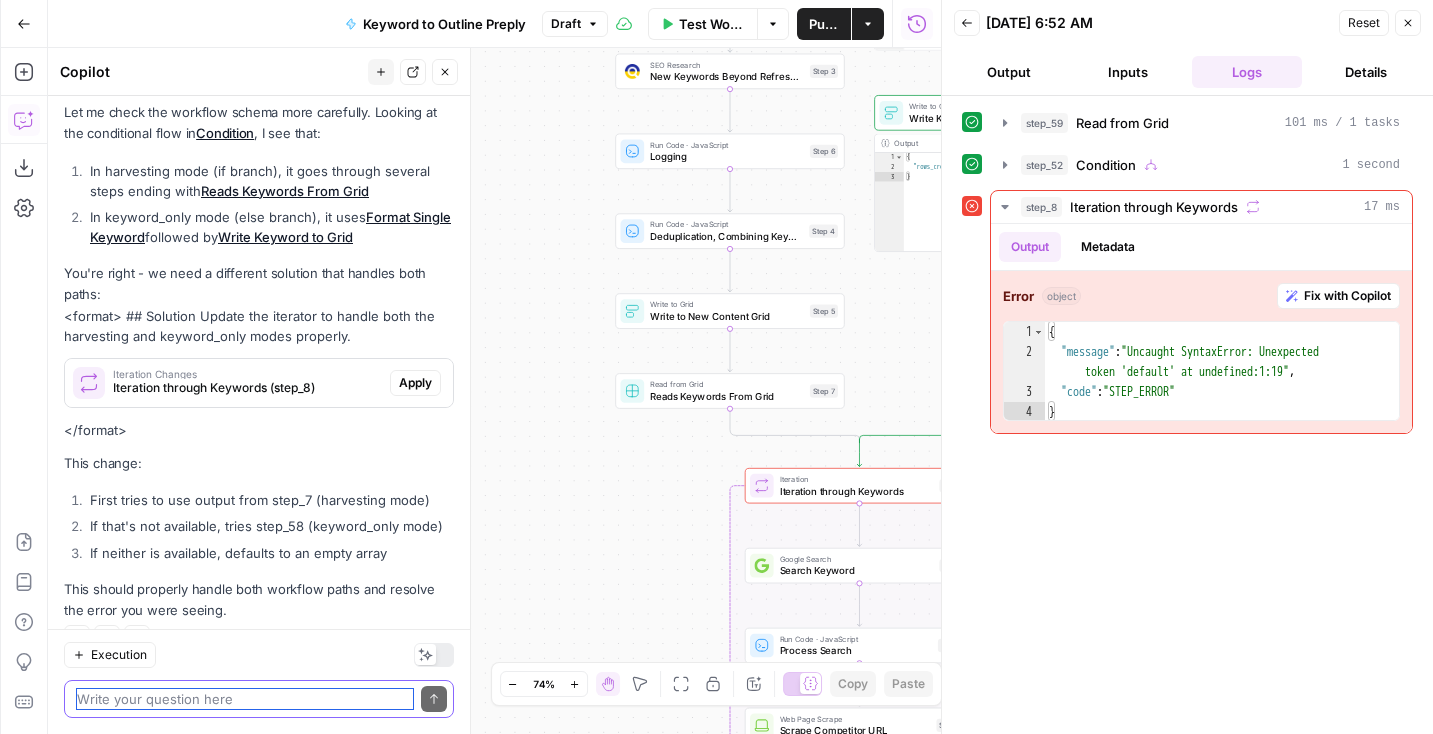 scroll, scrollTop: 1290, scrollLeft: 0, axis: vertical 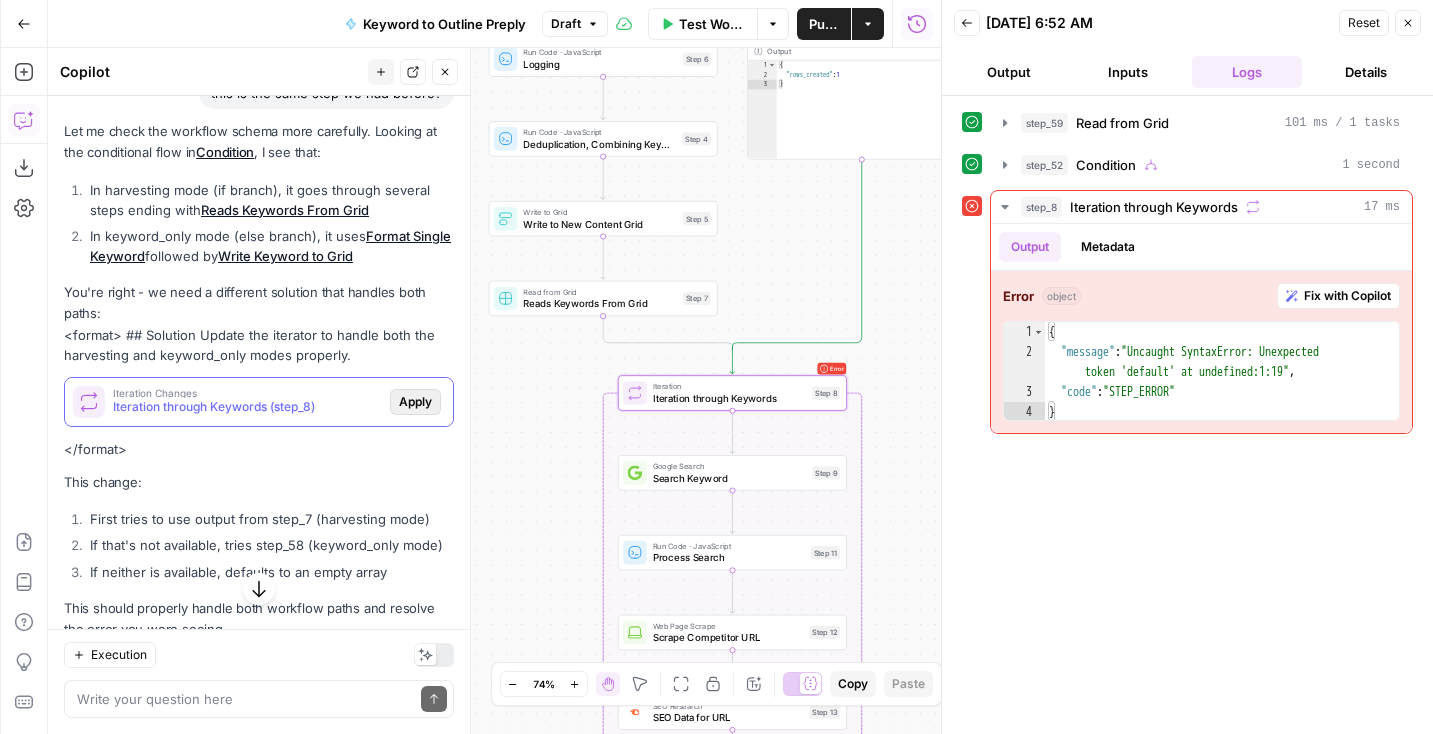 click on "Apply" at bounding box center (415, 402) 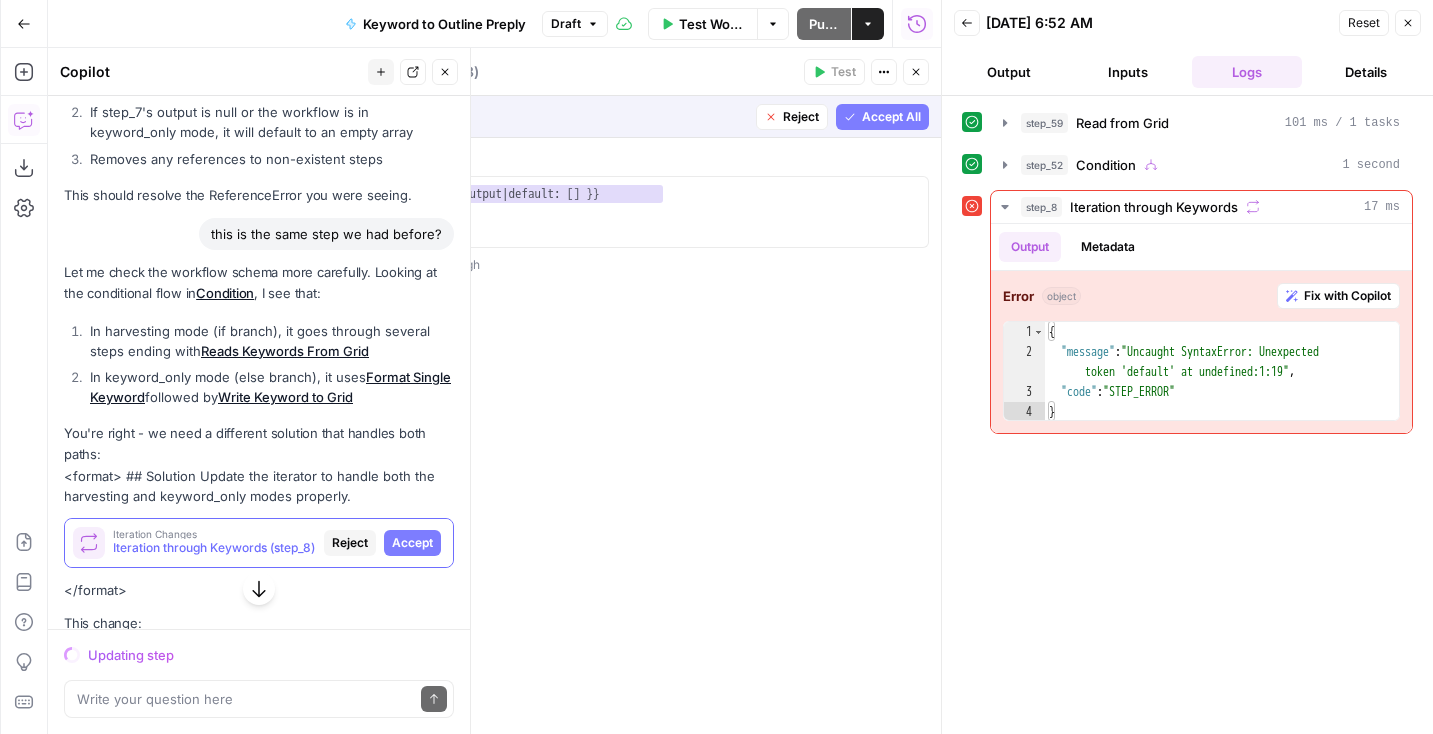 scroll, scrollTop: 1122, scrollLeft: 0, axis: vertical 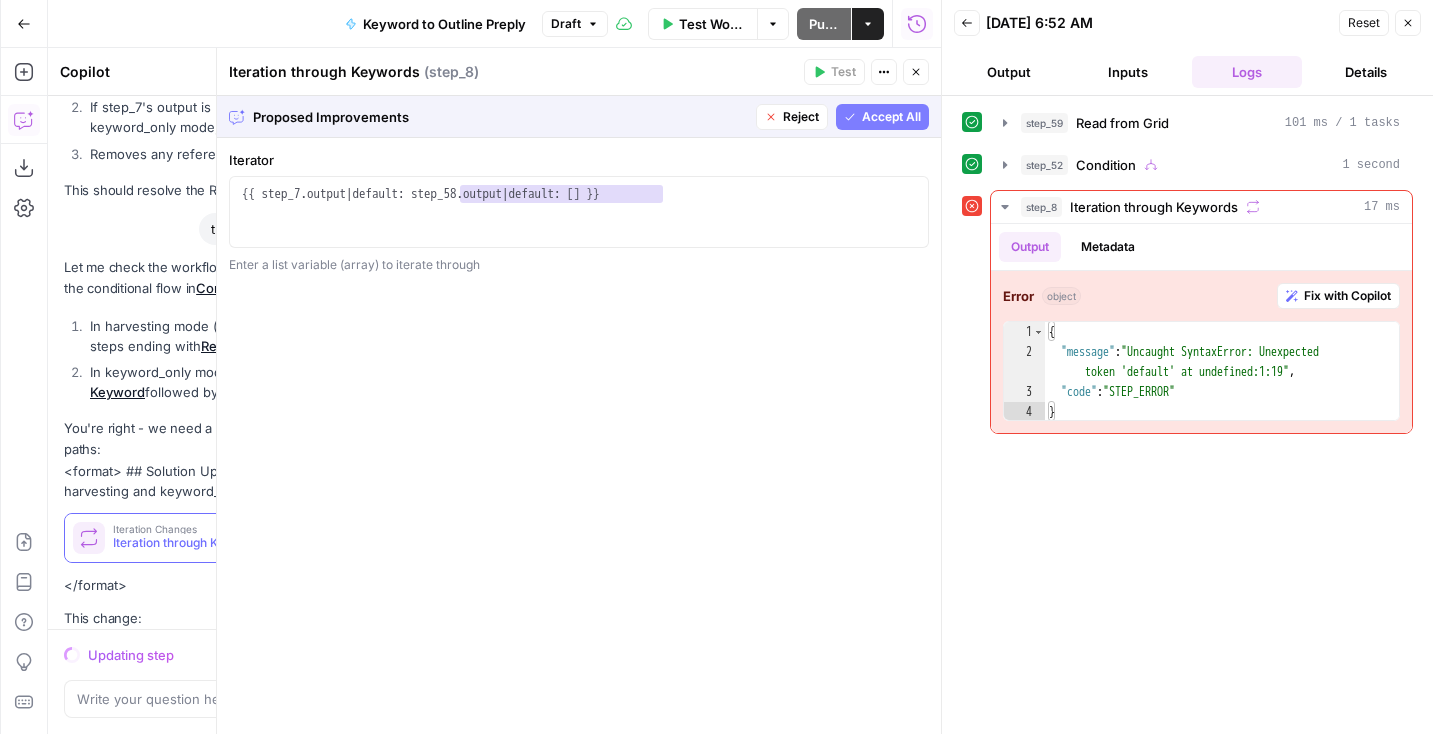 click on "Accept" at bounding box center [412, 538] 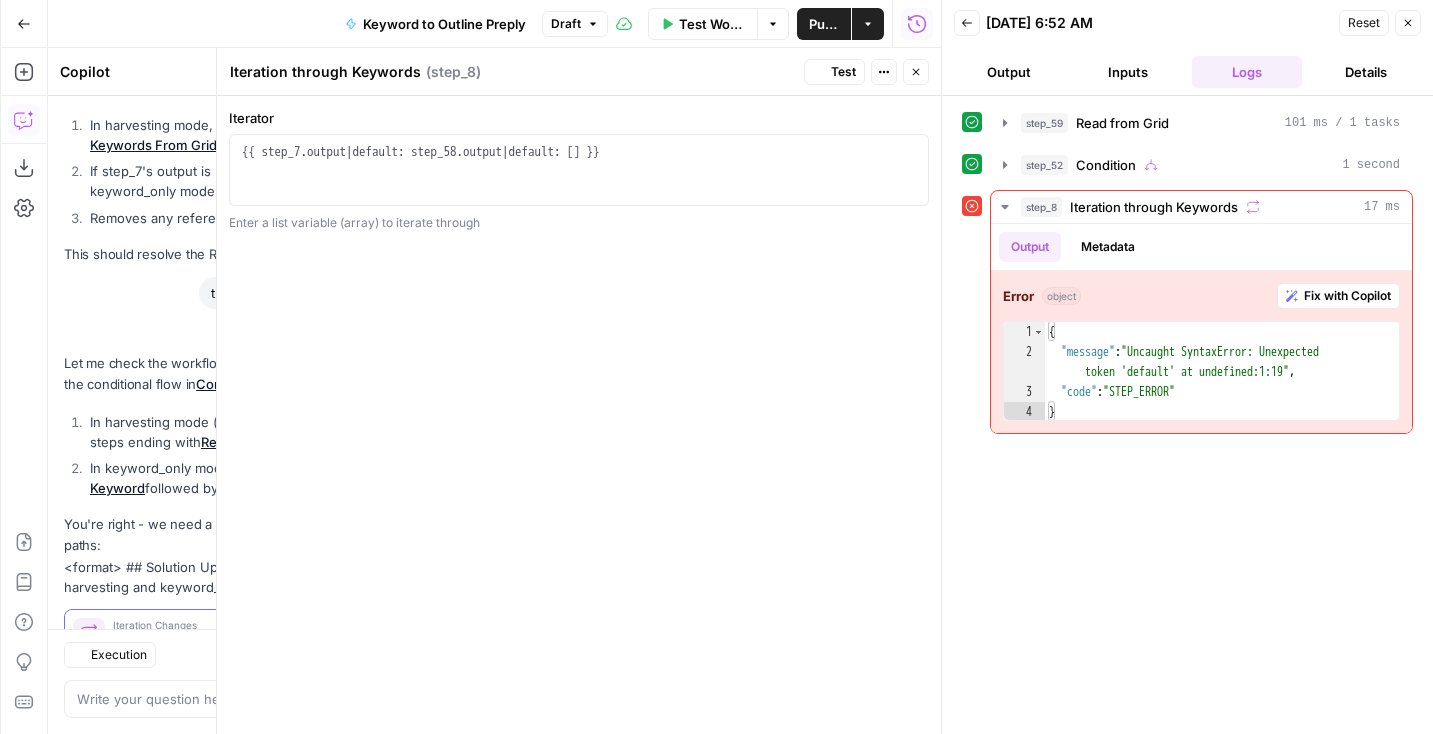 scroll, scrollTop: 1186, scrollLeft: 0, axis: vertical 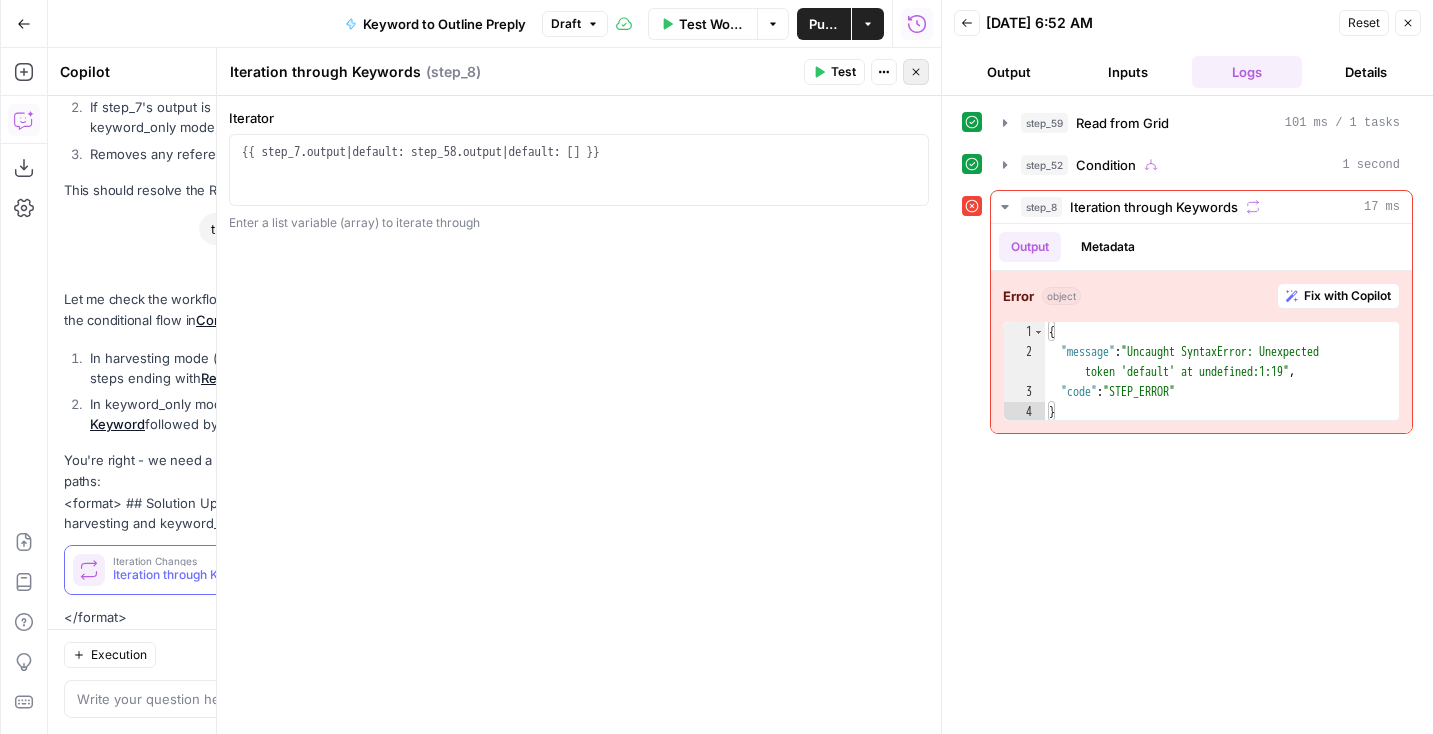 click 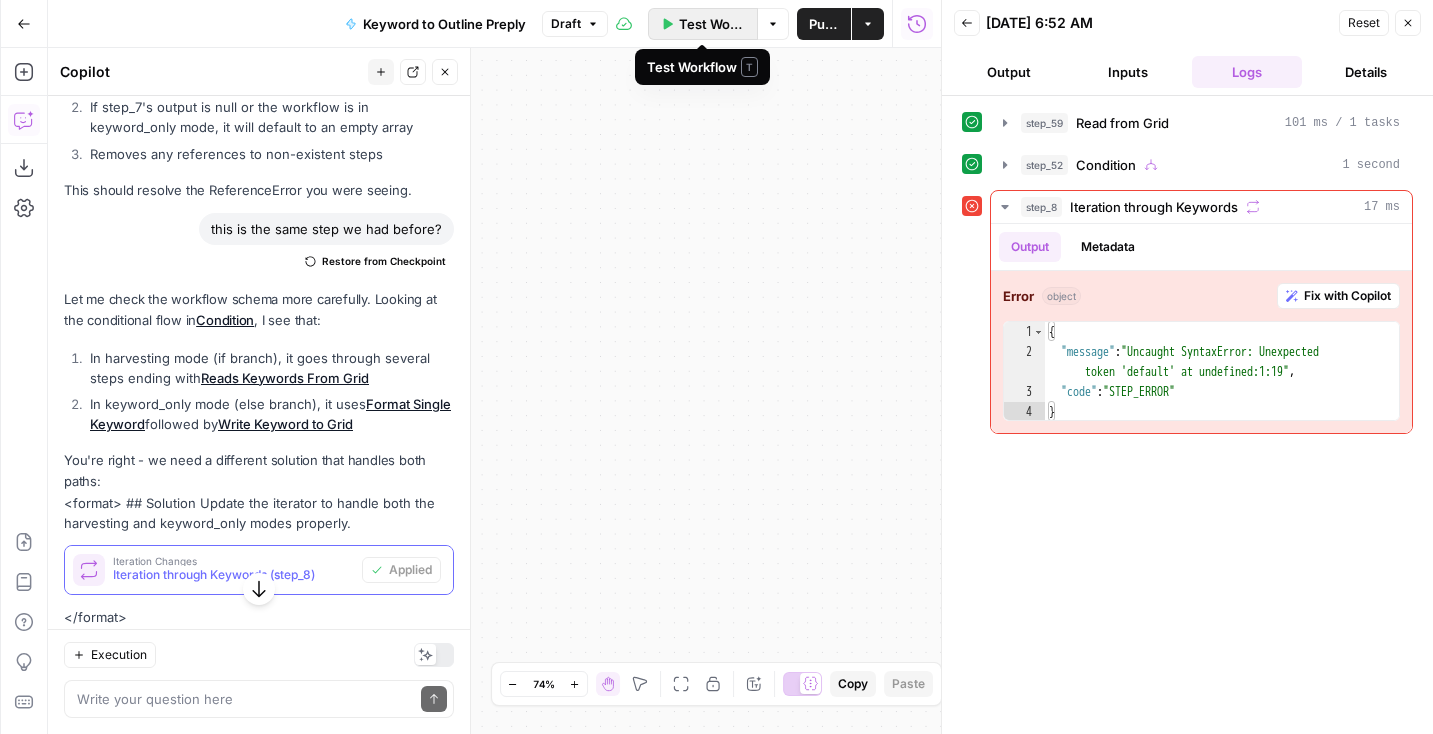click on "Test Workflow" at bounding box center (703, 24) 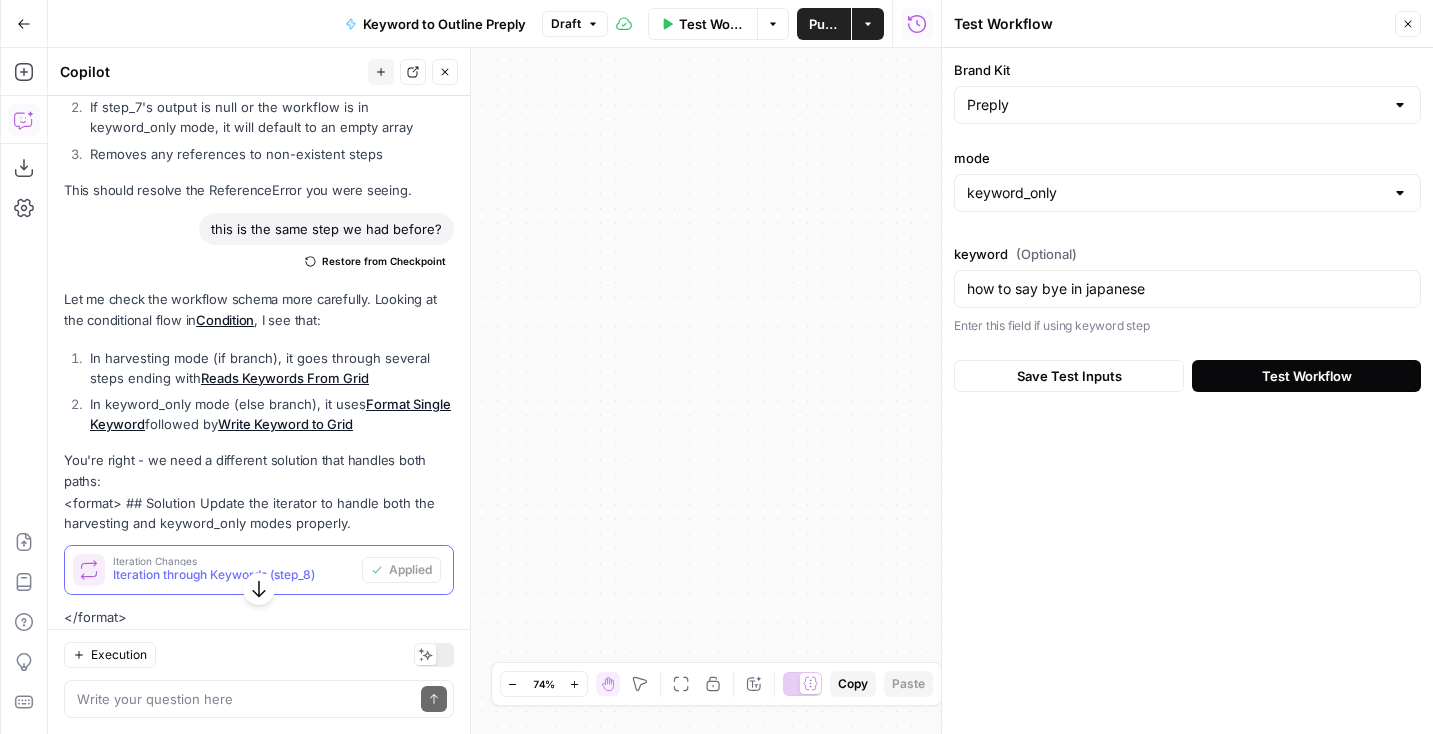 click on "Test Workflow" at bounding box center (1307, 376) 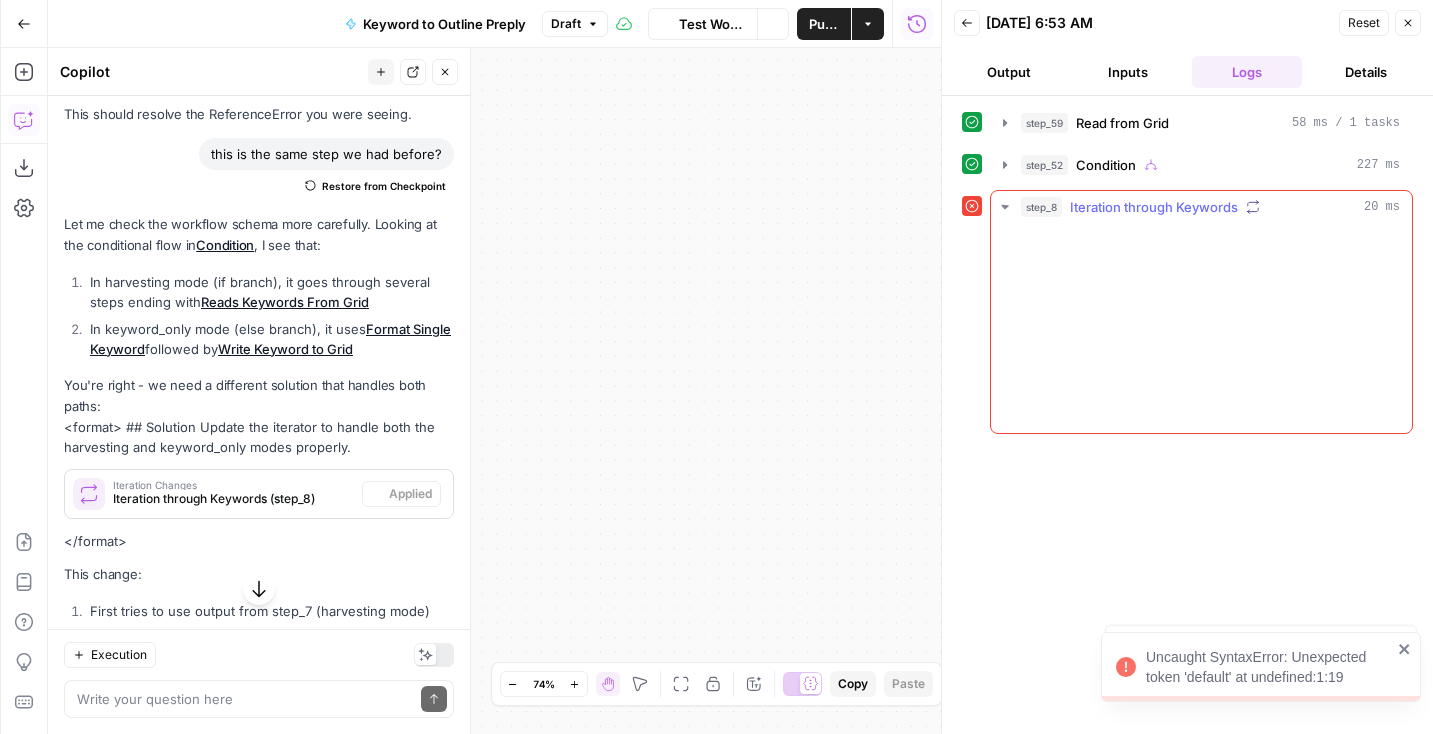 scroll, scrollTop: 1110, scrollLeft: 0, axis: vertical 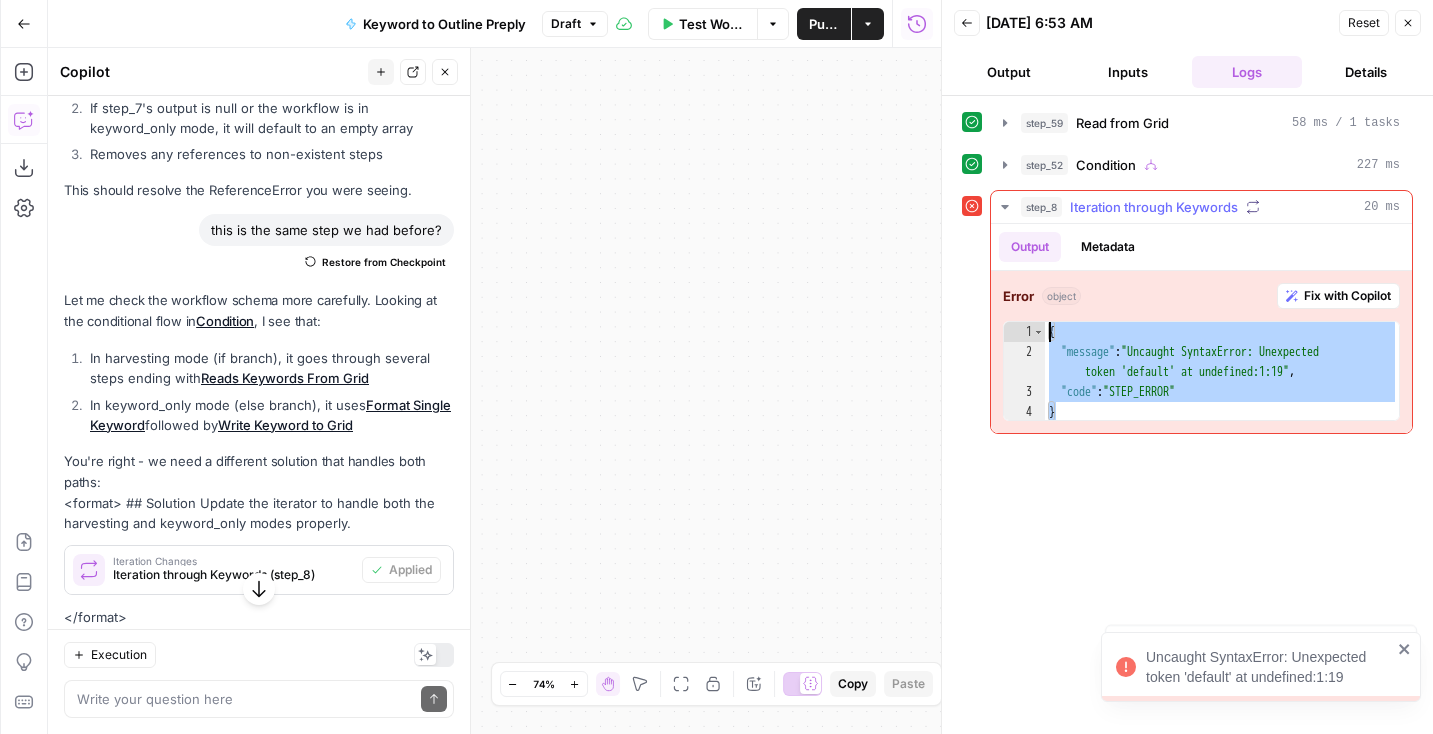 drag, startPoint x: 1261, startPoint y: 403, endPoint x: 1053, endPoint y: 301, distance: 231.66354 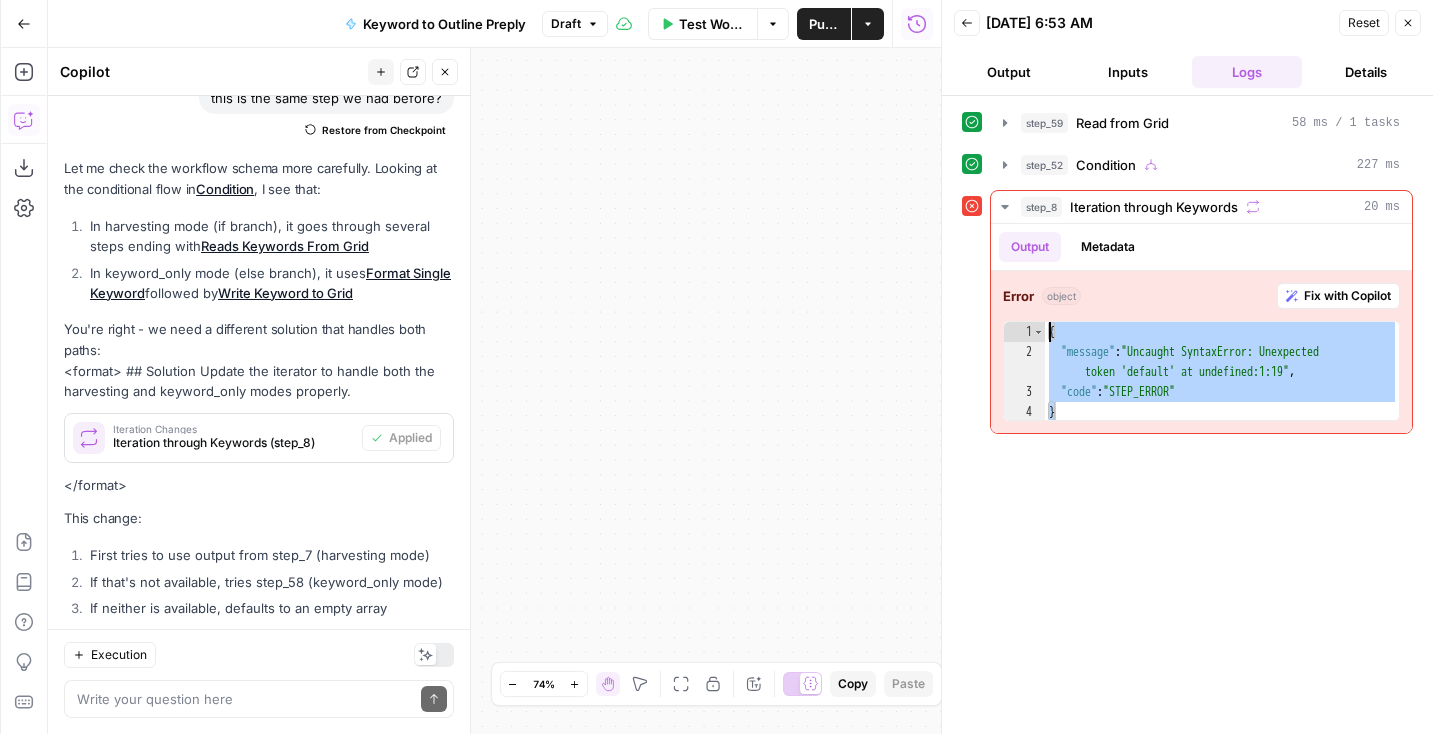 scroll, scrollTop: 1230, scrollLeft: 0, axis: vertical 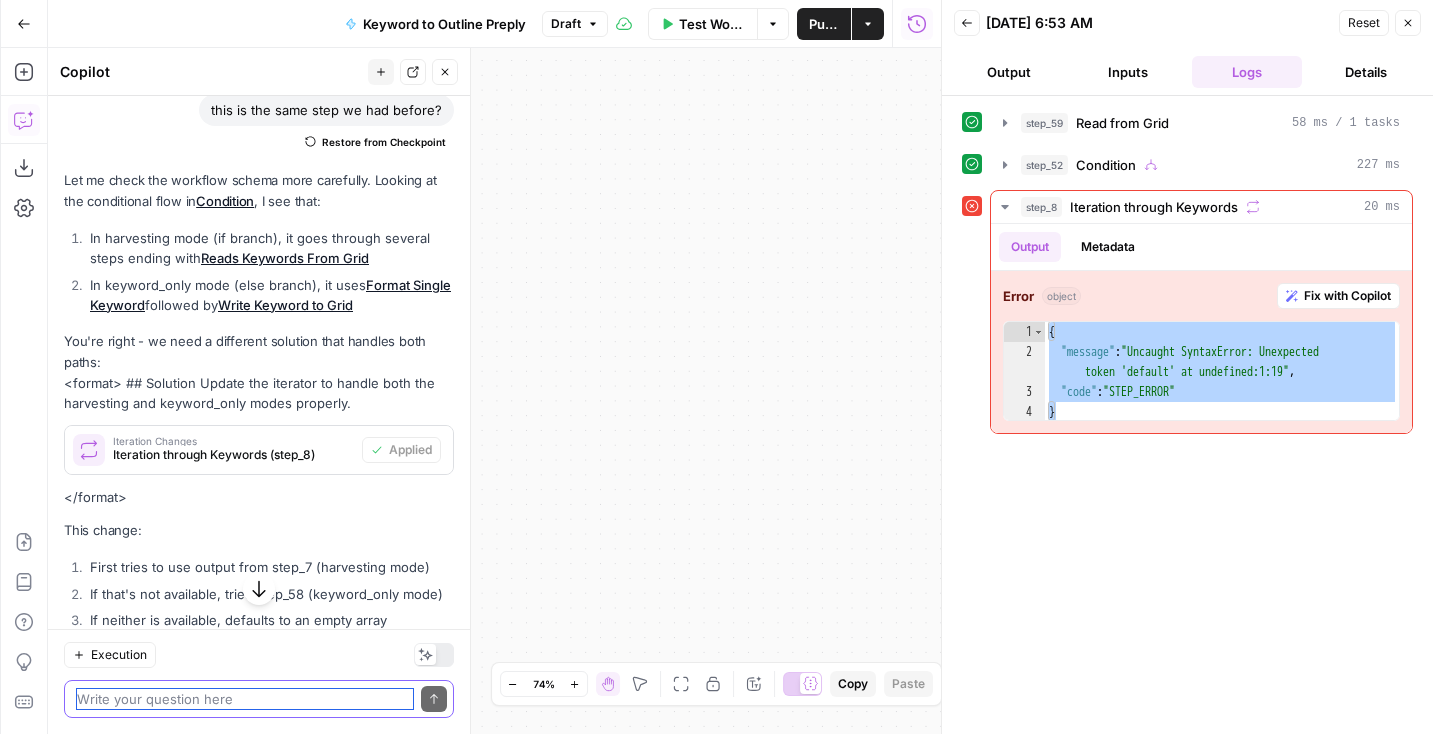 click at bounding box center [245, 699] 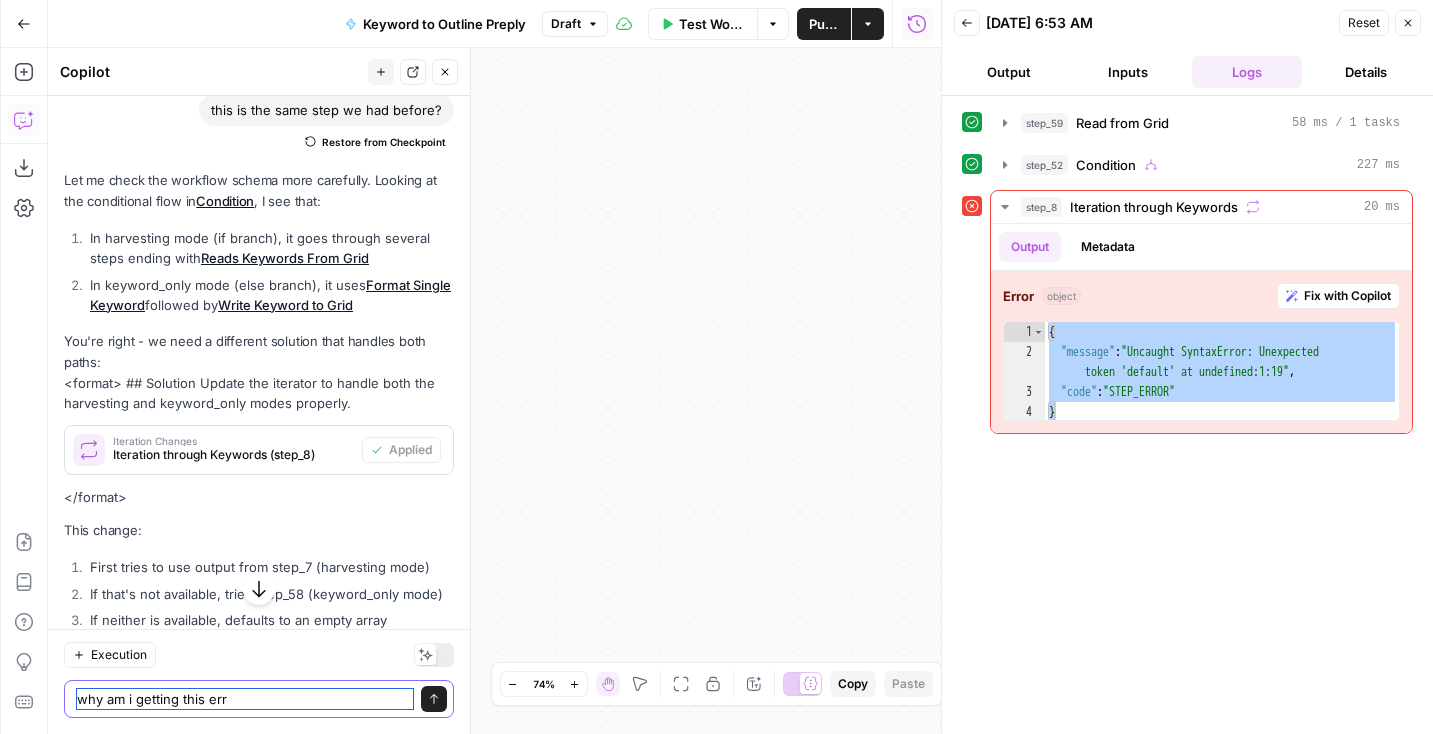 type on "why am i getting this err" 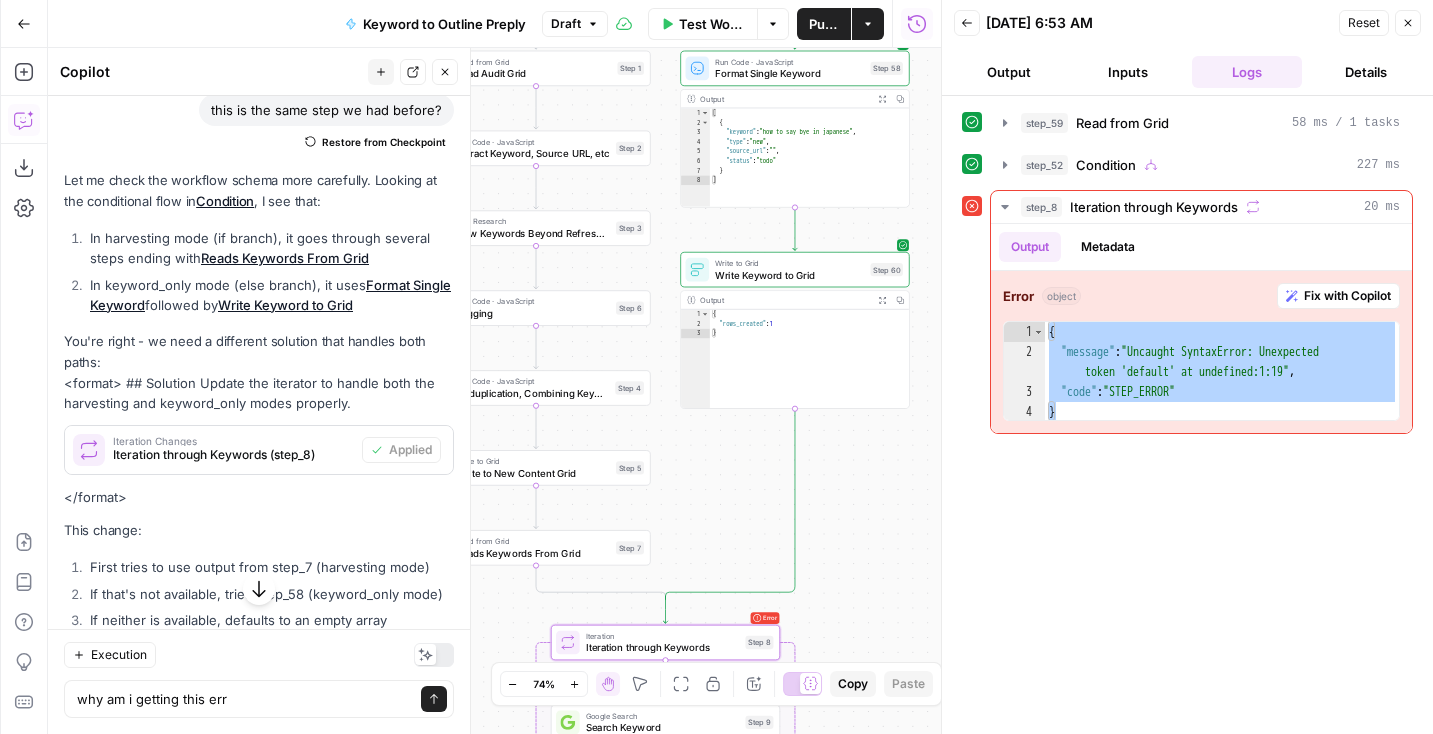 drag, startPoint x: 918, startPoint y: 532, endPoint x: 993, endPoint y: 101, distance: 437.47687 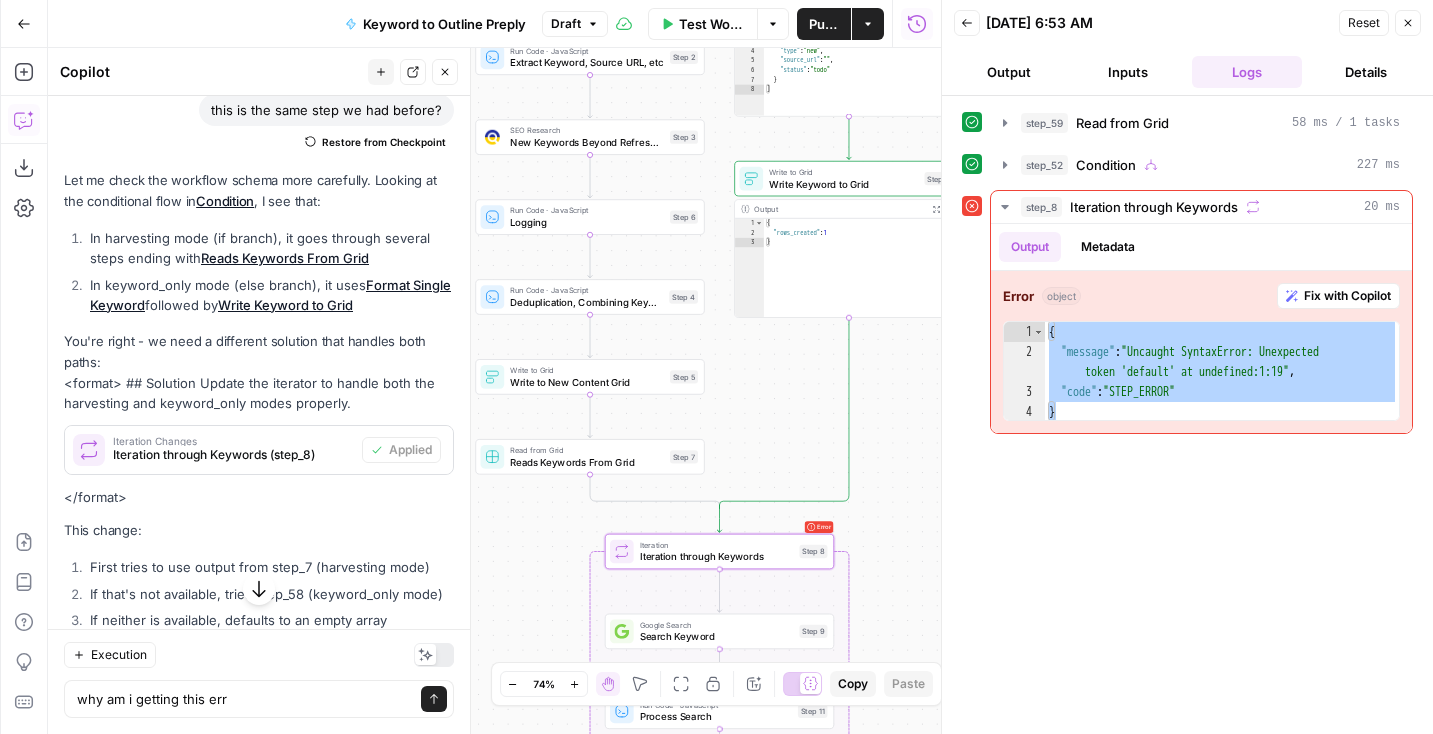 click on "Iteration through Keywords" at bounding box center [717, 556] 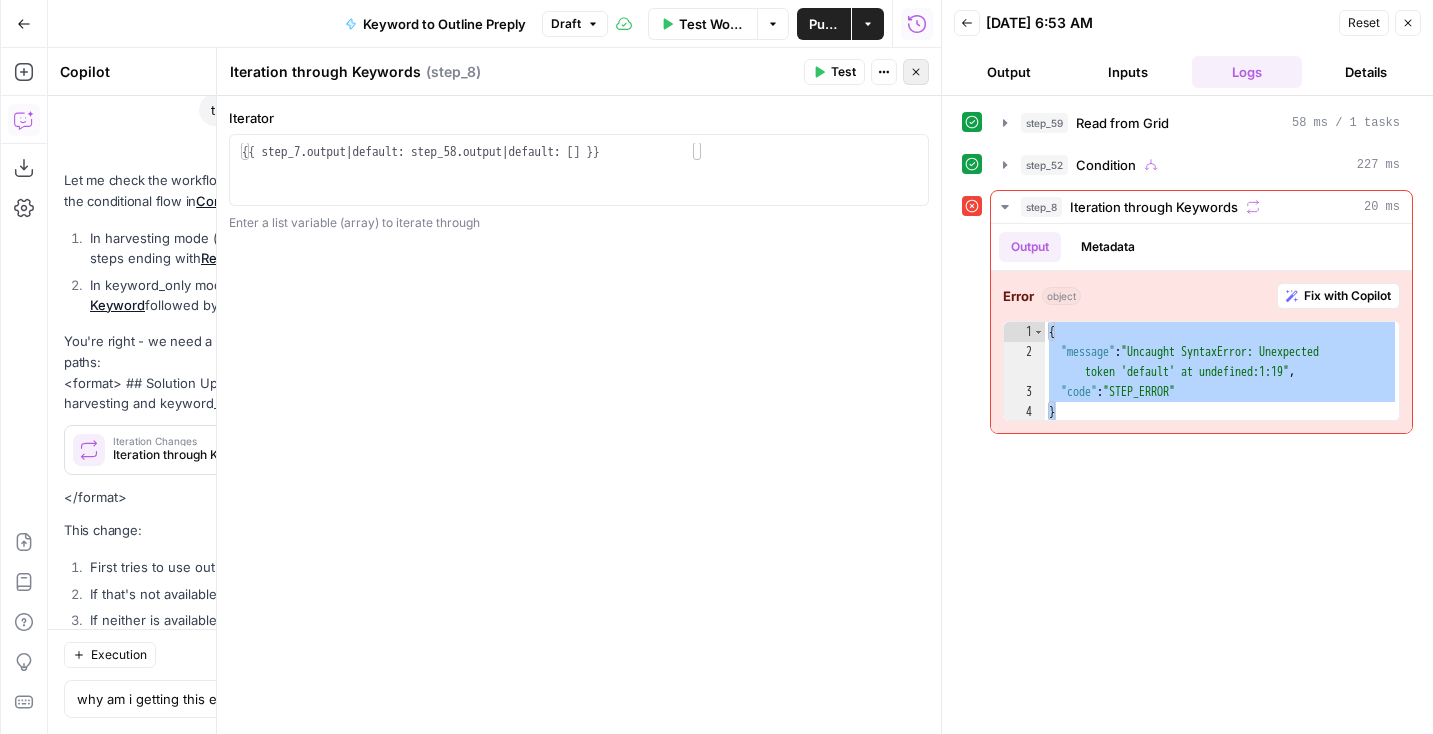 click on "Close" at bounding box center (916, 72) 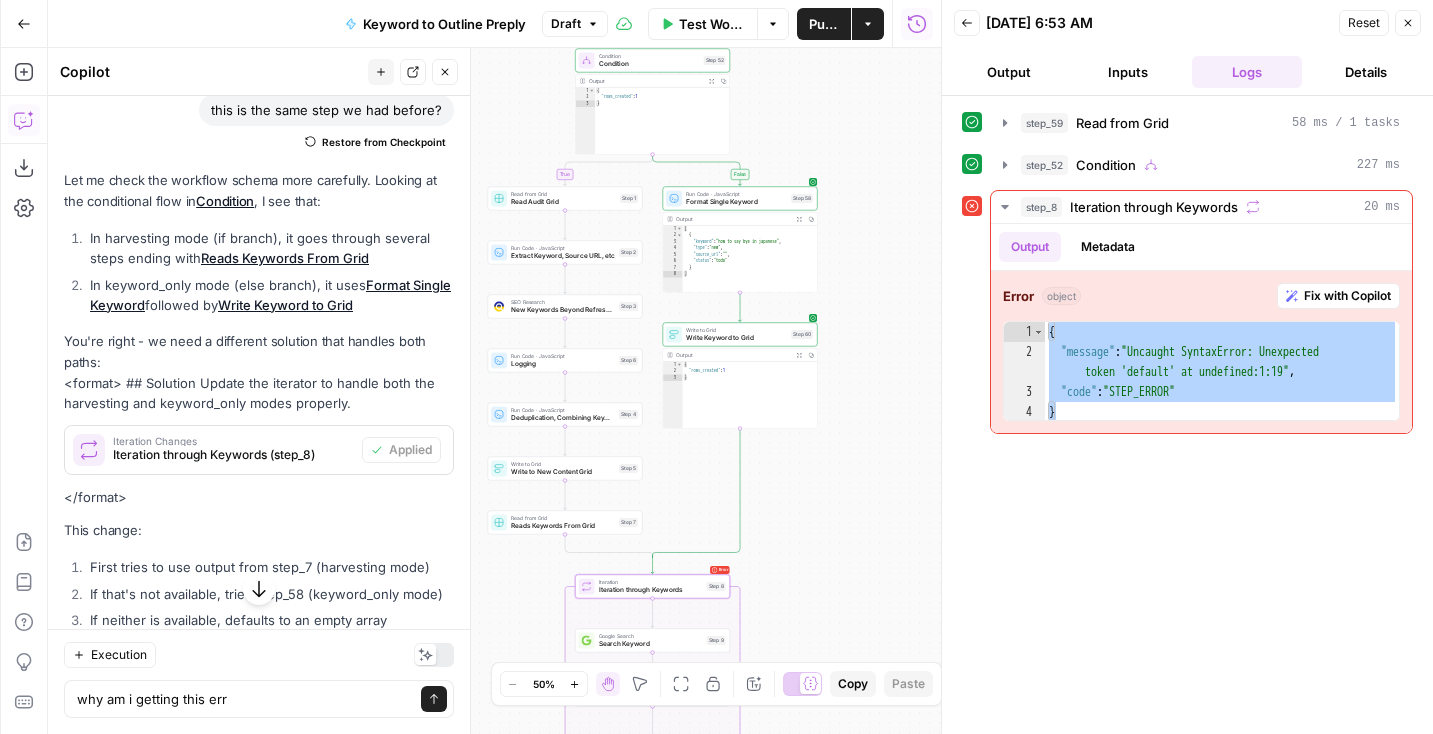 drag, startPoint x: 879, startPoint y: 262, endPoint x: 885, endPoint y: 349, distance: 87.20665 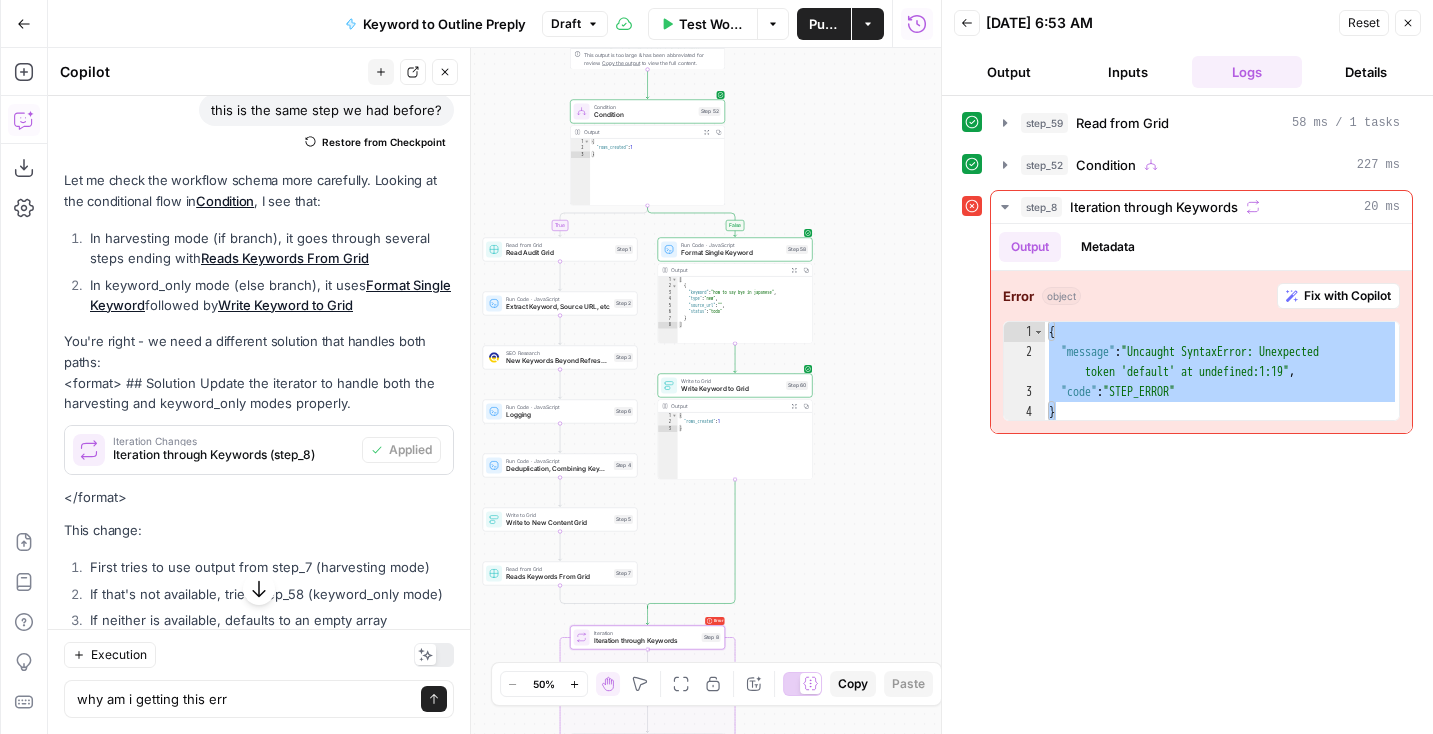 click on "Iteration through Keywords" at bounding box center (646, 641) 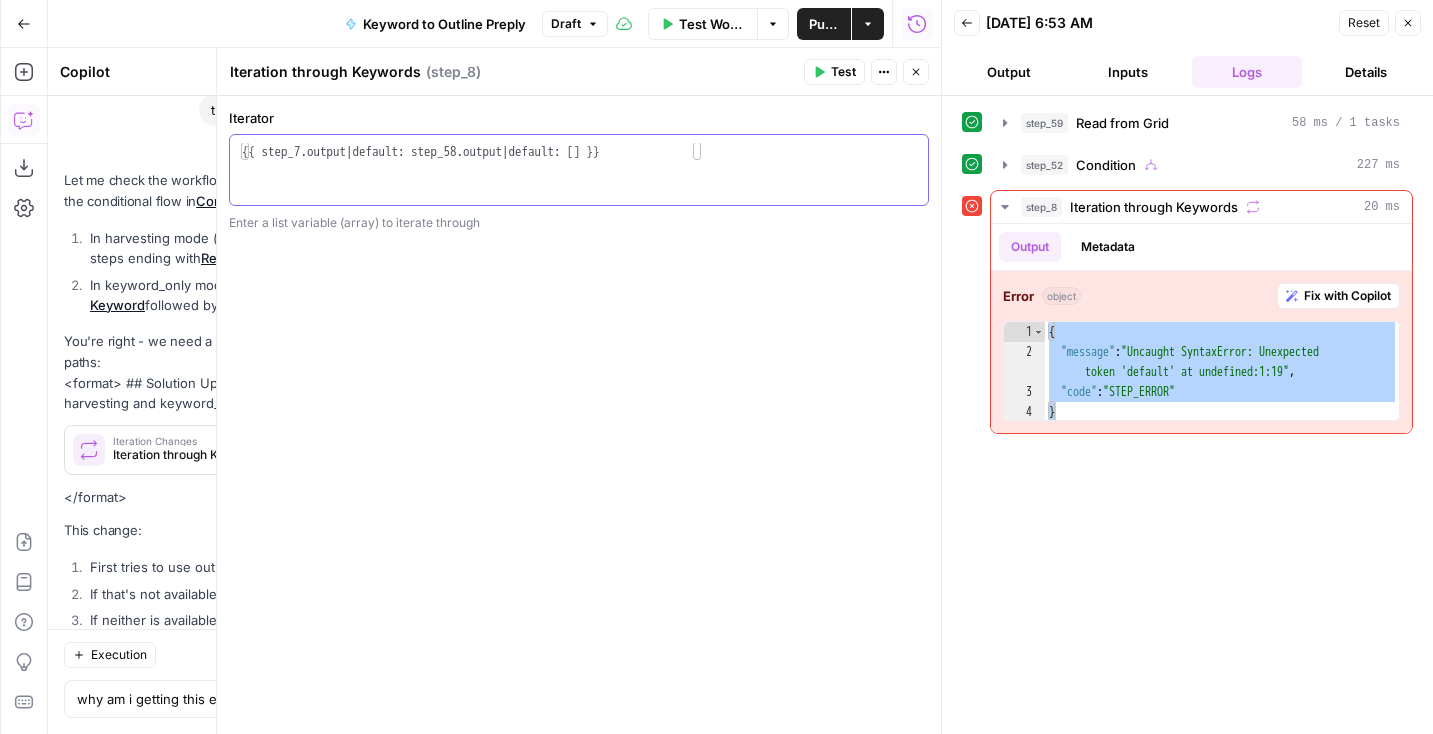 type on "**********" 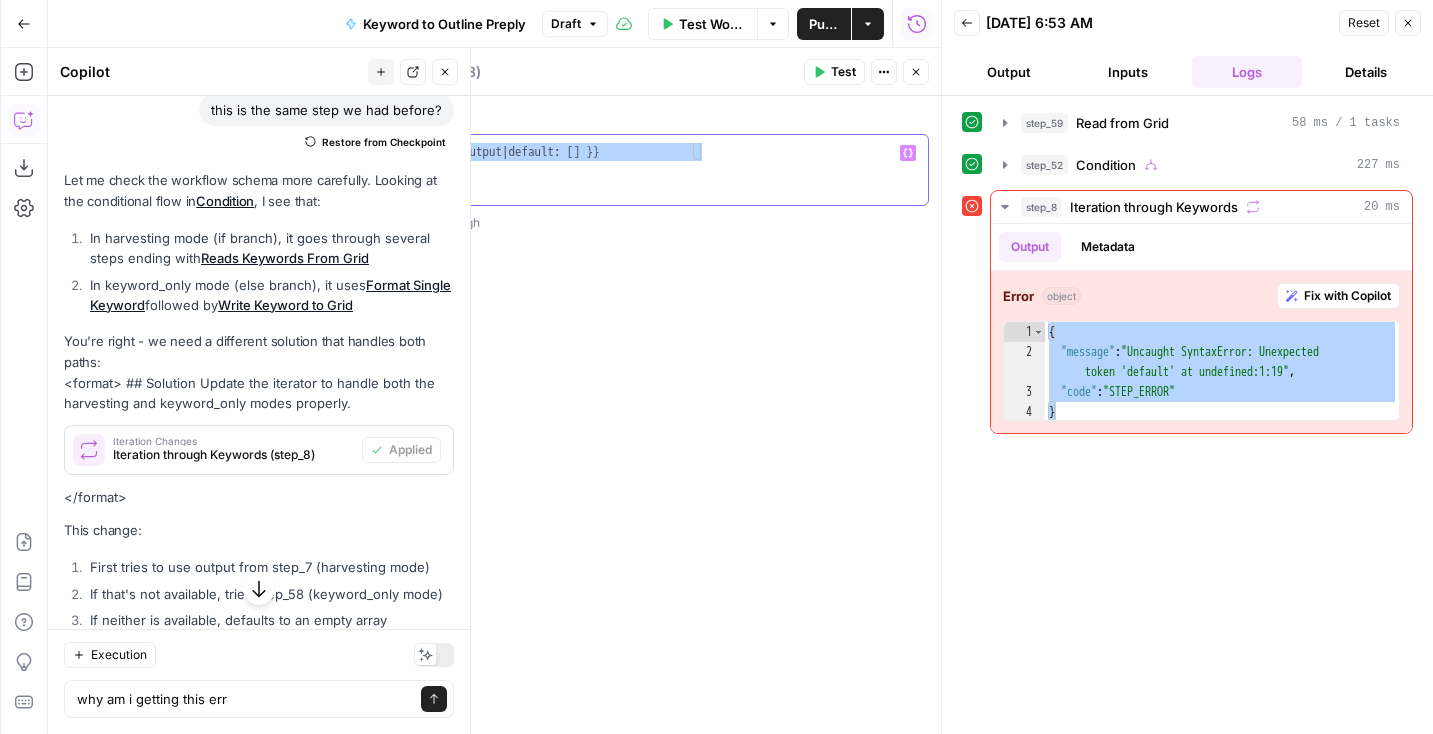 drag, startPoint x: 768, startPoint y: 156, endPoint x: 184, endPoint y: 101, distance: 586.58417 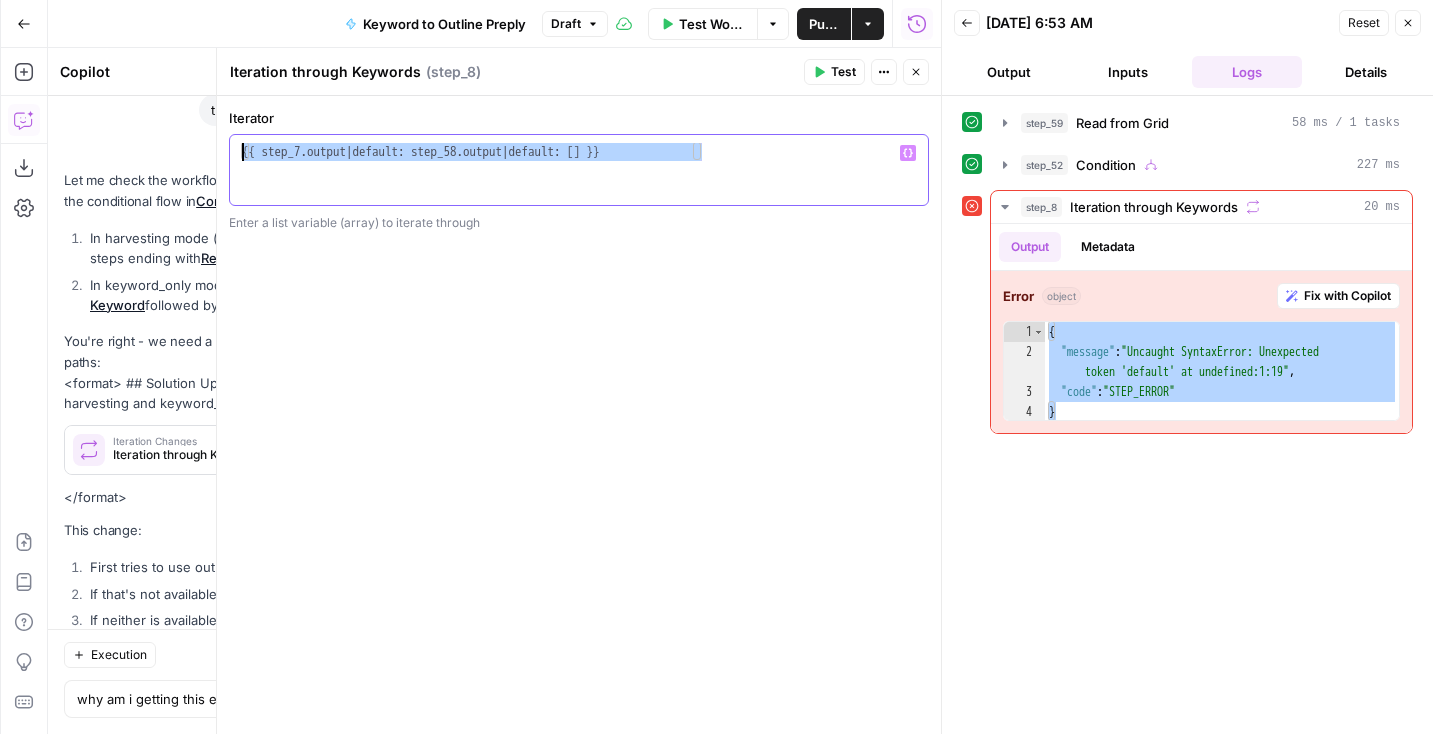 paste 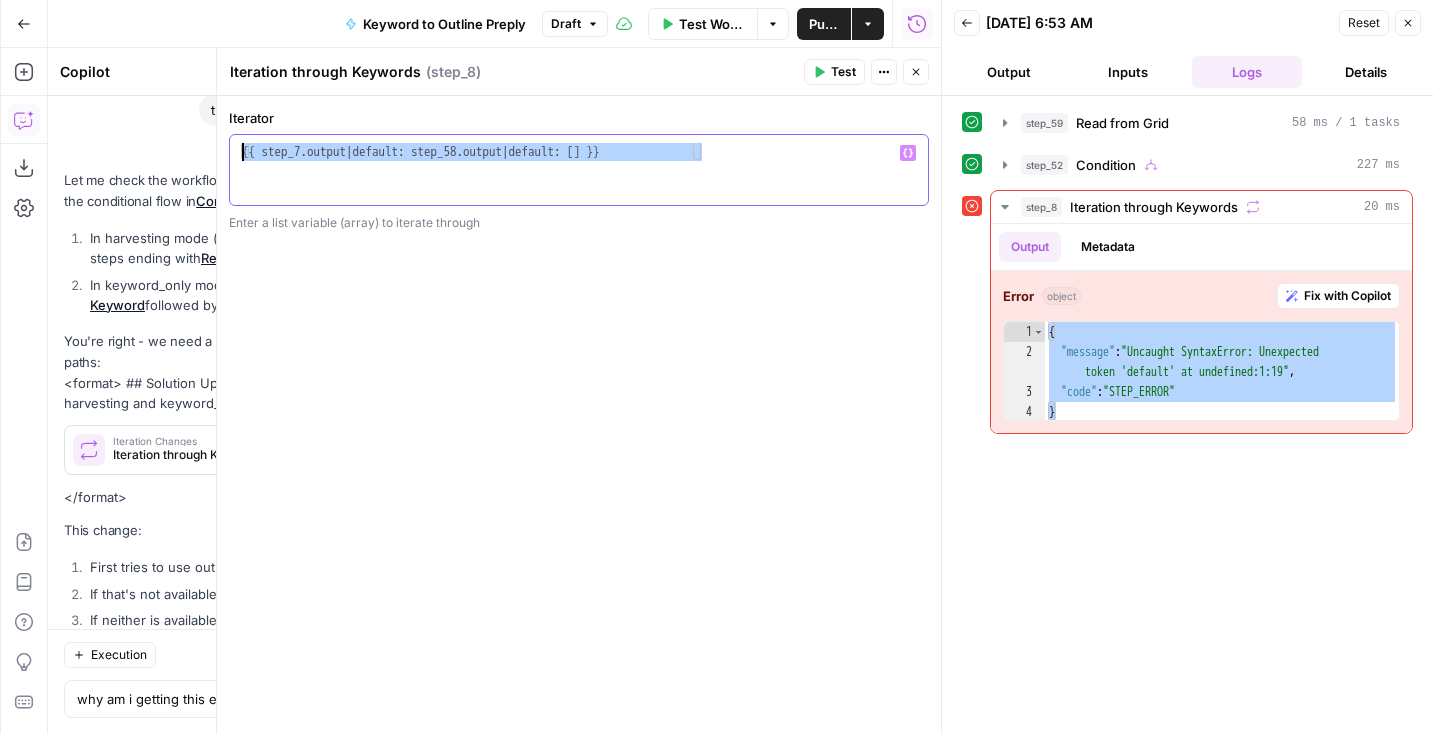 type 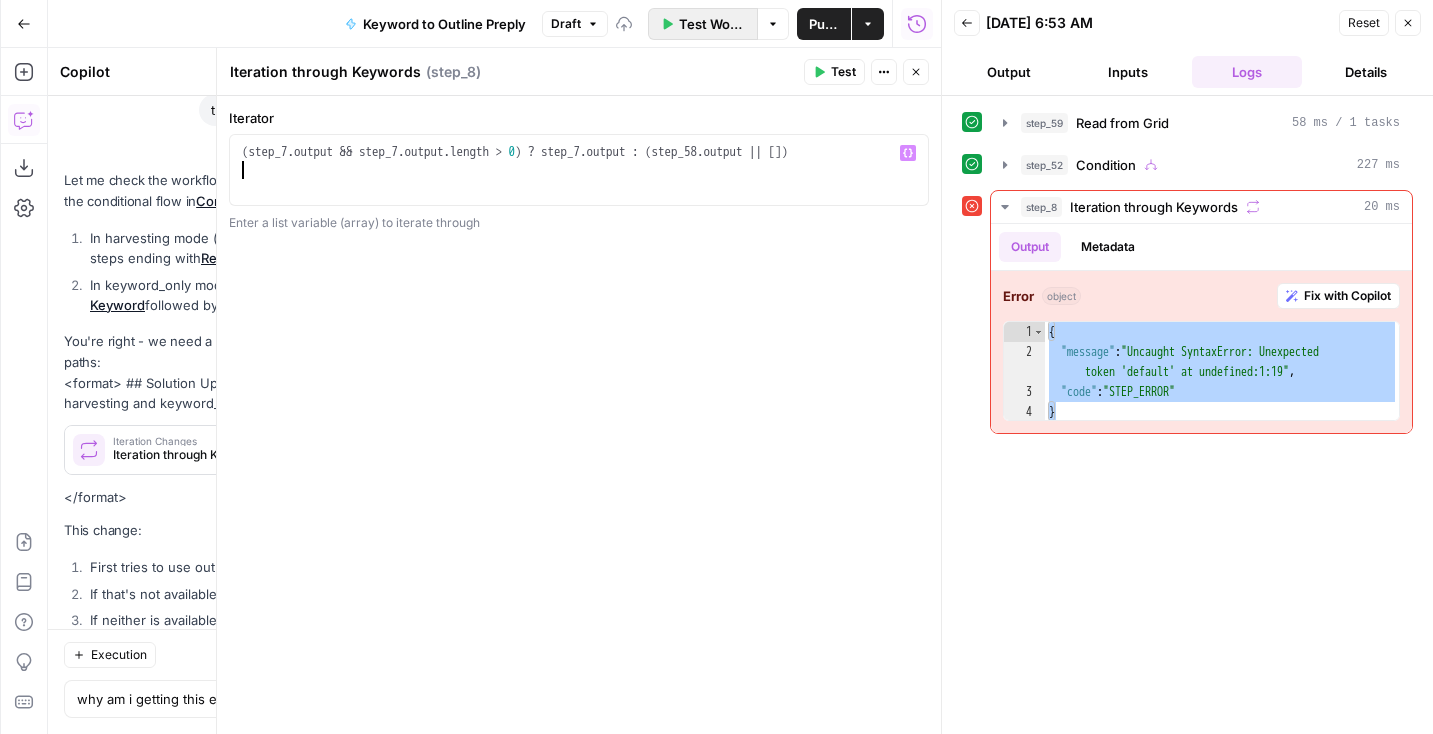 click 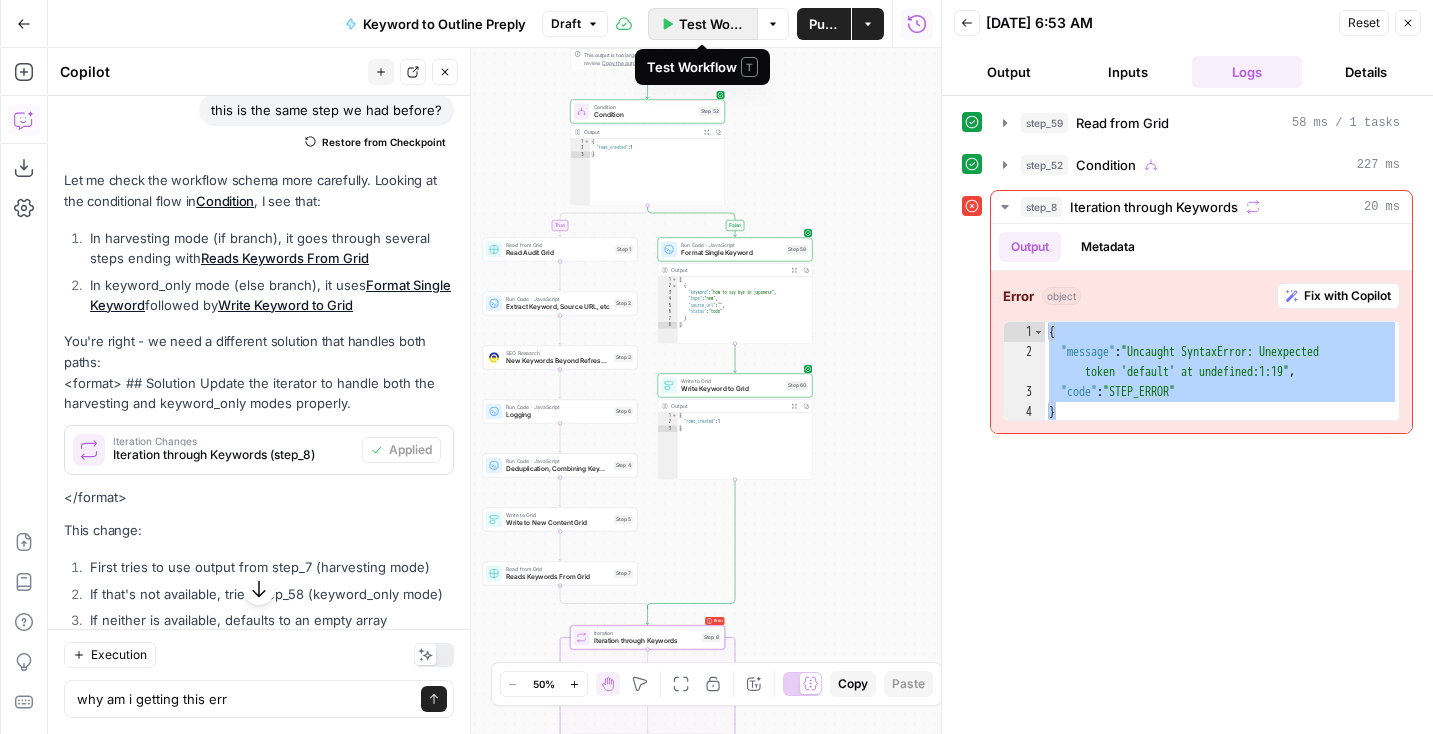 click on "Test Workflow" at bounding box center [703, 24] 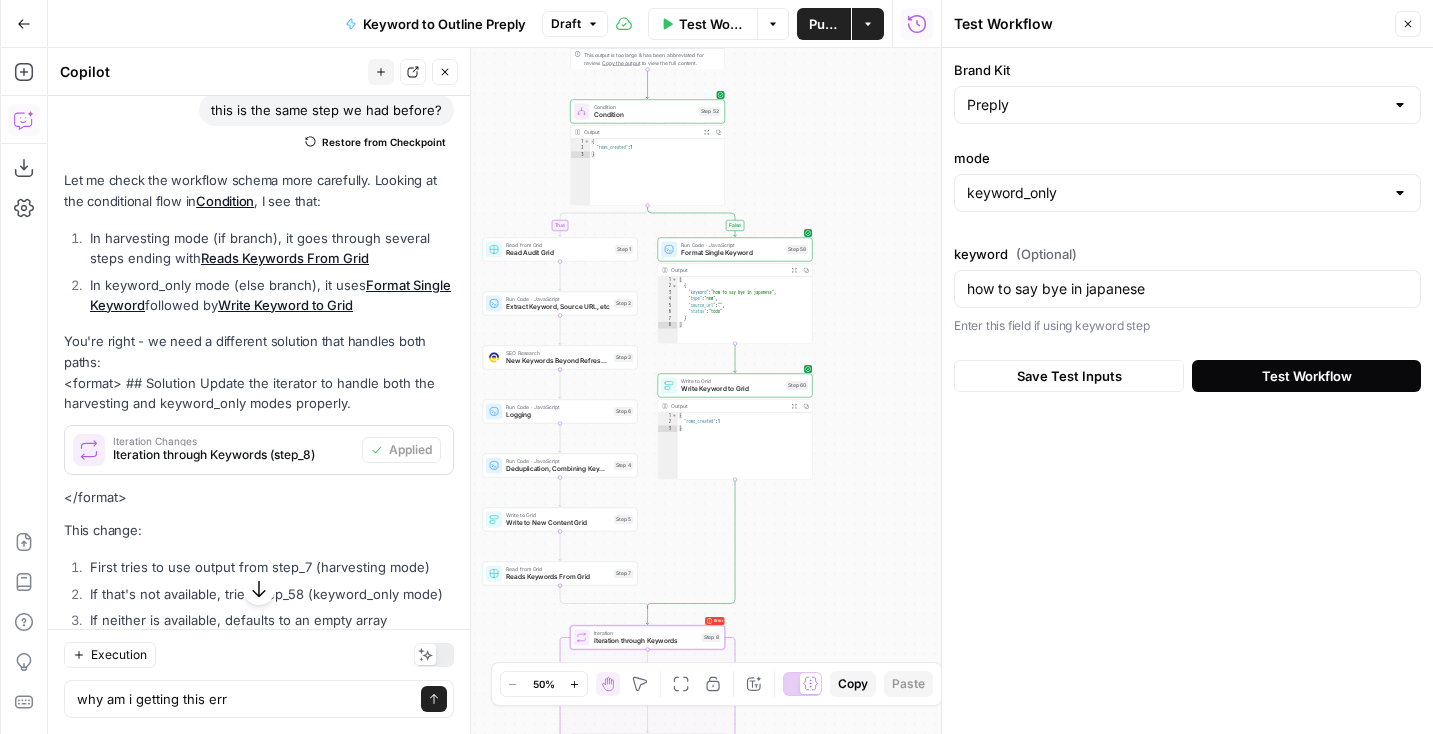 click on "Test Workflow" at bounding box center (1307, 376) 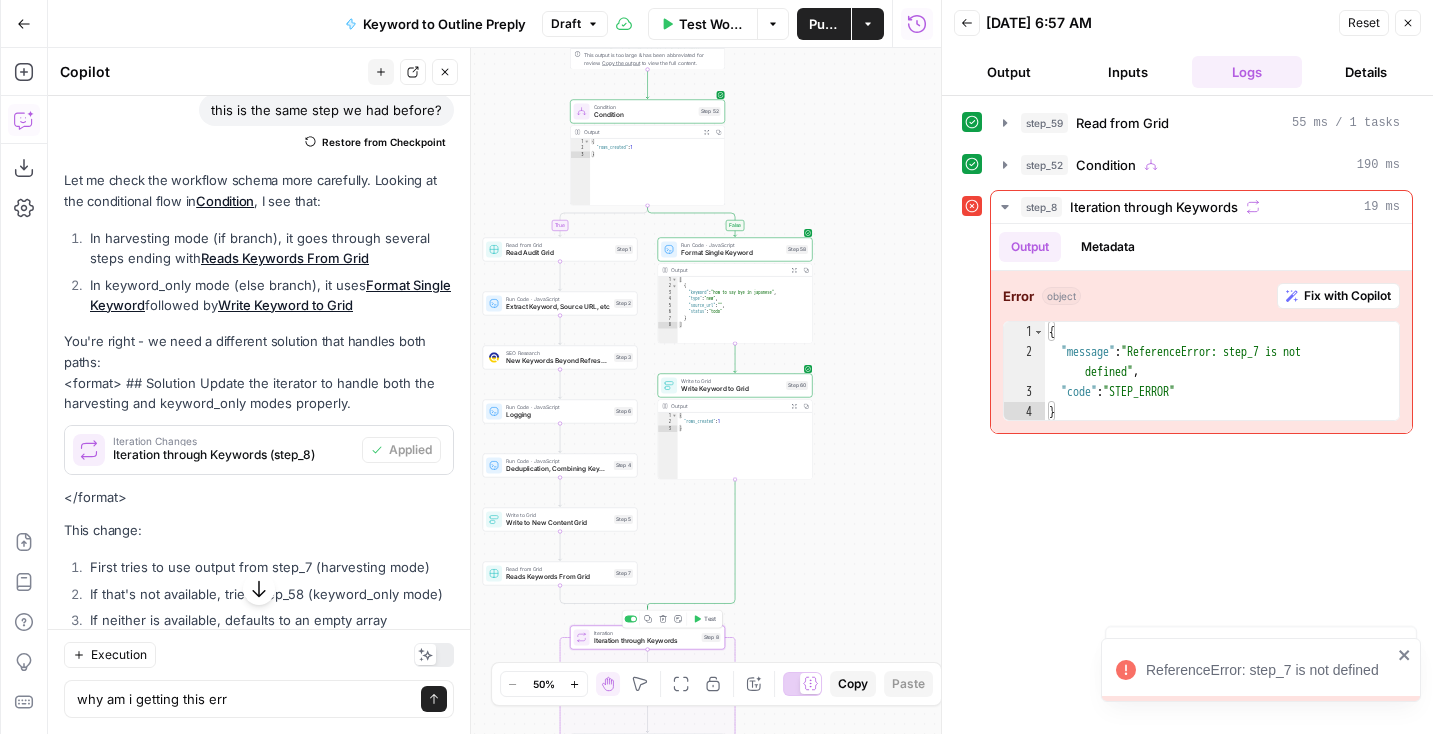 click on "Iteration through Keywords" at bounding box center [646, 641] 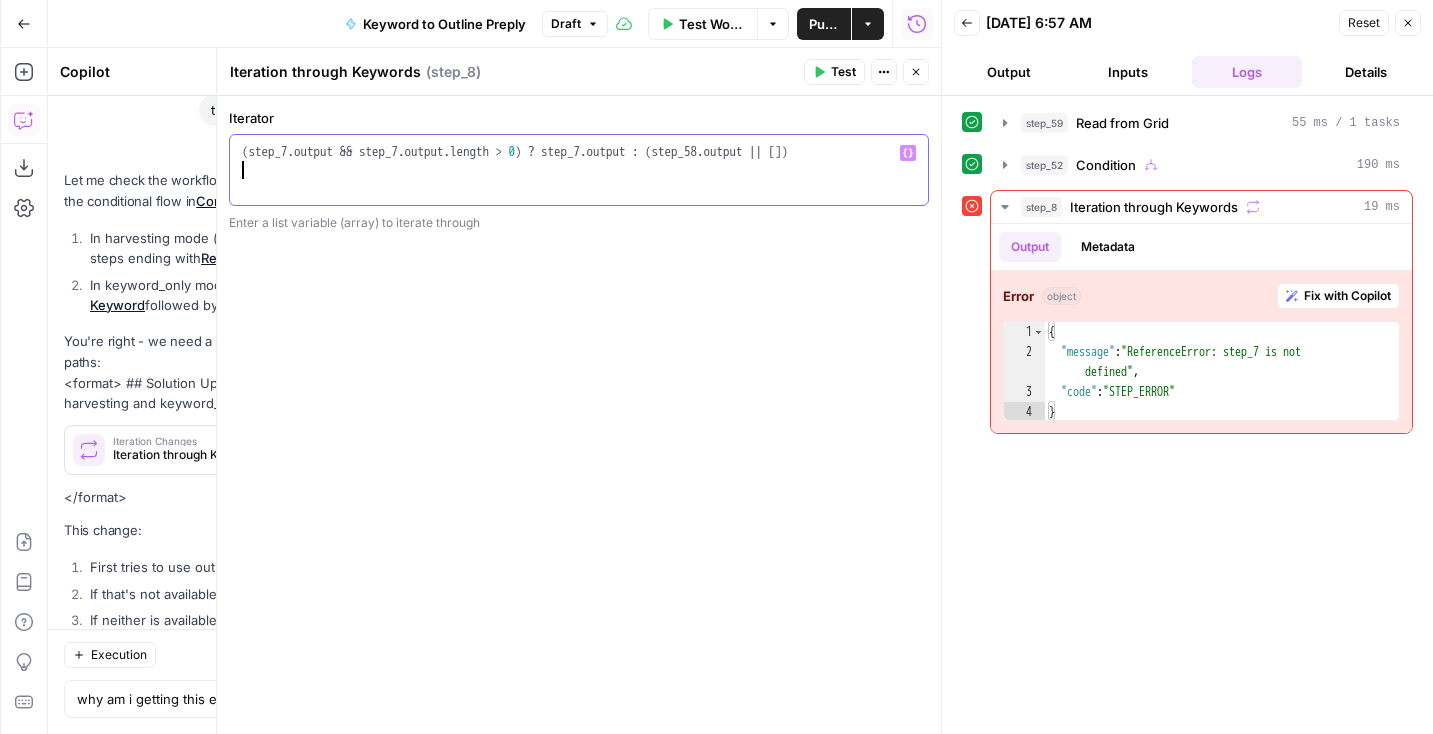 click on "( step_7 . output   &&   step_7 . output . length   >   0 )   ?   step_7 . output   :   ( step_58 . output   ||   [ ])" at bounding box center [579, 188] 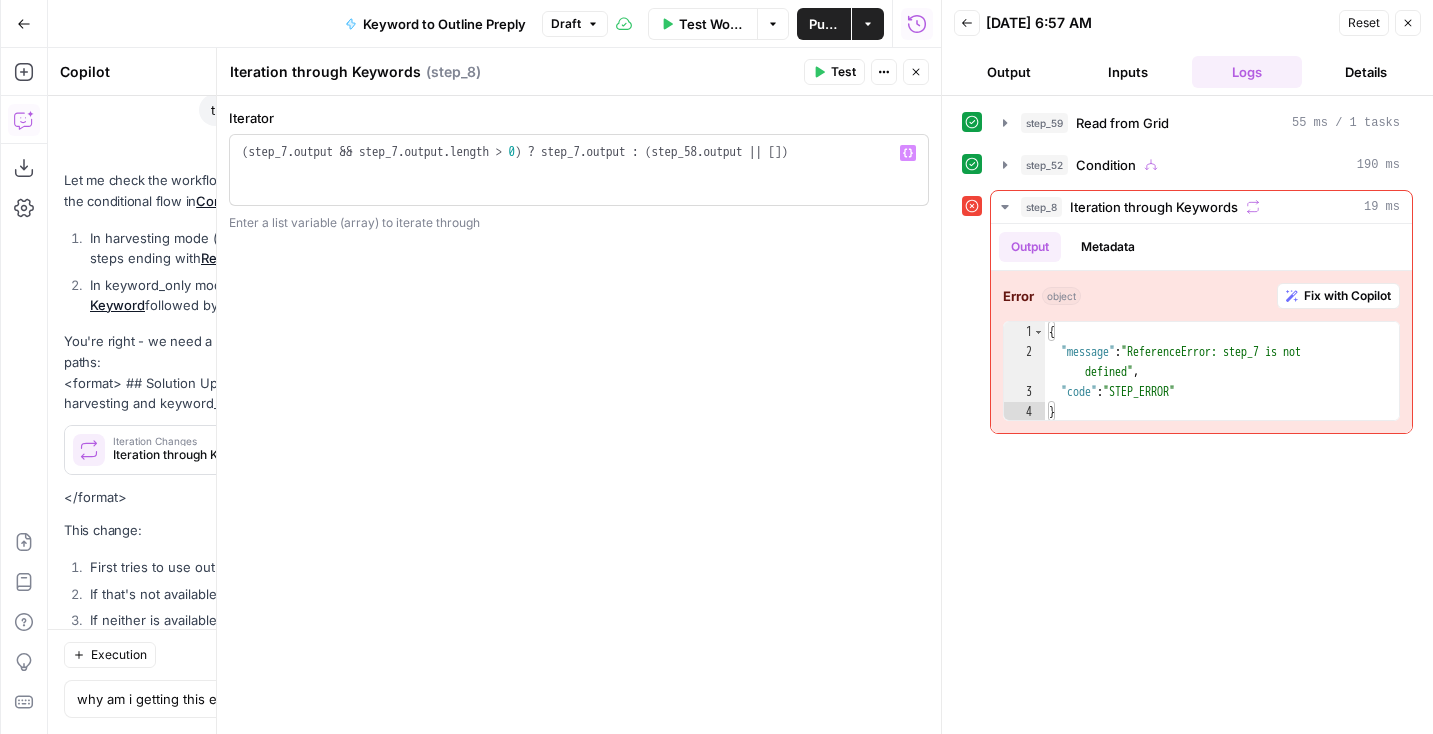 click on "1 2 ( step_7 . output   &&   step_7 . output . length   >   0 )   ?   step_7 . output   :   ( step_58 . output   ||   [ ])     XXXXXXXXXXXXXXXXXXXXXXXXXXXXXXXXXXXXXXXXXXXXXXXXXXXXXXXXXXXXXXXXXXXXXXXXXXXXXXXXXXXXXXXXXXXXXXXXXXXXXXXXXXXXXXXXXXXXXXXXXXXXXXXXXXXXXXXXXXXXXXXXXXXXXXXXXXXXXXXXXXXXXXXXXXXXXXXXXXXXXXXXXXXXXXXXXXXXXXXXXXXXXXXXXXXXXXXXXXXXXXXXXXXXXXXXXXXXXXXXXXXXXXXXXXXXXXXXXXXXXXXXXXXXXXXXXXXXXXXXXXXXXXXXXXXXXXXXXXXXXXXXXXXXXXXXXXXXXXXXXXXXXXXXXXXXXXXXXXXXXXXXXXXXXXXXXXXXXXXXXXXXXXXXXXXXXXXXXXXXXXXXXXXXXXXXXXXXXXXXXXXXXXXXXXXXXXXXXXXXXXXXXXXXXXXXXXXXXXXXXXXXXXXXXXXXXXXXXXXXXXXXXXXXXXXXXXXXXXXXXXXXXXXXXXXXXXXXXXXXXXXXXXXXXXXX Variables Menu" at bounding box center [579, 170] 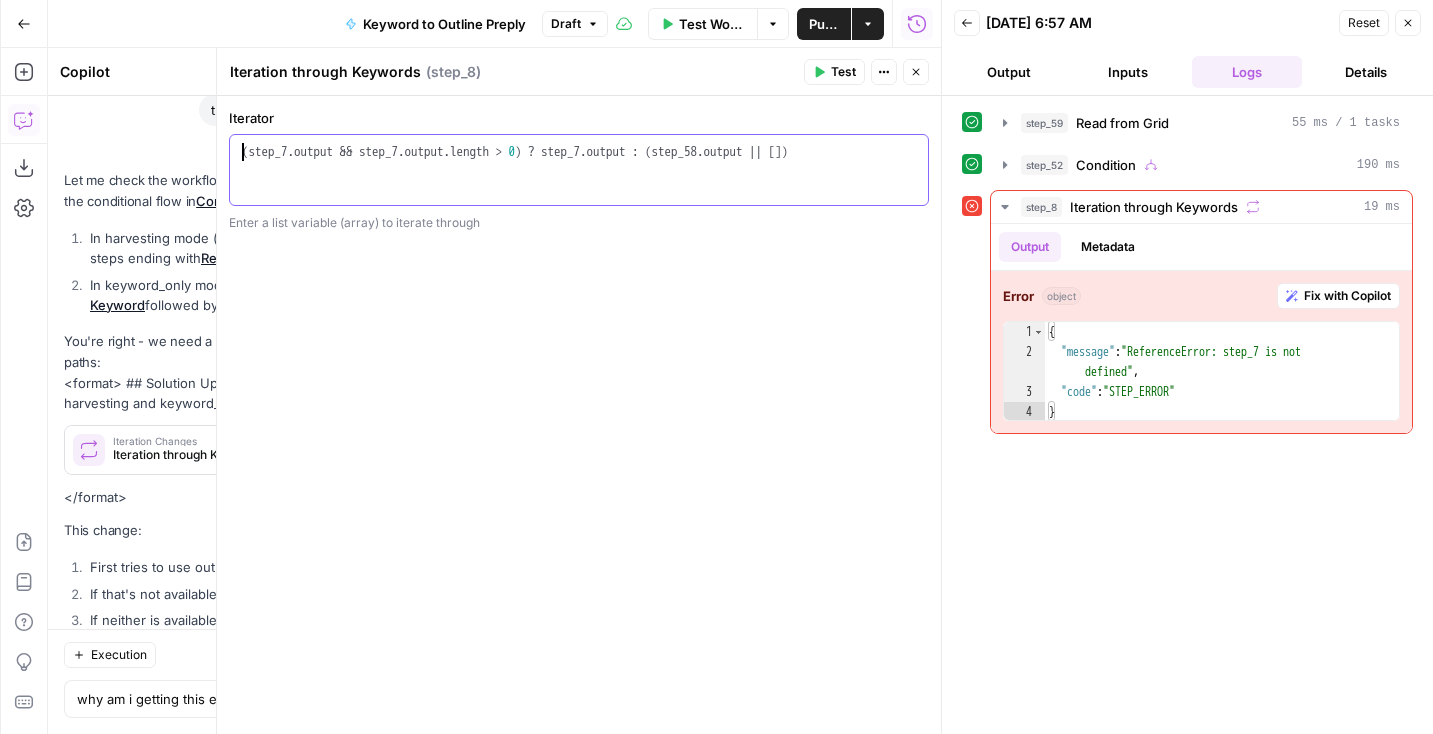 click on "( step_7 . output   &&   step_7 . output . length   >   0 )   ?   step_7 . output   :   ( step_58 . output   ||   [ ])" at bounding box center (579, 188) 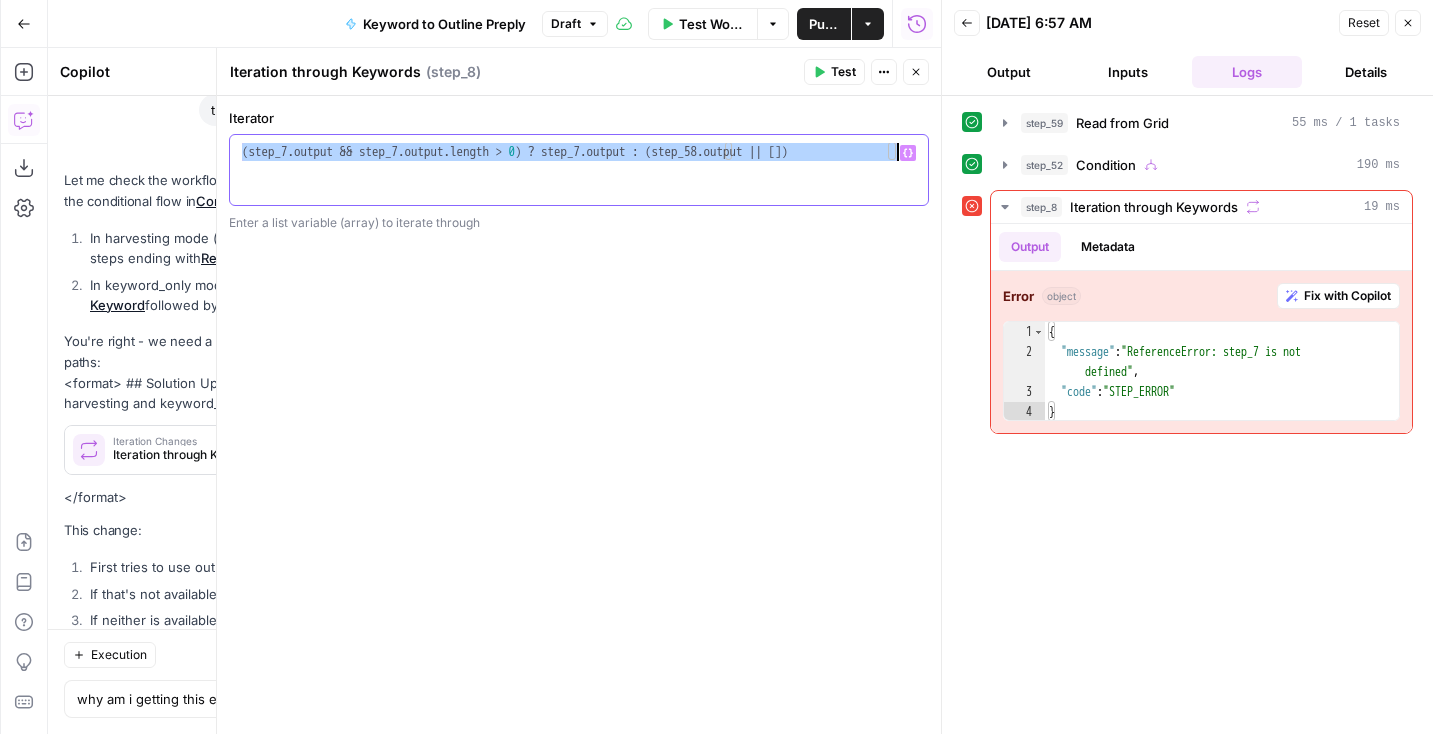 drag, startPoint x: 241, startPoint y: 145, endPoint x: 957, endPoint y: 161, distance: 716.1788 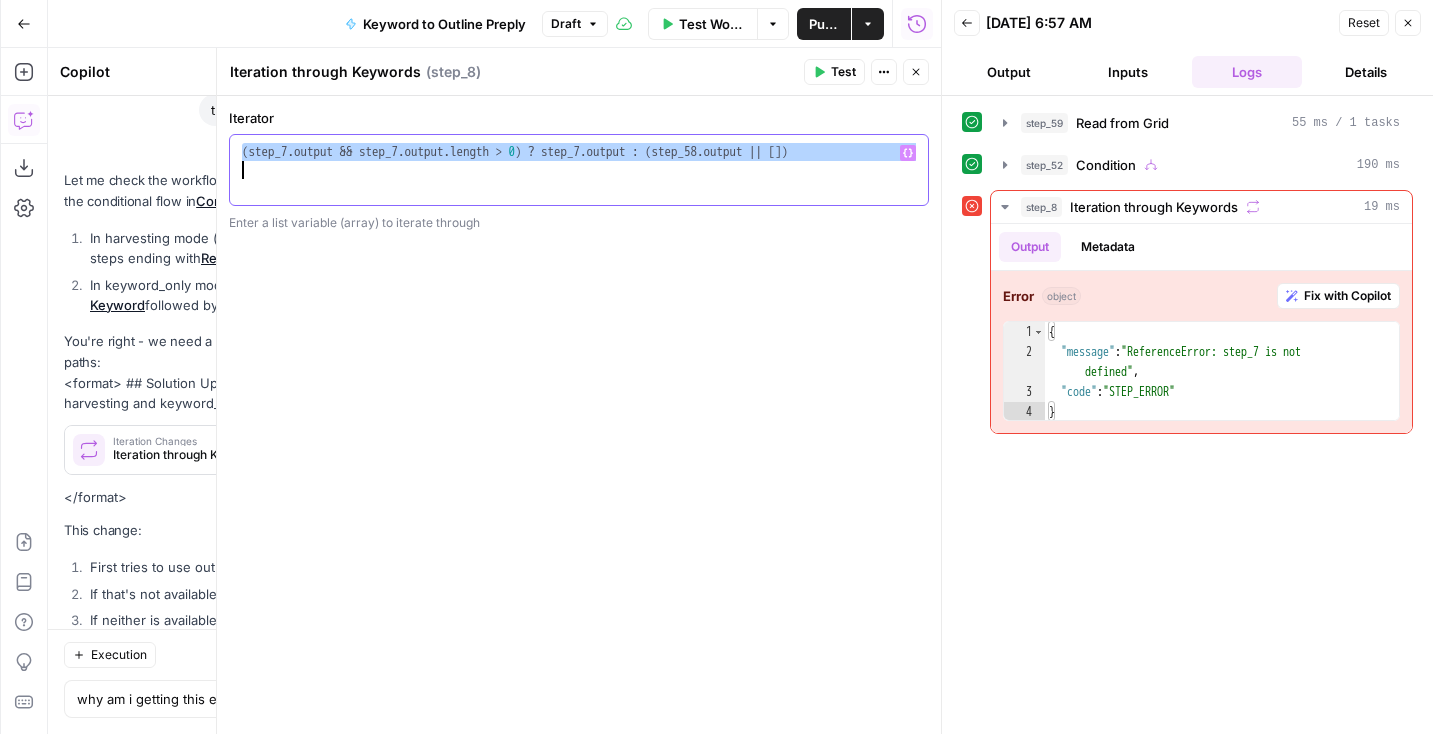 paste 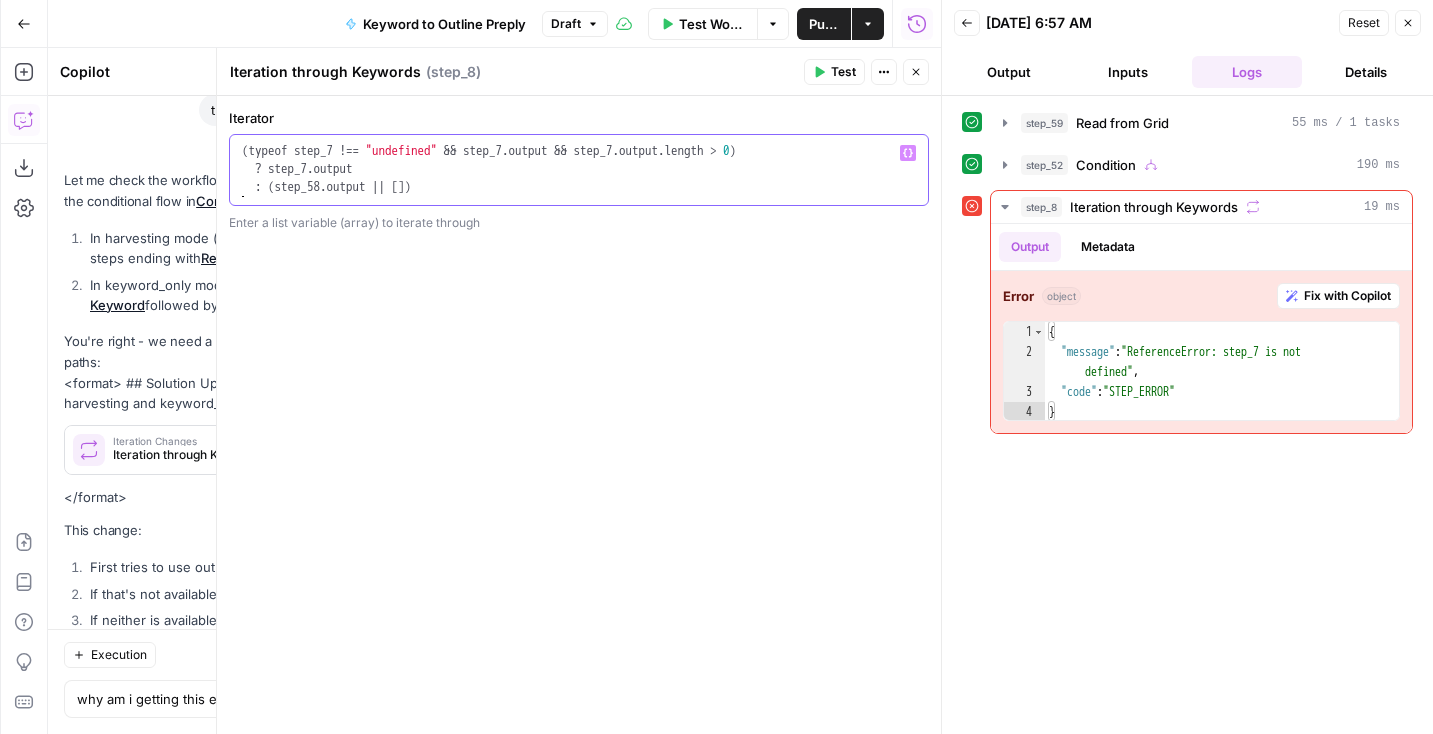 scroll, scrollTop: 18, scrollLeft: 0, axis: vertical 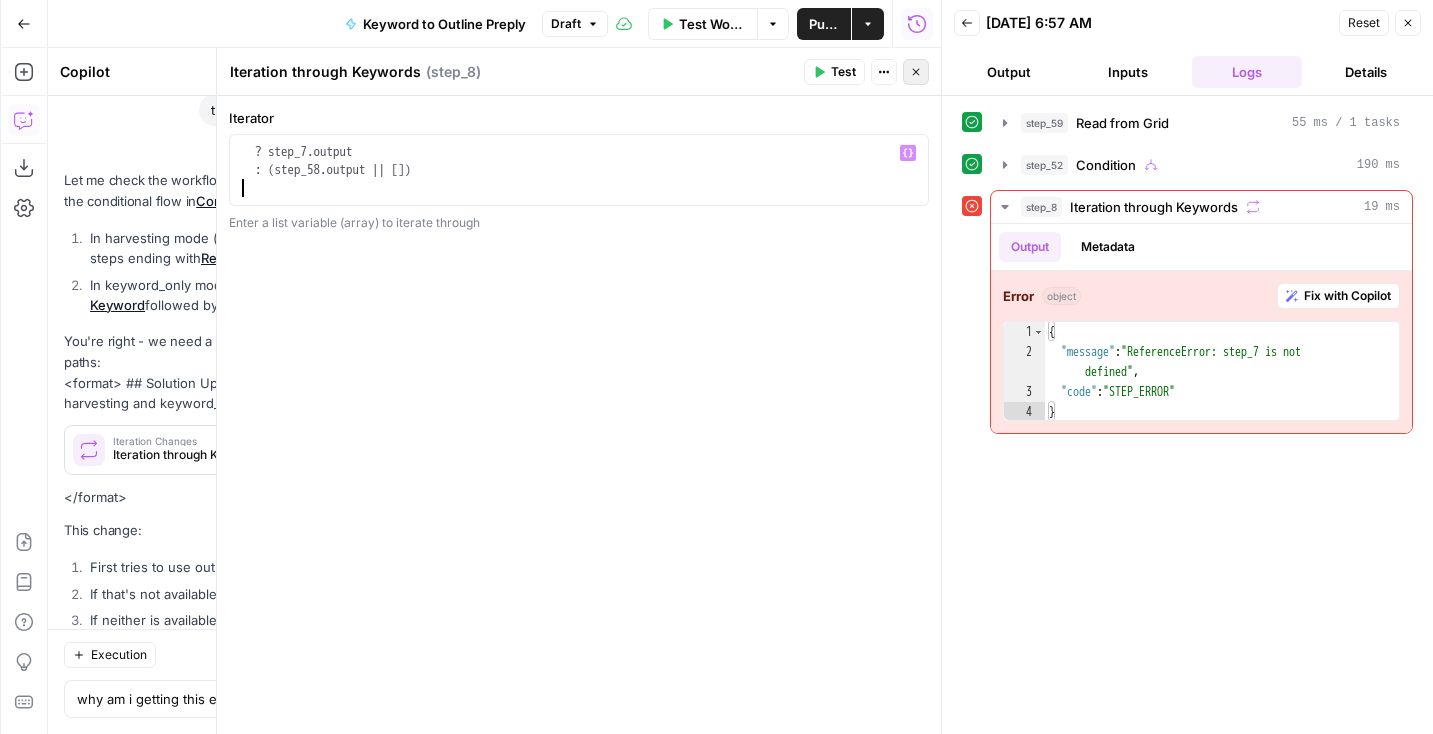 click on "Close" at bounding box center (916, 72) 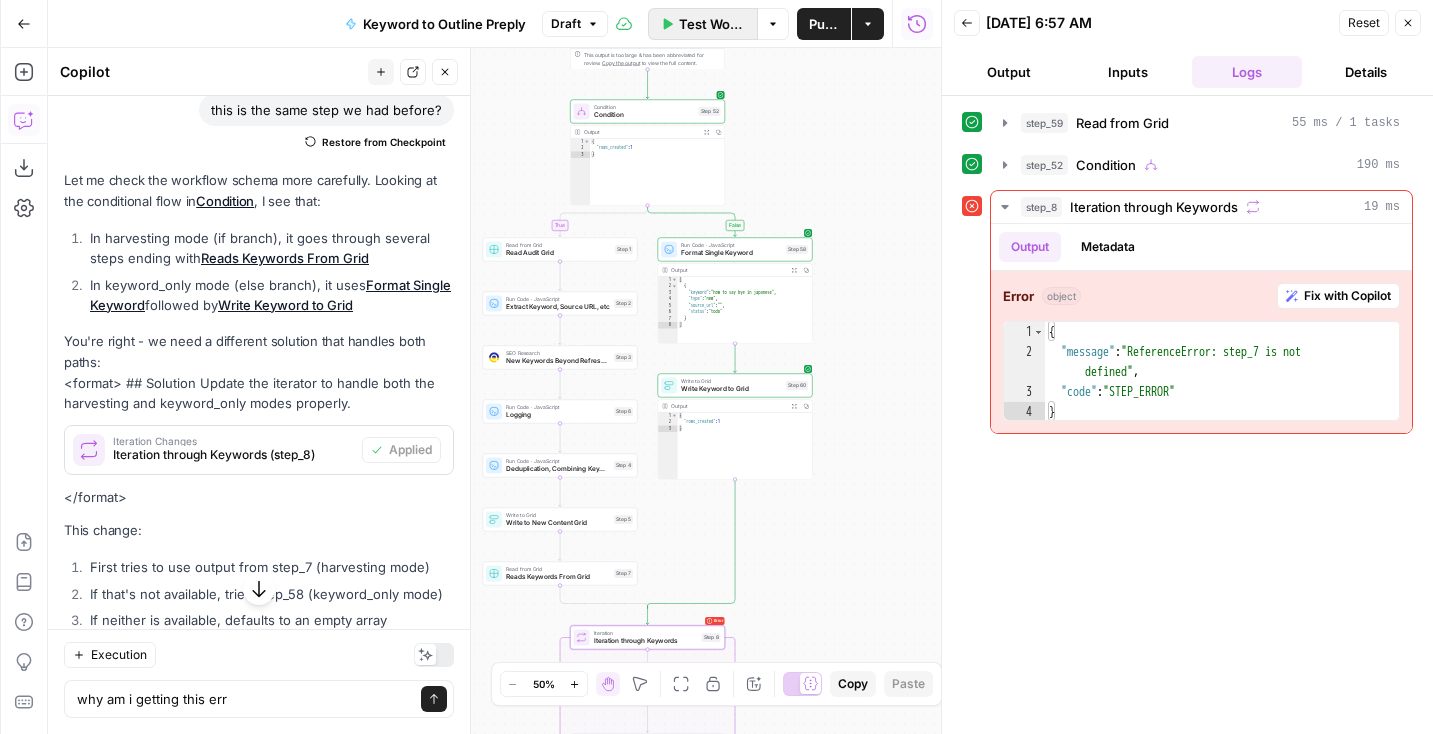 click on "Test Workflow" at bounding box center (712, 24) 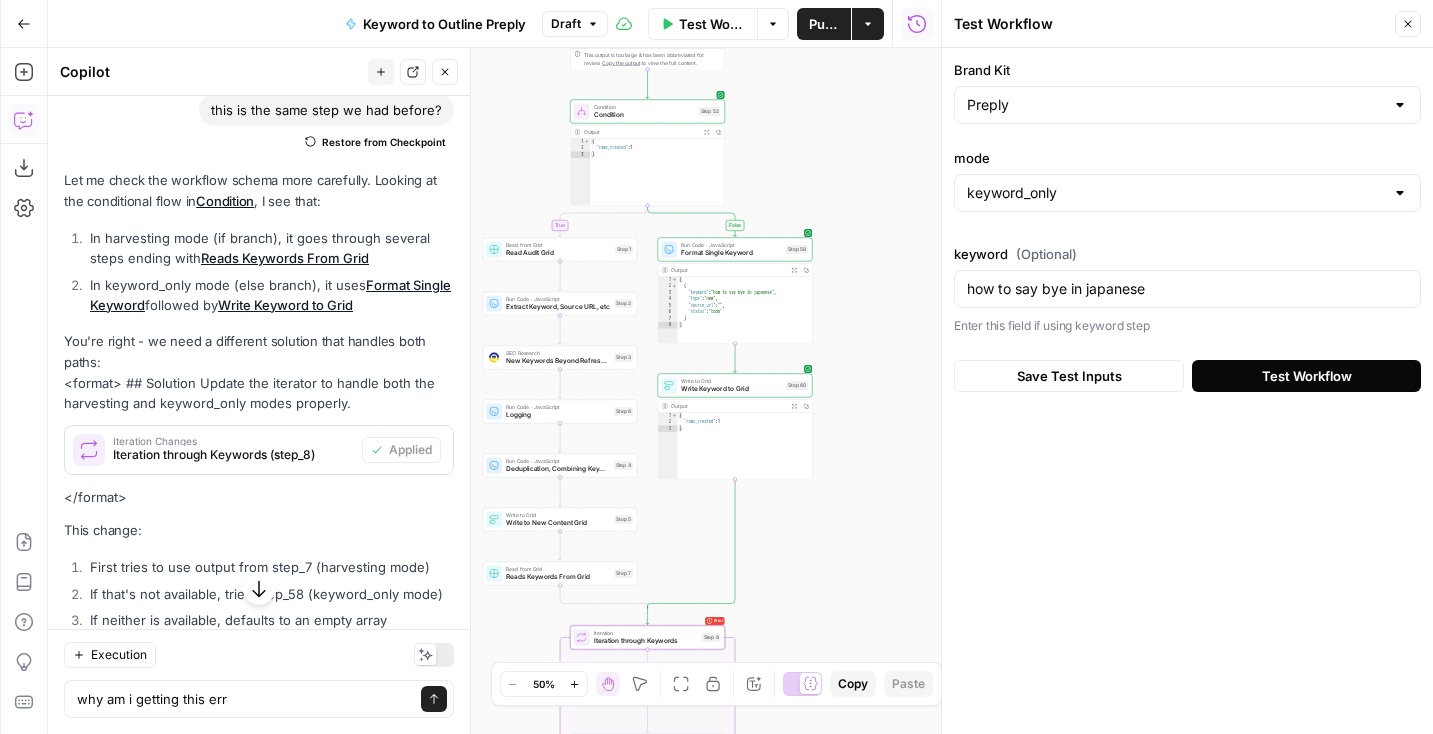 click on "Test Workflow" at bounding box center (1307, 376) 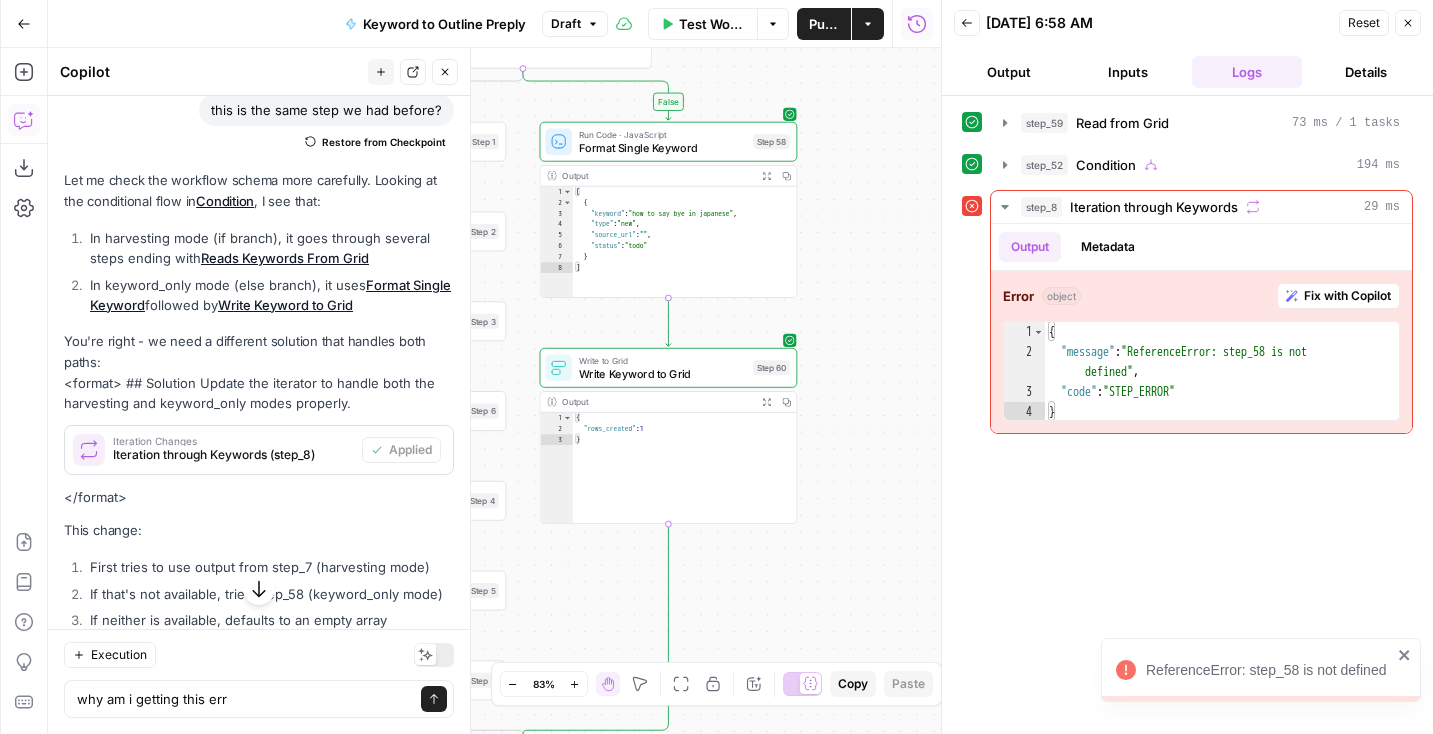 drag, startPoint x: 766, startPoint y: 343, endPoint x: 540, endPoint y: 323, distance: 226.88322 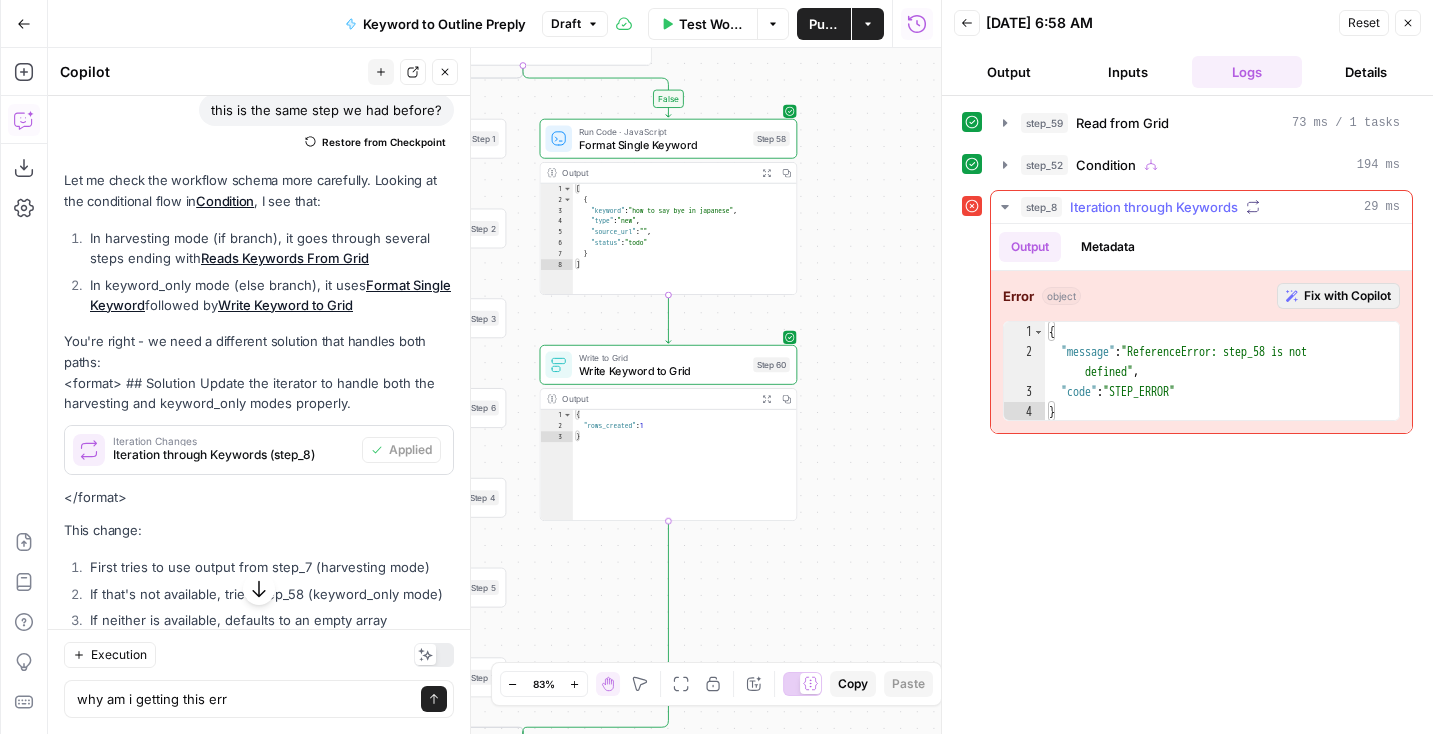 click on "Fix with Copilot" at bounding box center (1347, 296) 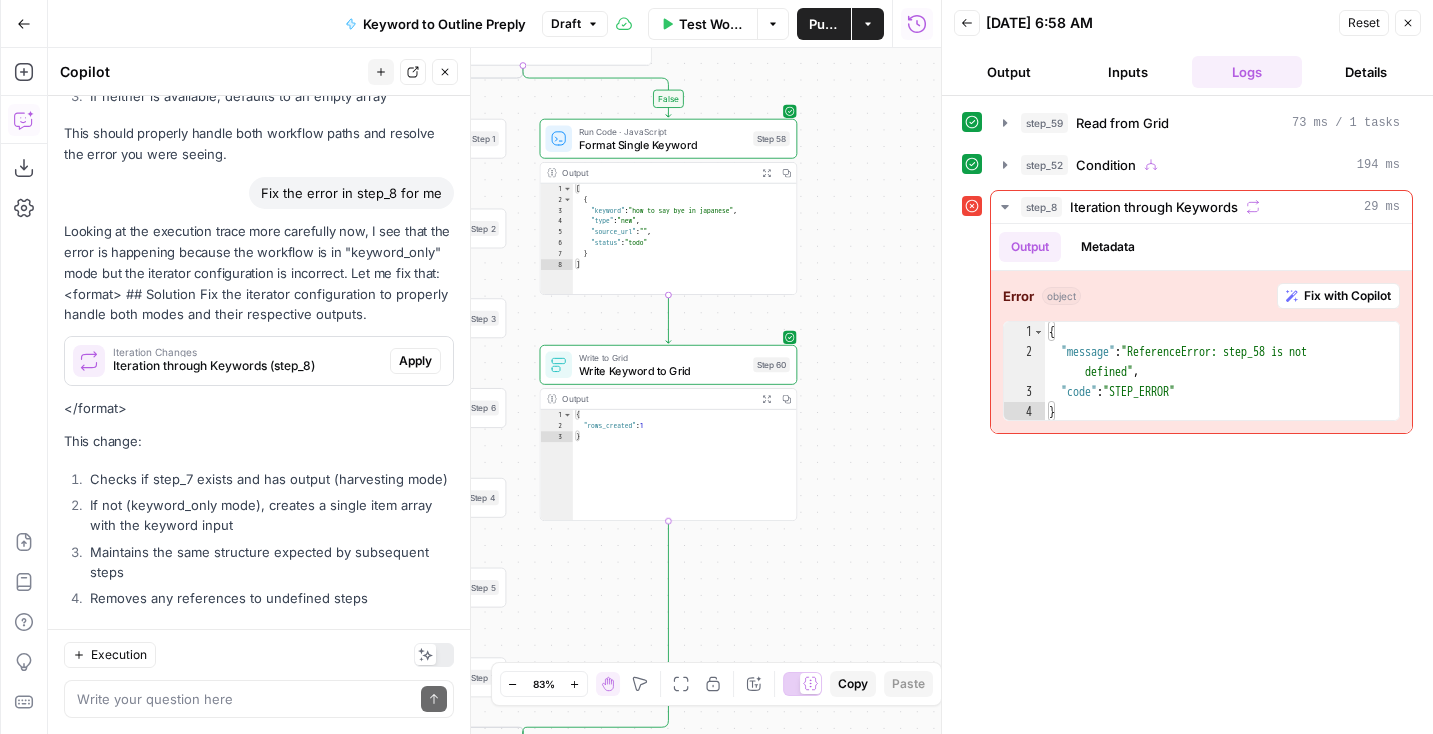 scroll, scrollTop: 1751, scrollLeft: 0, axis: vertical 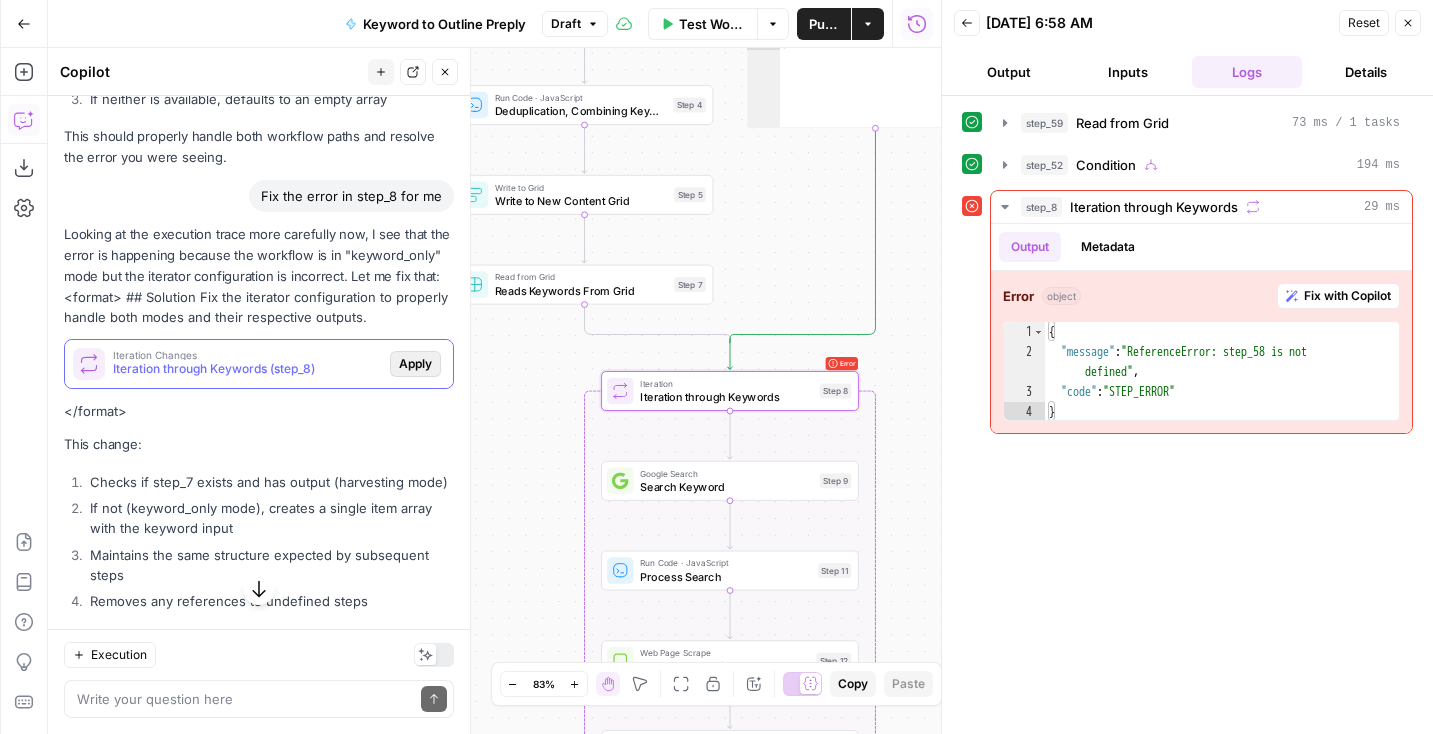 click on "Apply" at bounding box center (415, 364) 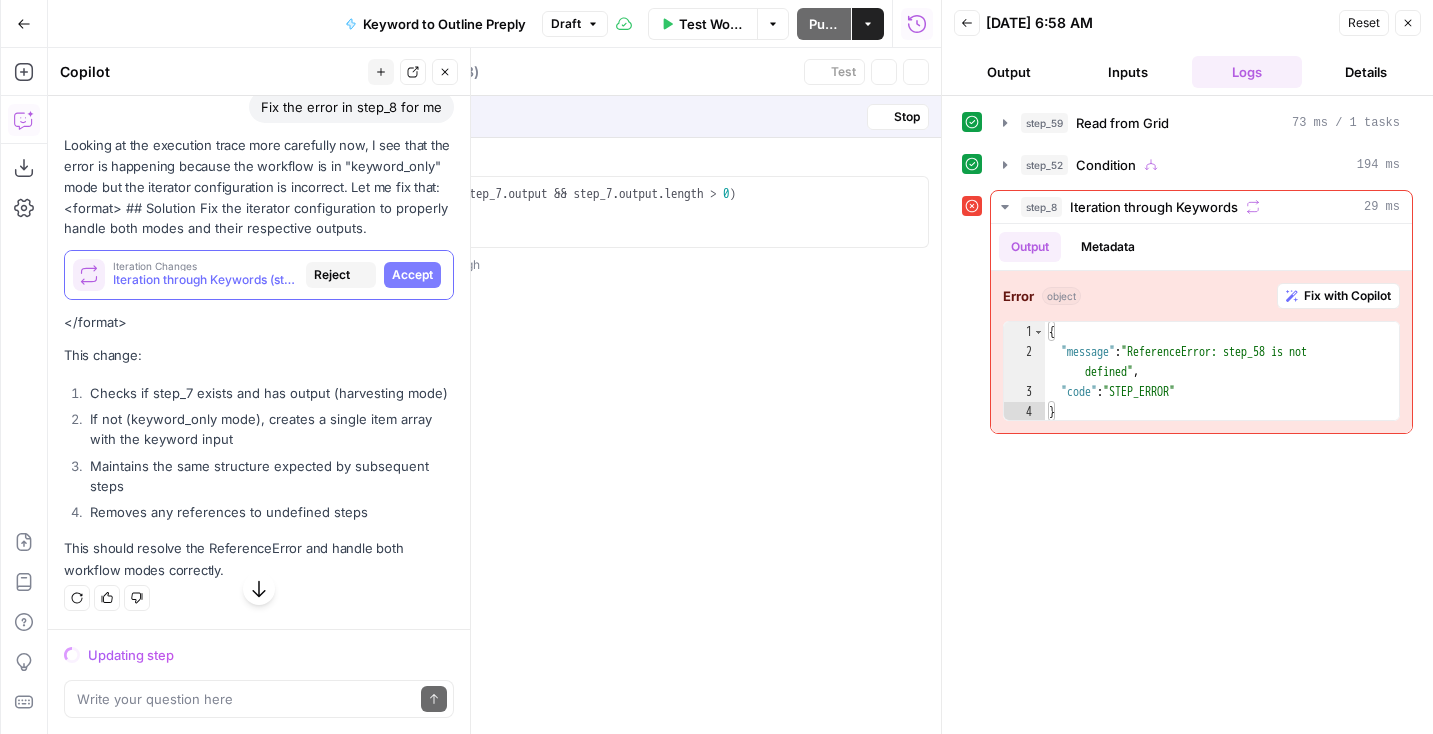 scroll, scrollTop: 1655, scrollLeft: 0, axis: vertical 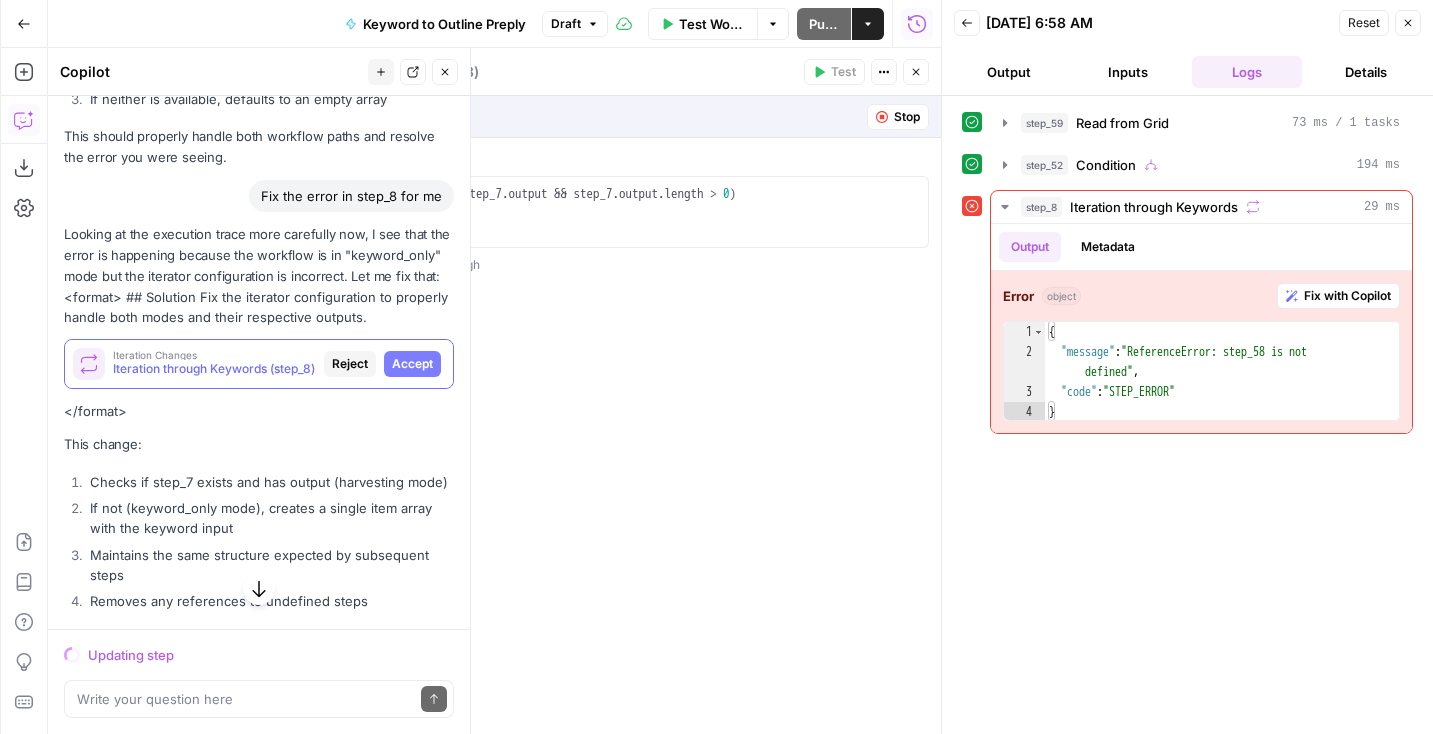 click on "Iteration through Keywords (step_8)" at bounding box center (214, 369) 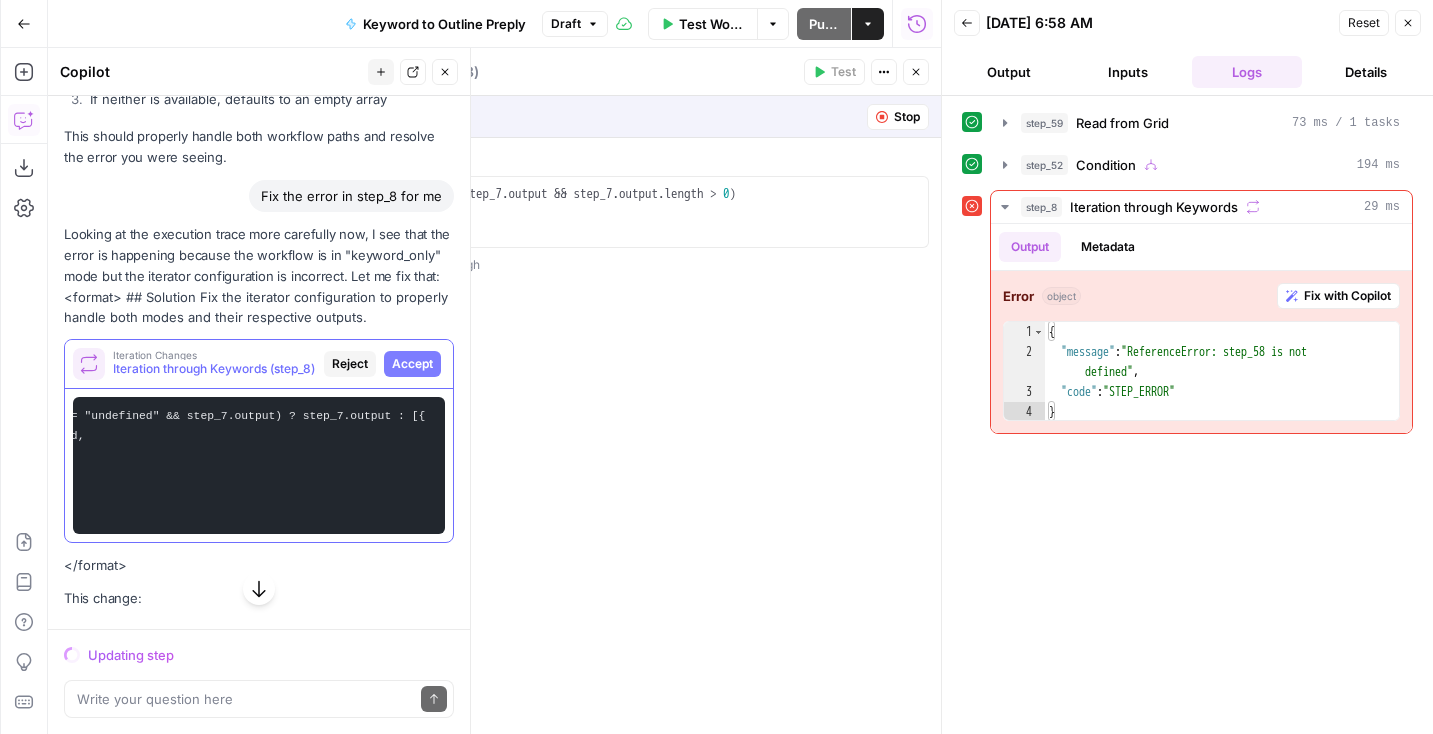 scroll, scrollTop: 0, scrollLeft: 0, axis: both 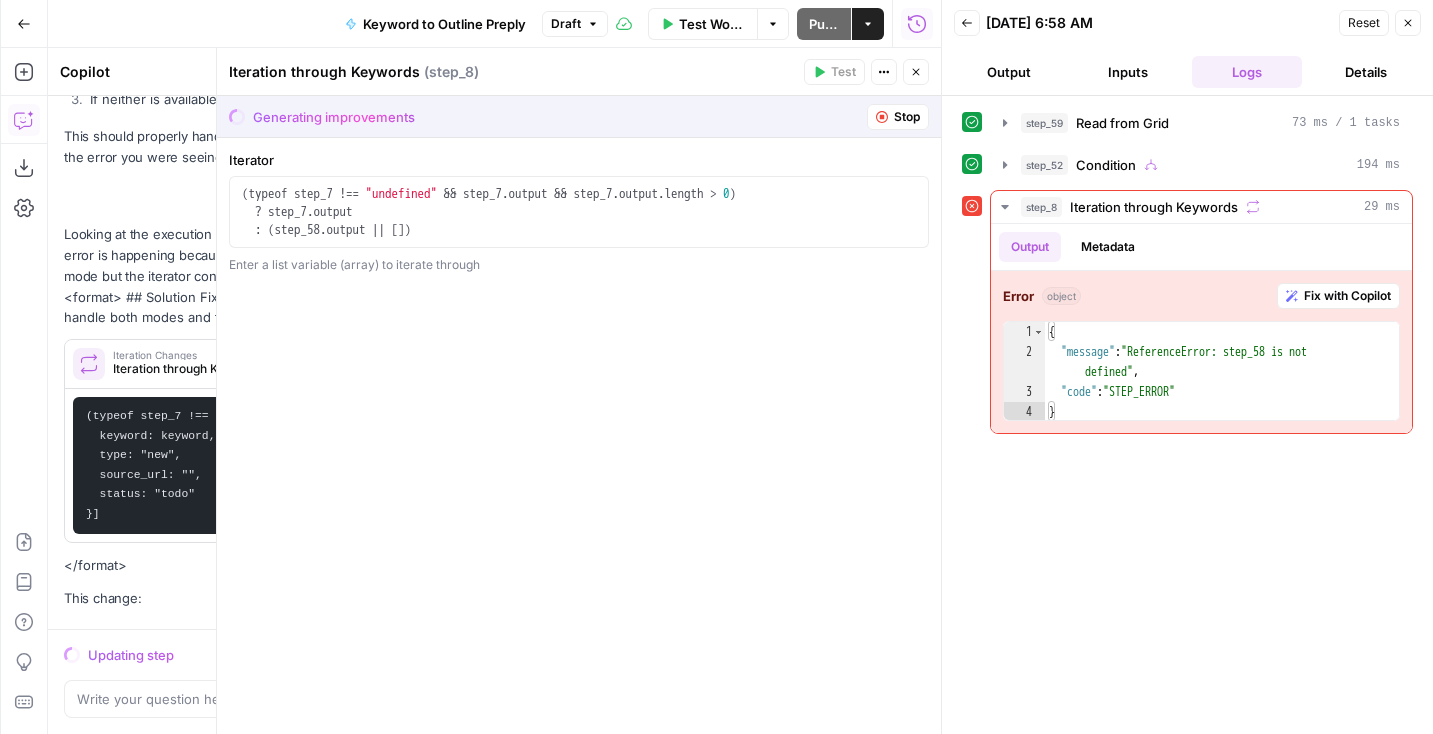 click on "Accept" at bounding box center [412, 364] 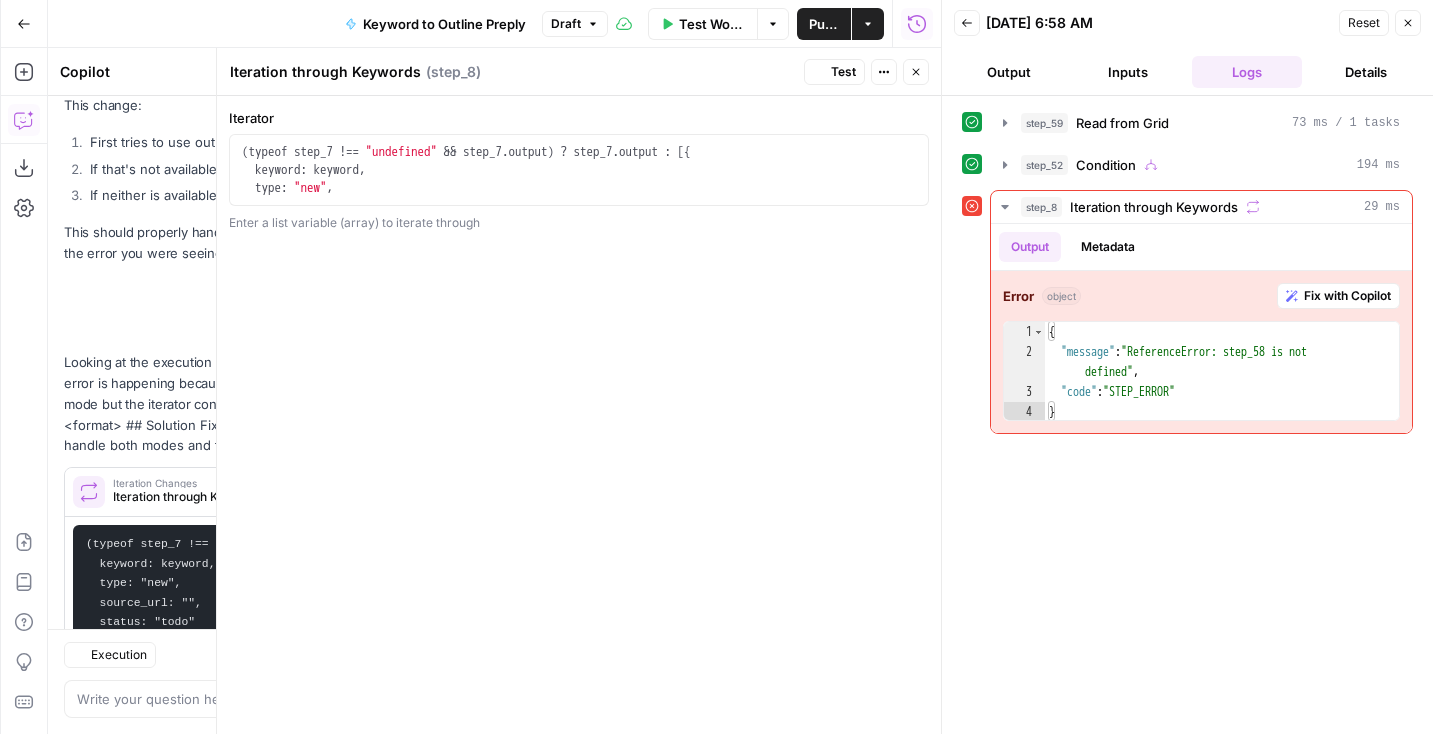 scroll, scrollTop: 1751, scrollLeft: 0, axis: vertical 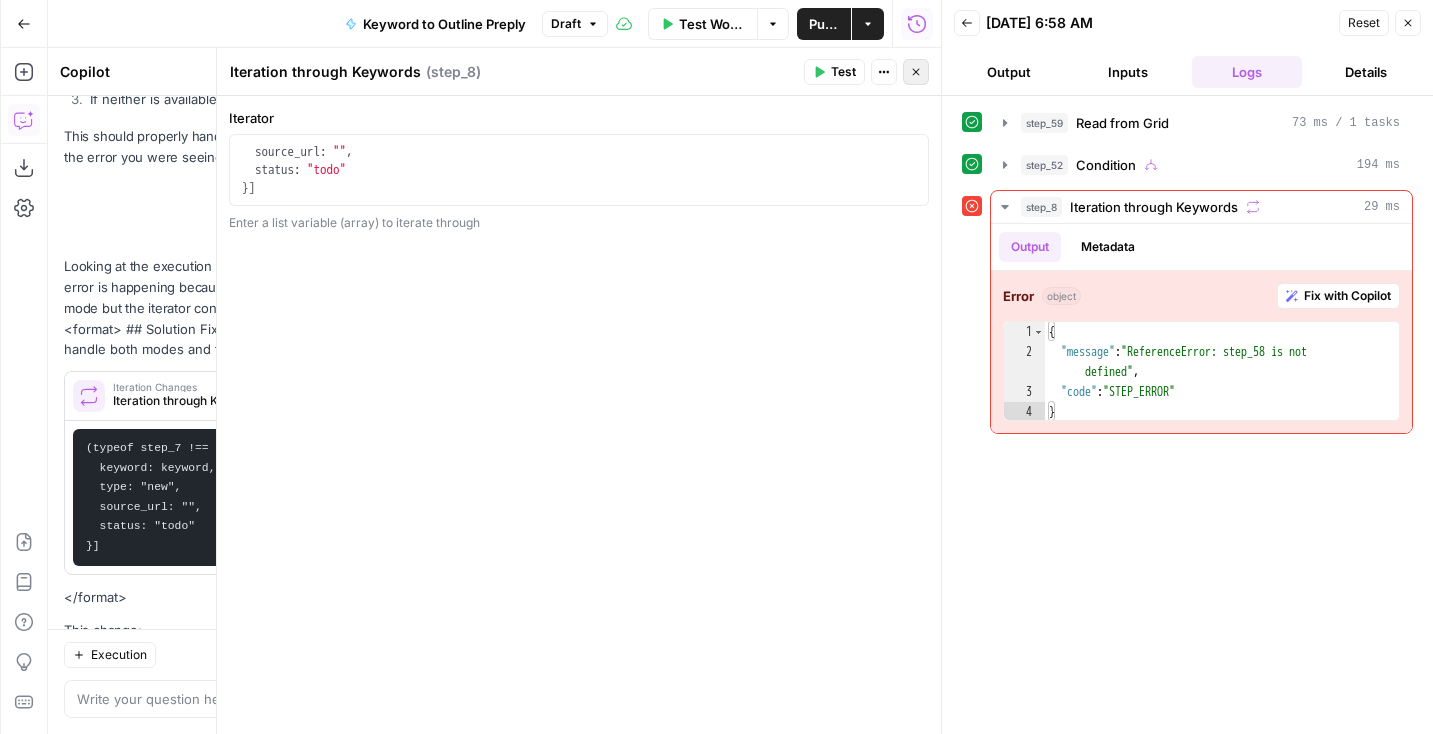 click on "Close" at bounding box center (916, 72) 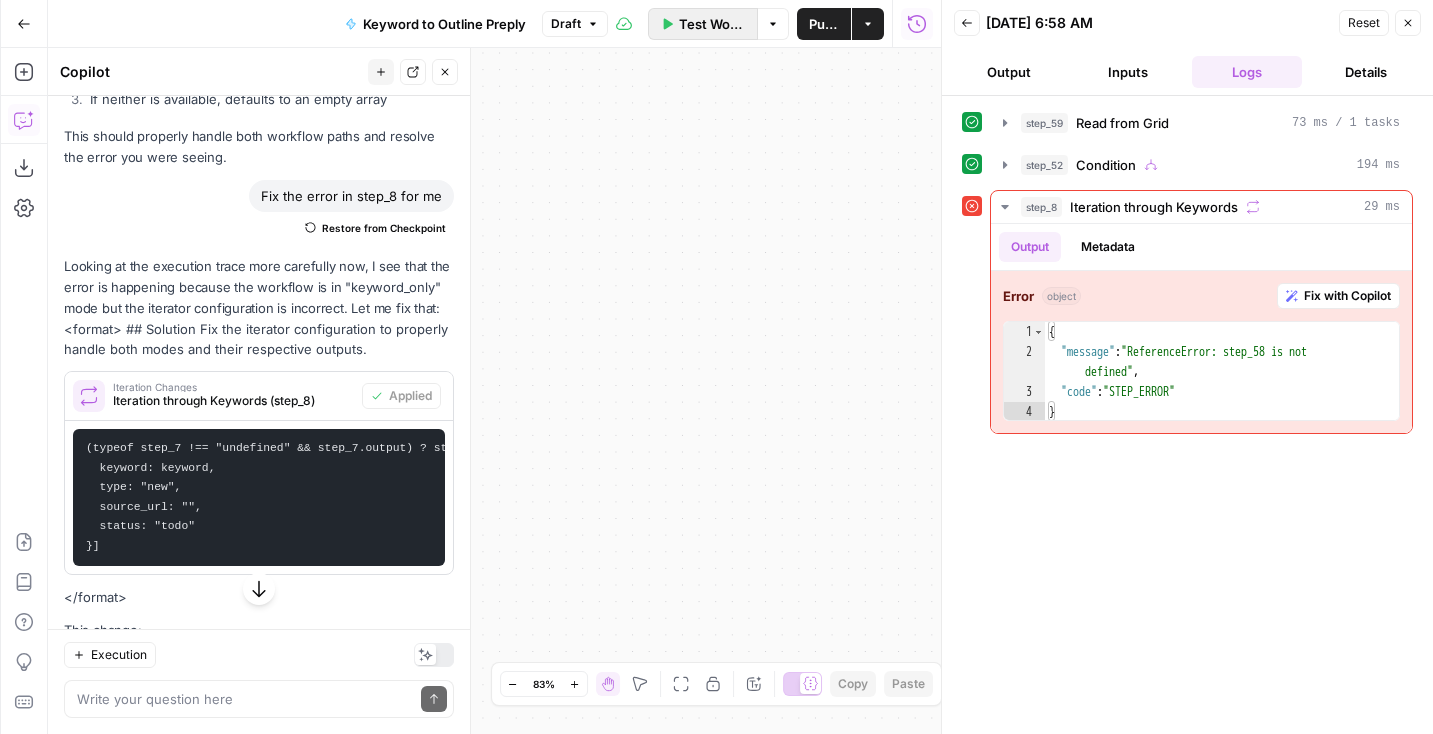 click on "Test Workflow" at bounding box center (712, 24) 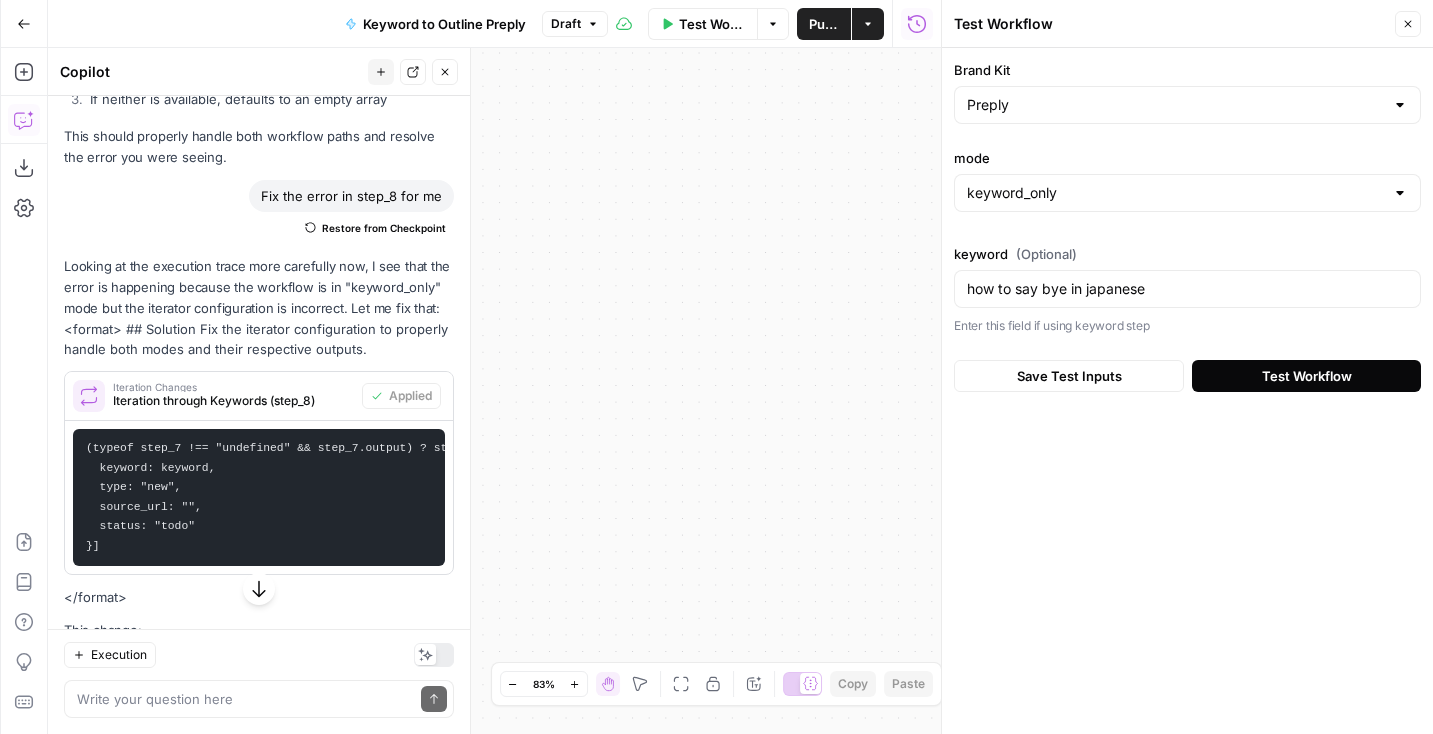 click on "Test Workflow" at bounding box center [1306, 376] 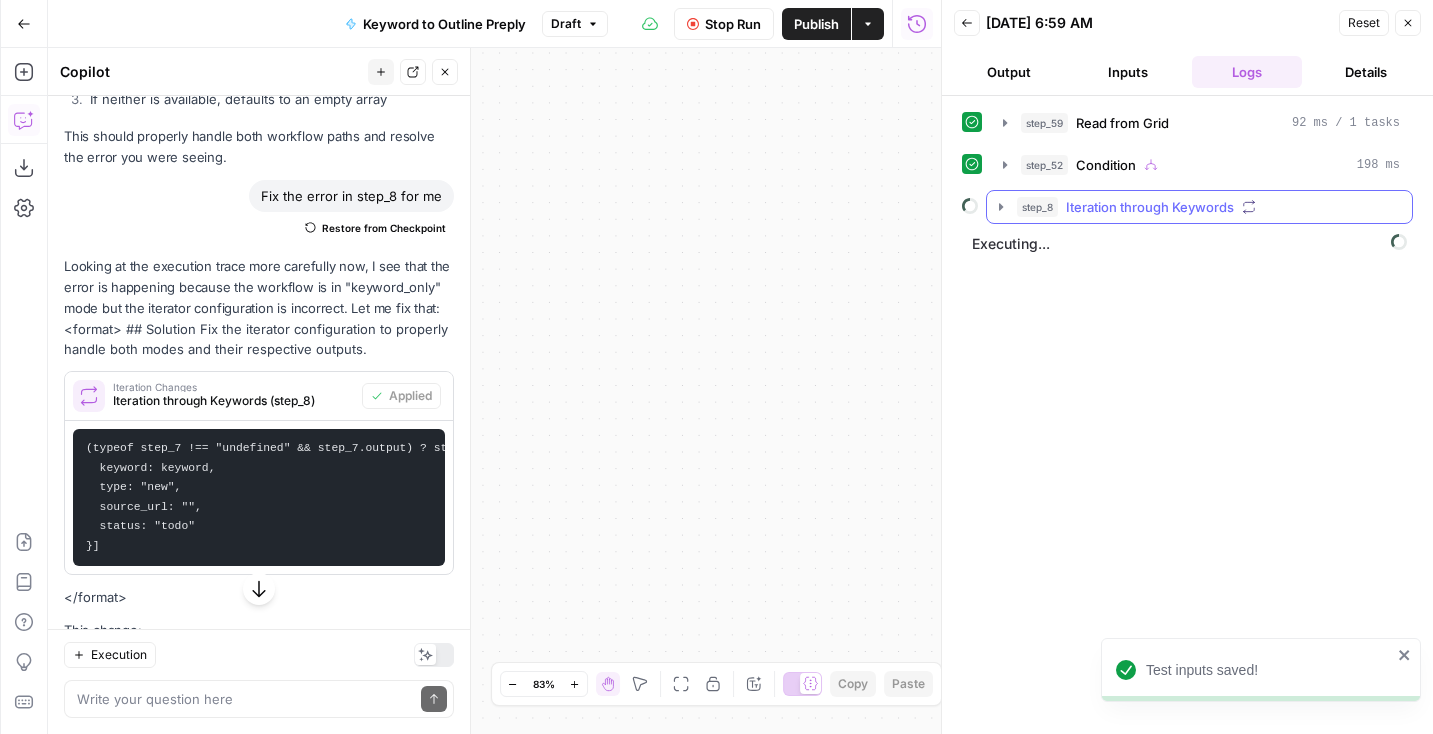 click on "Iteration through Keywords" at bounding box center (1150, 207) 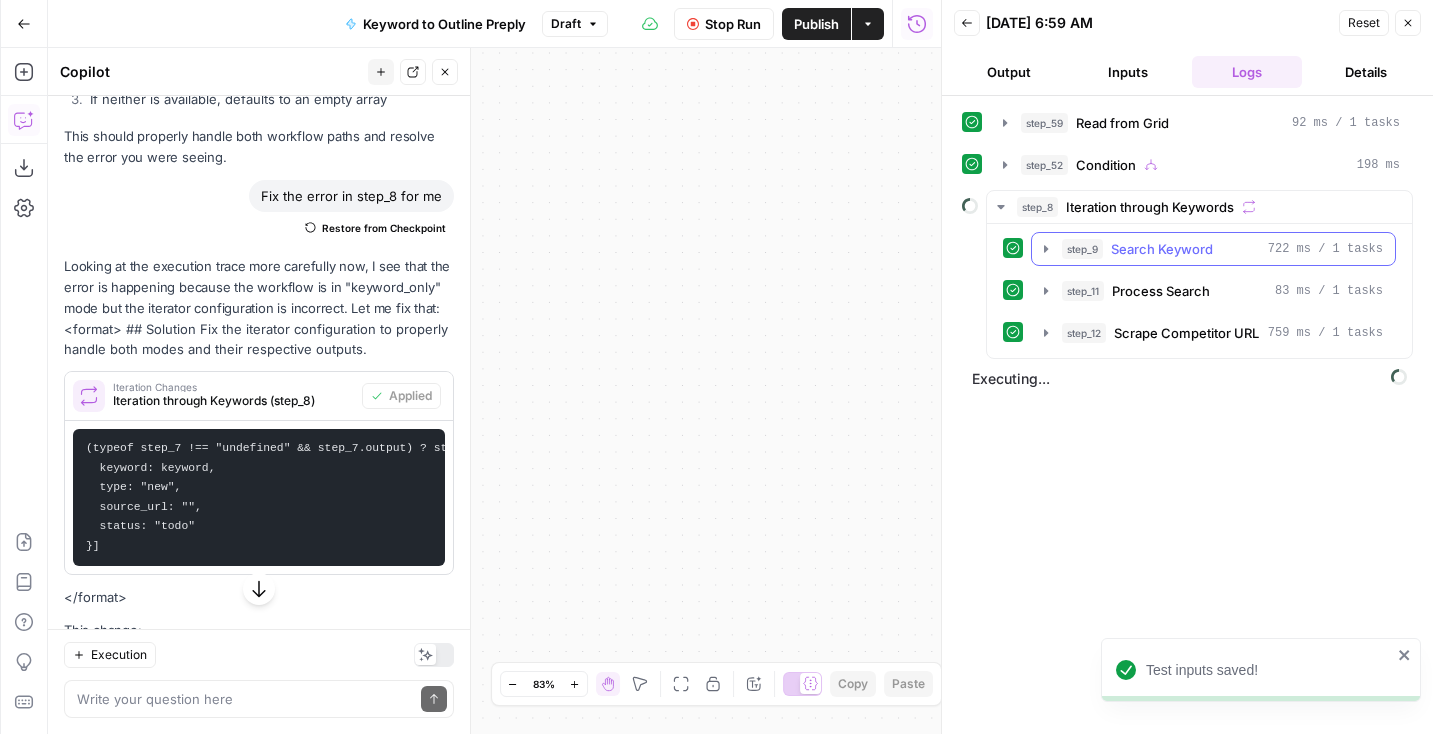 click on "step_9 Search Keyword 722 ms / 1 tasks" at bounding box center [1213, 249] 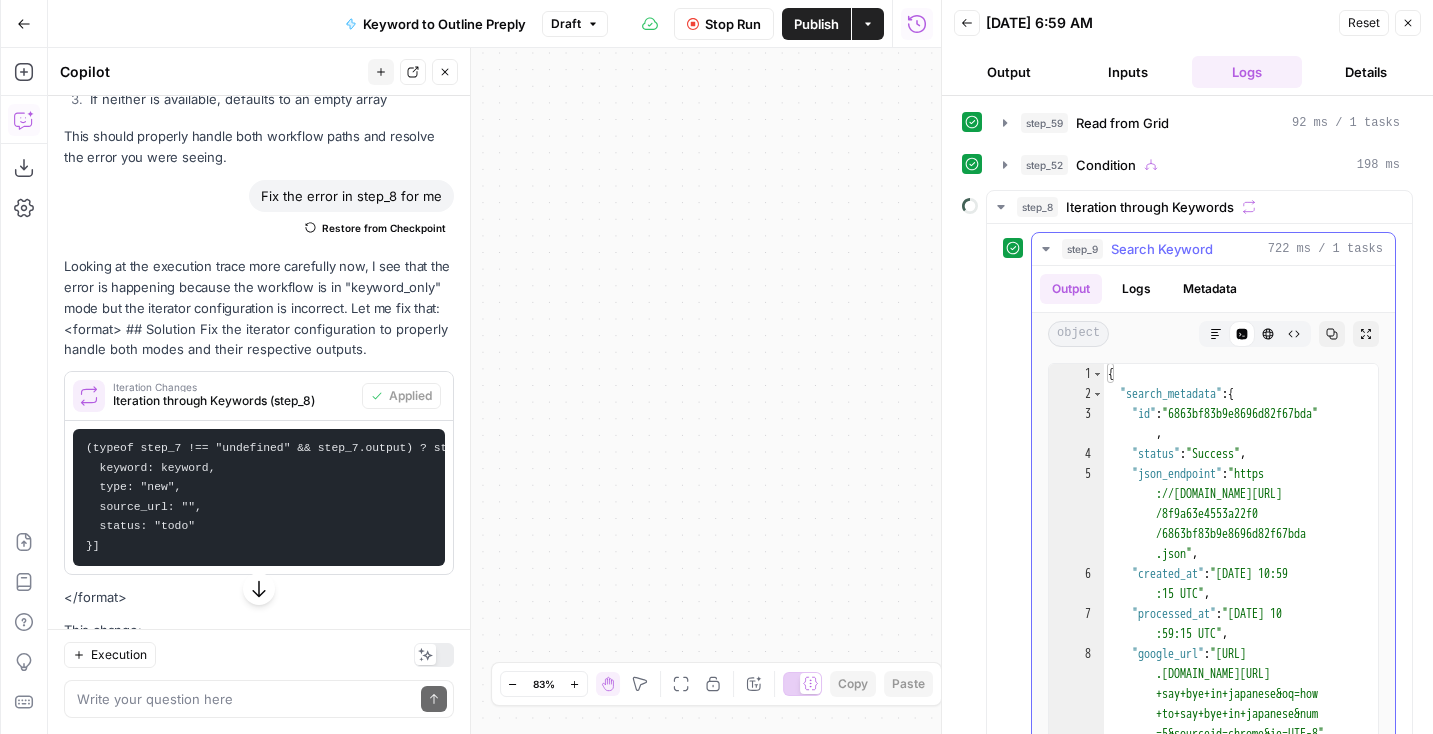 click on "step_9 Search Keyword 722 ms / 1 tasks" at bounding box center [1213, 249] 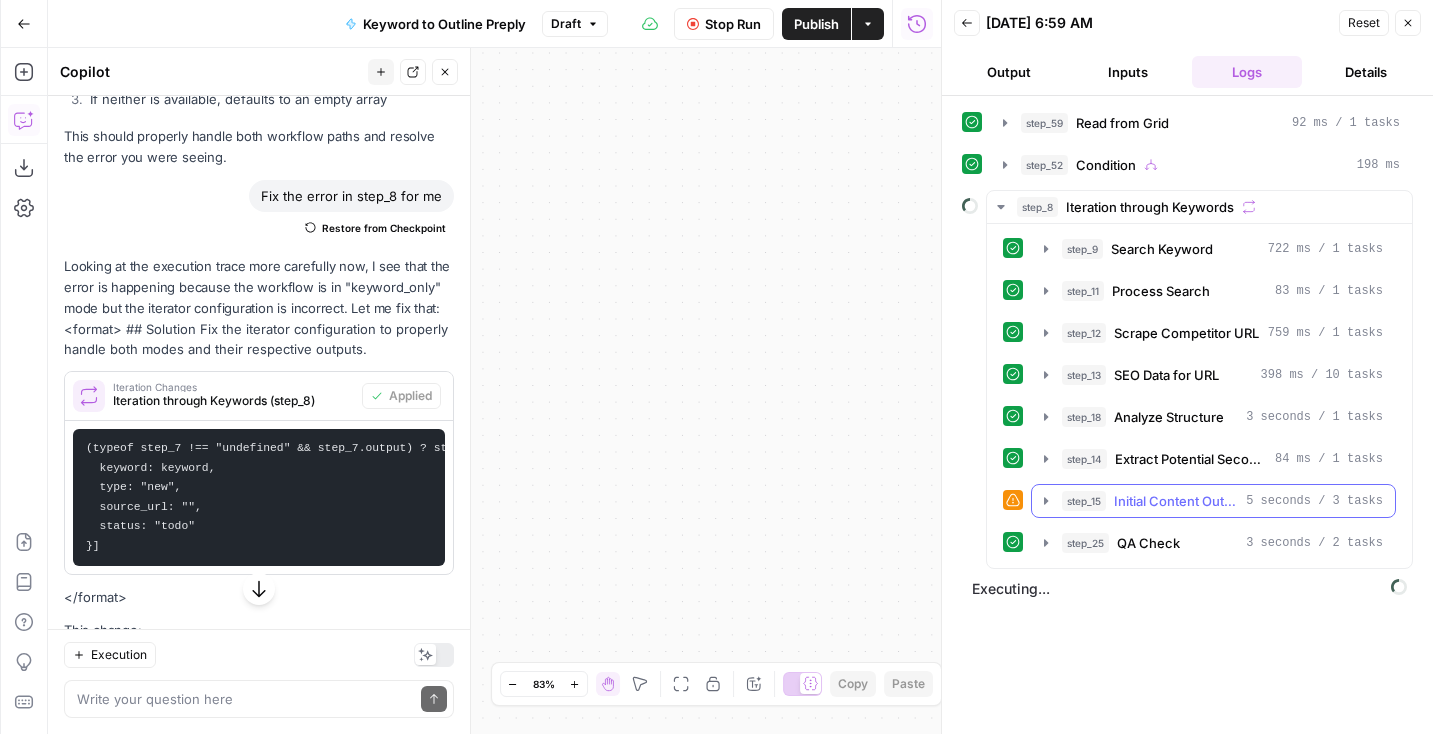 click on "Initial Content Outline" at bounding box center [1176, 501] 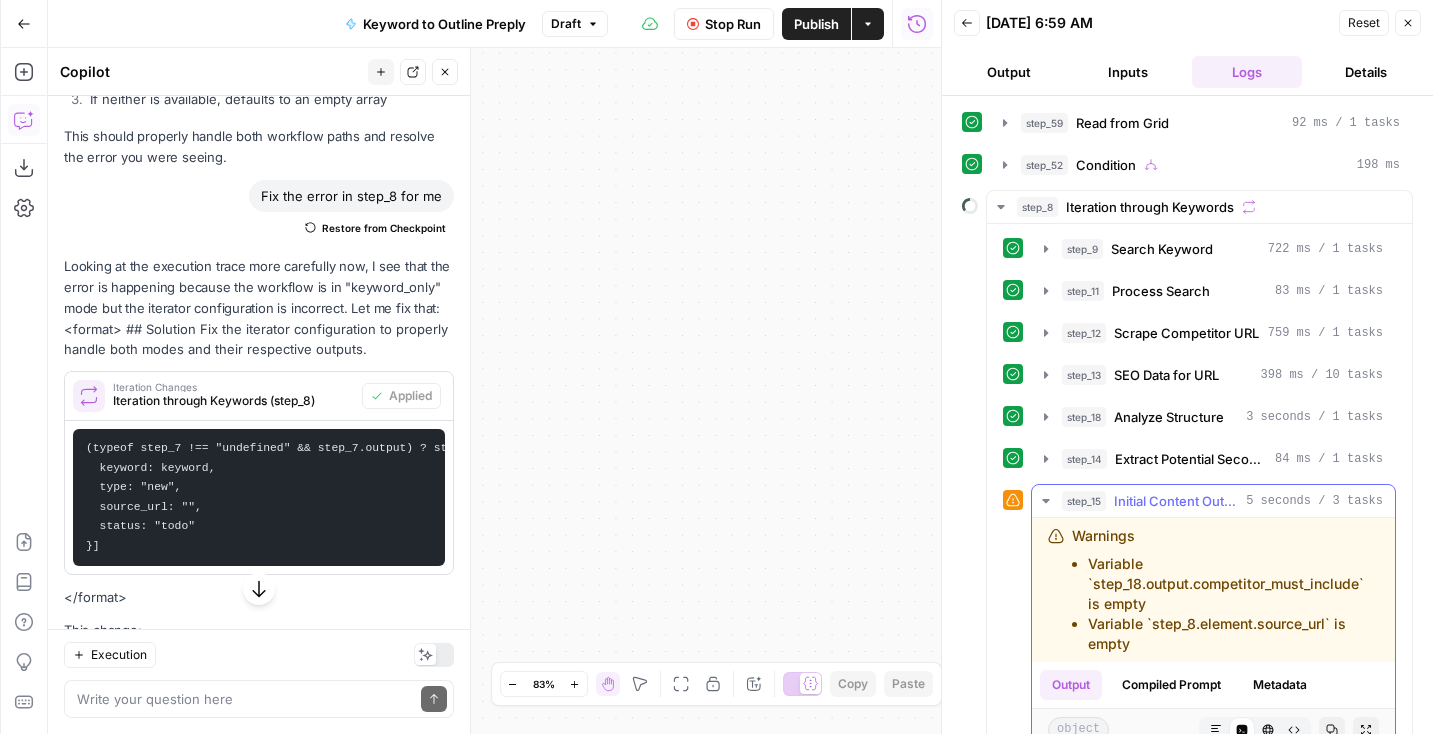 scroll, scrollTop: 254, scrollLeft: 0, axis: vertical 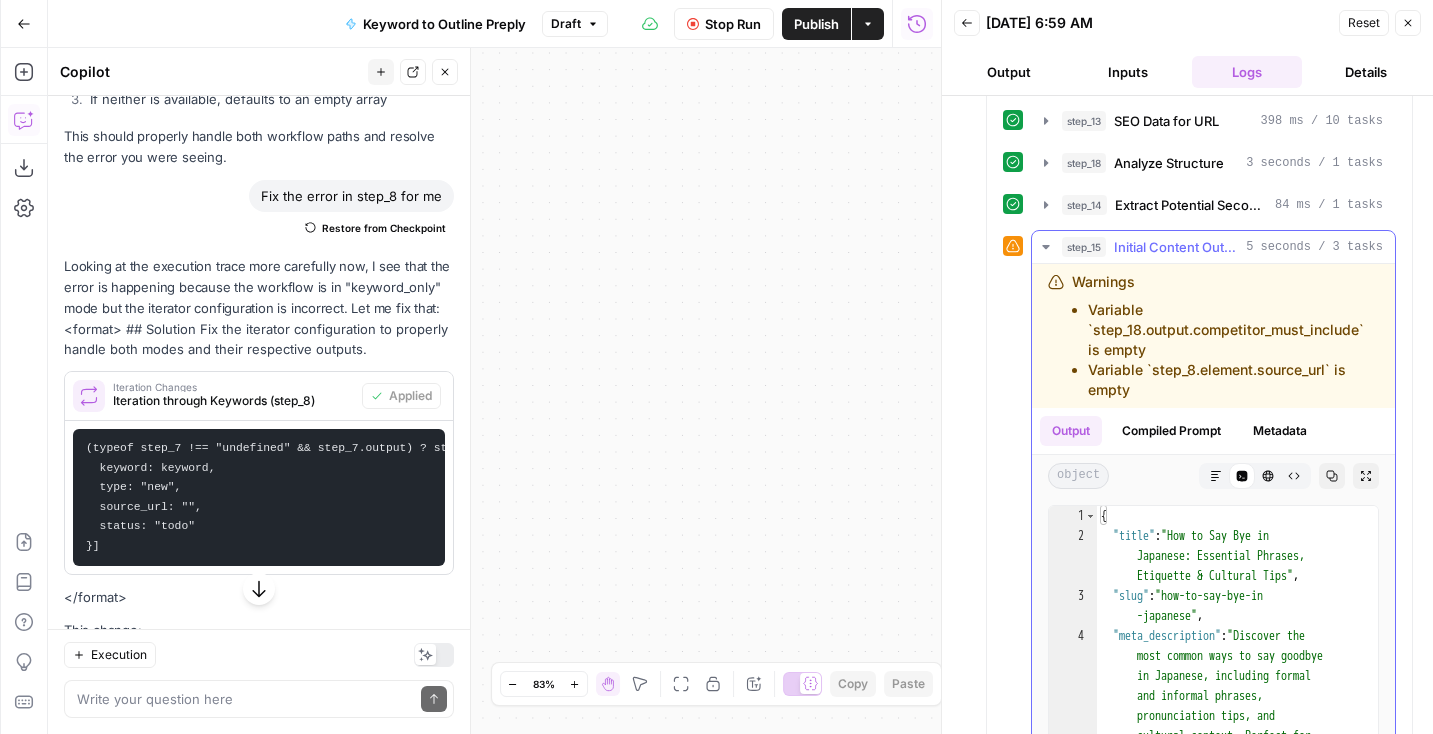click on "step_15 Initial Content Outline 5 seconds / 3 tasks" at bounding box center (1213, 247) 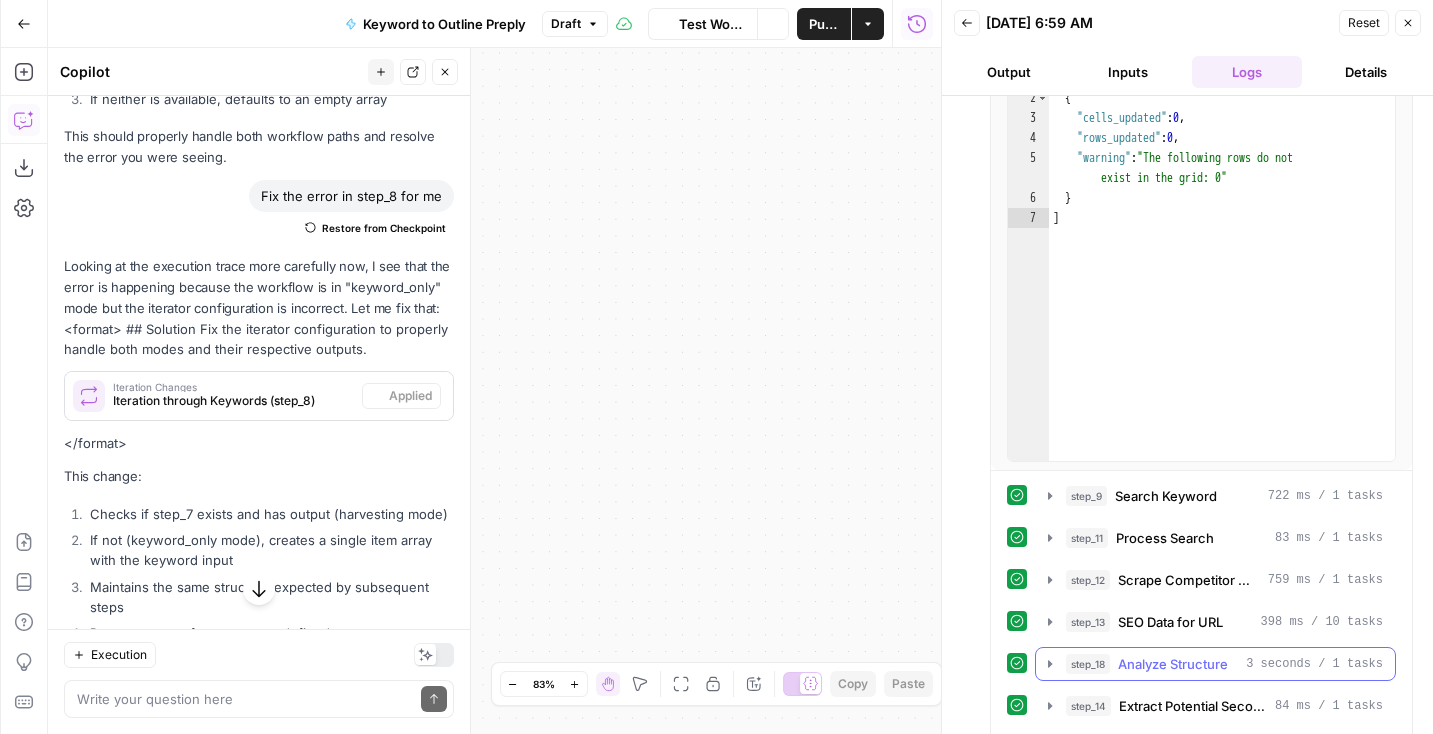 scroll, scrollTop: 472, scrollLeft: 0, axis: vertical 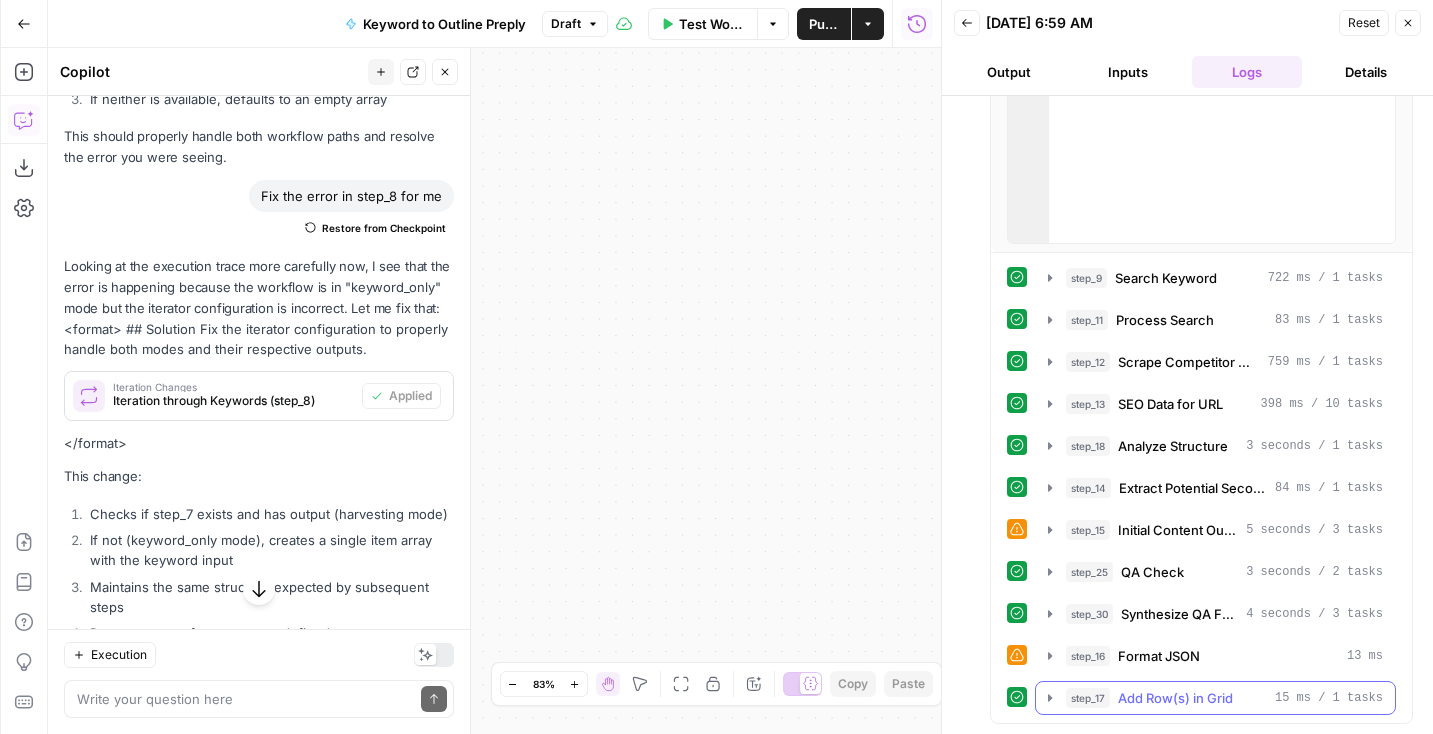 click on "Add Row(s) in Grid" at bounding box center (1175, 698) 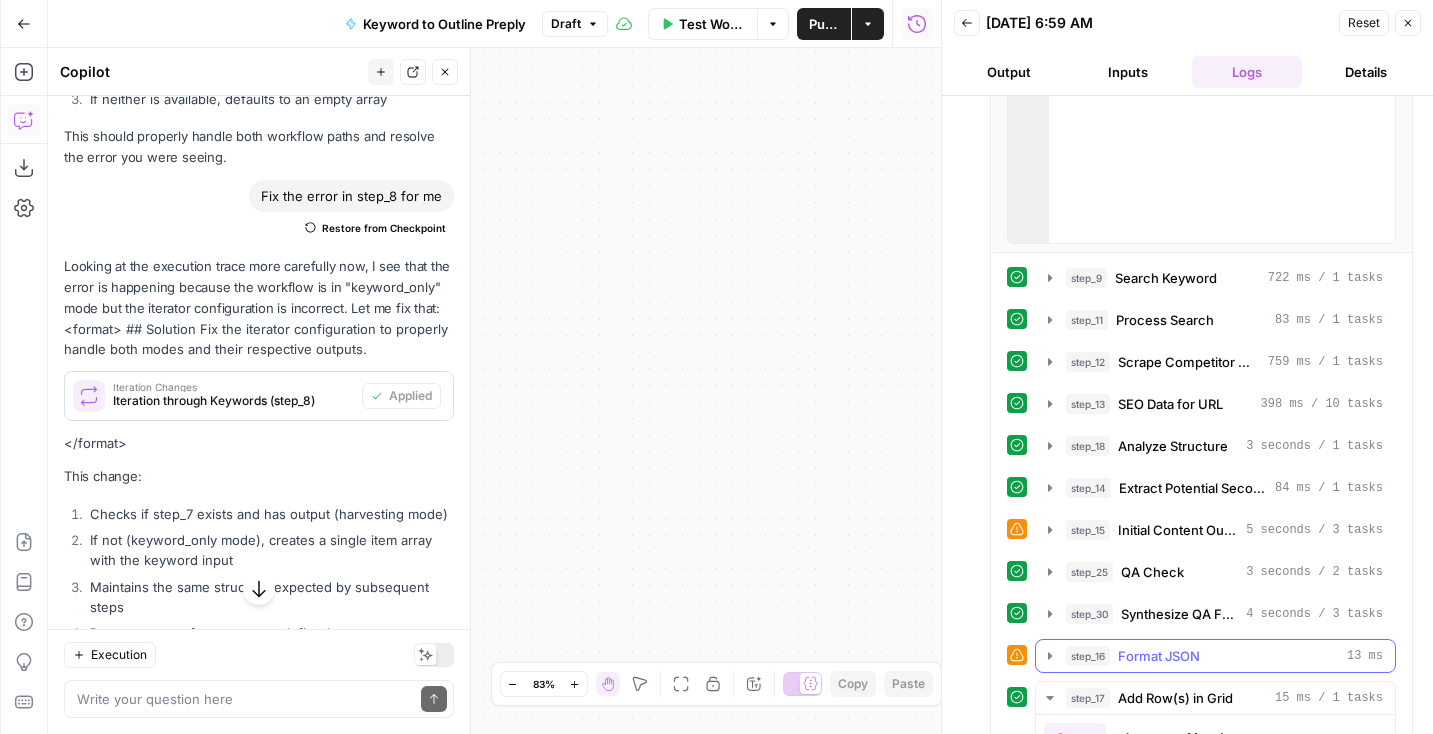 click on "Format JSON" at bounding box center [1159, 656] 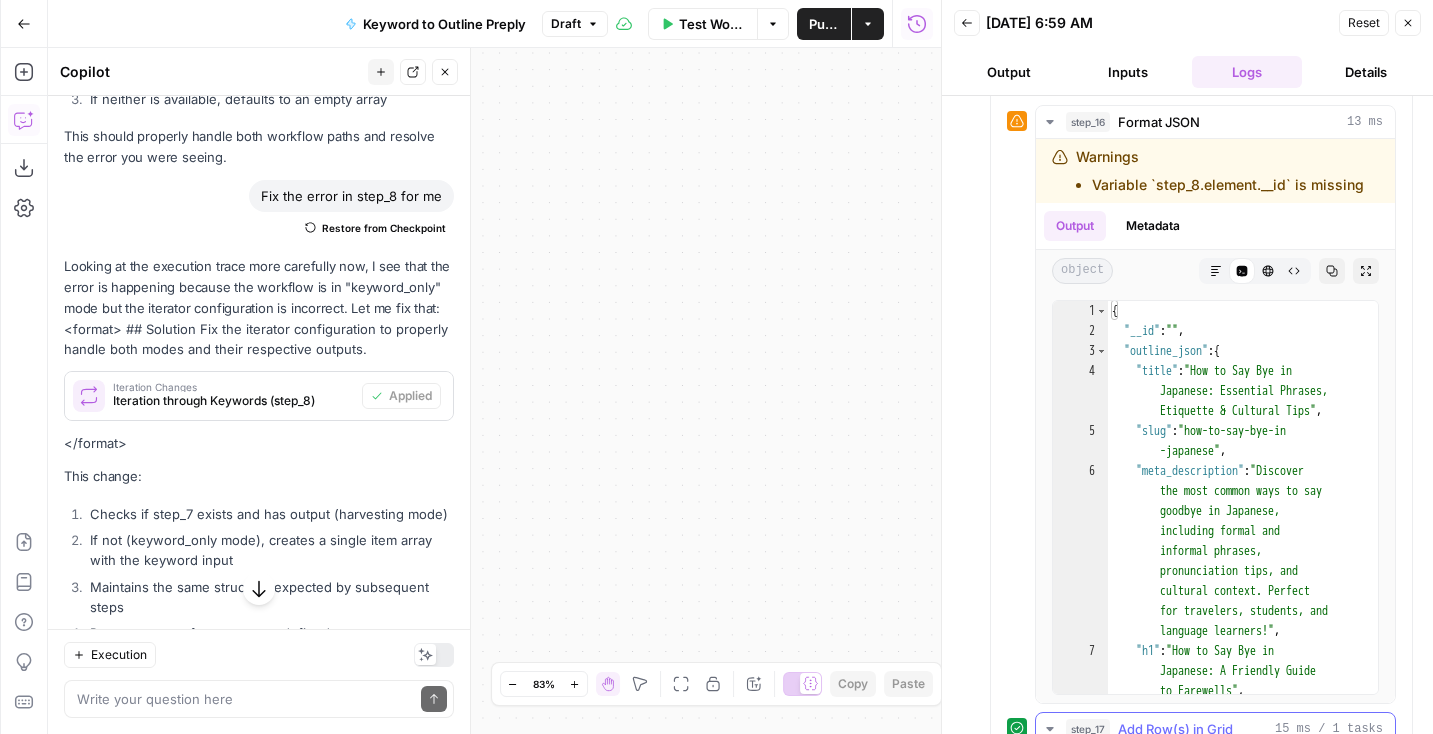 scroll, scrollTop: 1007, scrollLeft: 0, axis: vertical 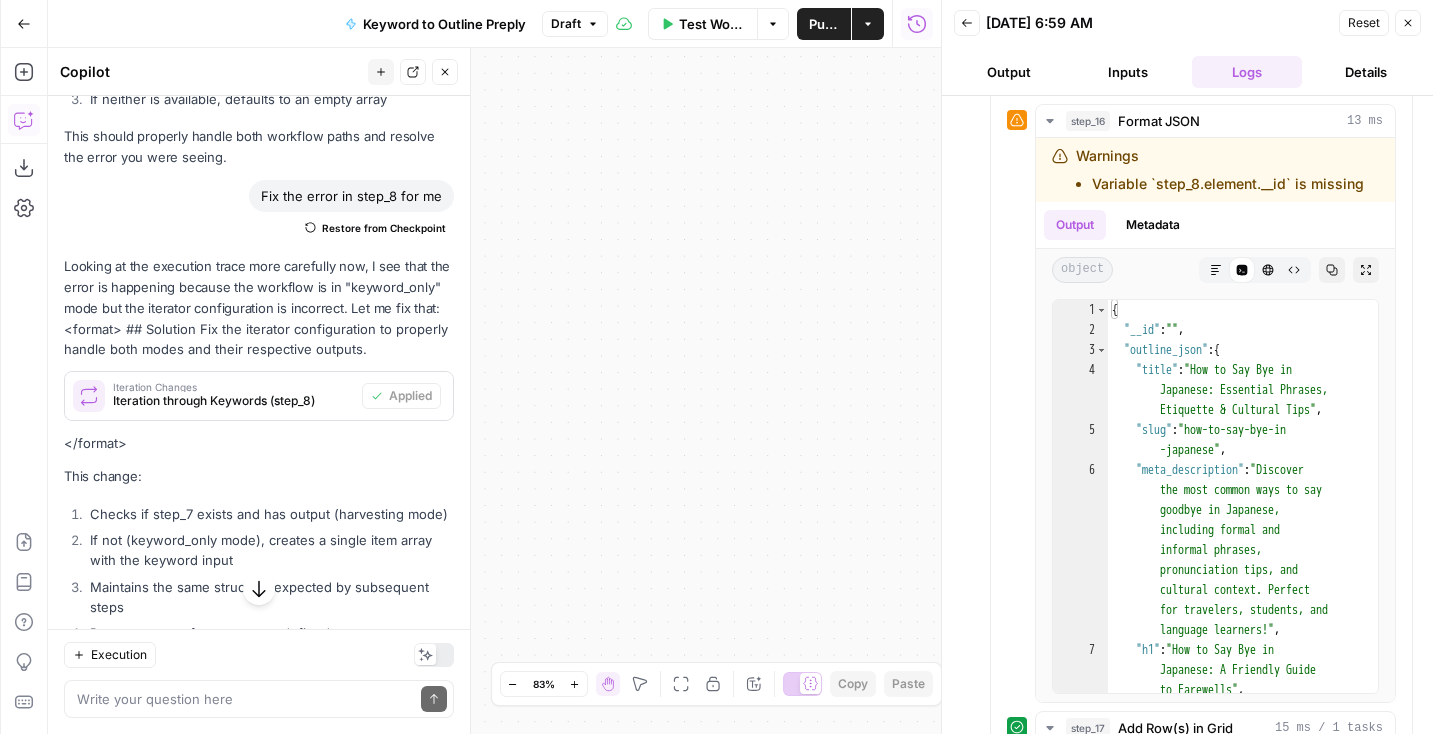 drag, startPoint x: 694, startPoint y: 517, endPoint x: 1146, endPoint y: 354, distance: 480.49246 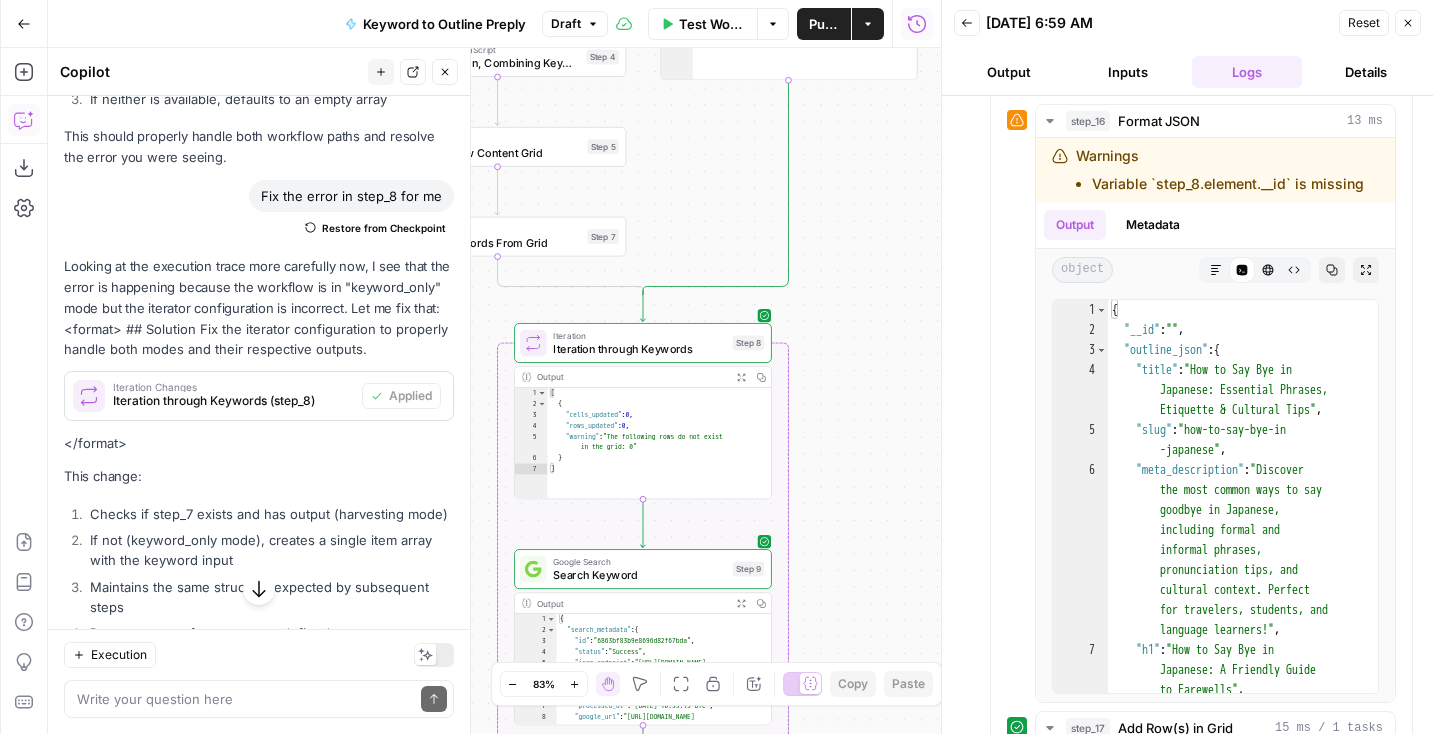 drag, startPoint x: 754, startPoint y: 263, endPoint x: 877, endPoint y: 375, distance: 166.35204 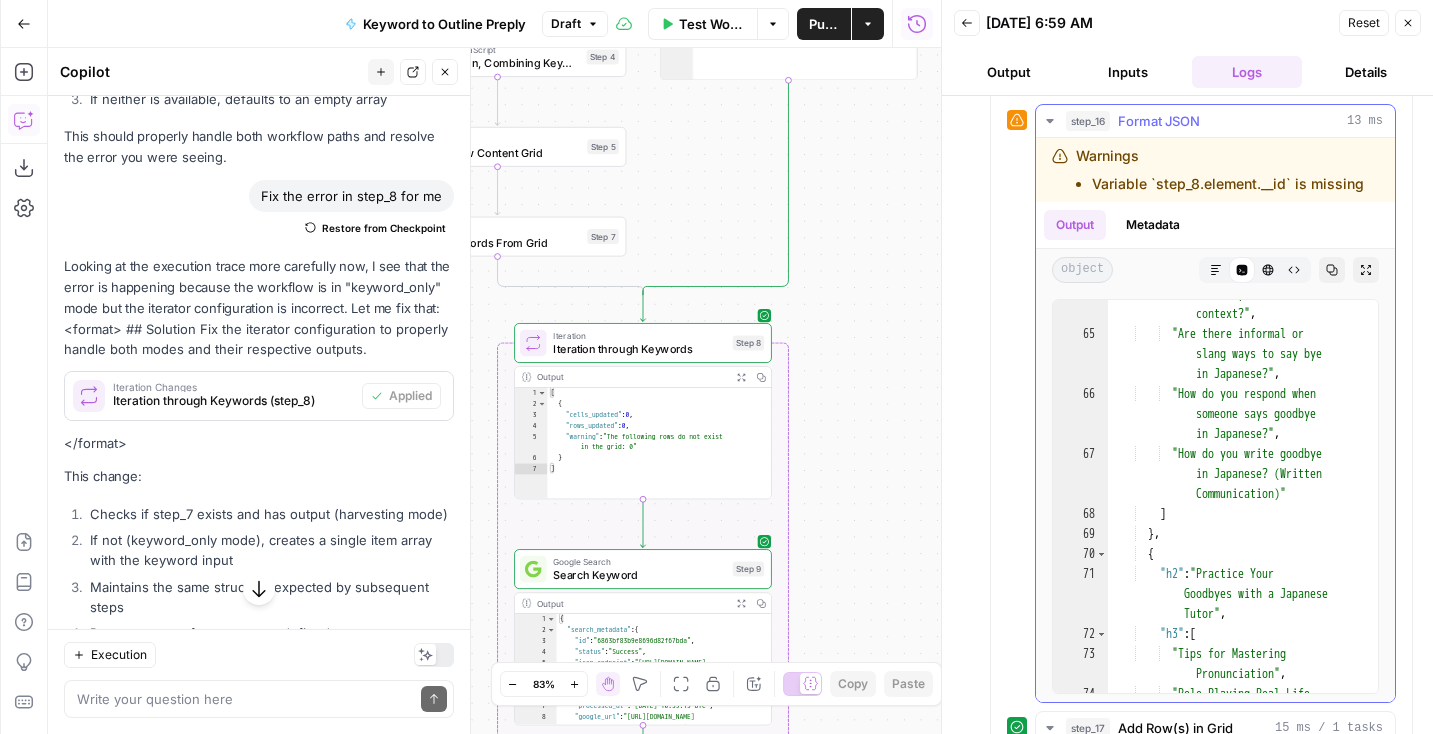 scroll, scrollTop: 2870, scrollLeft: 0, axis: vertical 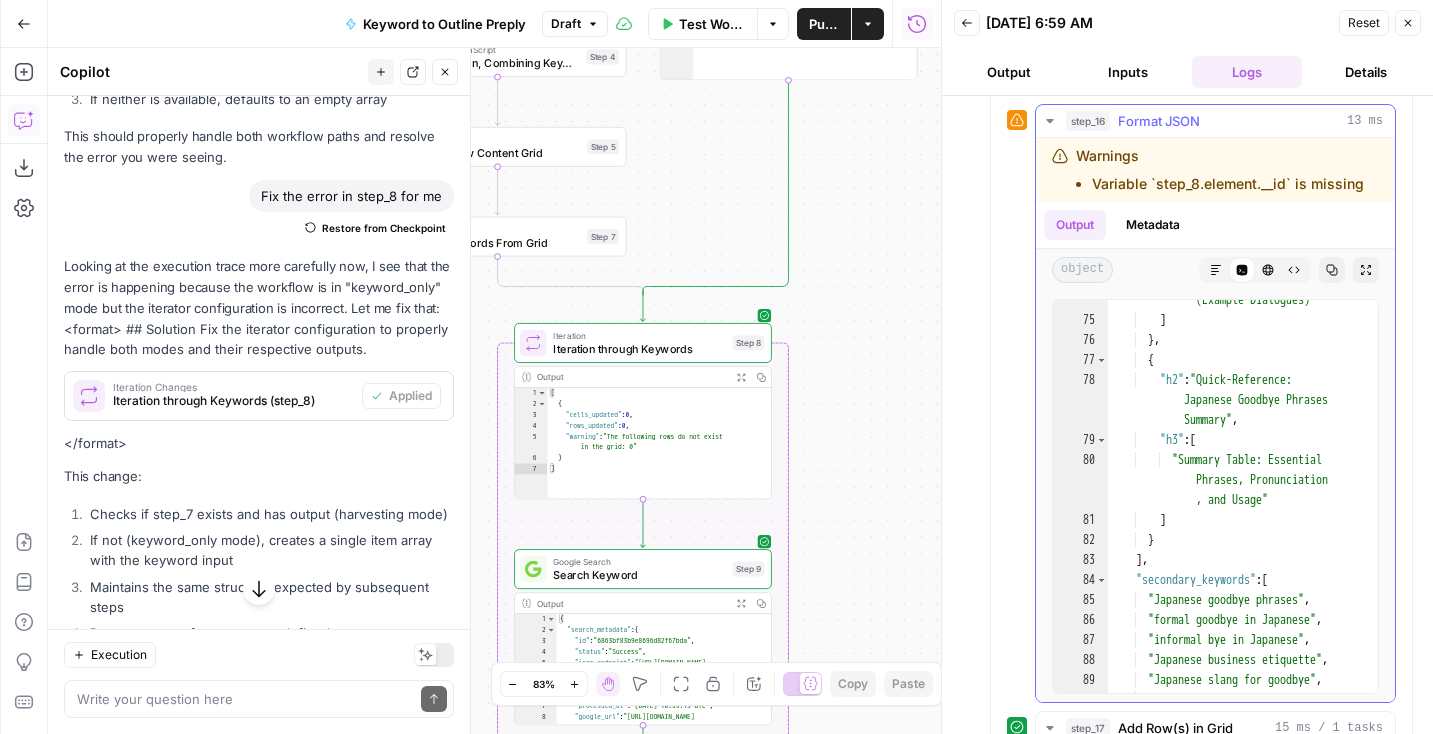 click on "Format JSON" at bounding box center (1159, 121) 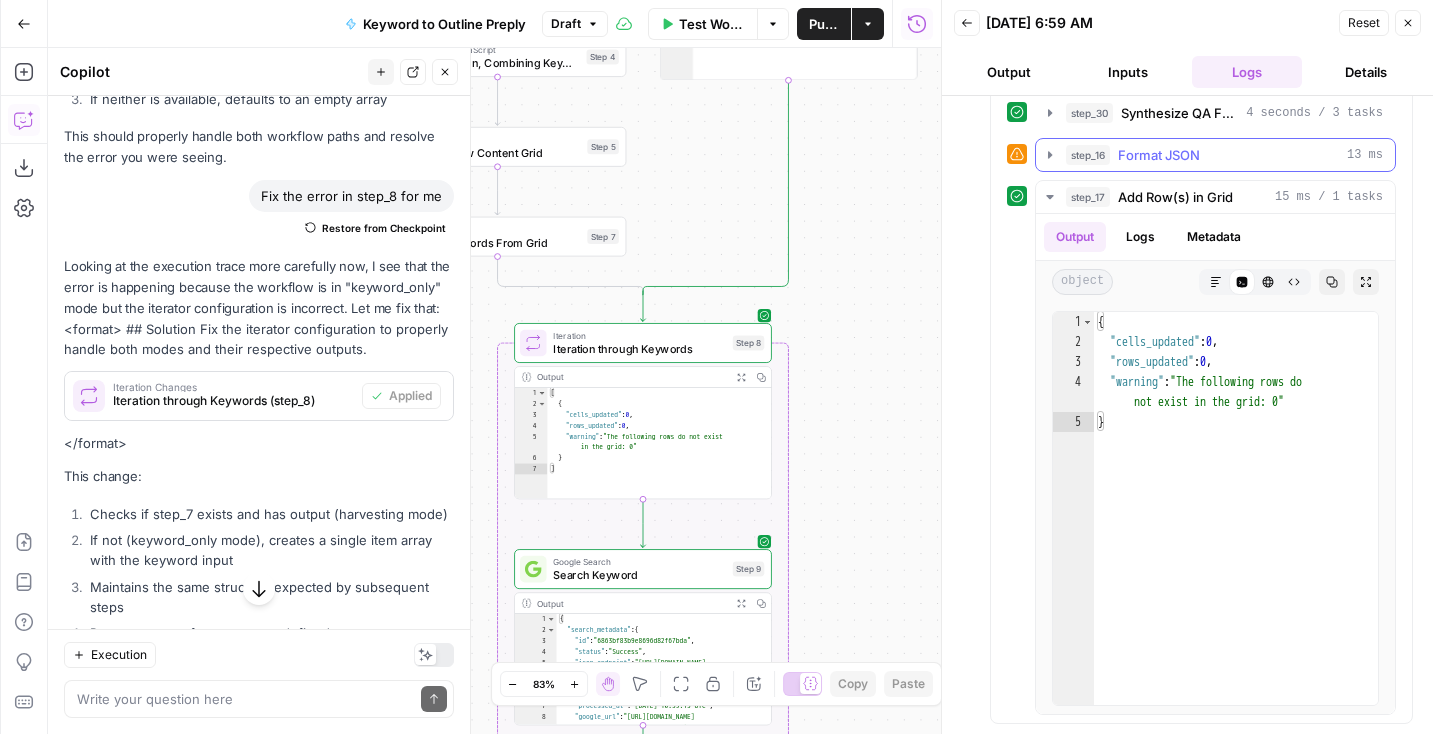 scroll, scrollTop: 973, scrollLeft: 0, axis: vertical 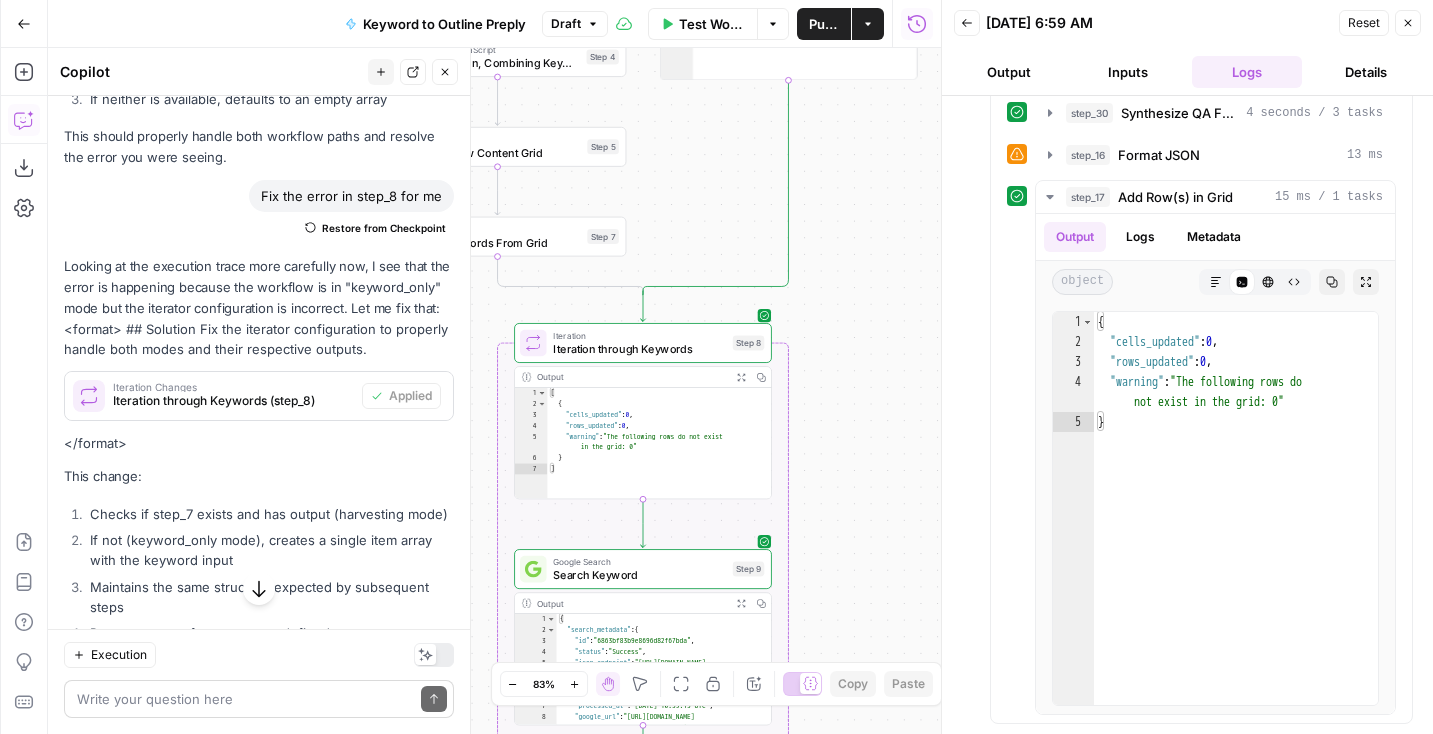 click on "Write your question here Send" at bounding box center (259, 699) 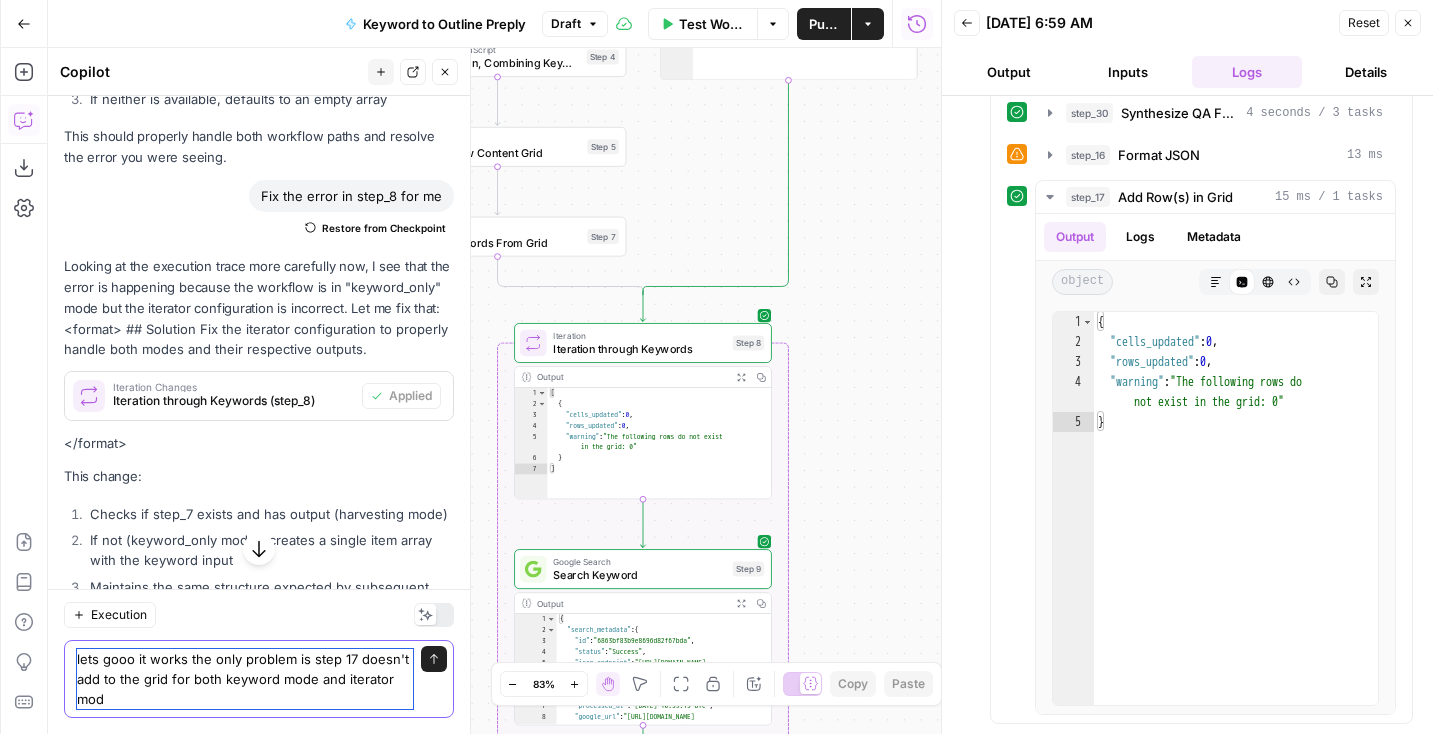 type on "lets gooo it works the only problem is step 17 doesn't add to the grid for both keyword mode and iterator mode" 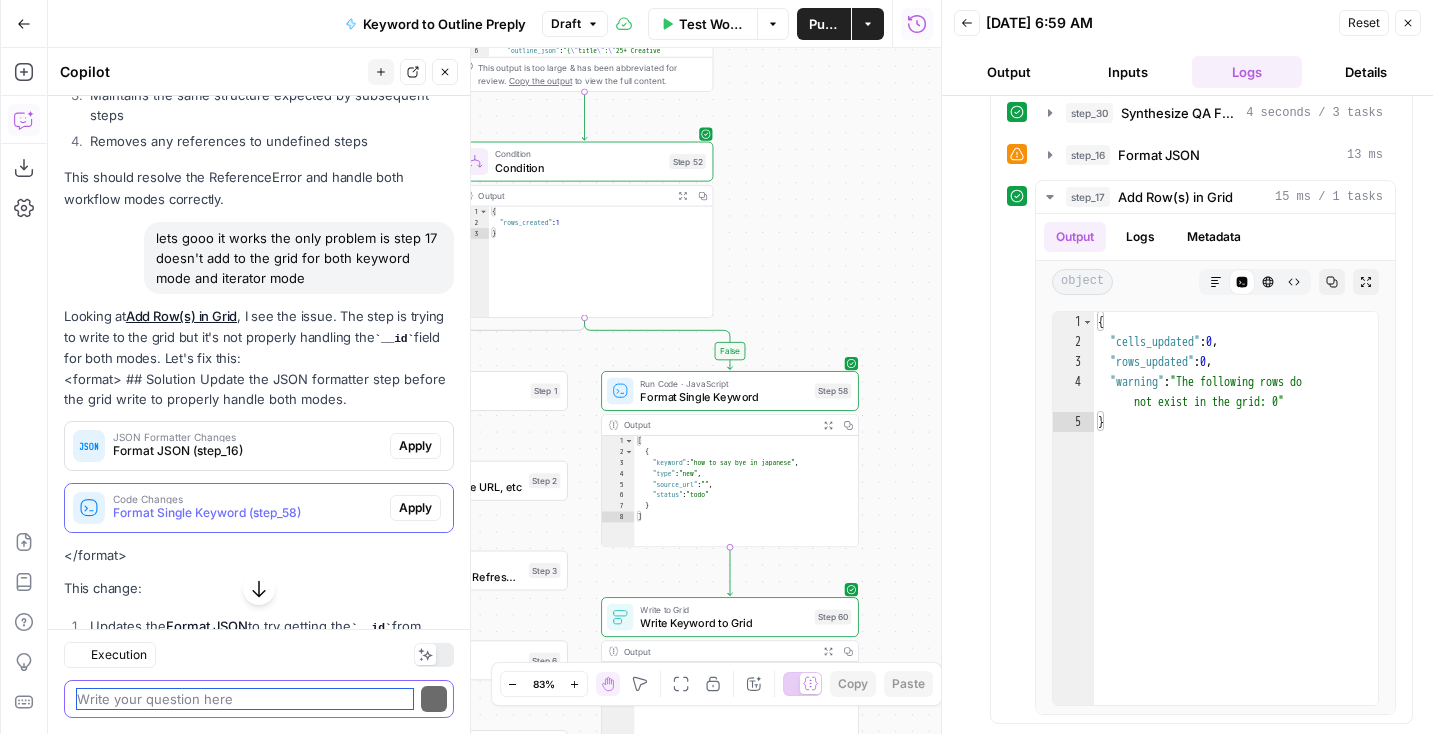 scroll, scrollTop: 2371, scrollLeft: 0, axis: vertical 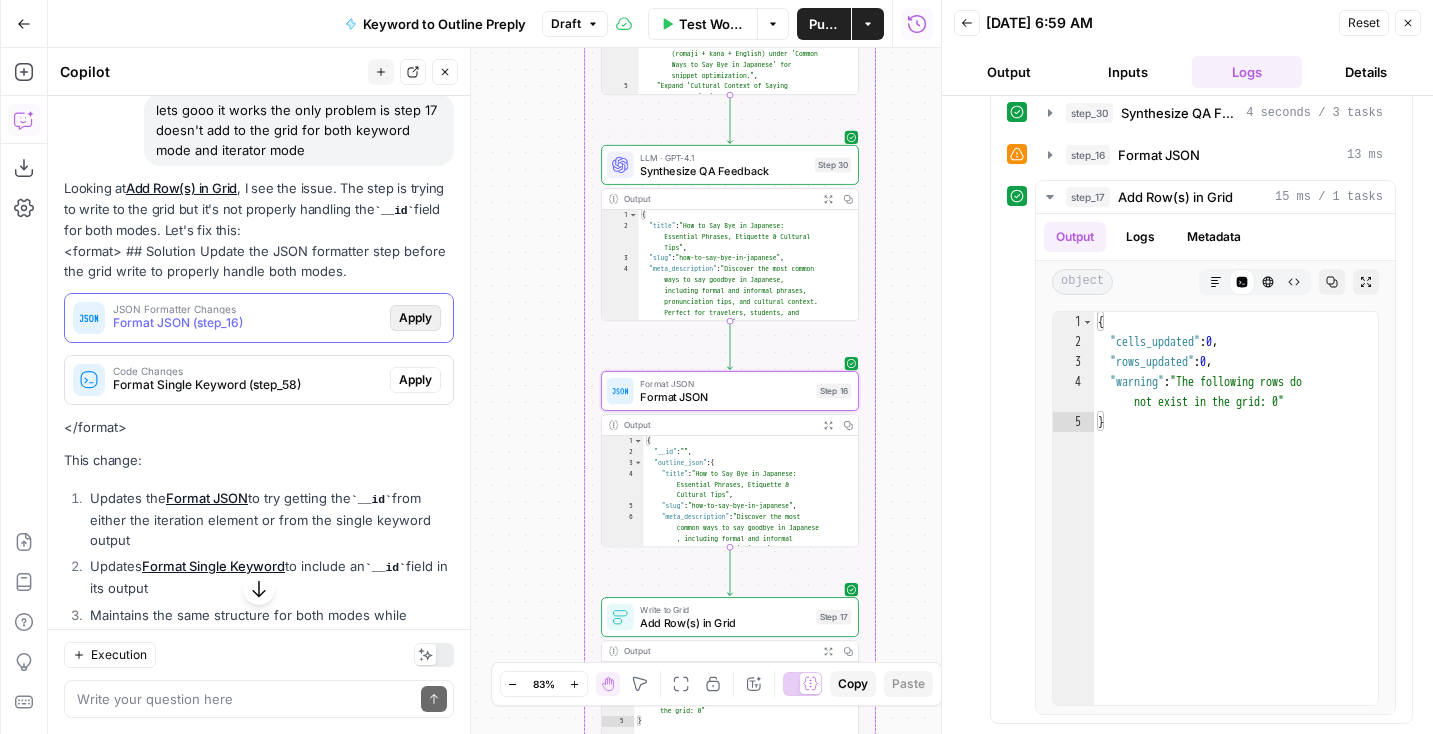 click on "Apply" at bounding box center (415, 318) 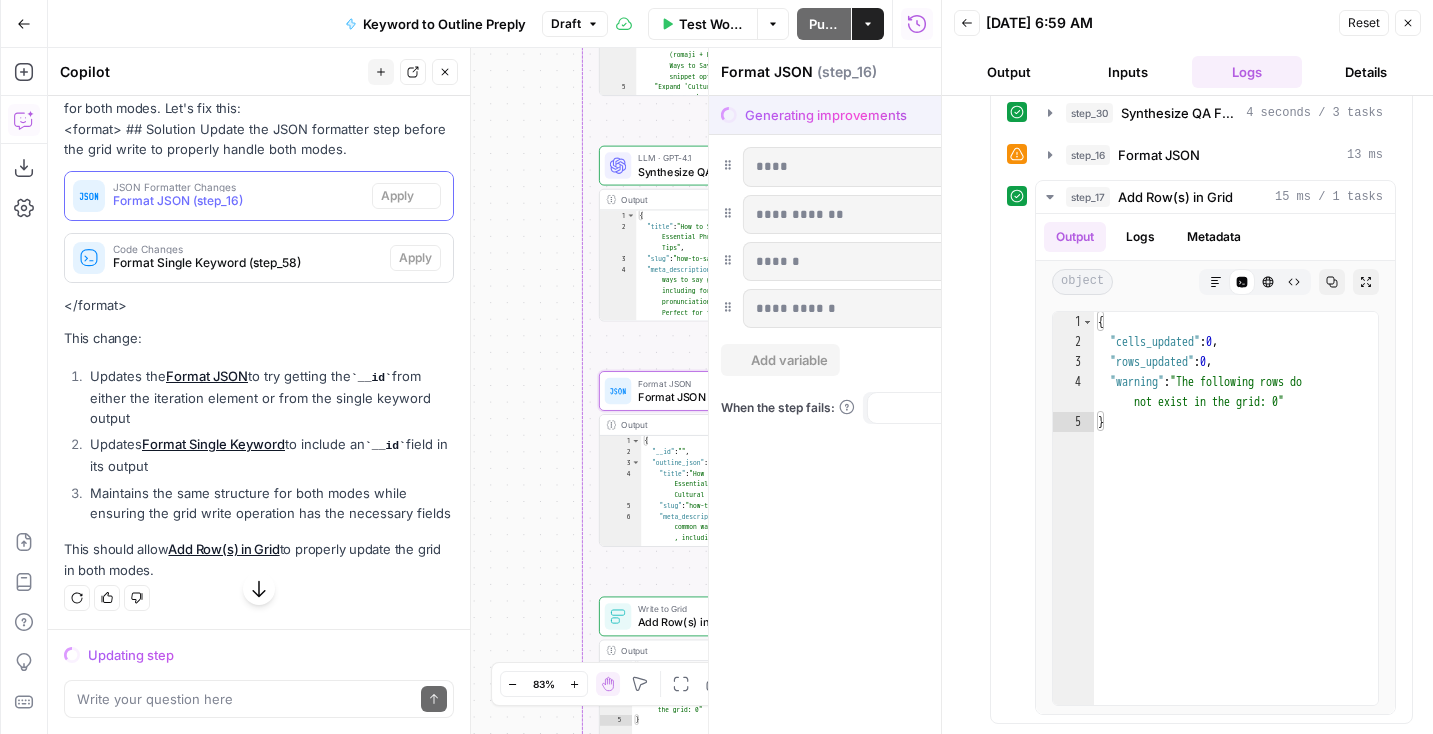 scroll, scrollTop: 2243, scrollLeft: 0, axis: vertical 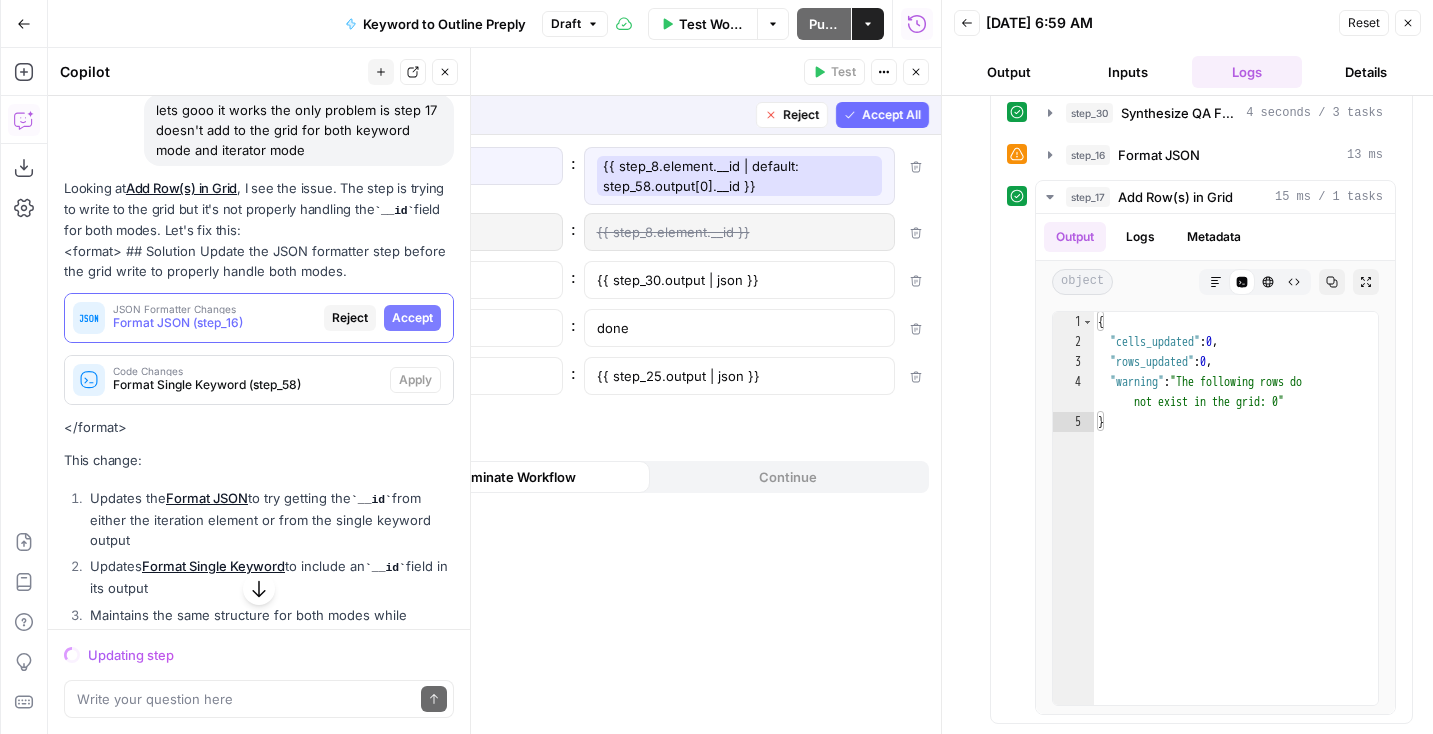 click on "Accept All" at bounding box center (891, 115) 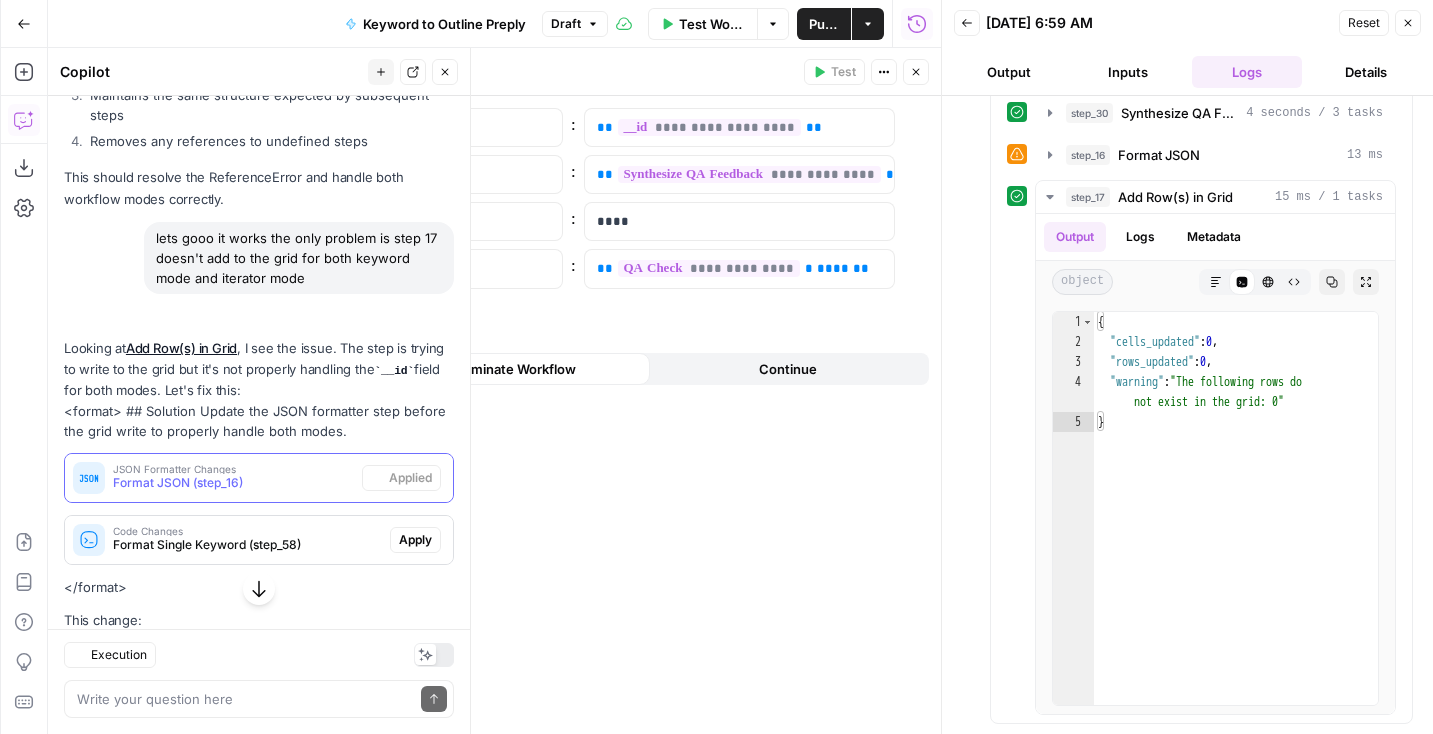 scroll, scrollTop: 2371, scrollLeft: 0, axis: vertical 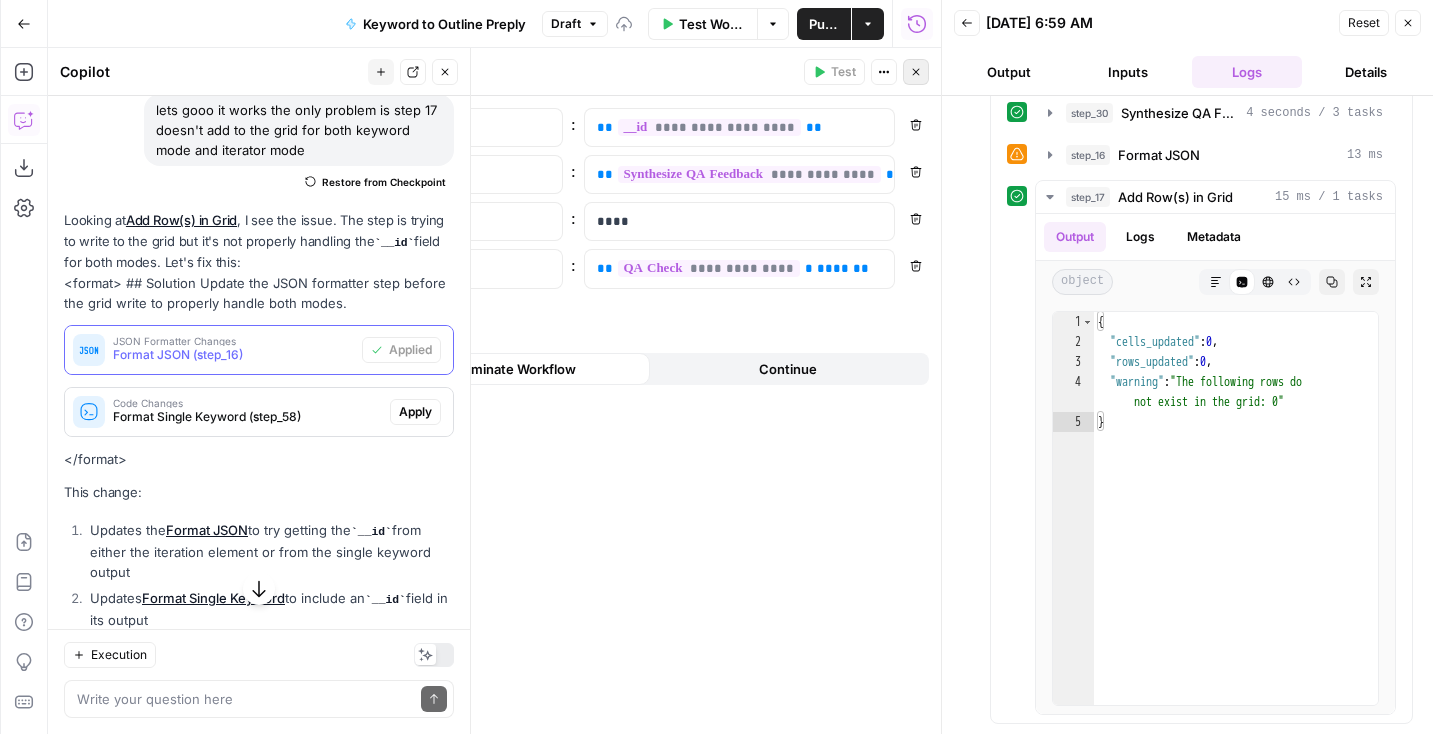 click on "Close" at bounding box center [916, 72] 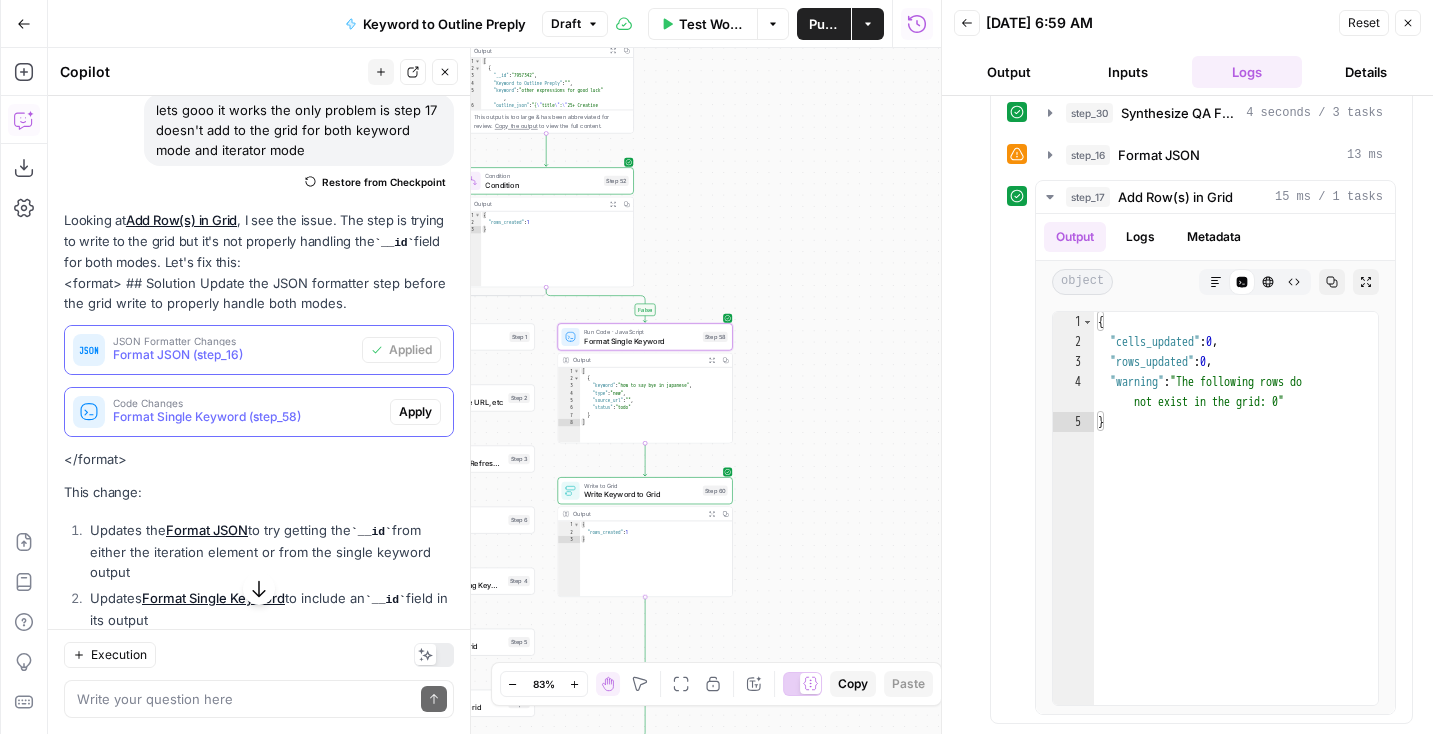 click on "Code Changes Format Single Keyword (step_58) Apply" at bounding box center (259, 412) 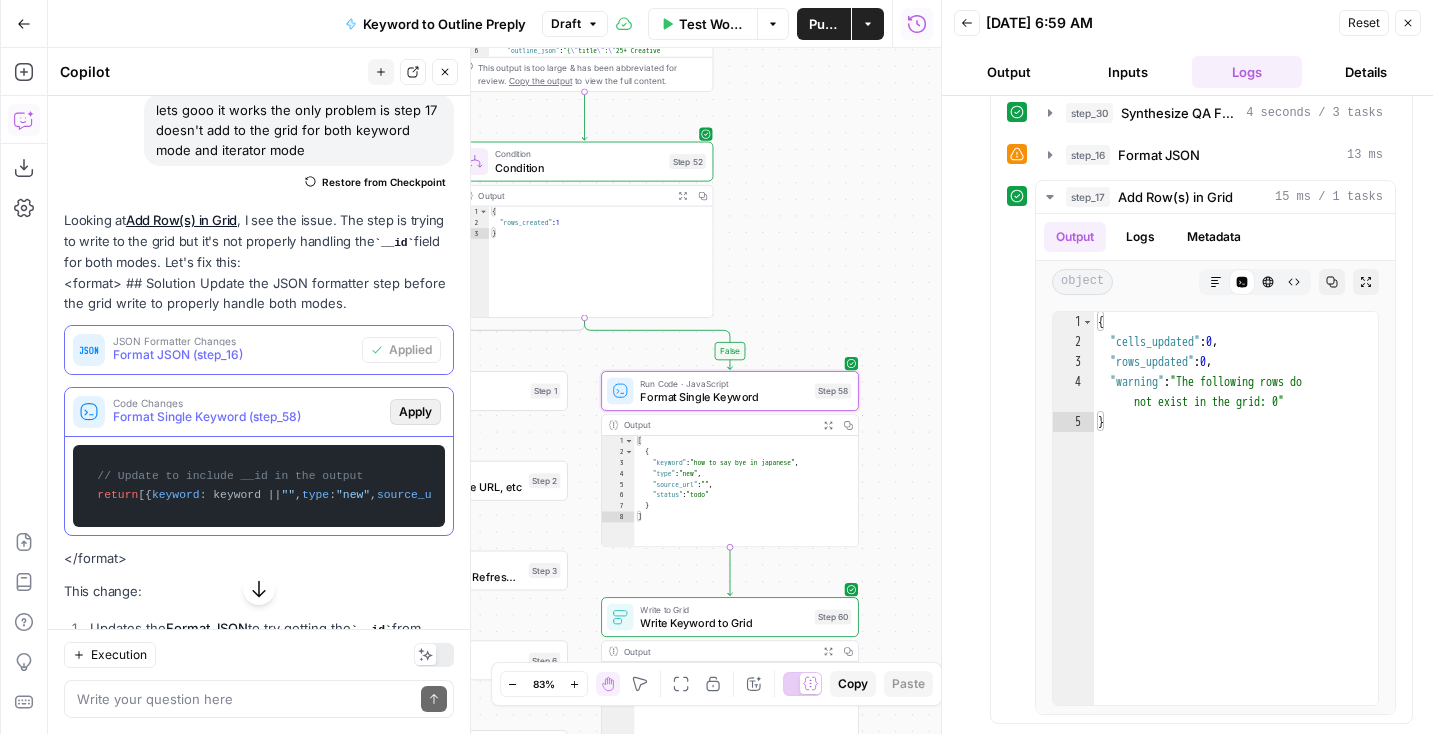 click on "Apply" at bounding box center [415, 412] 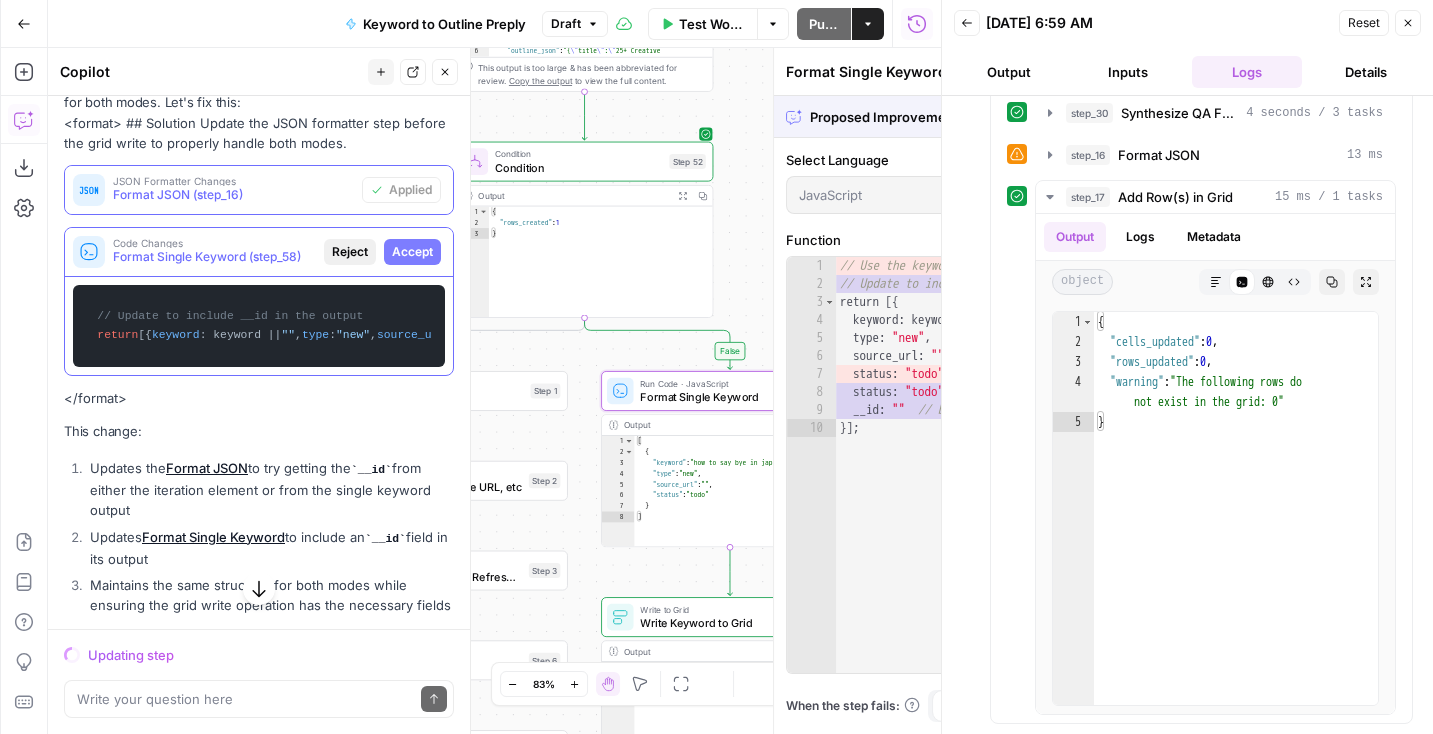 scroll, scrollTop: 2243, scrollLeft: 0, axis: vertical 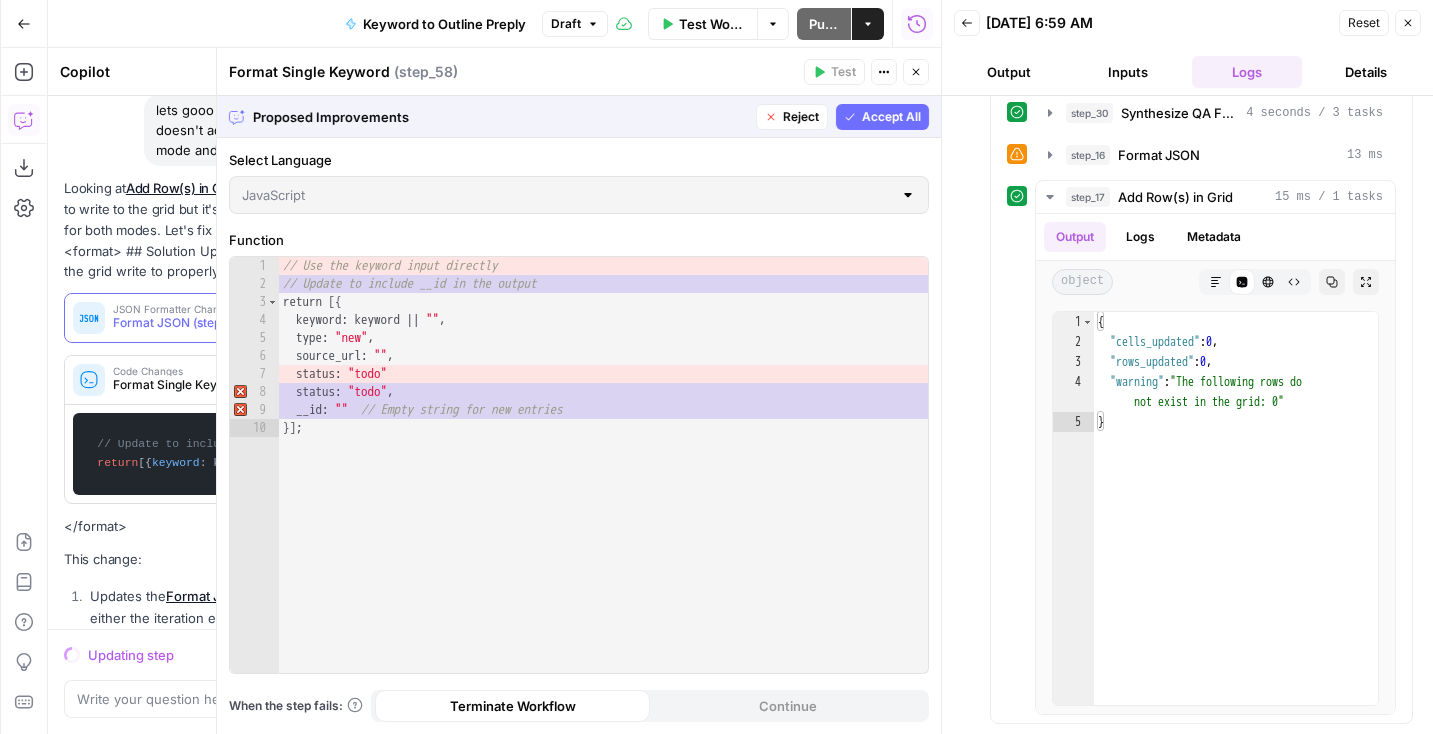 click on "Accept All" at bounding box center [891, 117] 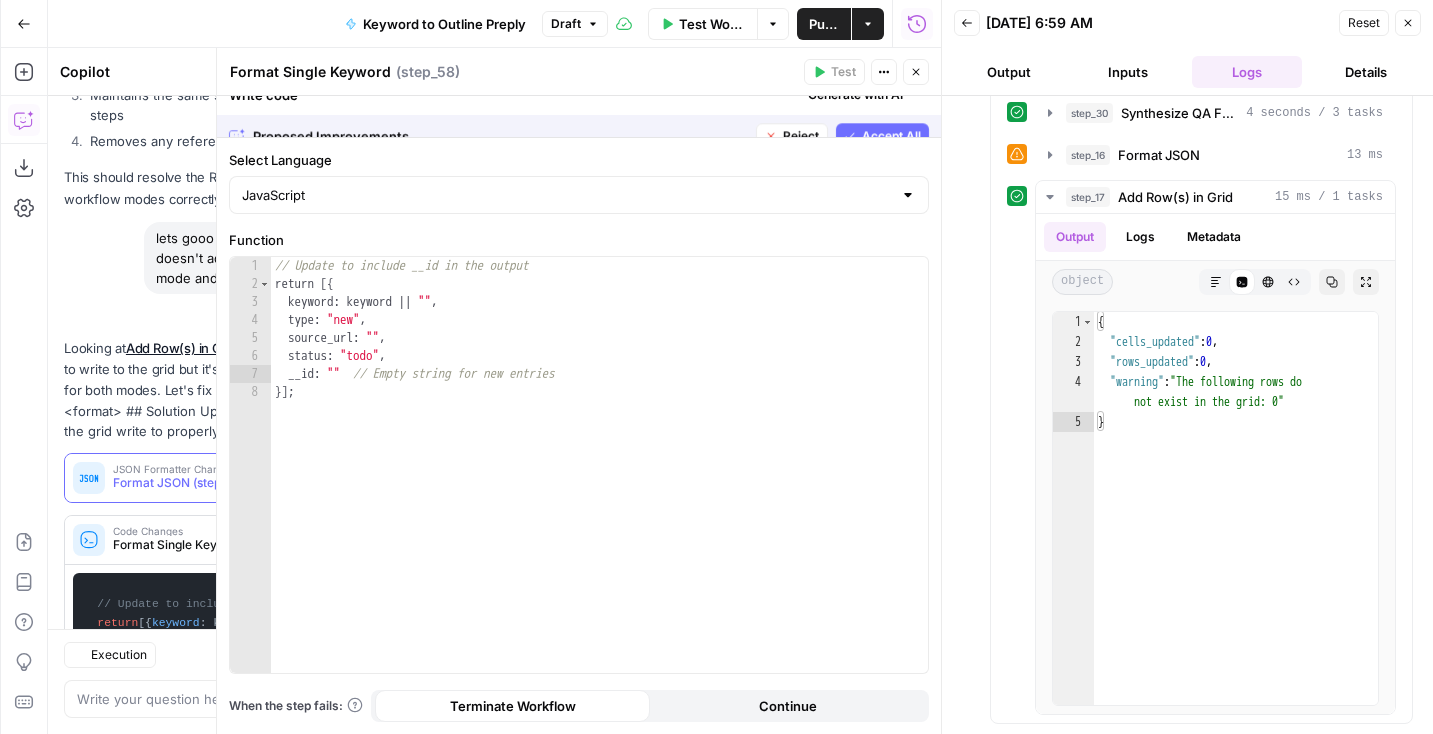 scroll, scrollTop: 2371, scrollLeft: 0, axis: vertical 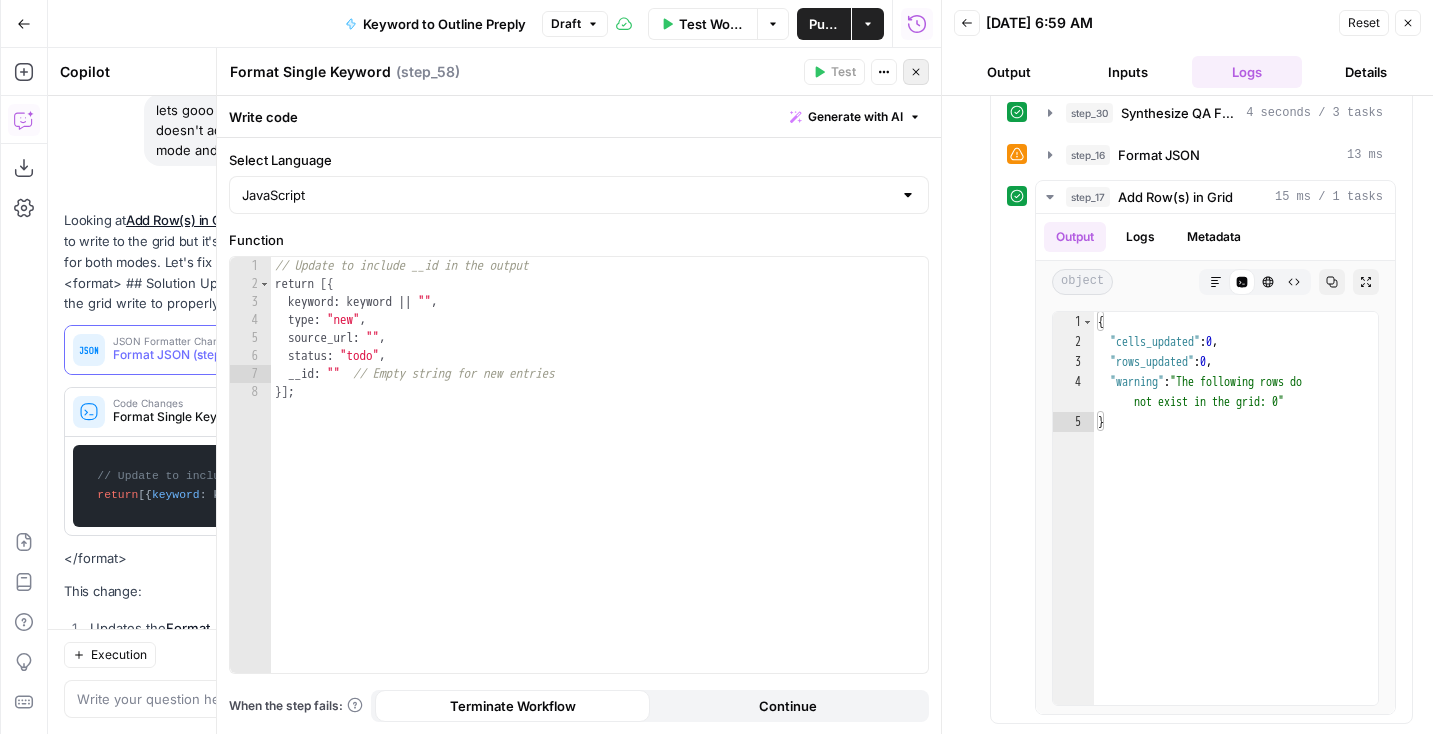 click on "Close" at bounding box center (916, 72) 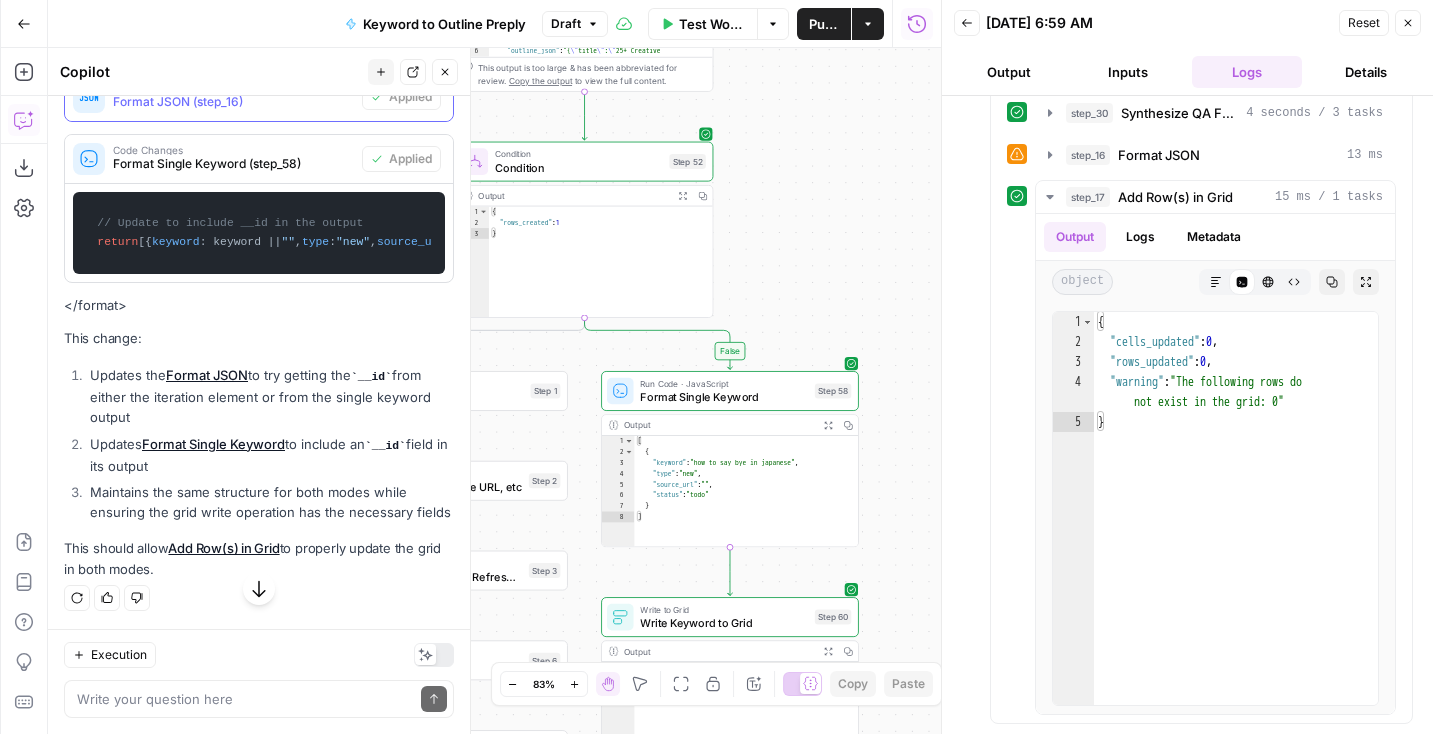 scroll, scrollTop: 2716, scrollLeft: 0, axis: vertical 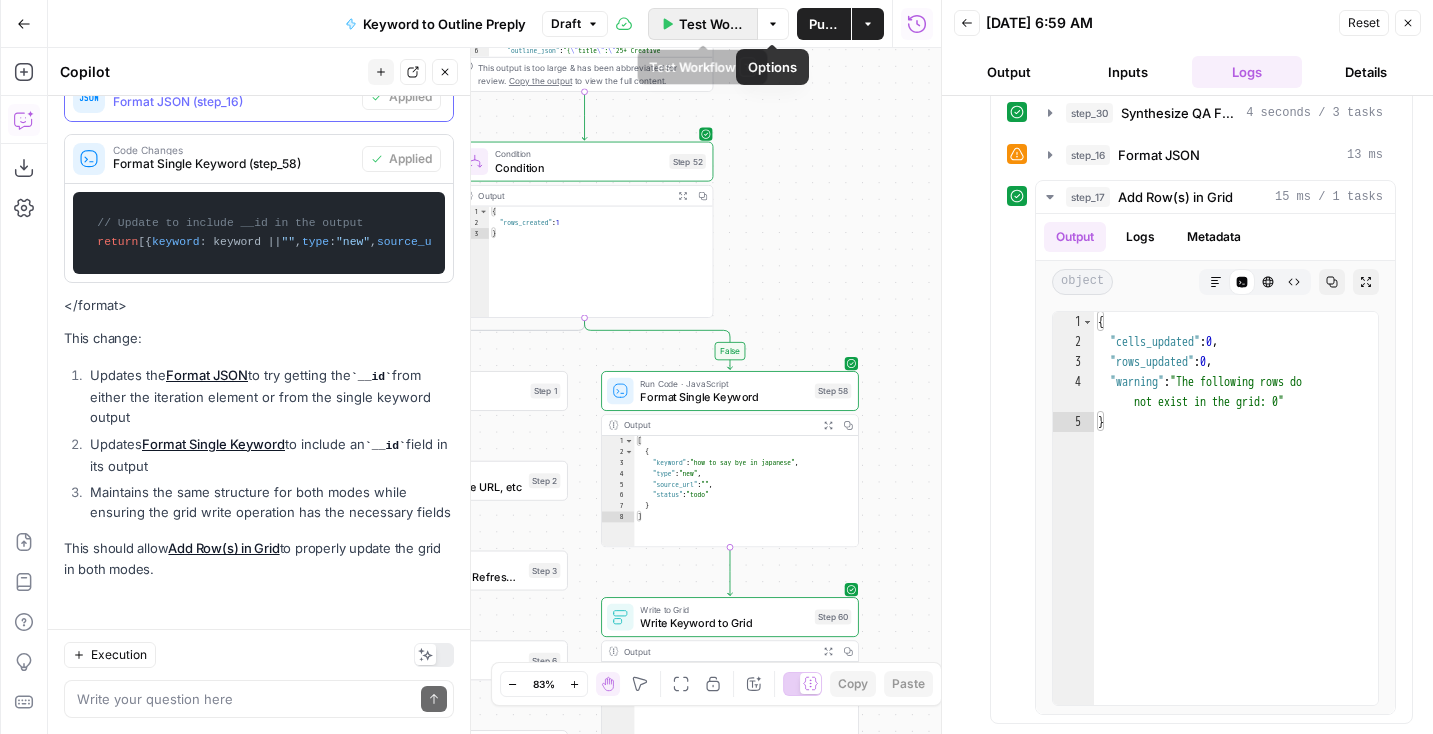 click on "Test Workflow" at bounding box center (712, 24) 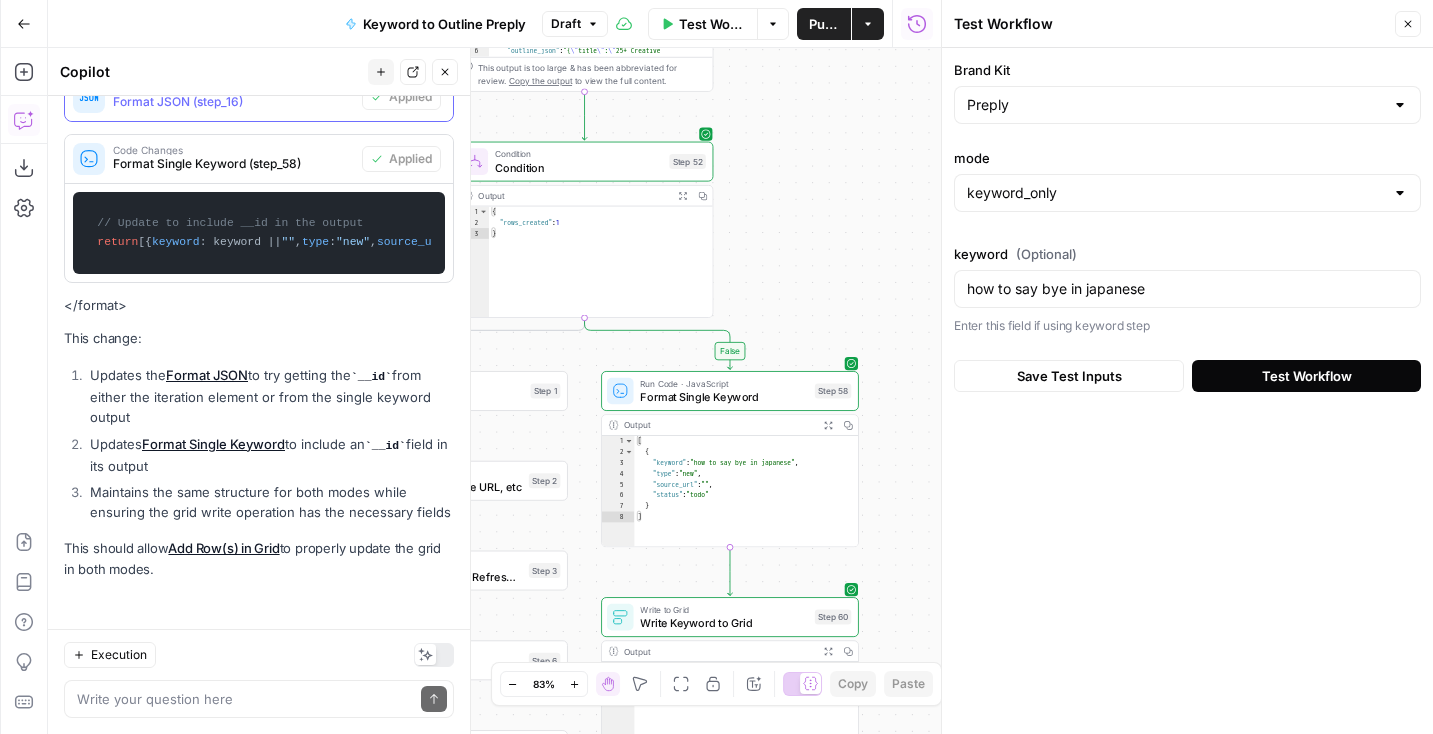 click on "Test Workflow" at bounding box center [1306, 376] 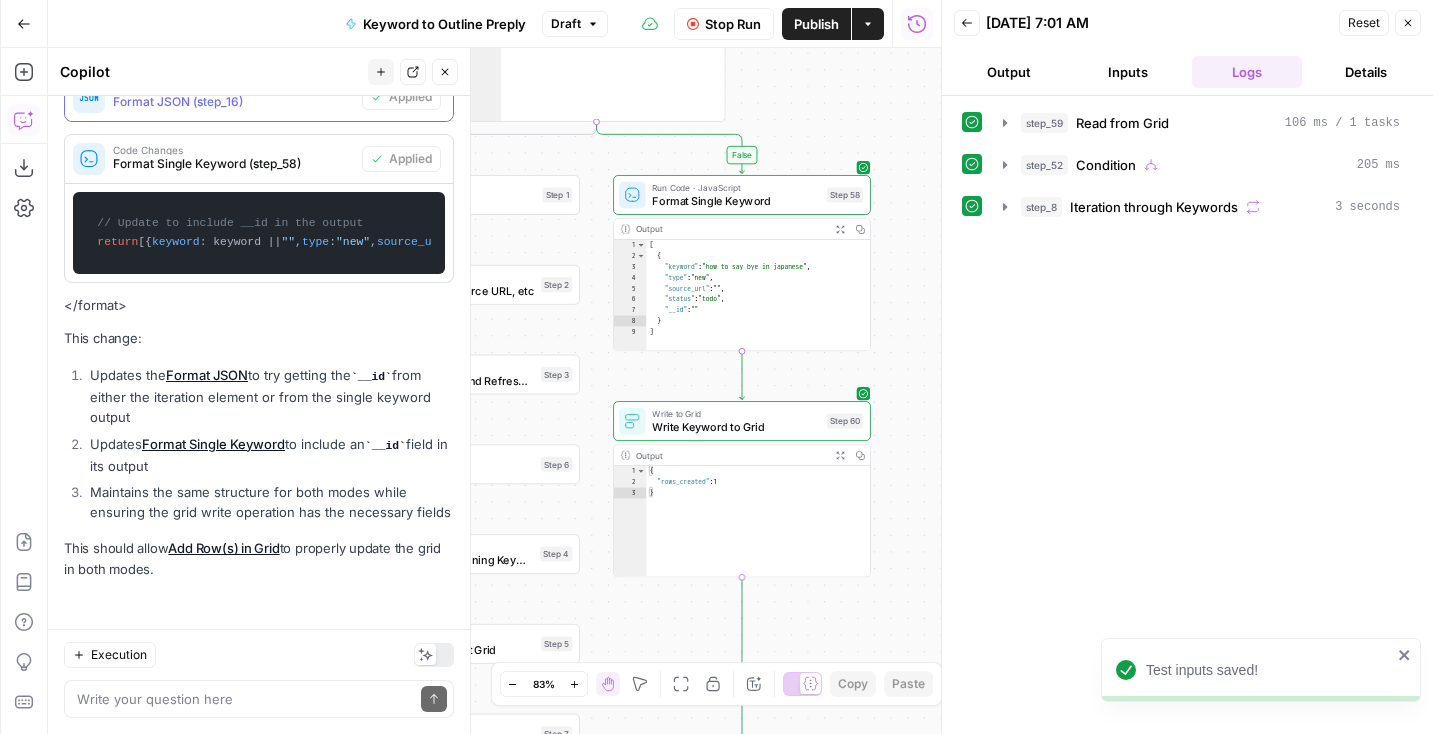 drag, startPoint x: 911, startPoint y: 348, endPoint x: 924, endPoint y: 153, distance: 195.43285 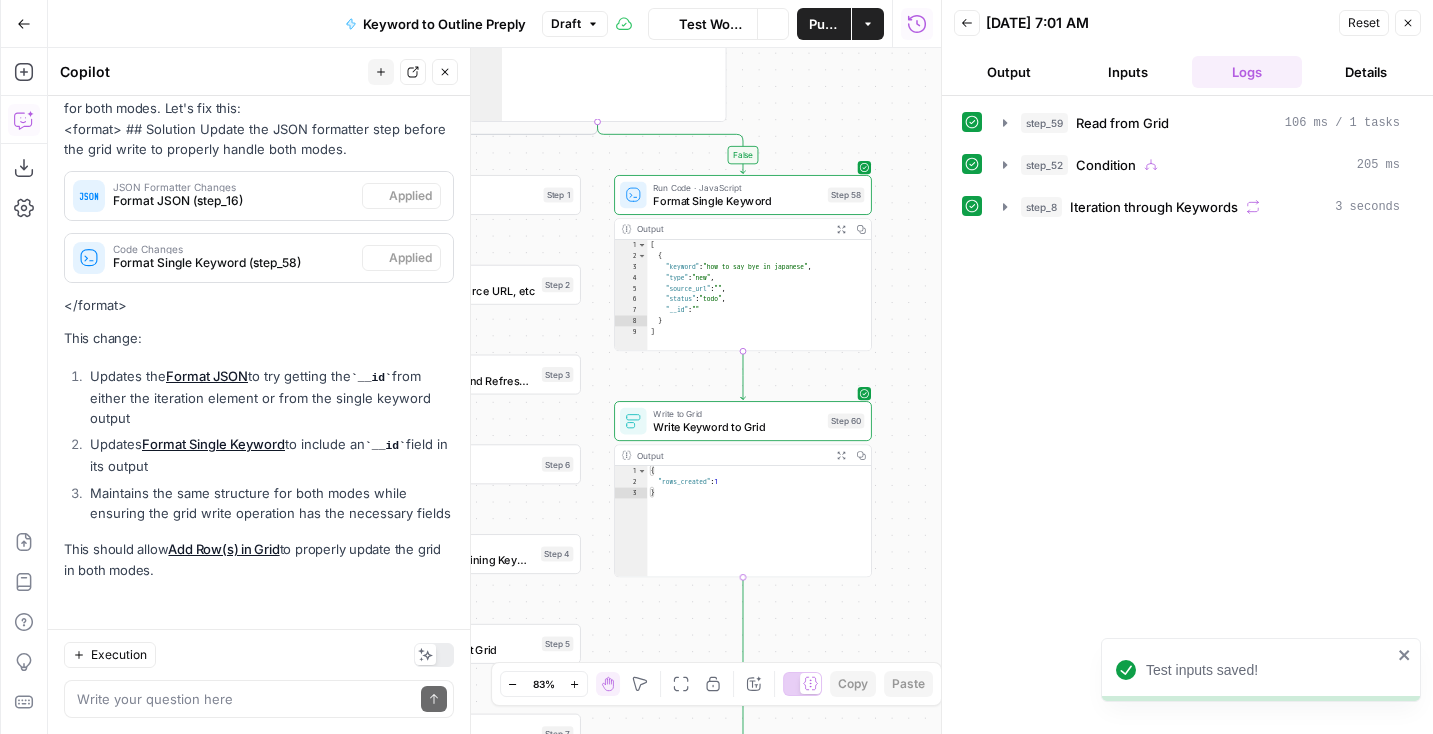 scroll, scrollTop: 2500, scrollLeft: 0, axis: vertical 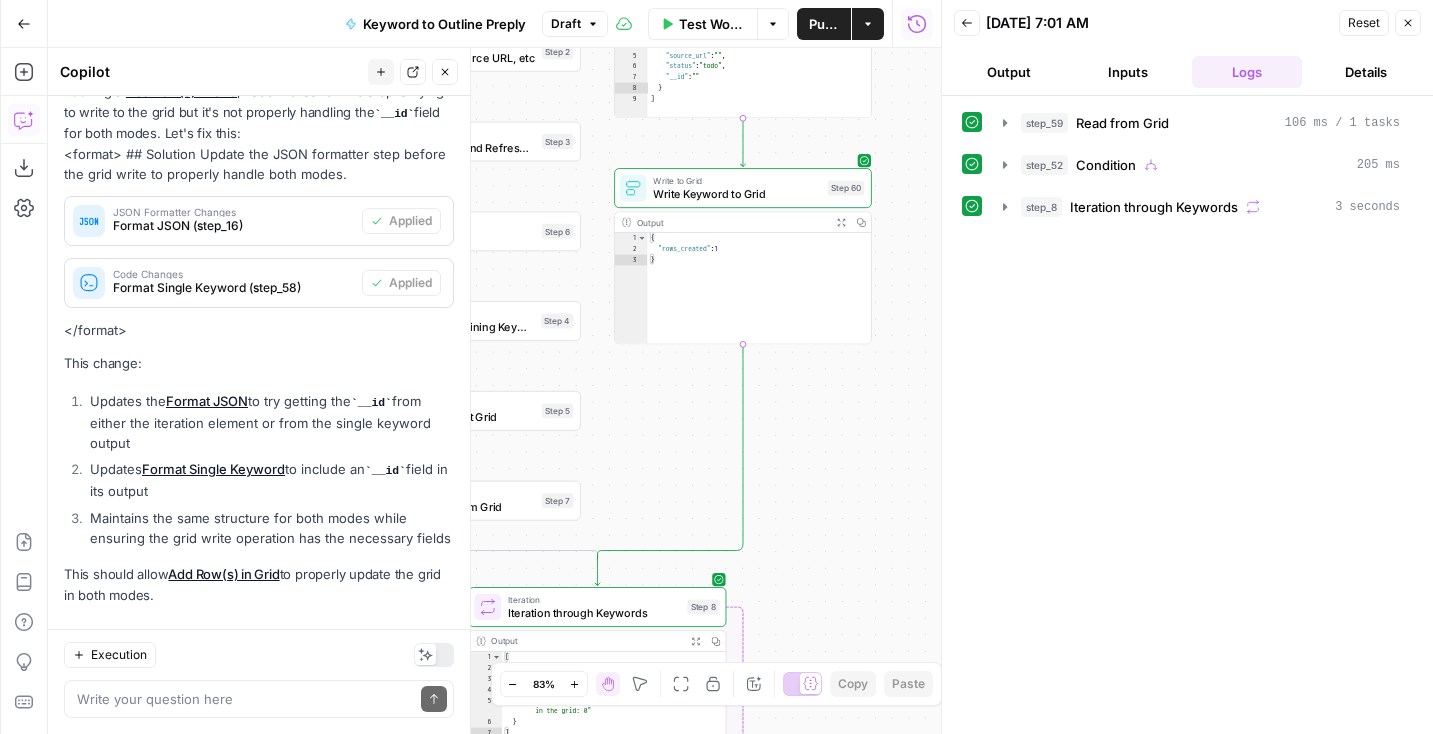 drag, startPoint x: 889, startPoint y: 417, endPoint x: 893, endPoint y: 112, distance: 305.0262 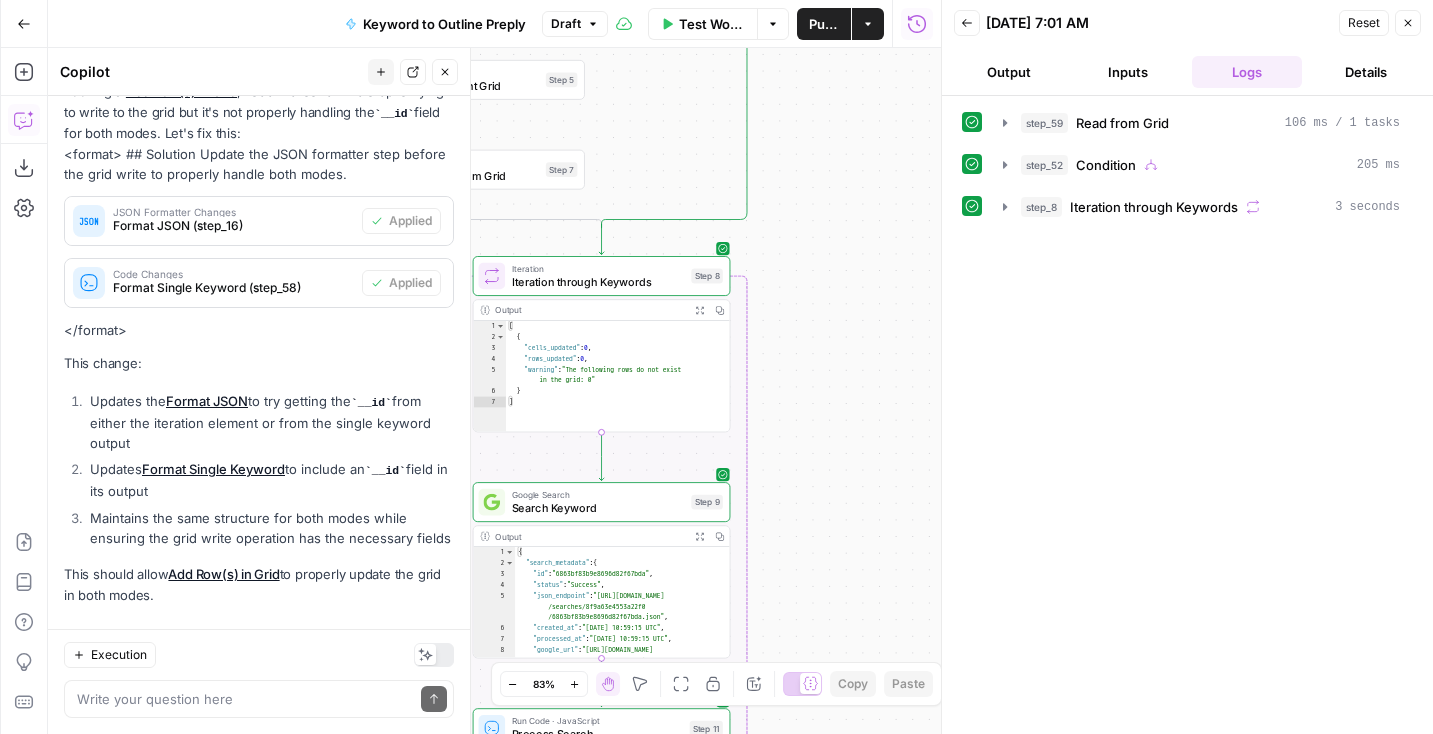 drag, startPoint x: 854, startPoint y: 469, endPoint x: 854, endPoint y: 160, distance: 309 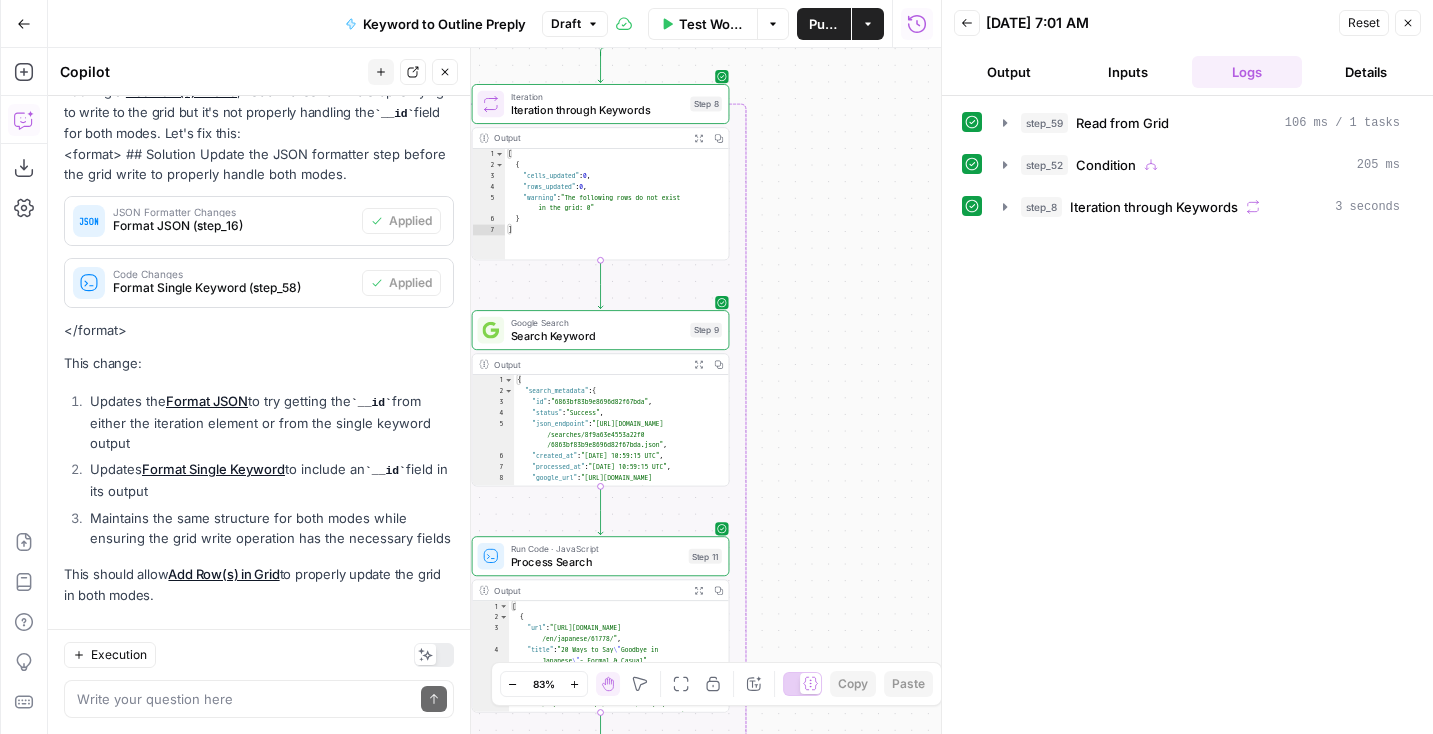 drag, startPoint x: 928, startPoint y: 522, endPoint x: 928, endPoint y: 358, distance: 164 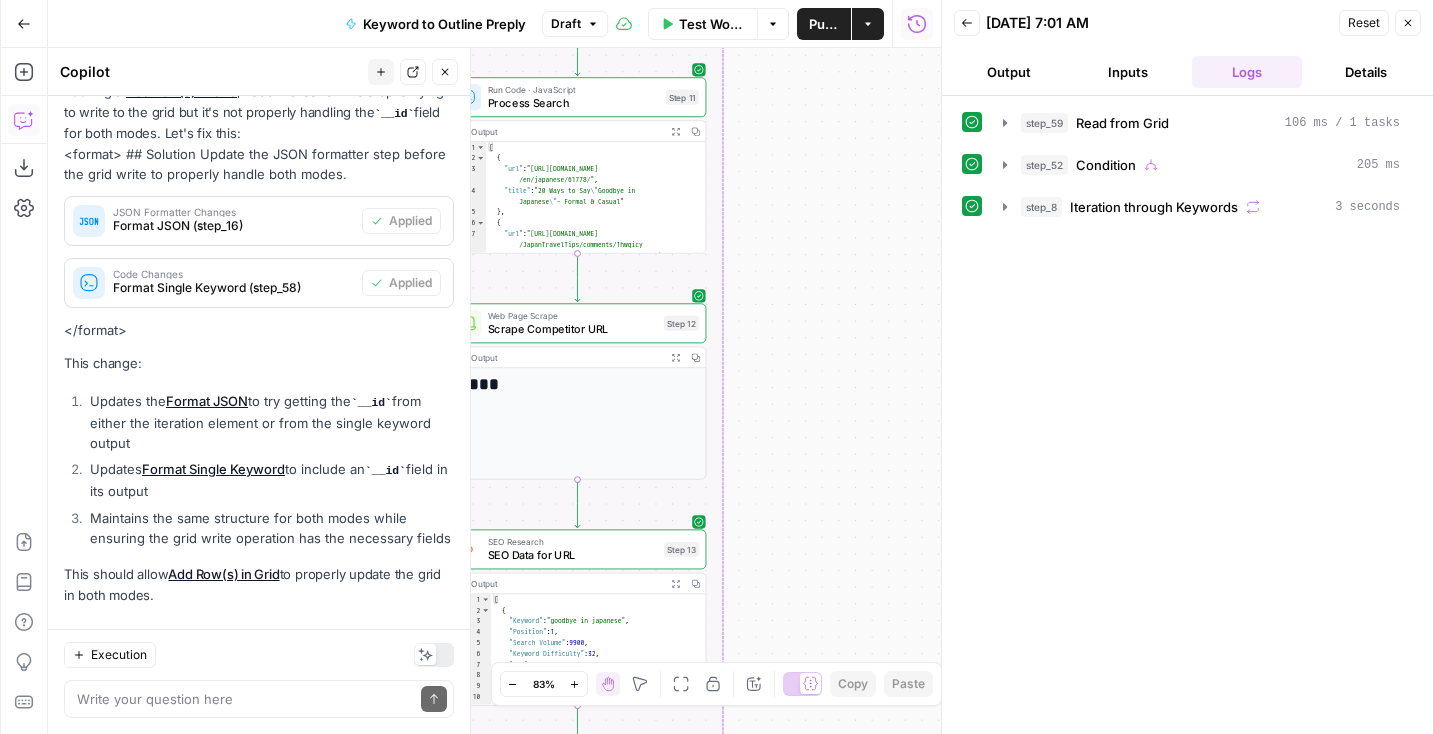 drag, startPoint x: 878, startPoint y: 473, endPoint x: 854, endPoint y: 70, distance: 403.71402 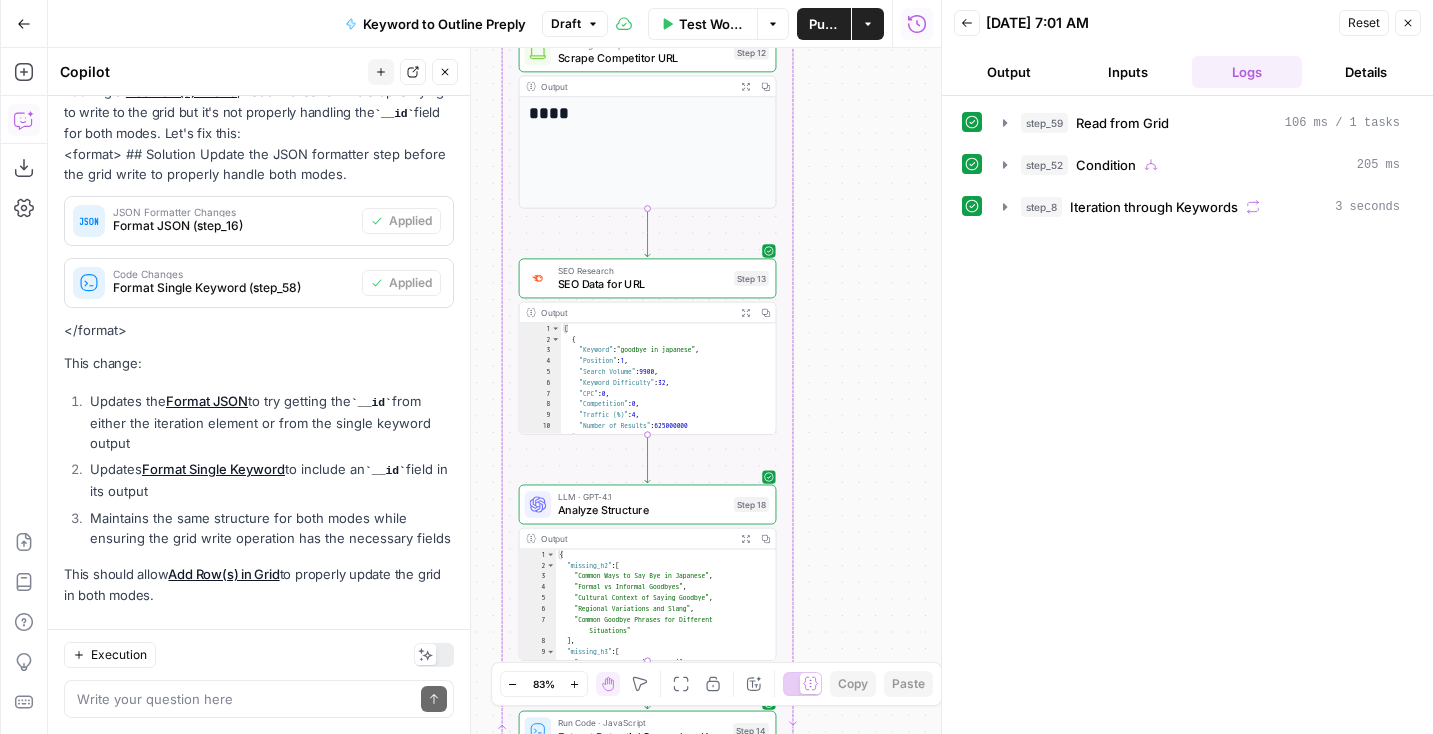 drag, startPoint x: 750, startPoint y: 214, endPoint x: 821, endPoint y: -52, distance: 275.31256 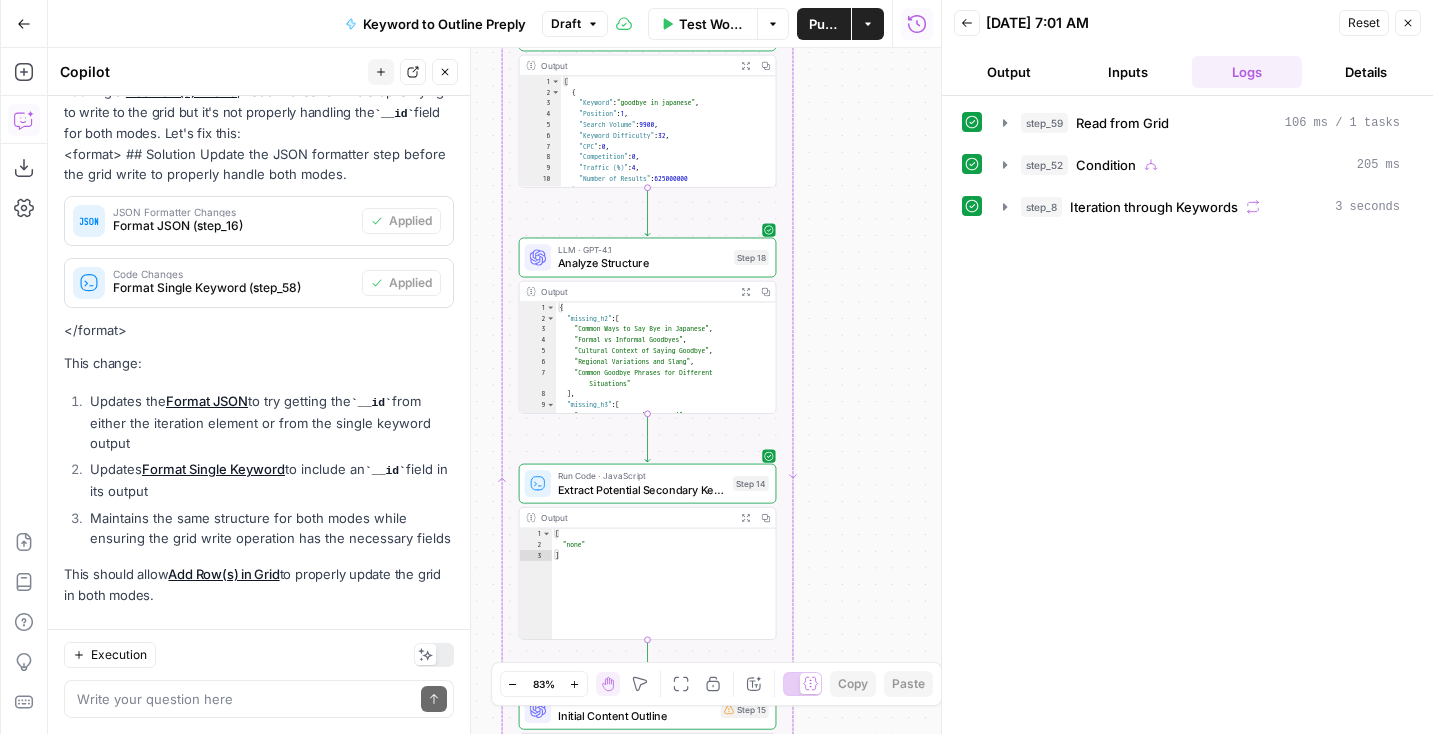 drag, startPoint x: 839, startPoint y: 274, endPoint x: 839, endPoint y: -14, distance: 288 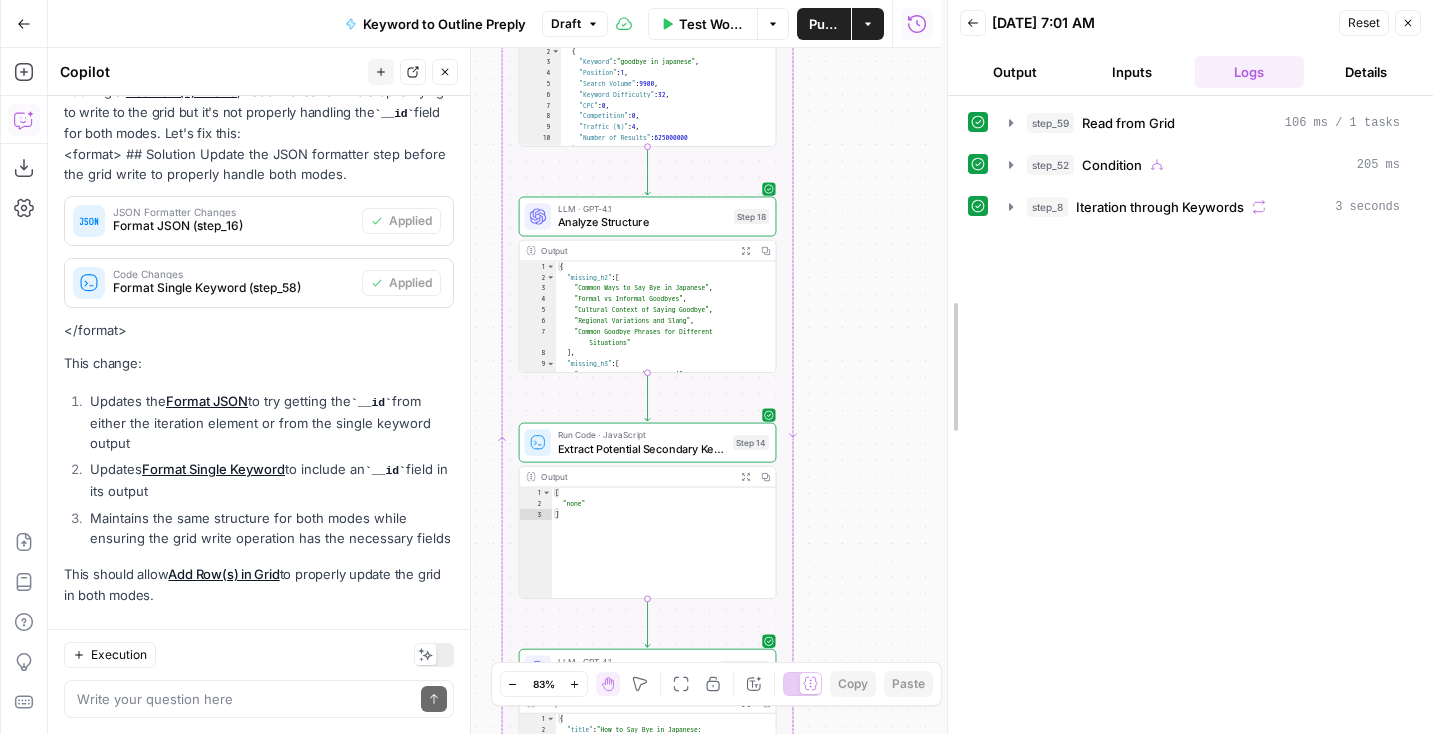 drag, startPoint x: 933, startPoint y: 368, endPoint x: 939, endPoint y: -93, distance: 461.03903 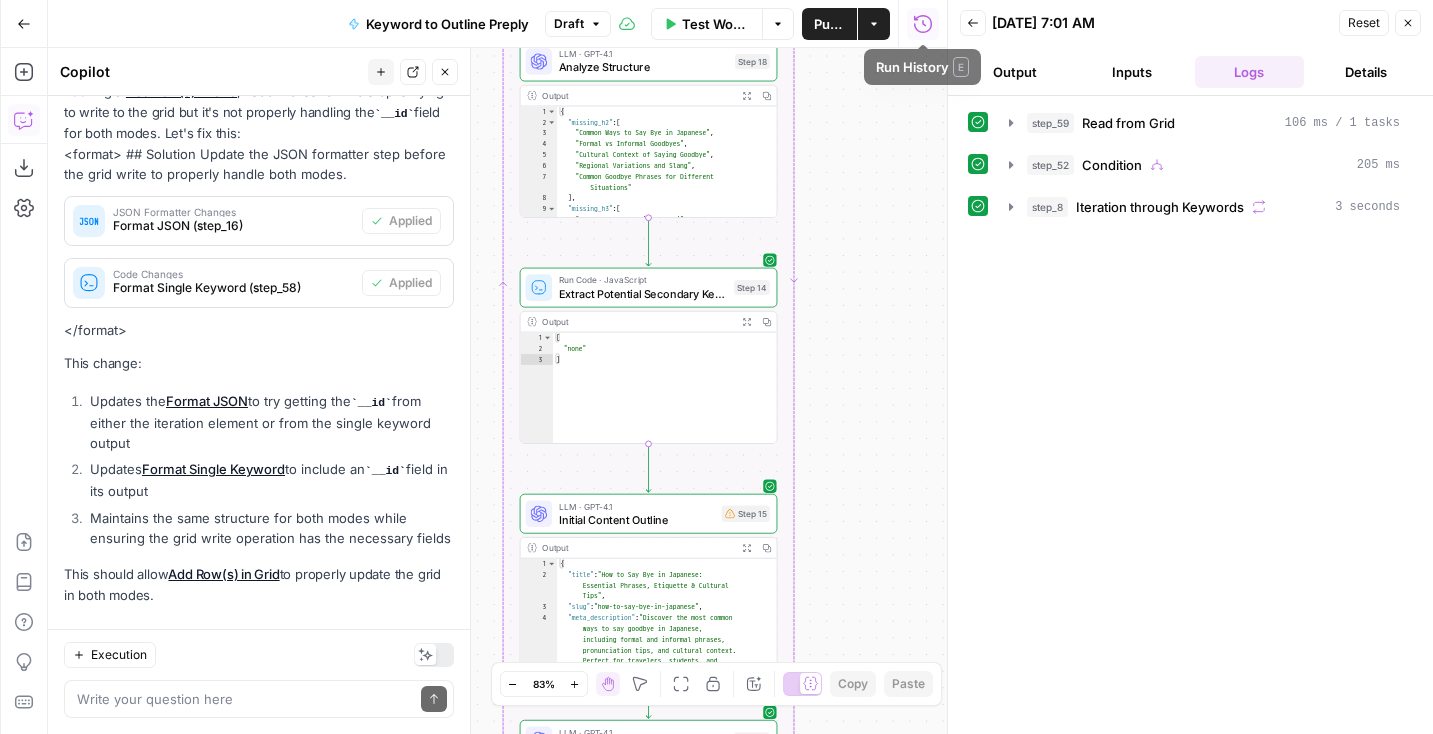 drag, startPoint x: 882, startPoint y: 250, endPoint x: 884, endPoint y: 95, distance: 155.01291 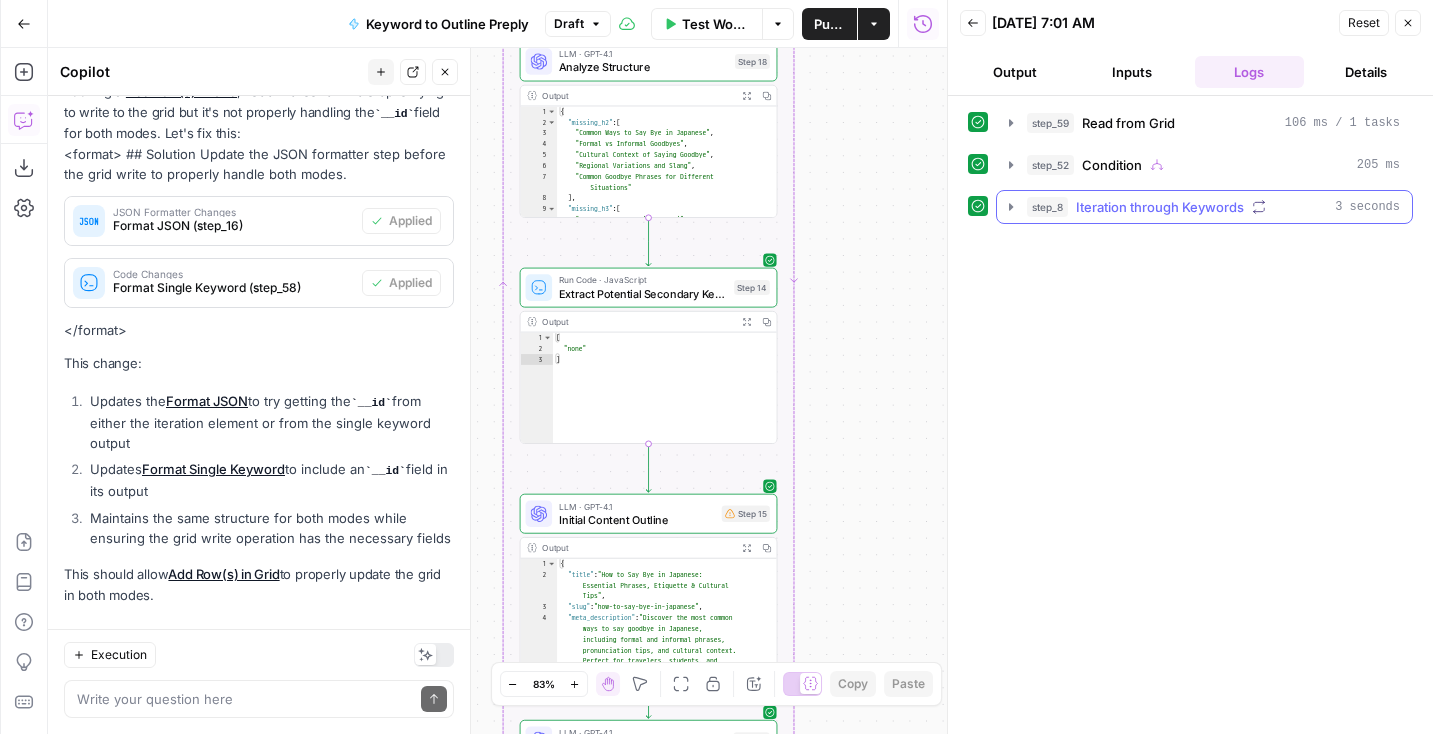 click on "step_8" at bounding box center [1047, 207] 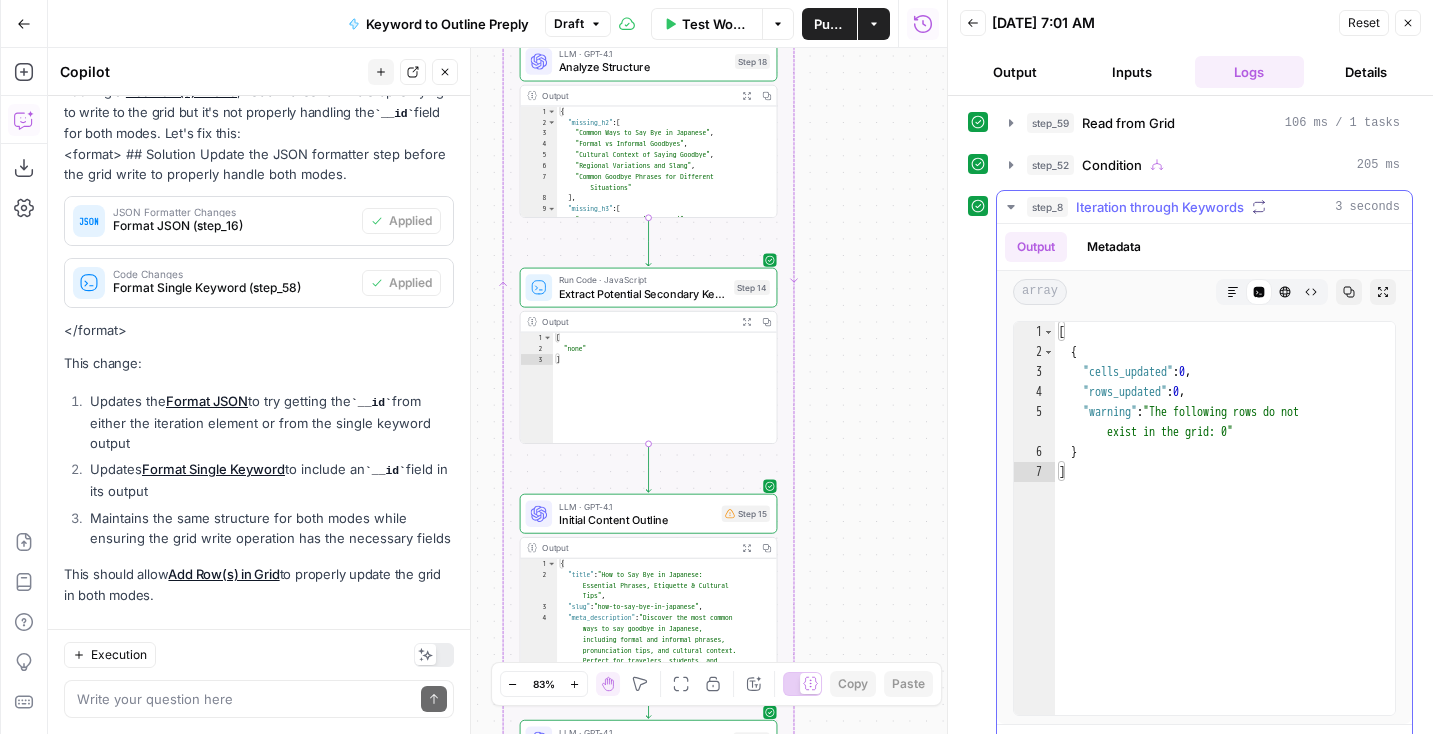 scroll, scrollTop: 472, scrollLeft: 0, axis: vertical 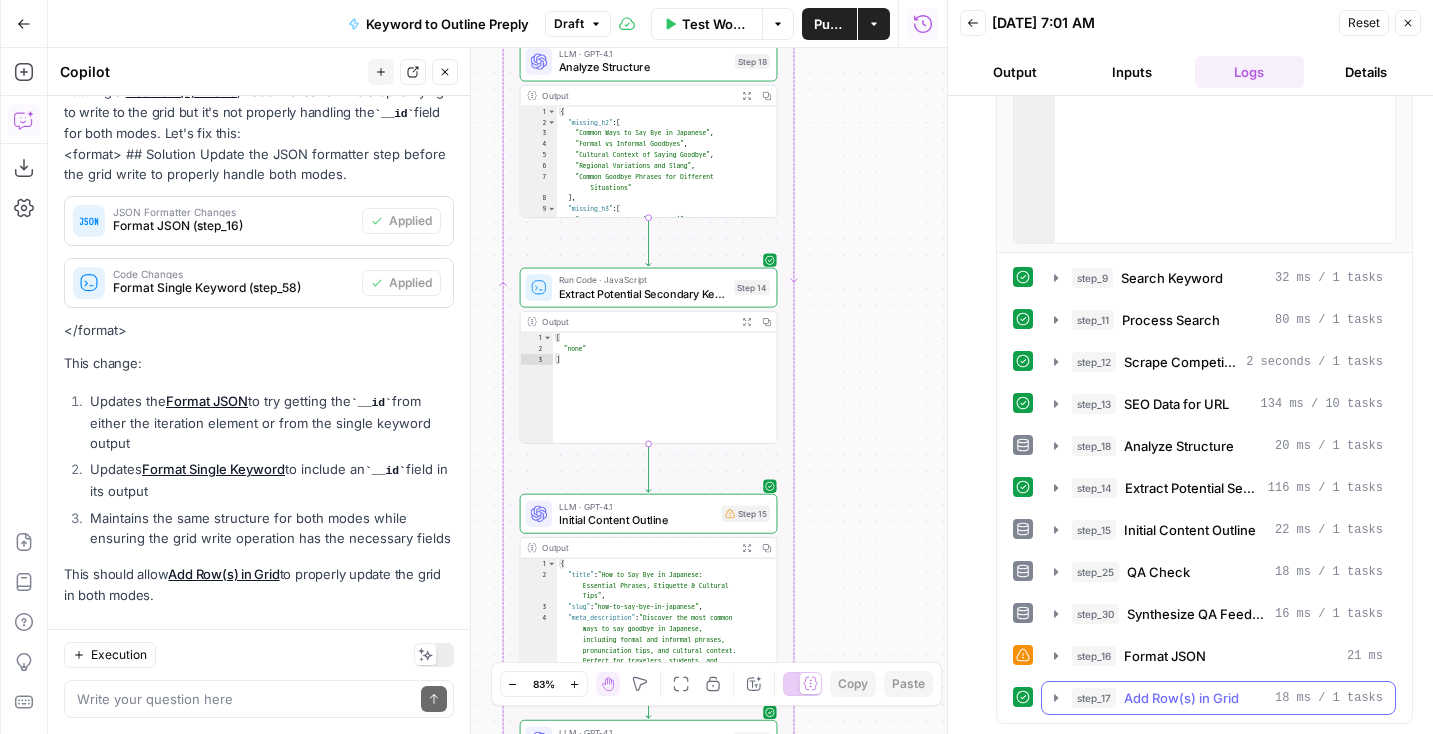 click on "Add Row(s) in Grid" at bounding box center [1181, 698] 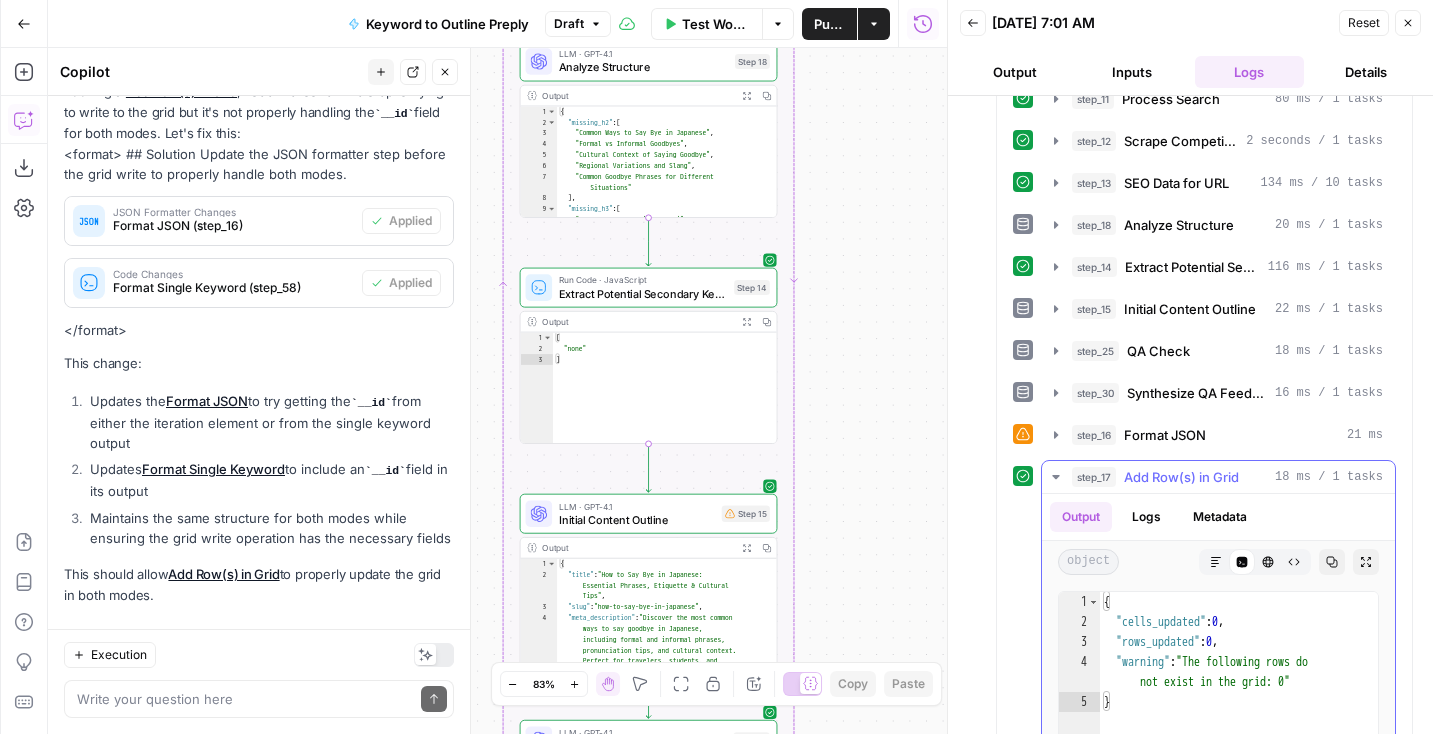 scroll, scrollTop: 973, scrollLeft: 0, axis: vertical 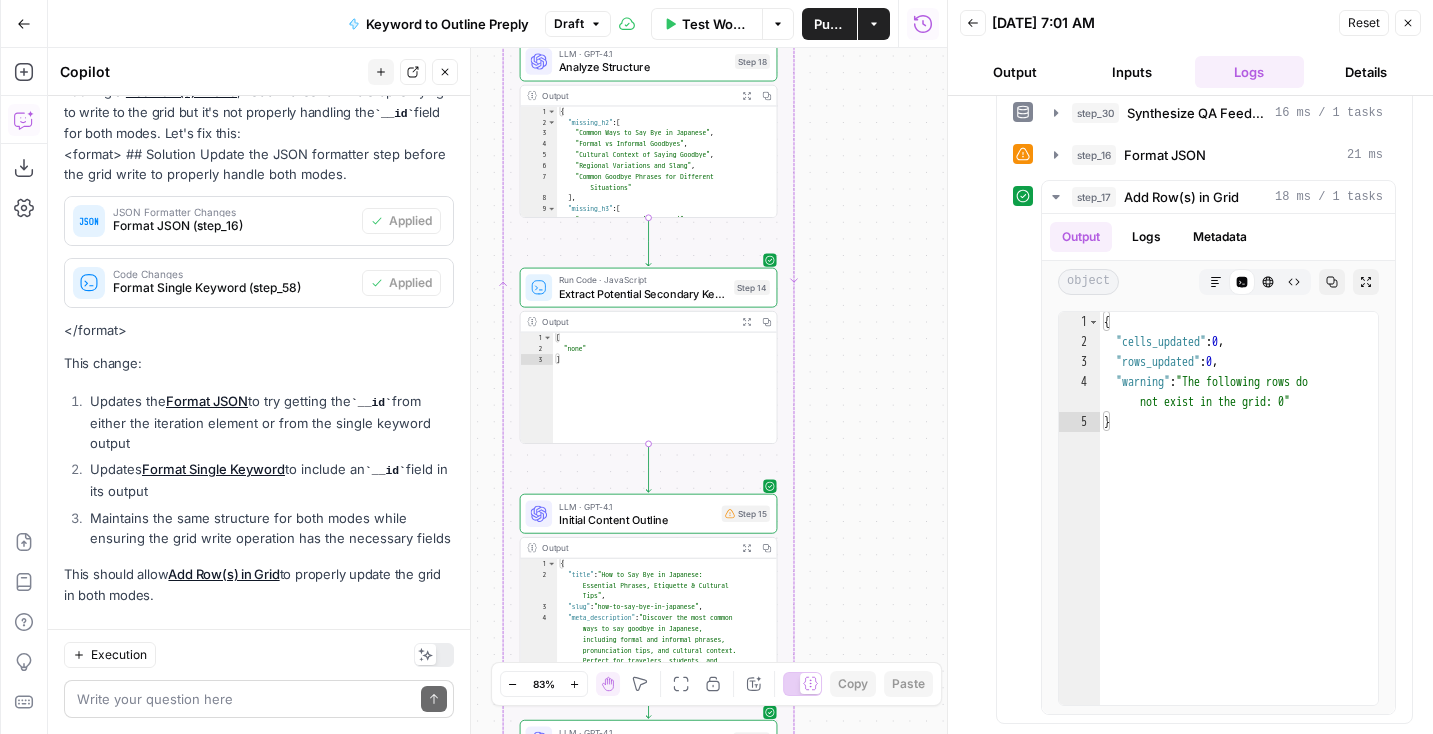 click on "Write your question here Send" at bounding box center (259, 699) 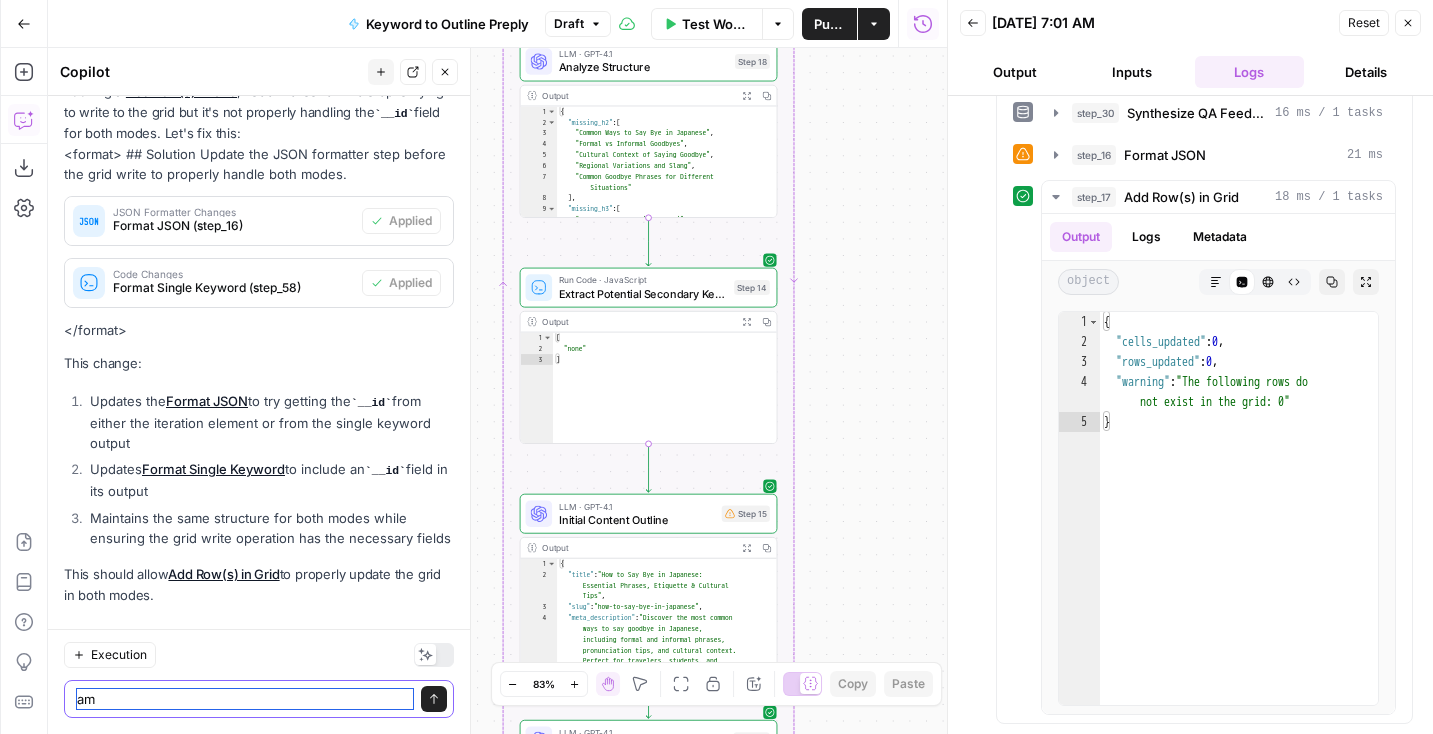 type on "a" 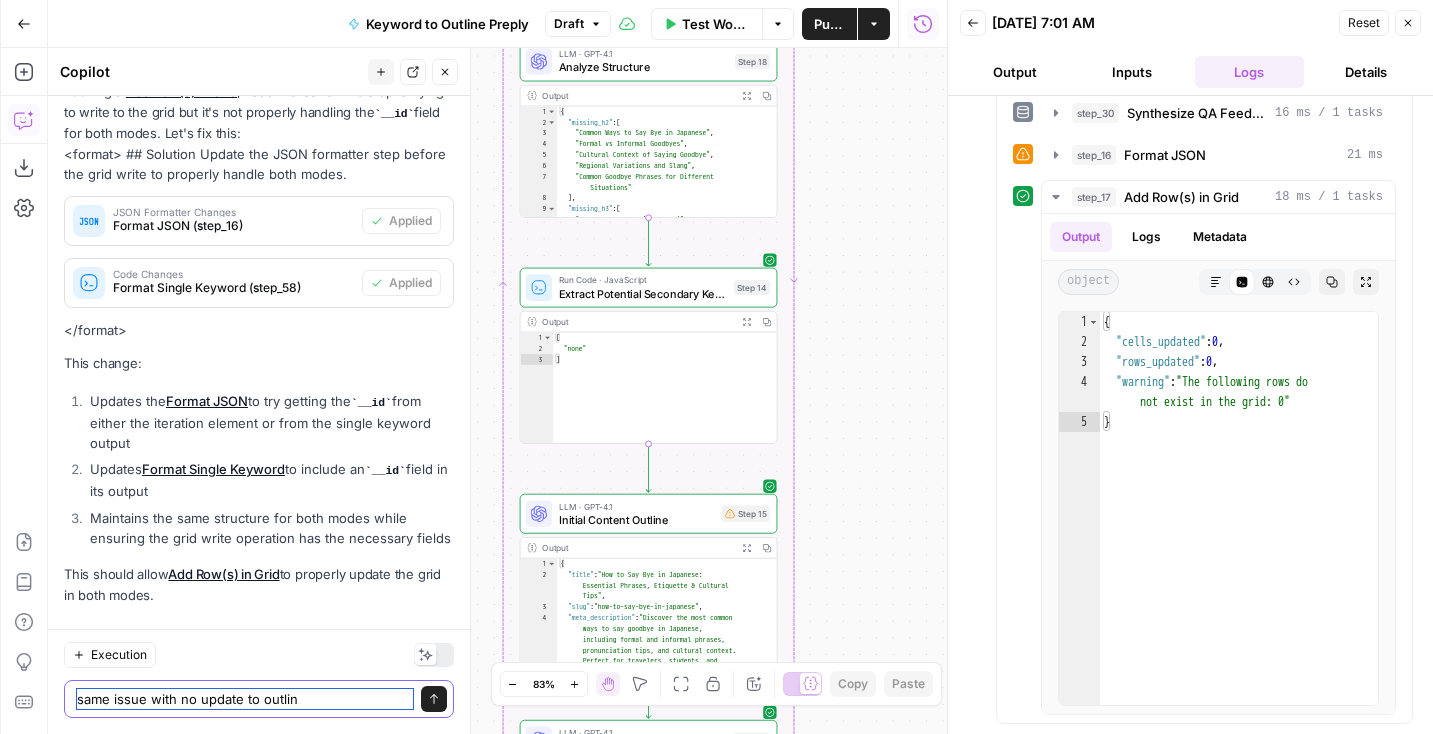 type on "same issue with no update to outline" 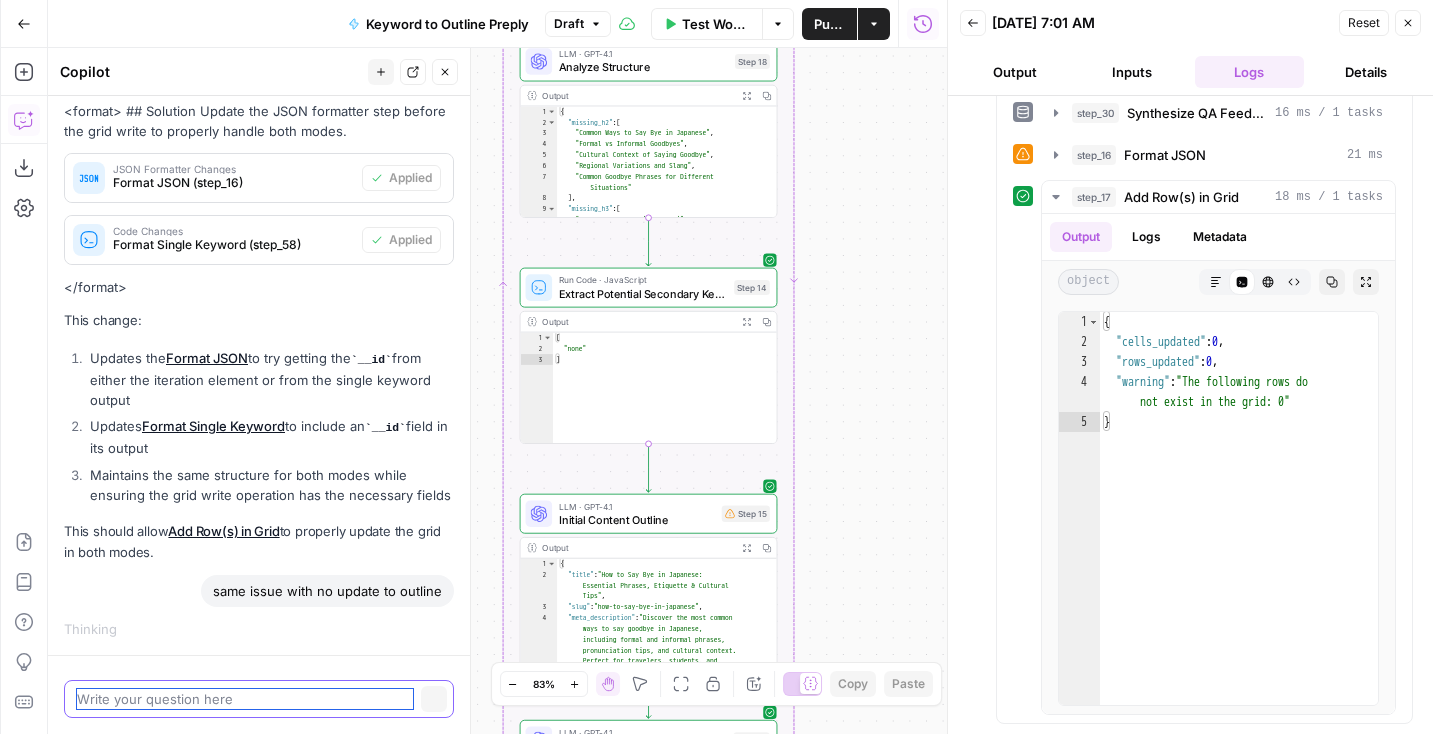 scroll, scrollTop: 2358, scrollLeft: 0, axis: vertical 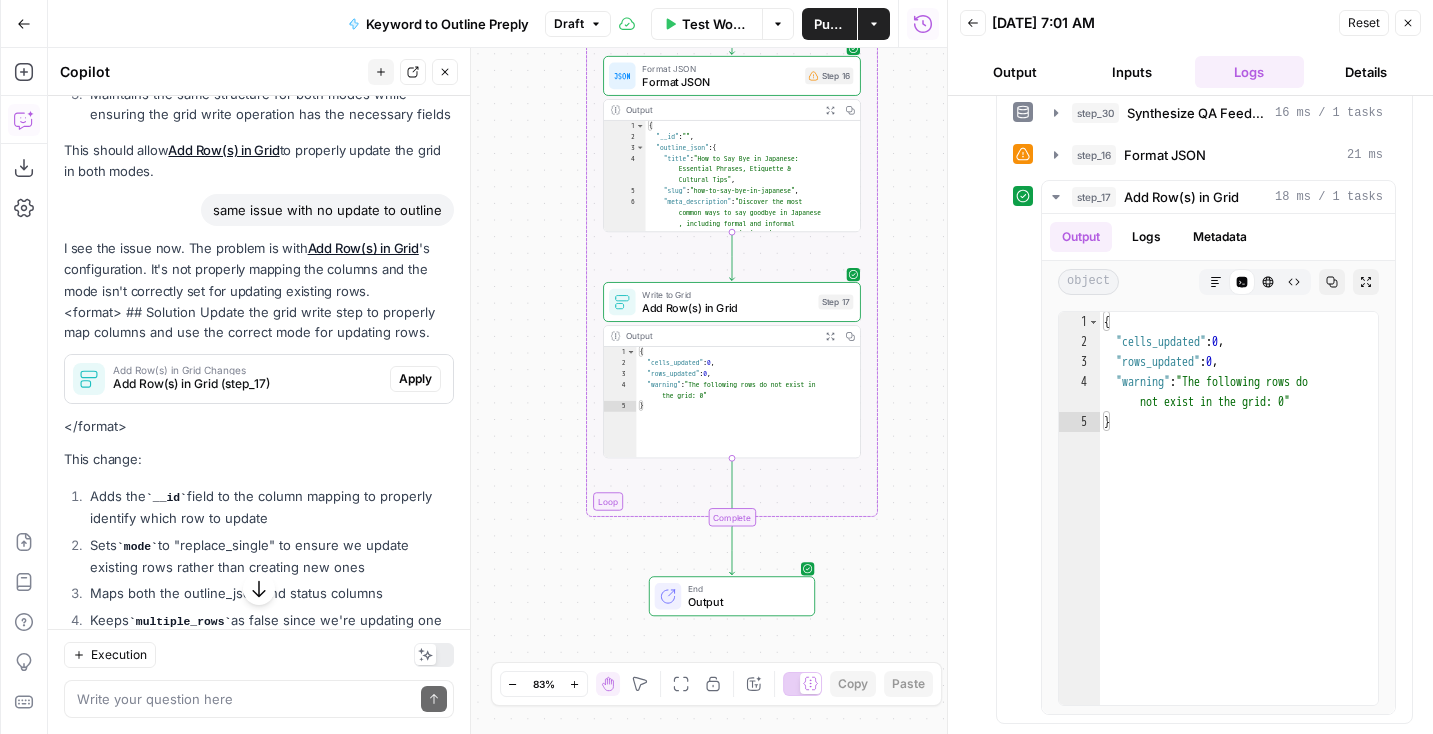 drag, startPoint x: 517, startPoint y: 456, endPoint x: 517, endPoint y: 342, distance: 114 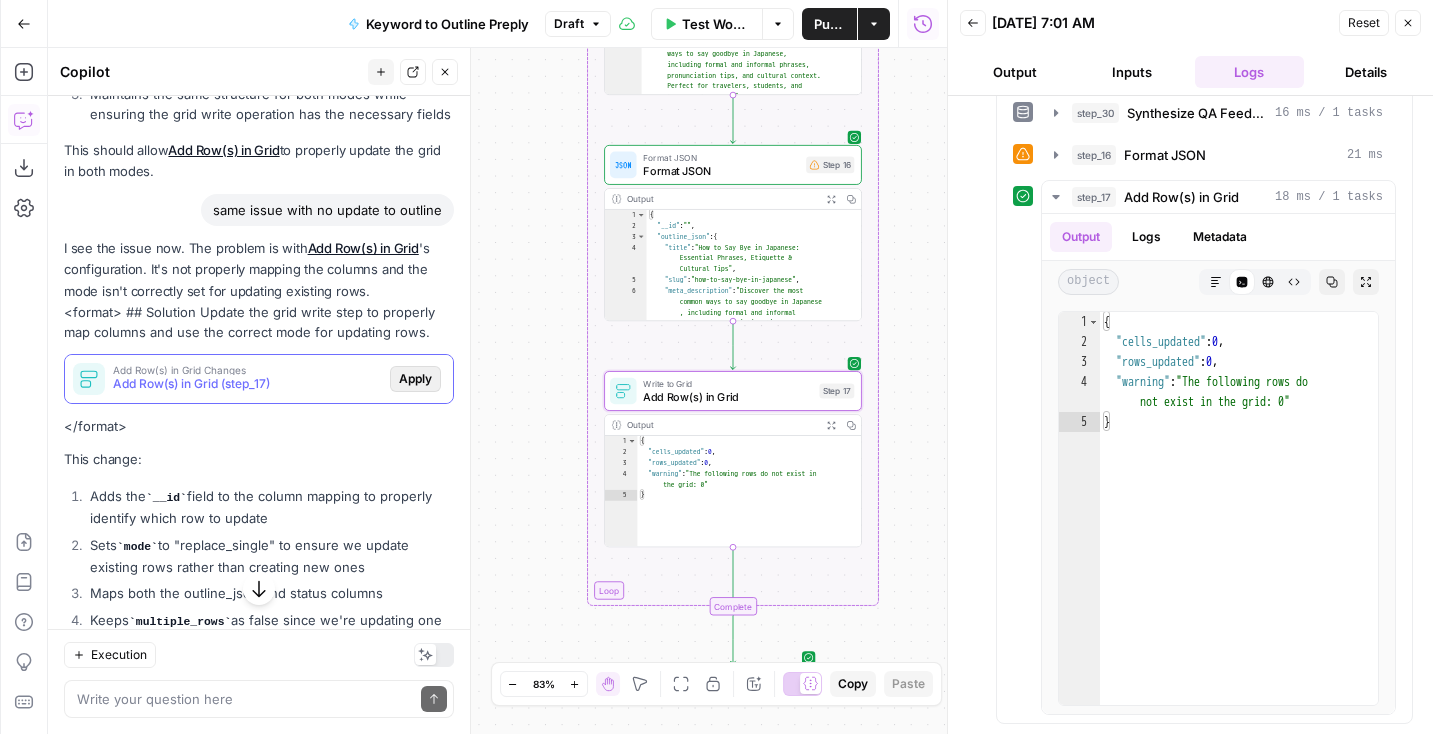click on "Apply" at bounding box center [415, 379] 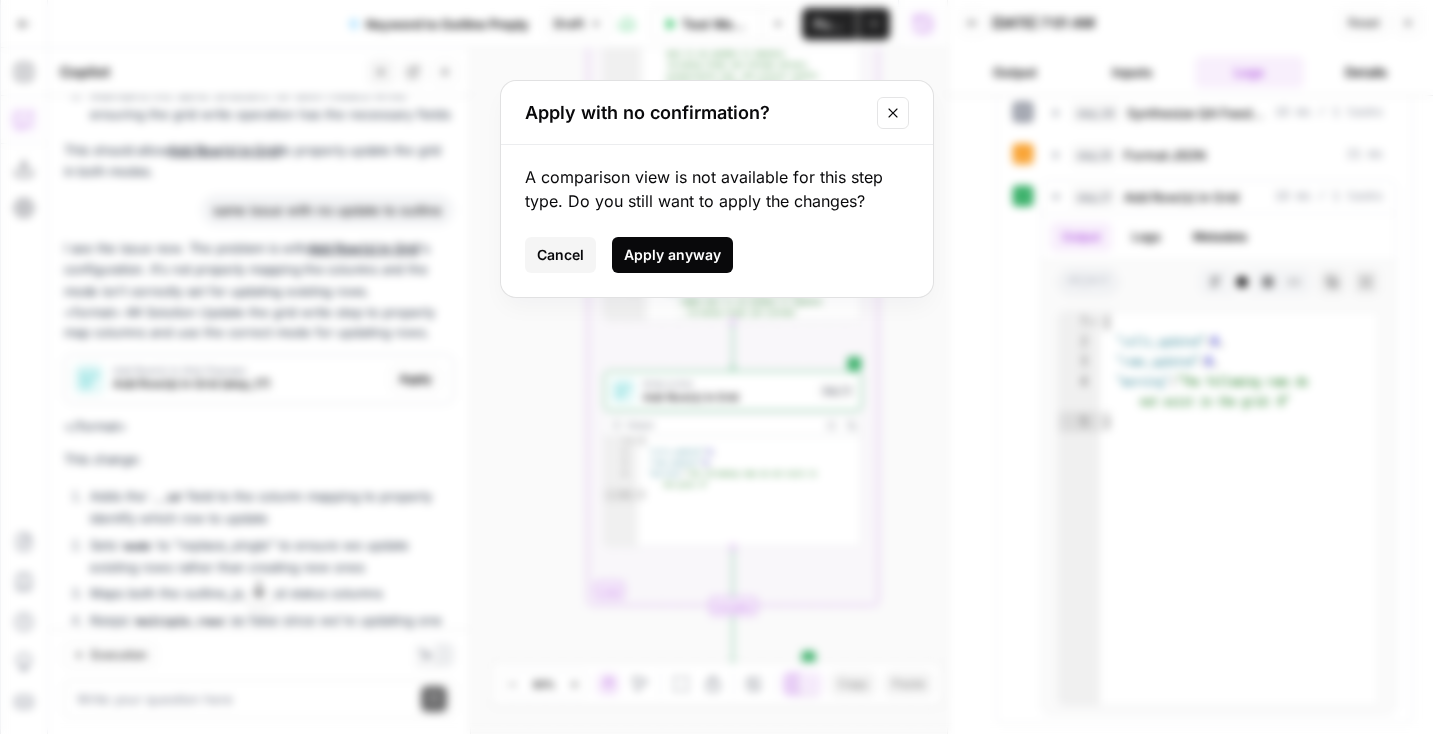 click on "Apply anyway" at bounding box center (672, 255) 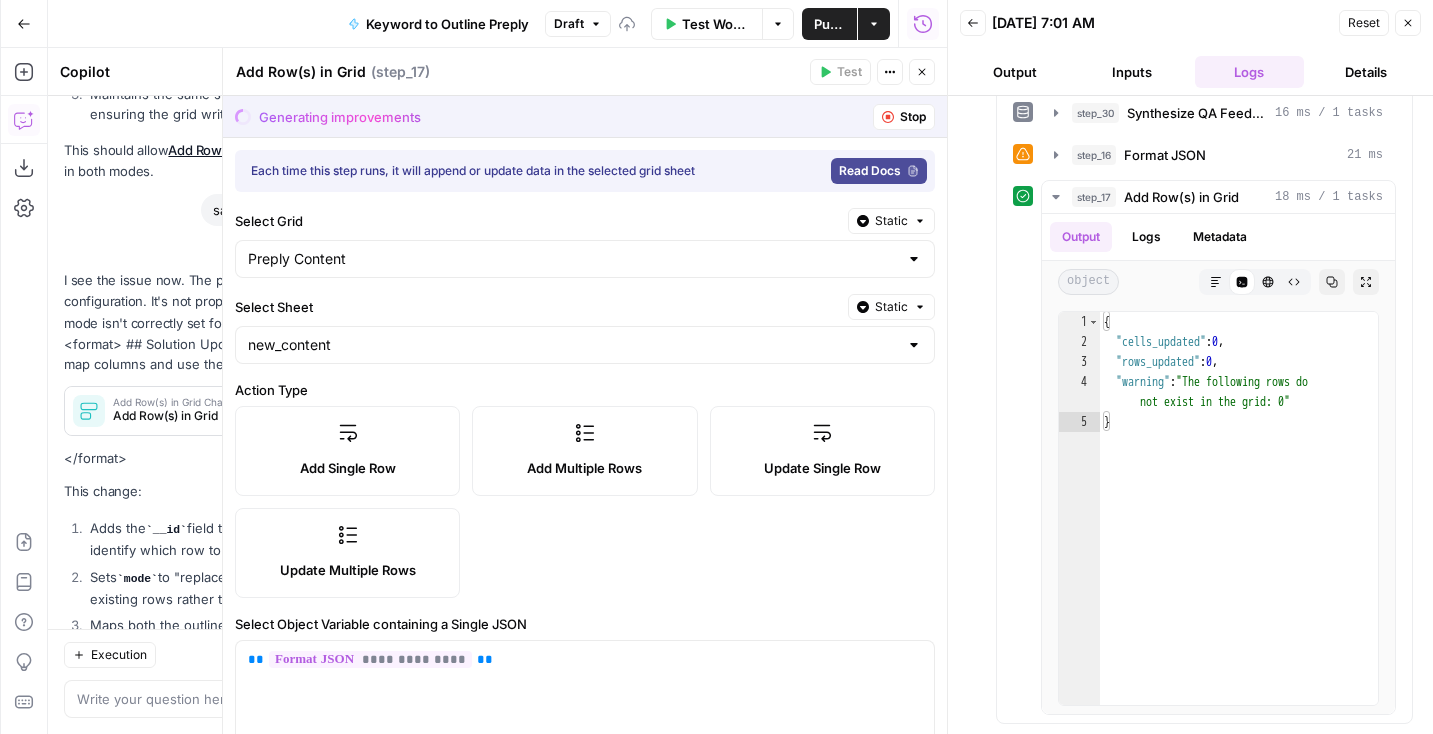 scroll, scrollTop: 373, scrollLeft: 0, axis: vertical 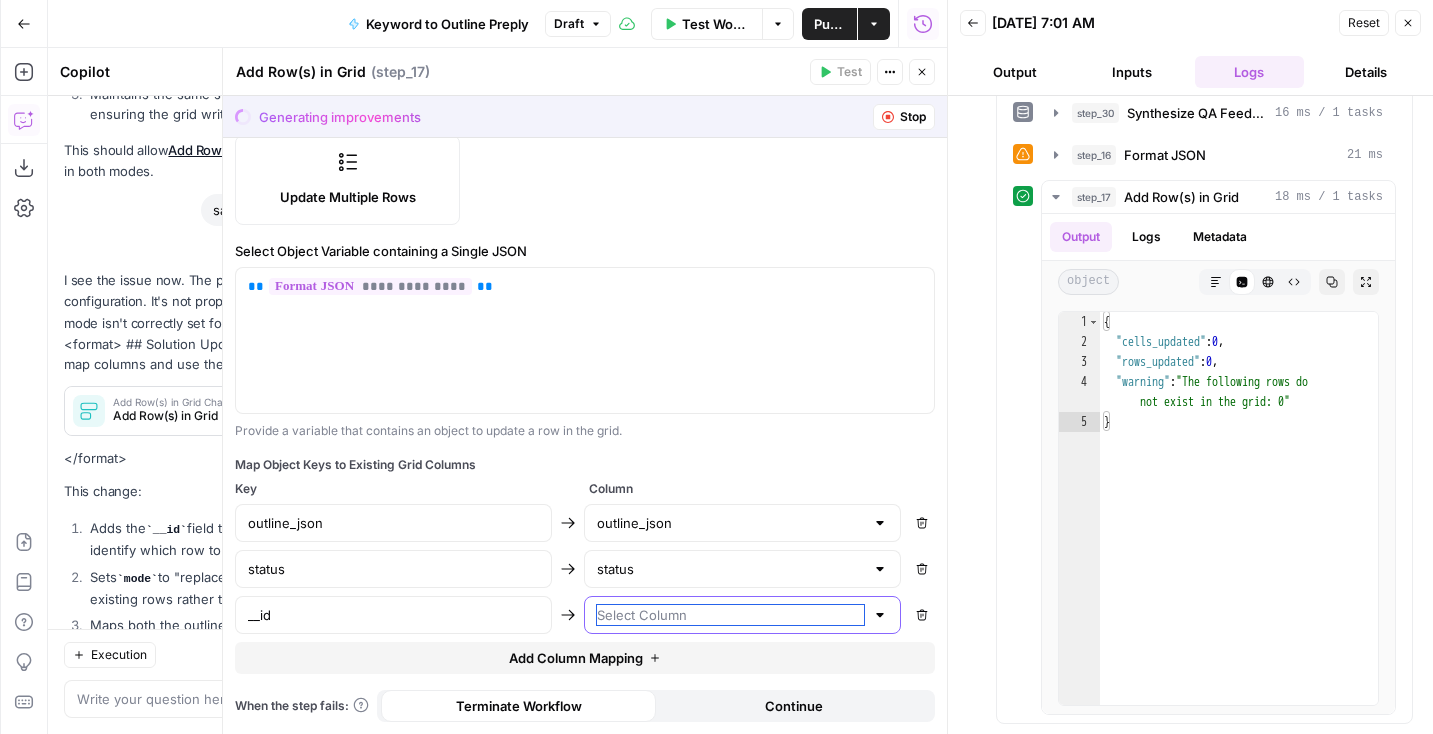 click at bounding box center (730, 615) 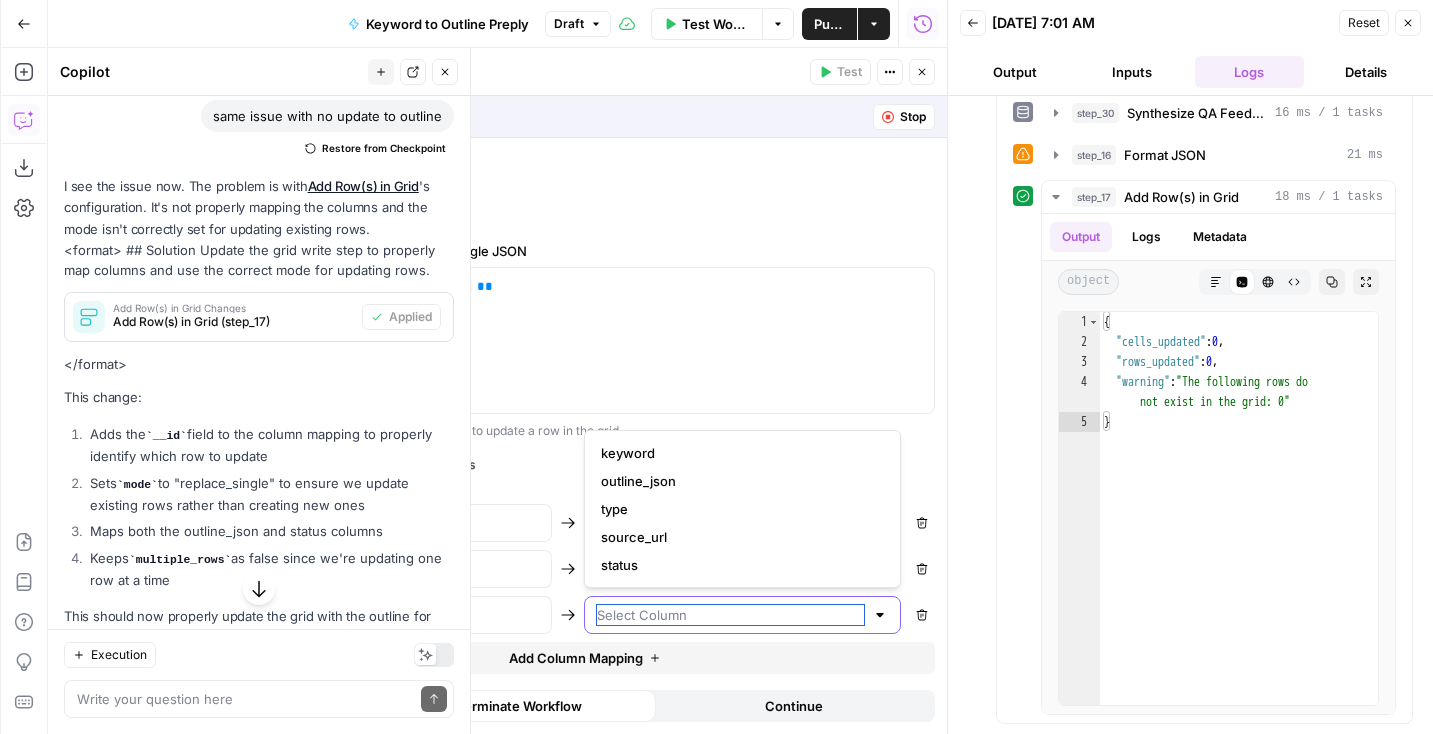 scroll, scrollTop: 3021, scrollLeft: 0, axis: vertical 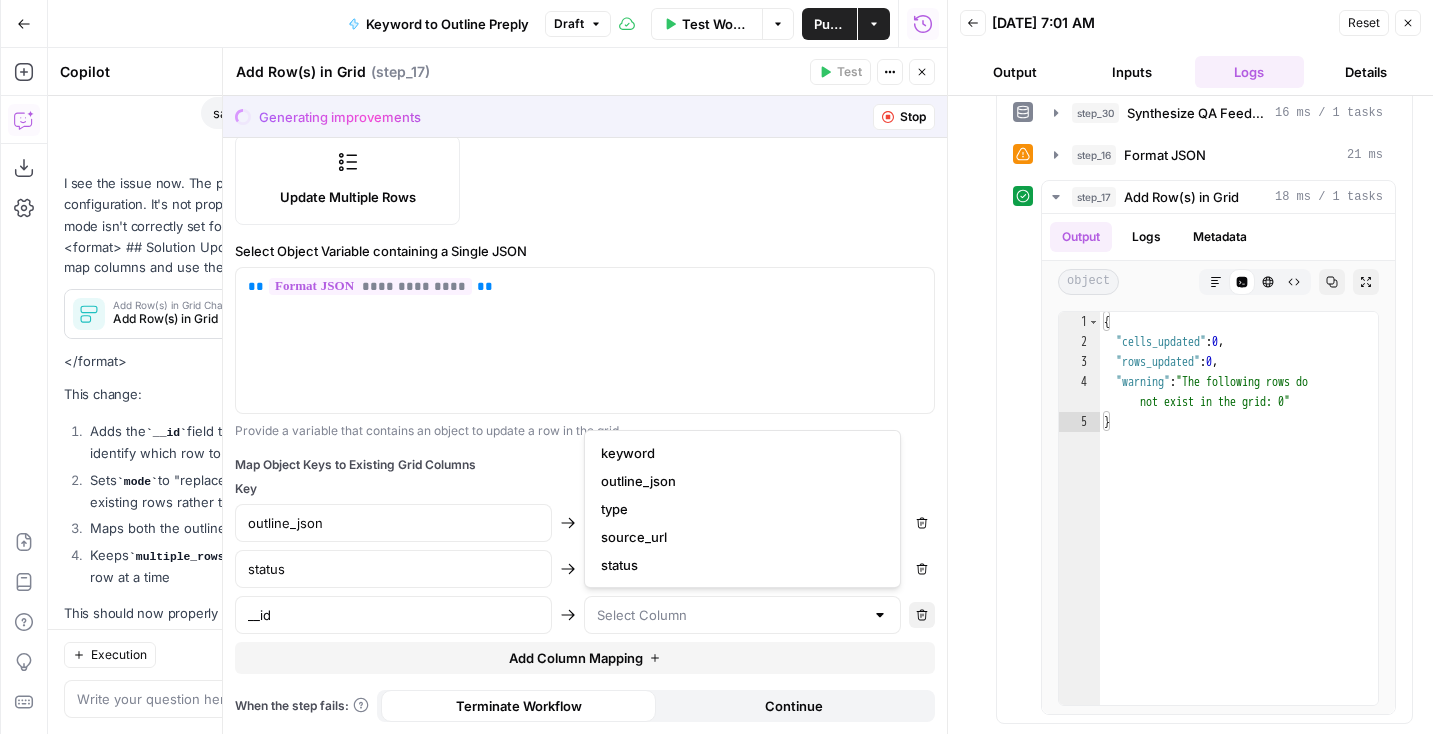 click 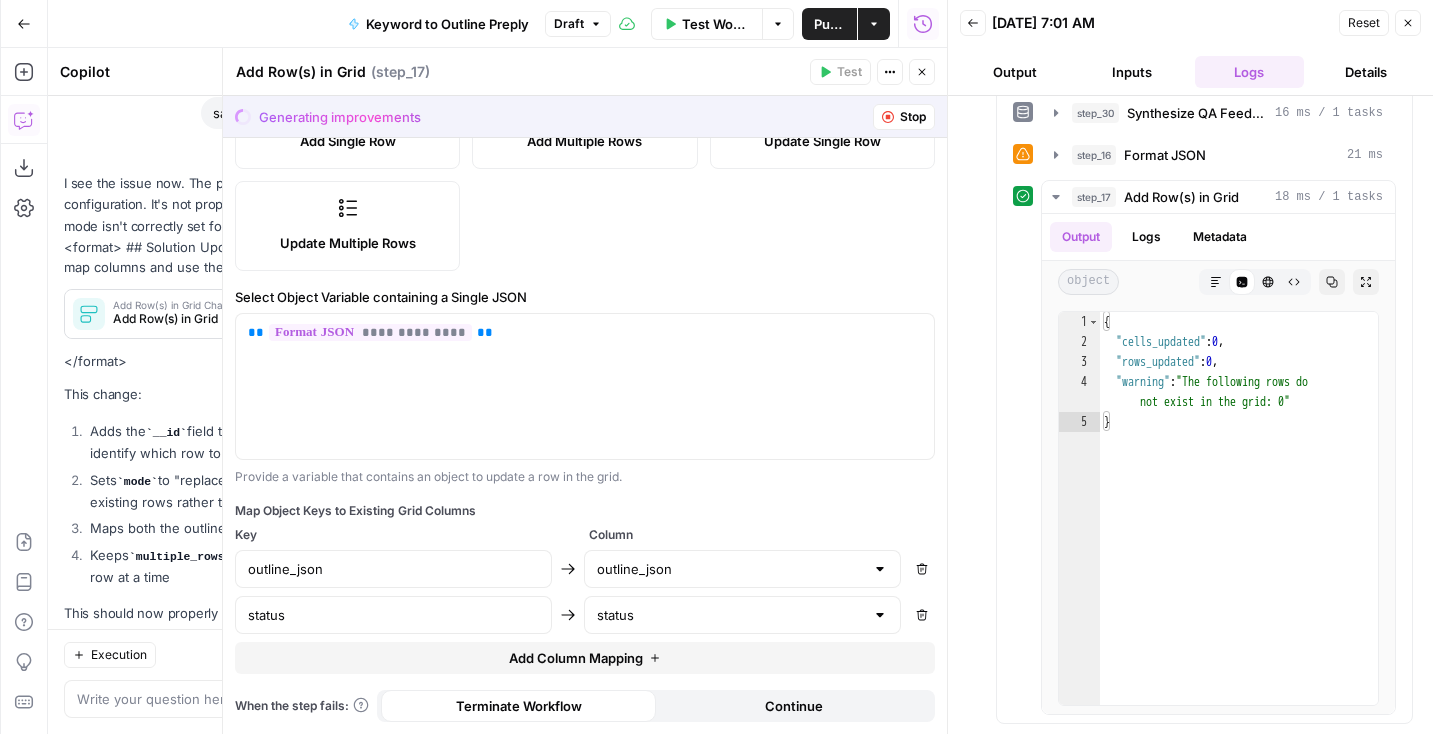 scroll, scrollTop: 327, scrollLeft: 0, axis: vertical 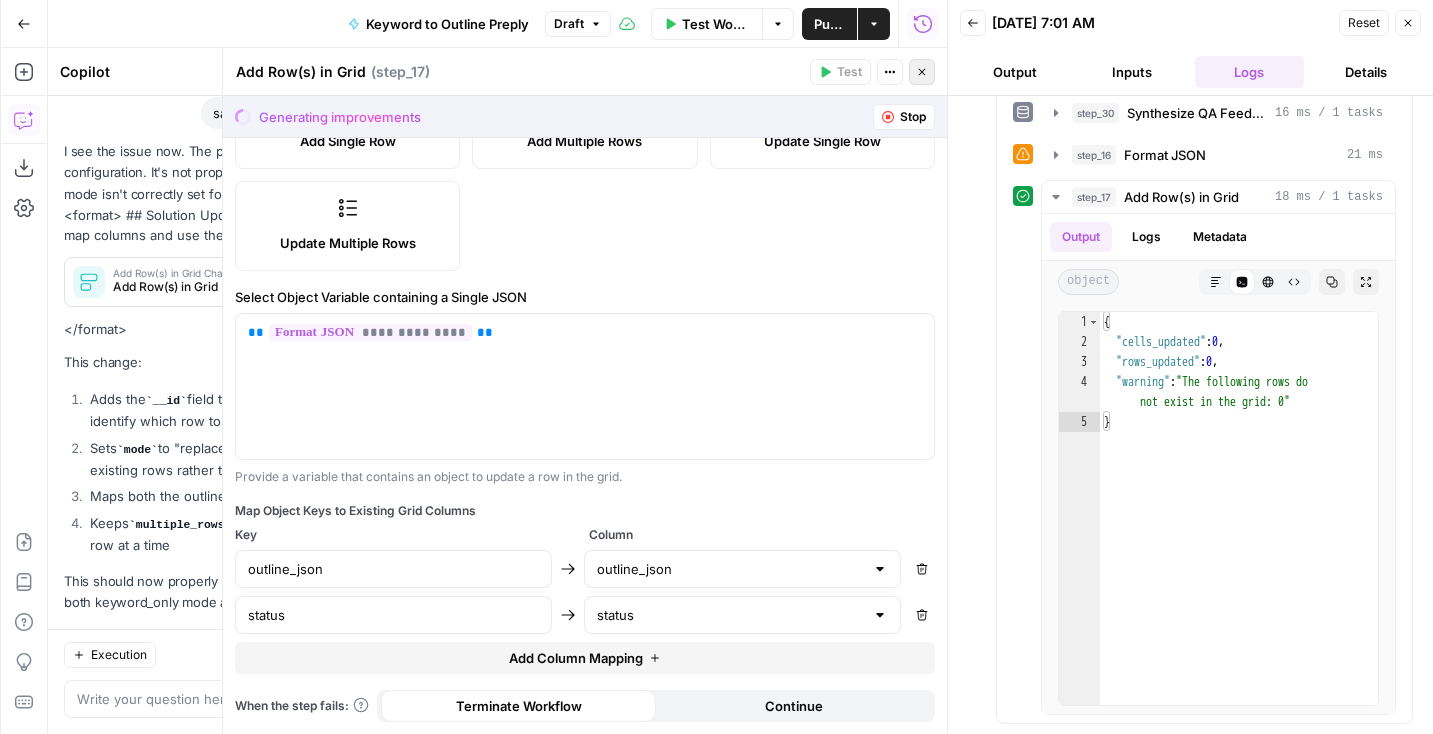 click on "Close" at bounding box center (922, 72) 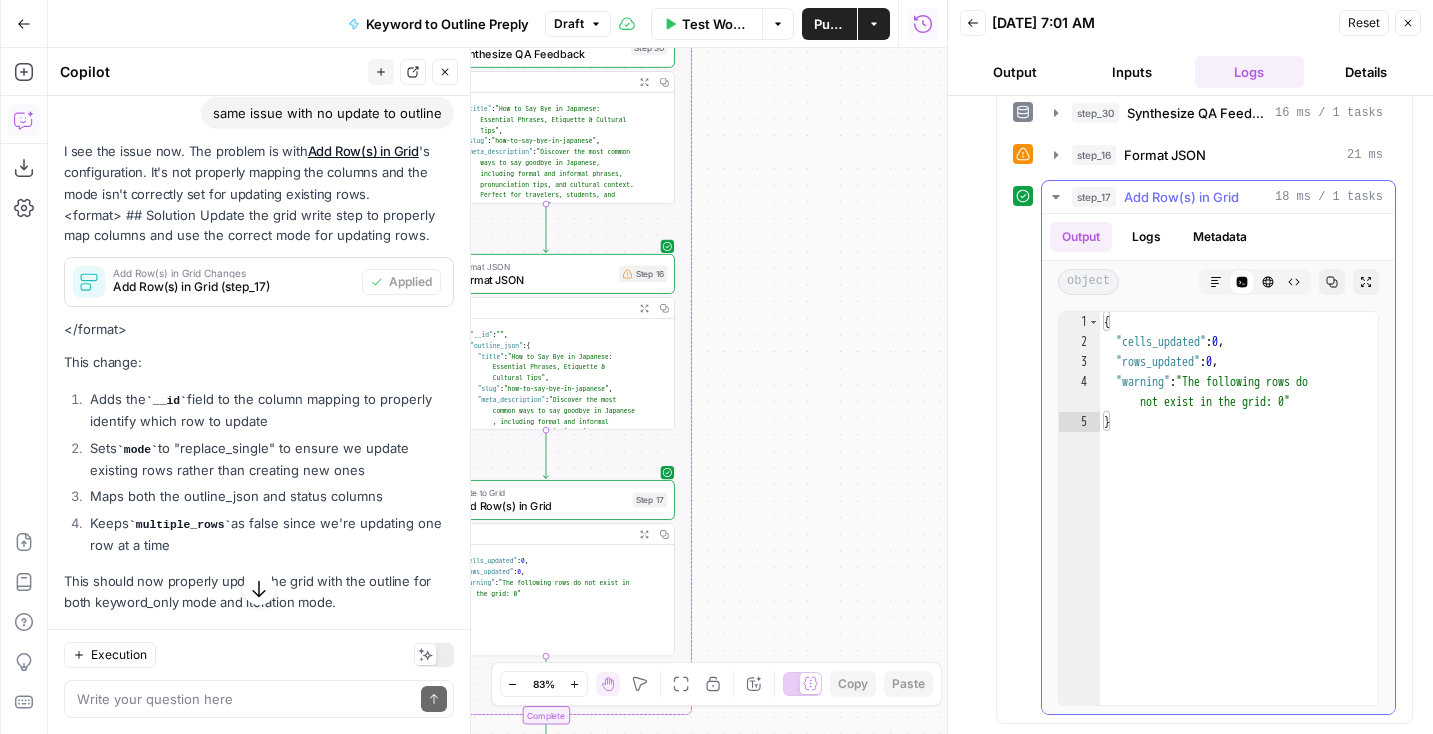 drag, startPoint x: 663, startPoint y: 303, endPoint x: 1140, endPoint y: 411, distance: 489.0736 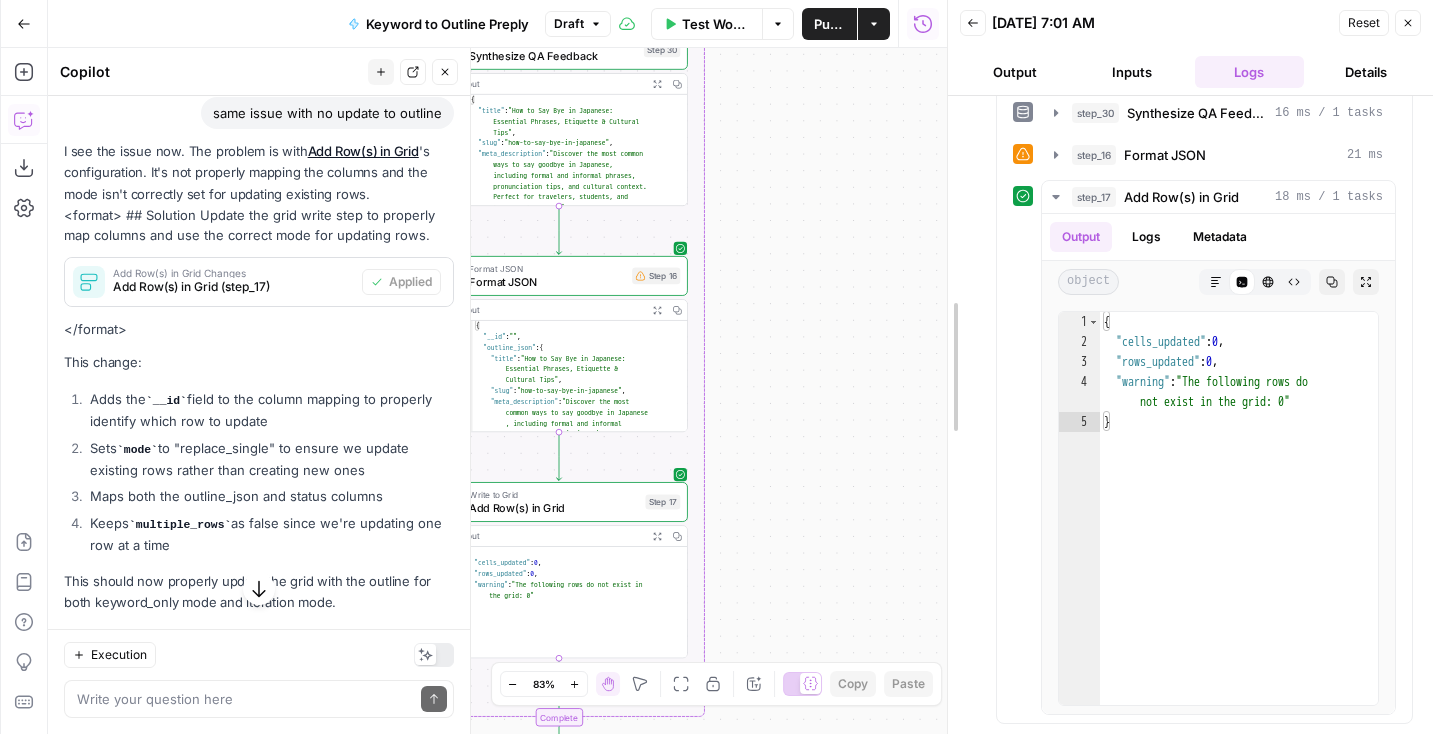 drag, startPoint x: 794, startPoint y: 248, endPoint x: 956, endPoint y: 543, distance: 336.5546 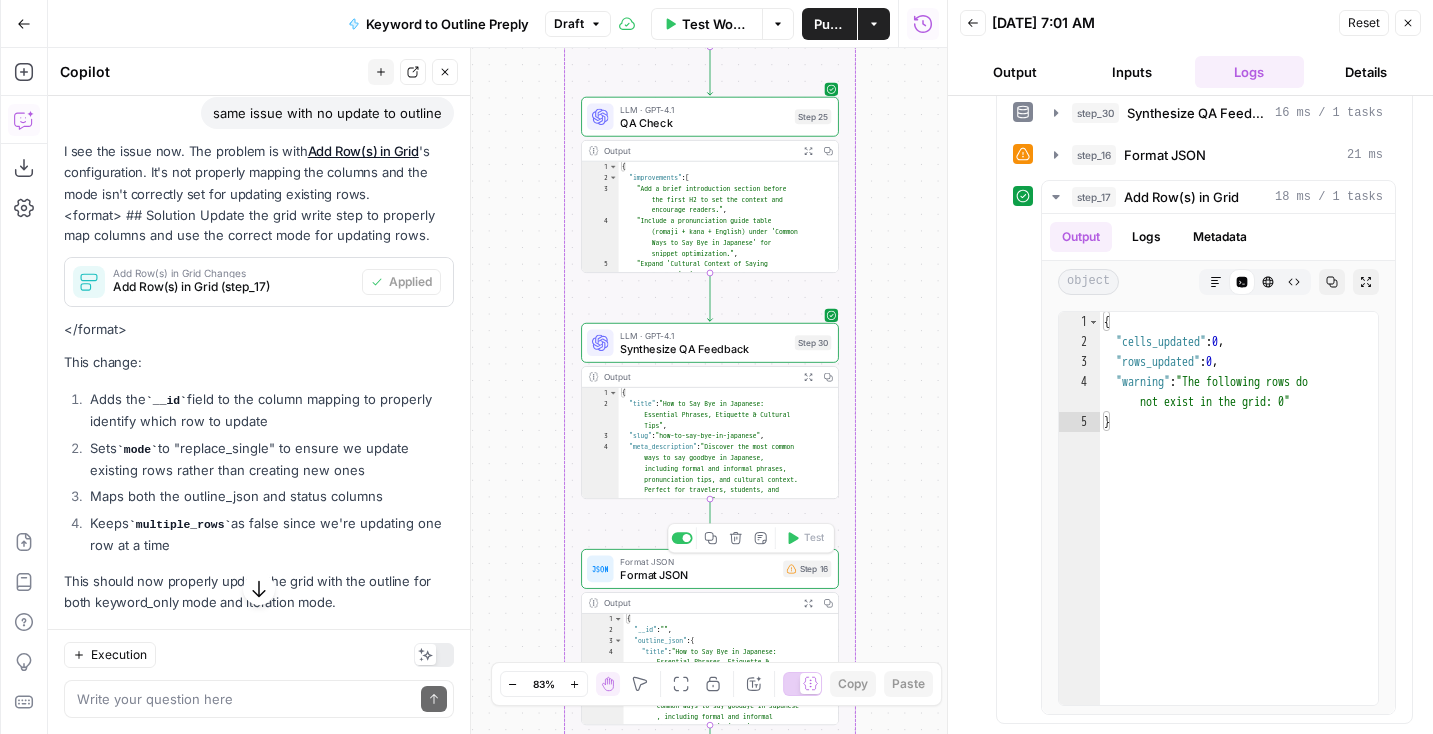 click on "Format JSON" at bounding box center (698, 574) 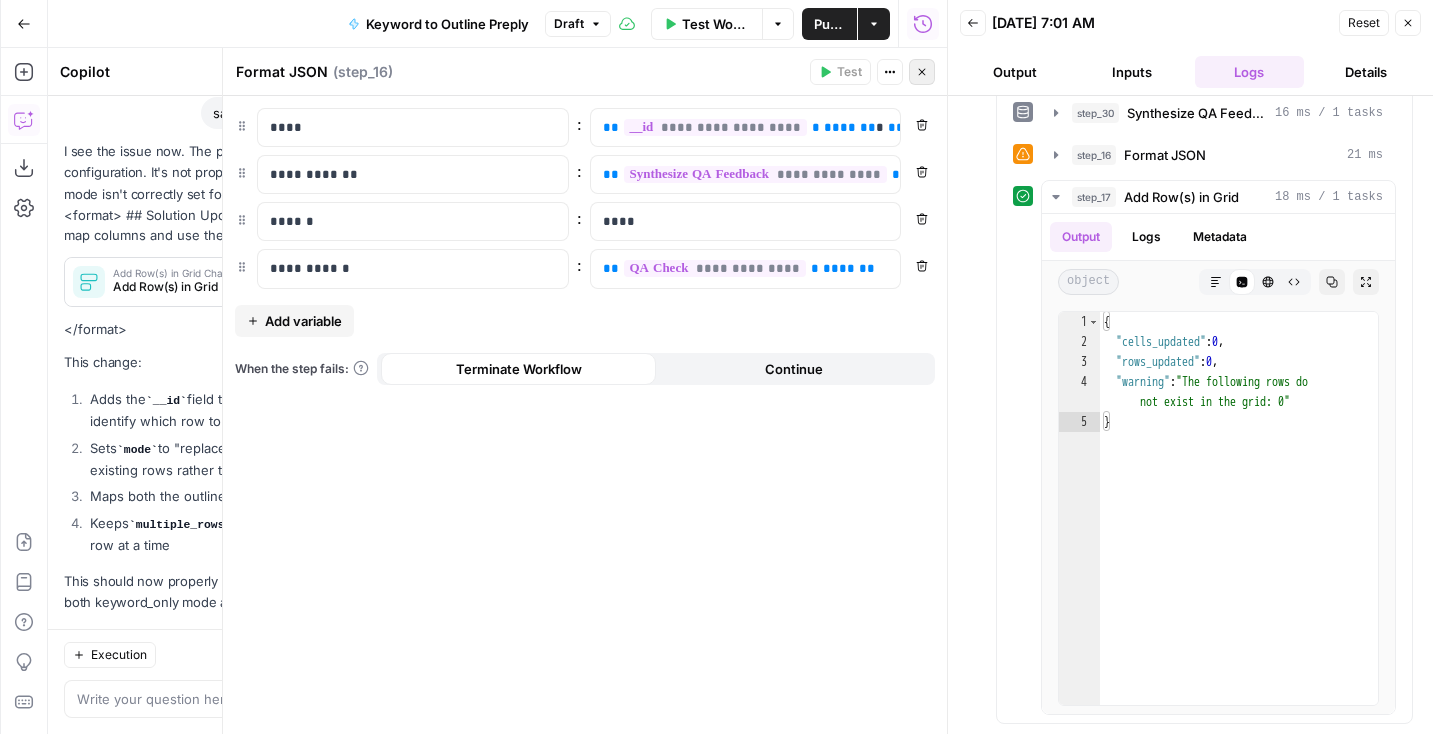click on "Close" at bounding box center [922, 72] 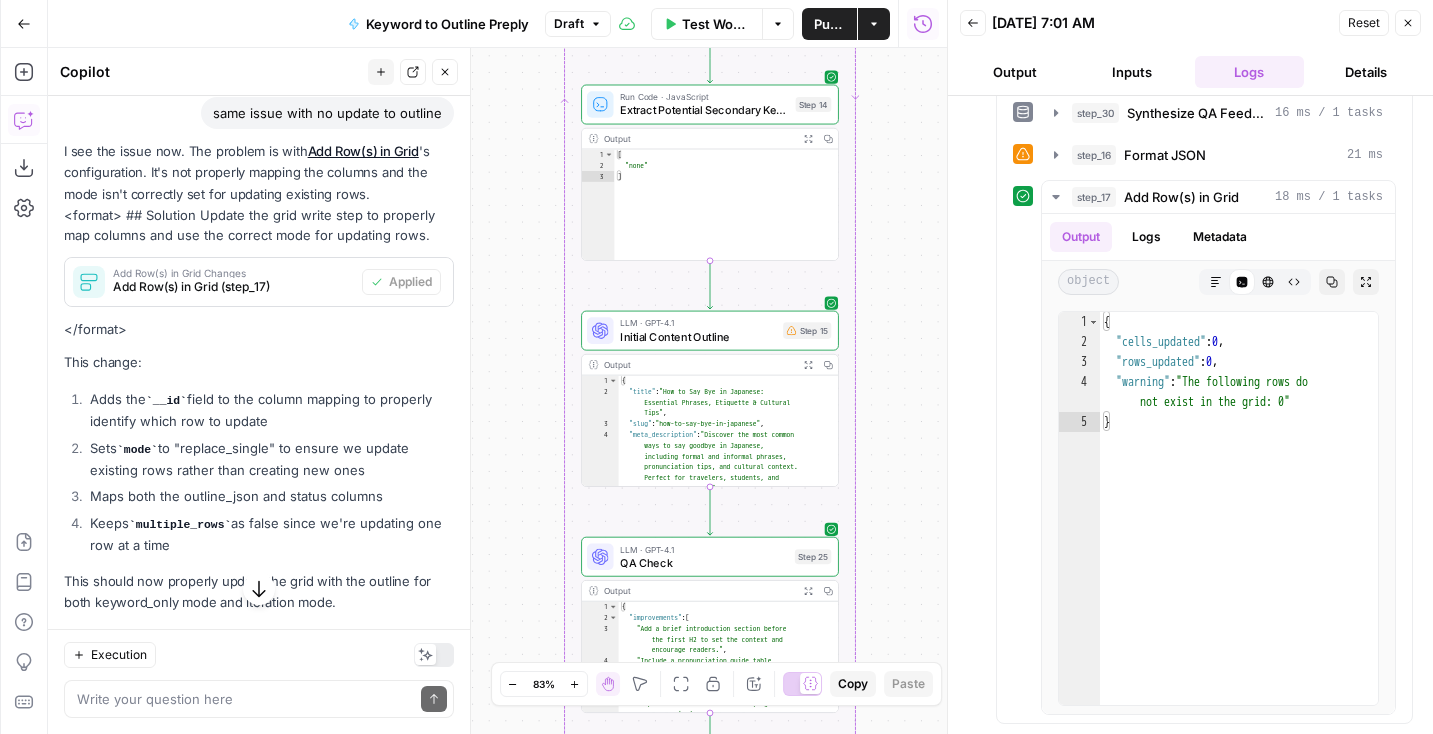 drag, startPoint x: 900, startPoint y: 171, endPoint x: 900, endPoint y: 625, distance: 454 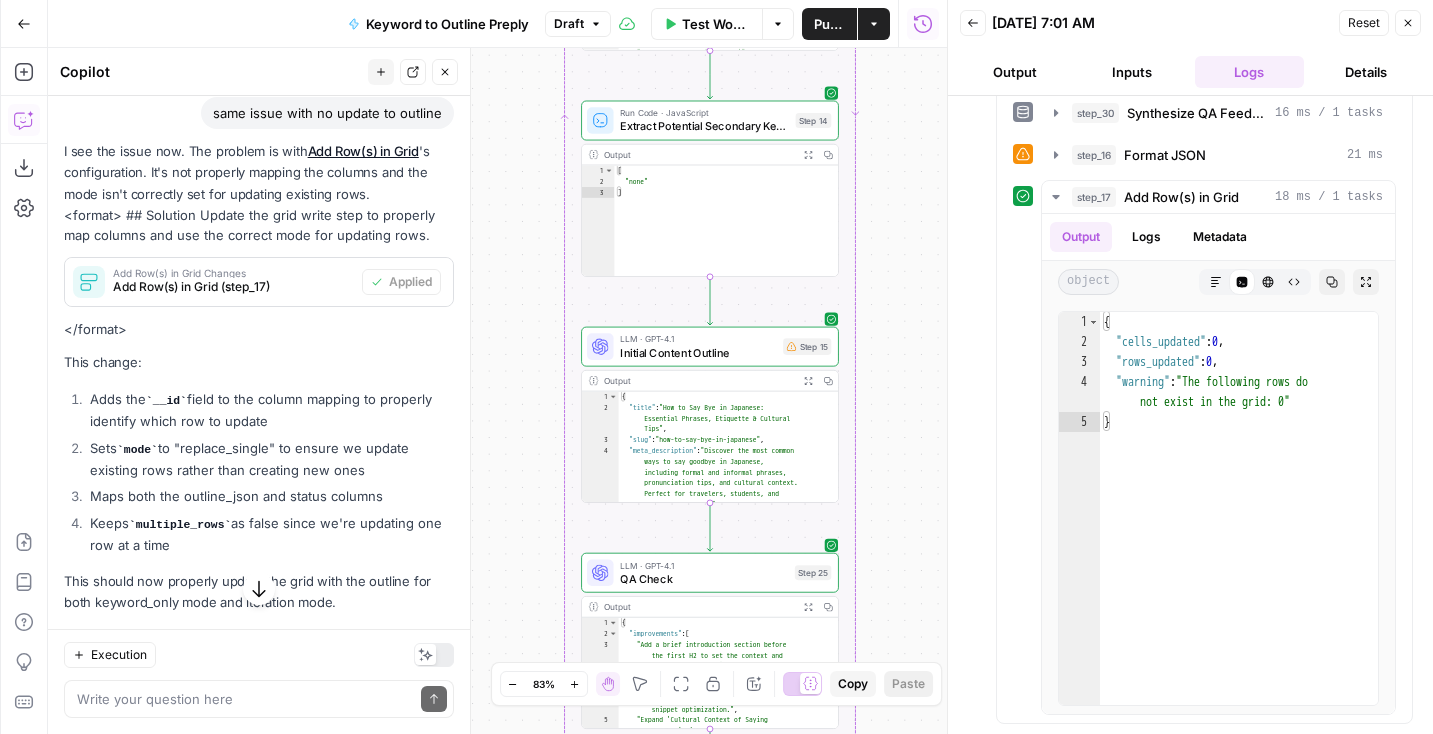 click on "N NidoOps New Home Browse Your Data Monitoring Settings Recent Grids New grid Preply Content Audit Results Preply SEO Audit Recent Workflows New Workflow Keyword to Outline Preply Outline to Article Preply SEO Audit AirOps Academy What's new? Help + Support Go Back Keyword to Outline Preply Draft Test Workflow Options Publish Actions Run History Add Steps Copilot Download as JSON Settings Import JSON AirOps Academy Help Give Feedback Shortcuts true false Workflow Set Inputs Inputs Read from Grid Read from Grid Step 59 Output Expand Output Copy 1 2 3 4 5 6 [    {      "__id" :  "7957342" ,      "Keyword to Outline Preply" :  "" ,      "keyword" :  "other expressions for good luck"          ,      "outline_json" :  "{ \" title \" : \" 25+ Creative           Ways to Say 'Good Luck' in English (With           Examples & Contexts) \" , \" slug \" : \" other          -expressions-for-good-luck \"          , \" meta_description \" : \" Discover 25+           \"" at bounding box center [716, 367] 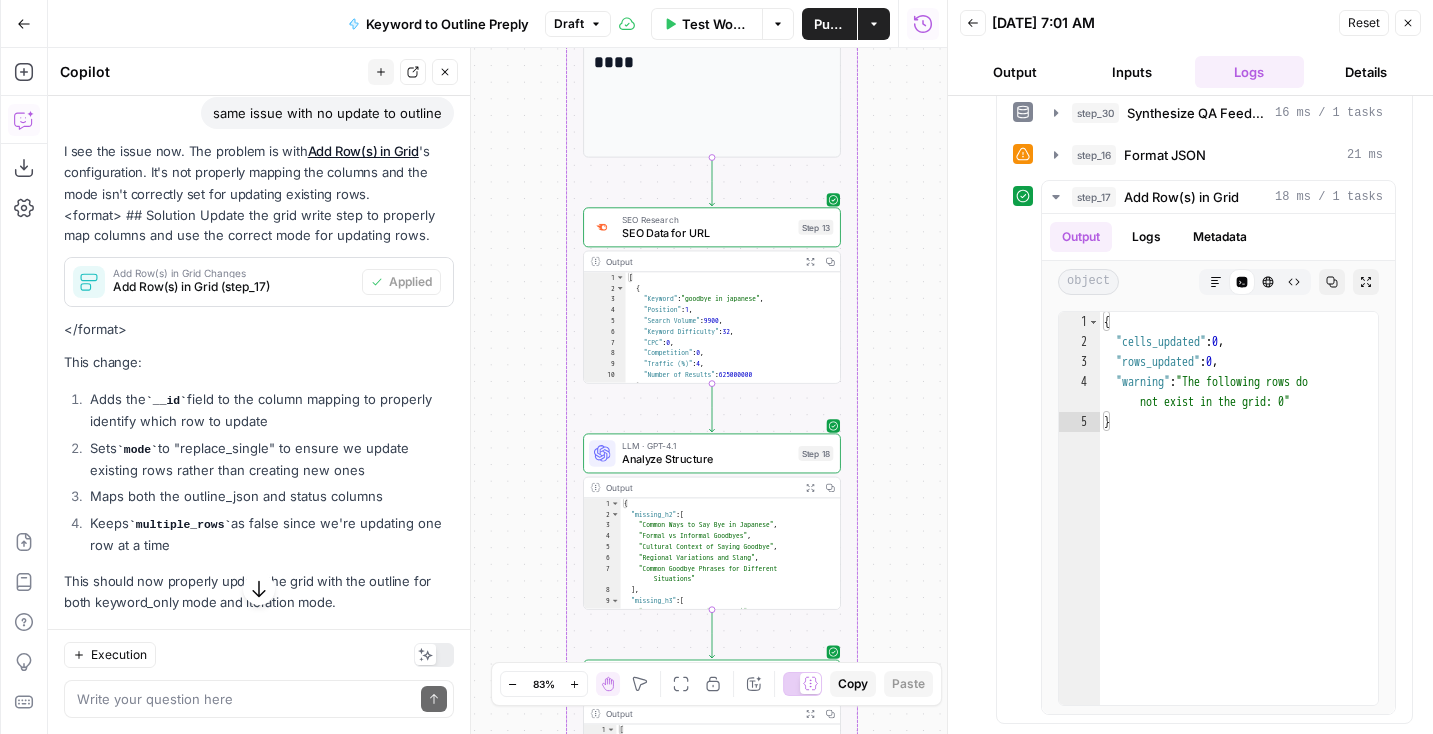 drag, startPoint x: 893, startPoint y: 225, endPoint x: 893, endPoint y: 787, distance: 562 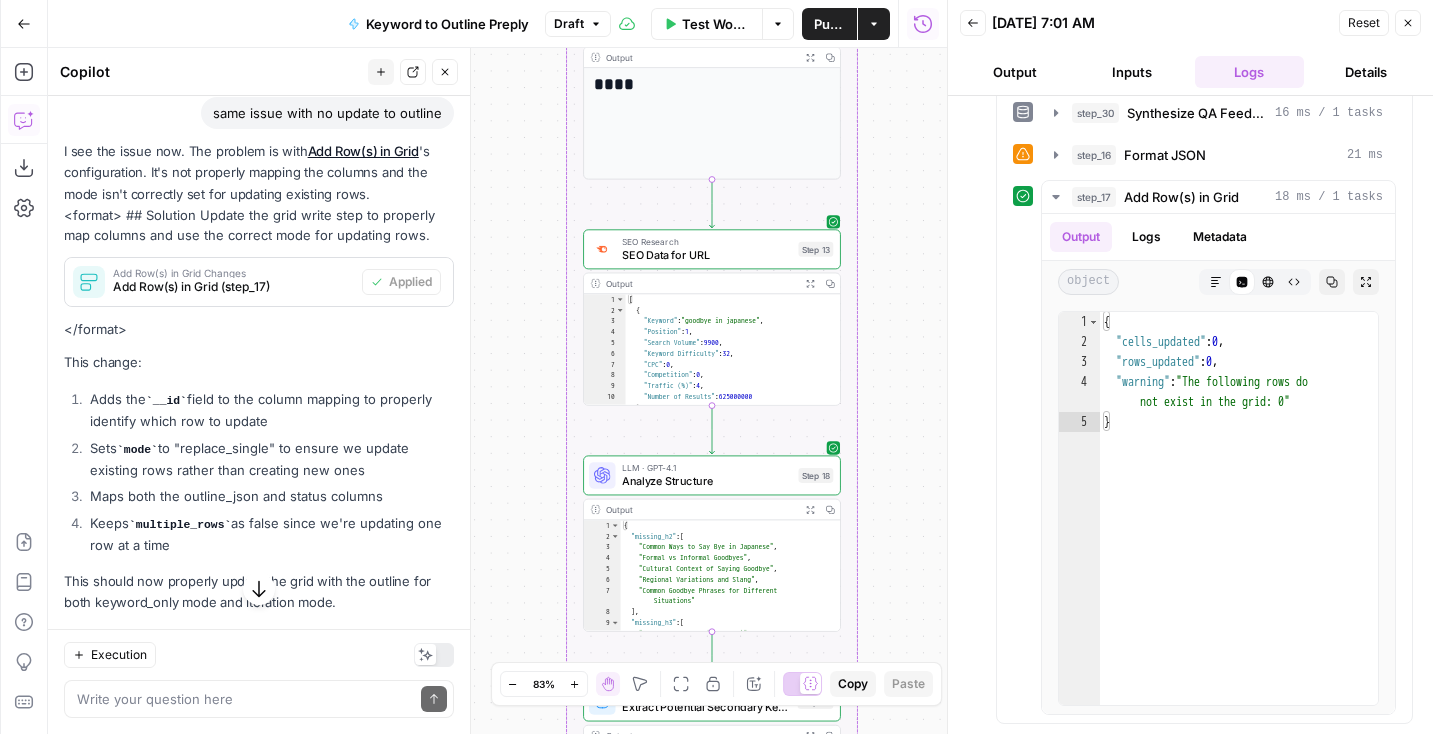 drag, startPoint x: 932, startPoint y: 310, endPoint x: 902, endPoint y: 787, distance: 477.94247 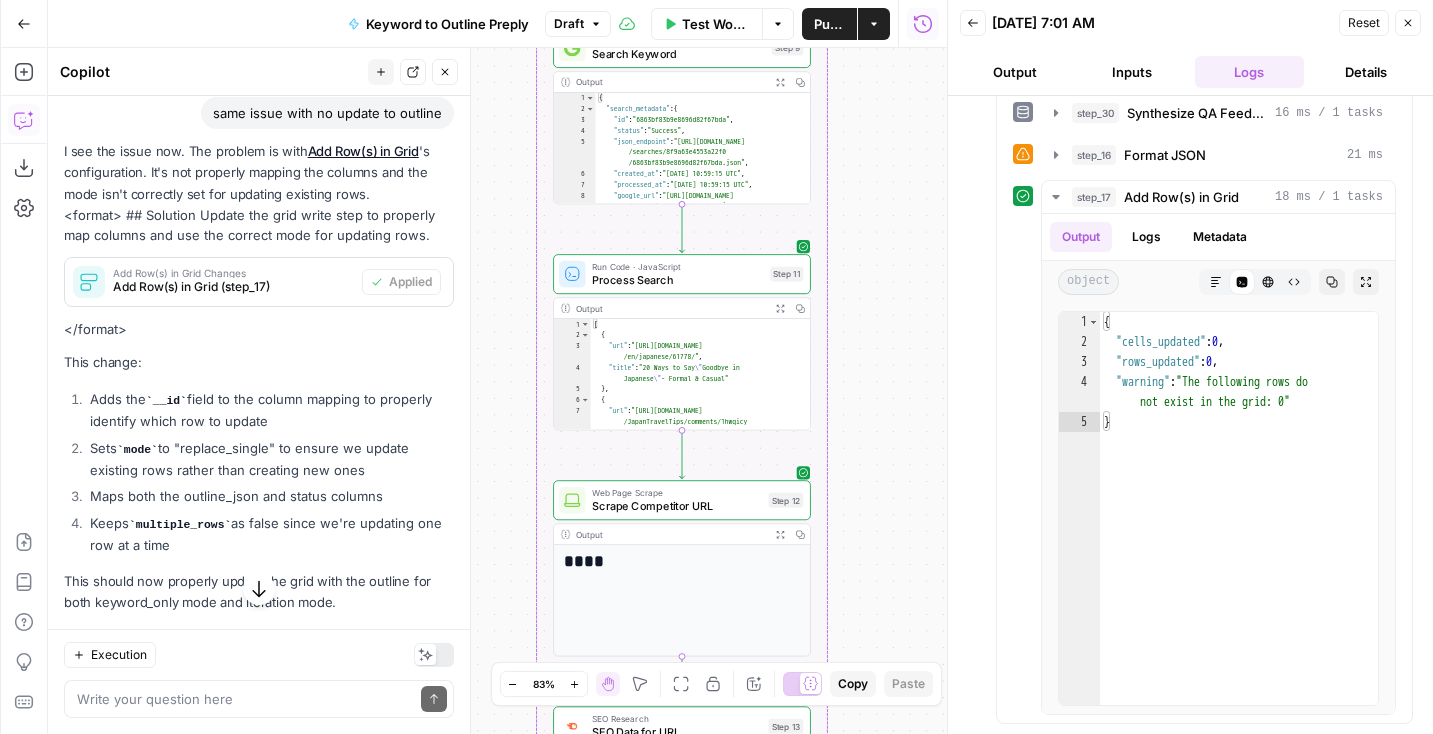 drag, startPoint x: 902, startPoint y: 211, endPoint x: 878, endPoint y: 664, distance: 453.6353 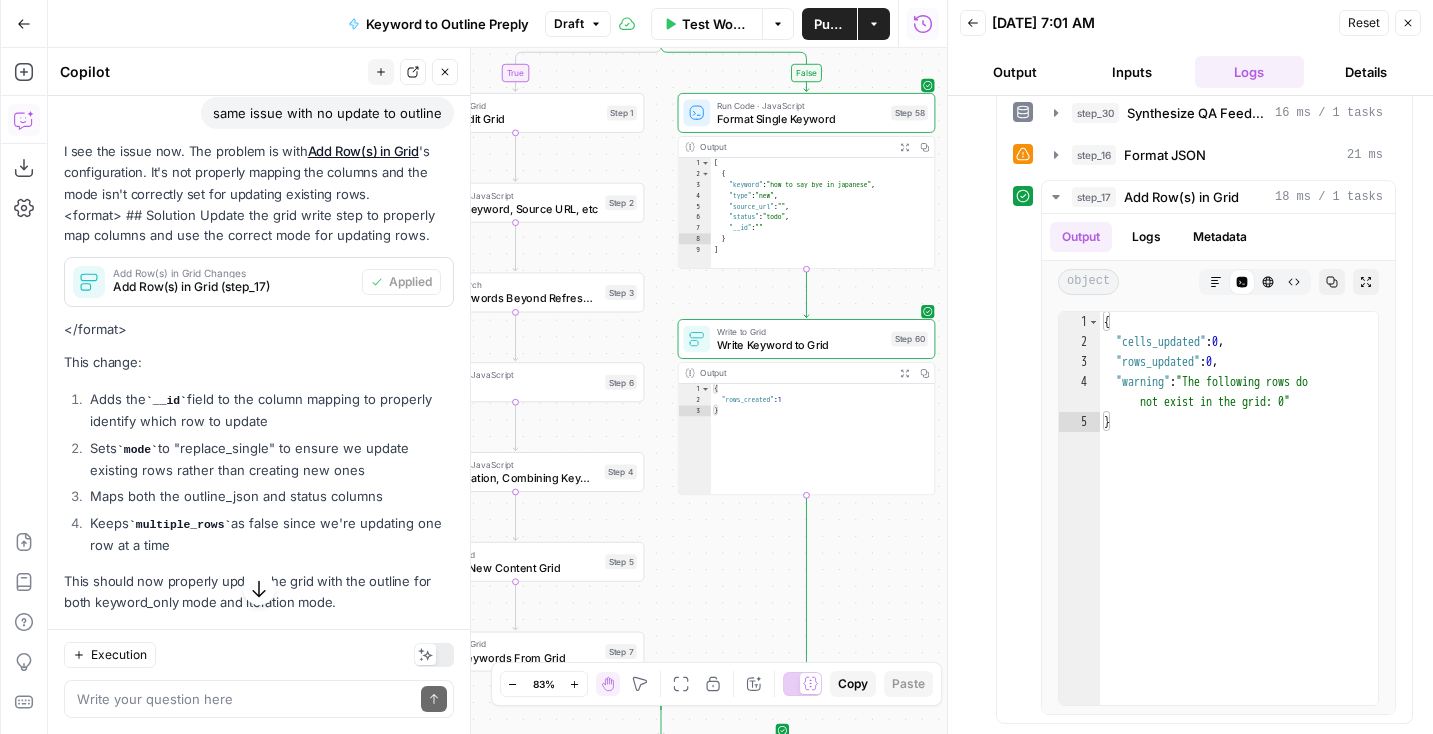 drag, startPoint x: 885, startPoint y: 235, endPoint x: 865, endPoint y: 699, distance: 464.43085 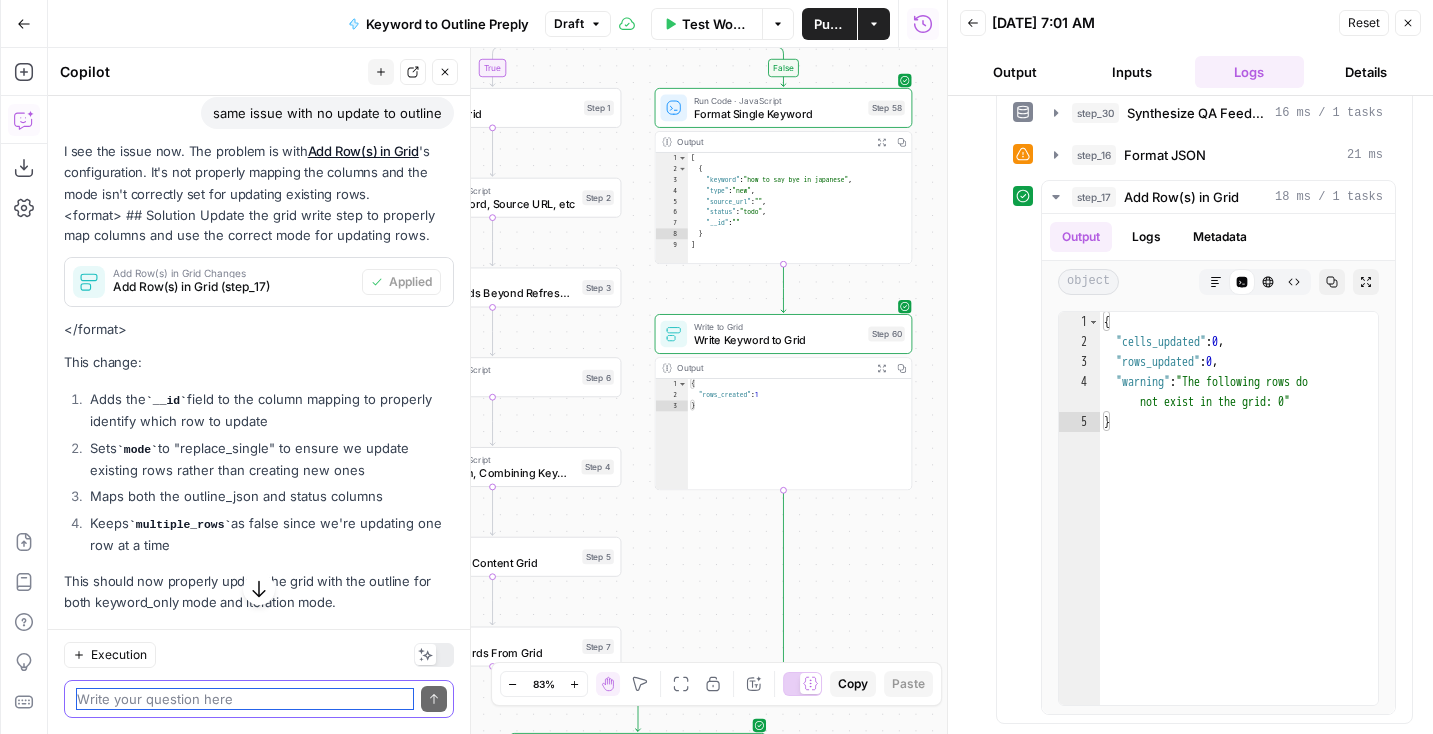 click at bounding box center [245, 699] 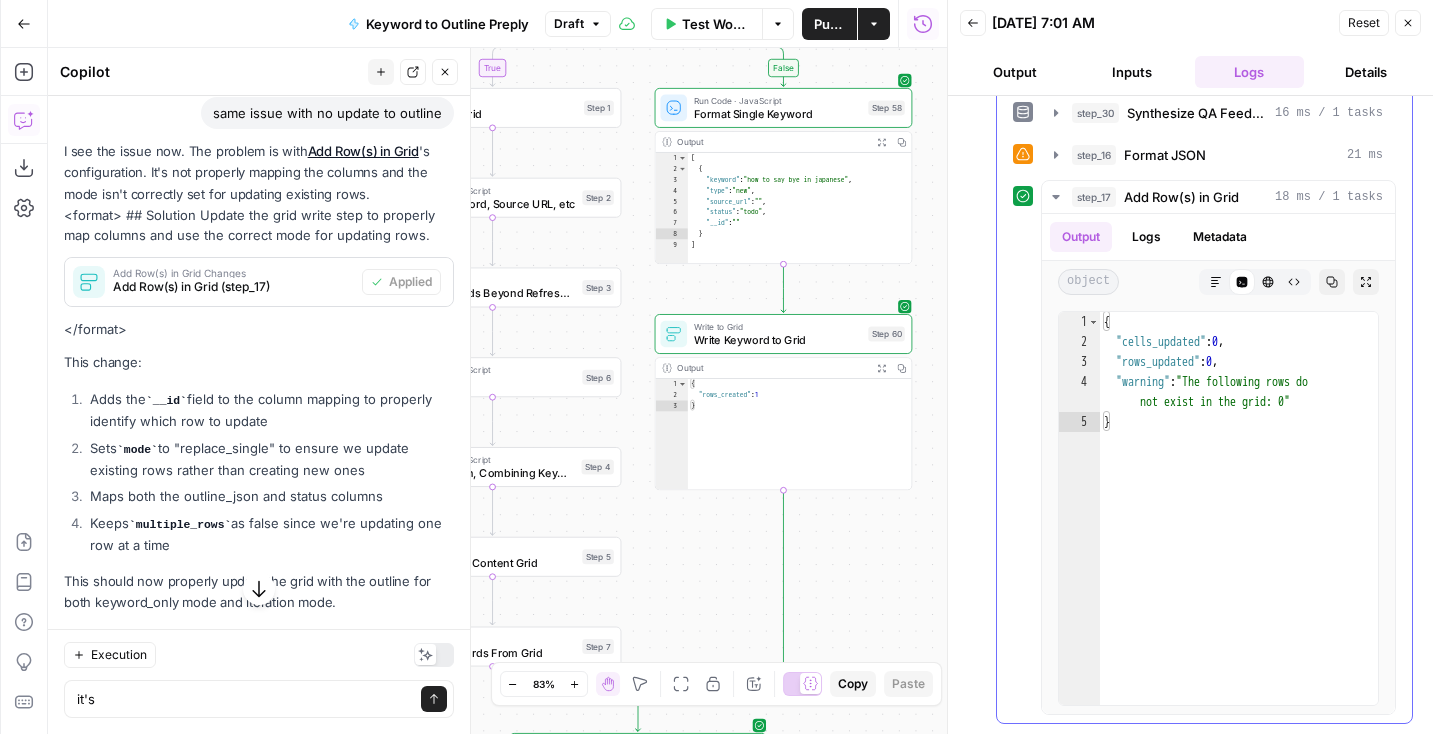 click on "step_16 Format JSON 21 ms" at bounding box center (1218, 155) 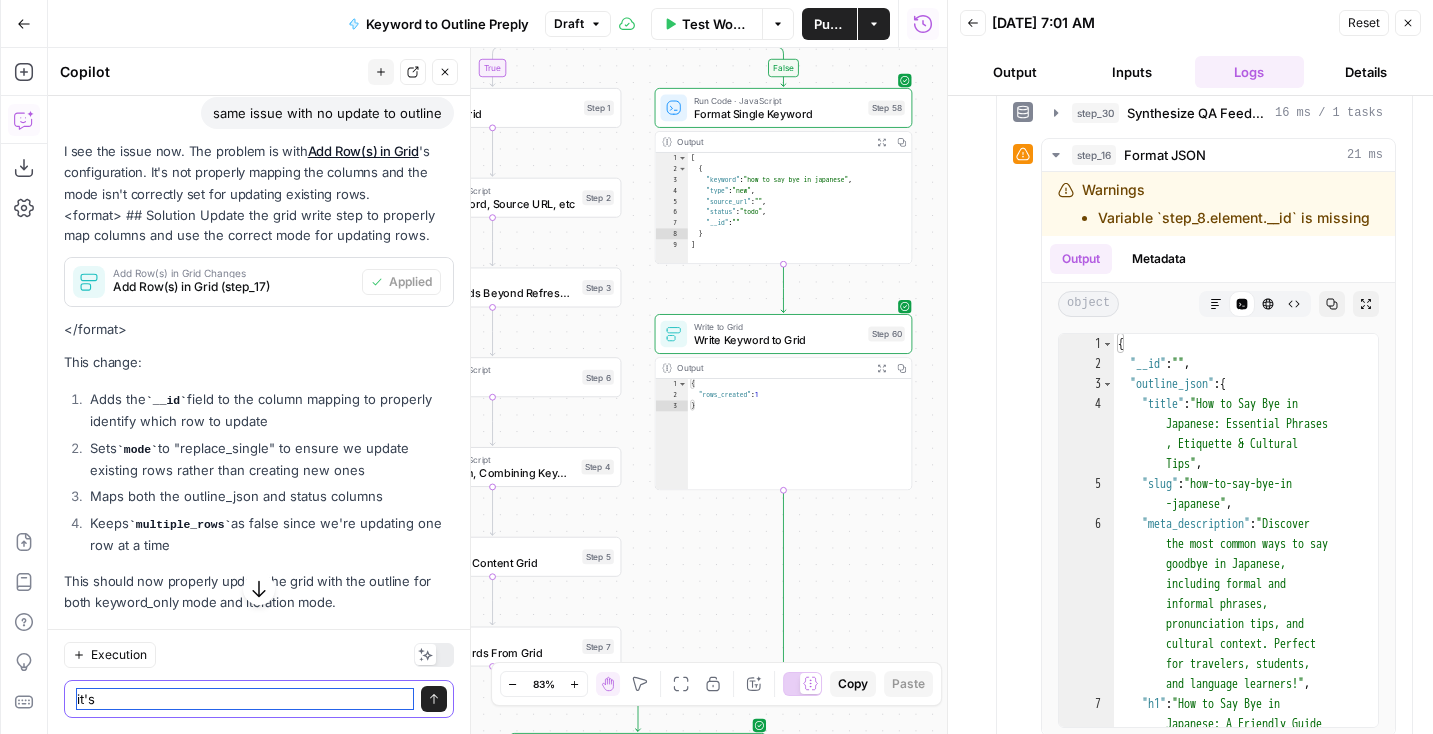click on "it's" at bounding box center [245, 699] 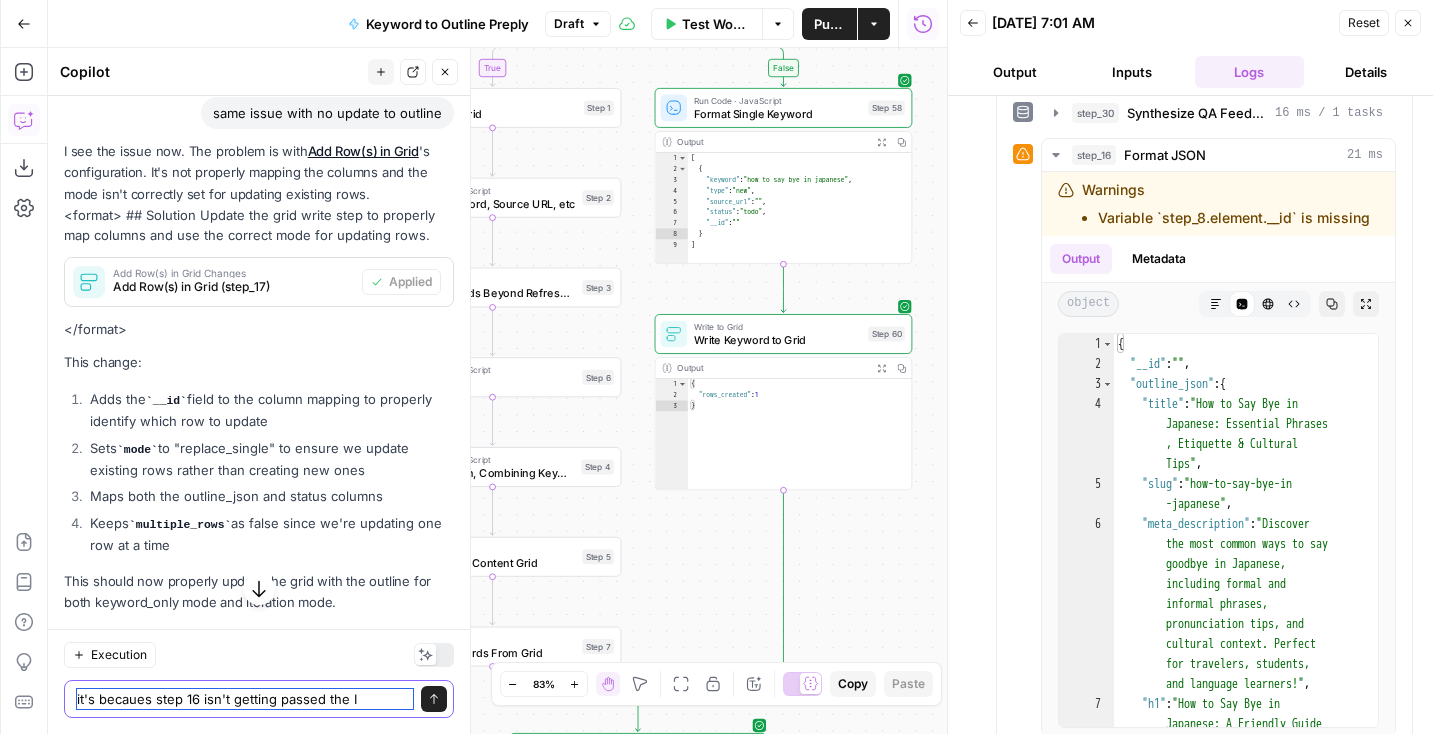 type on "it's becaues step 16 isn't getting passed the ID" 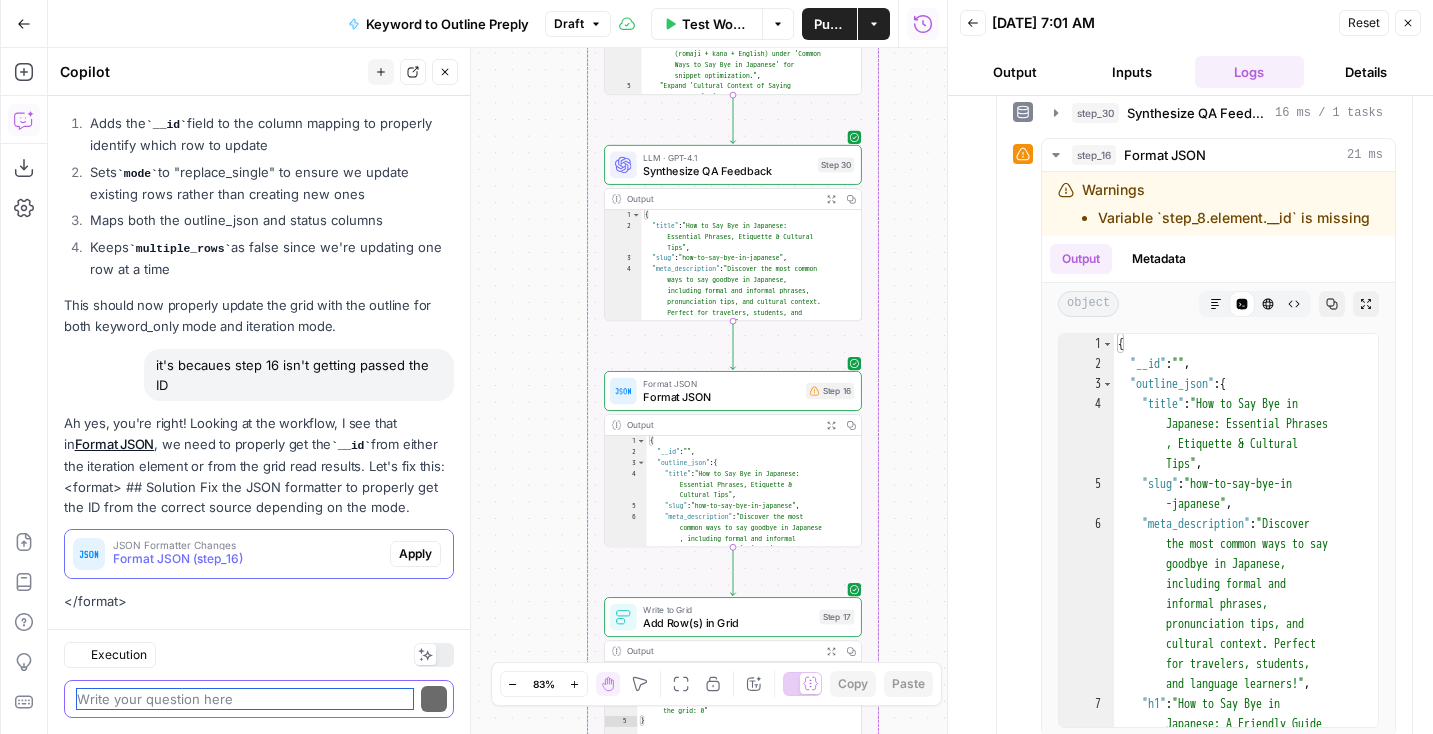 scroll, scrollTop: 3457, scrollLeft: 0, axis: vertical 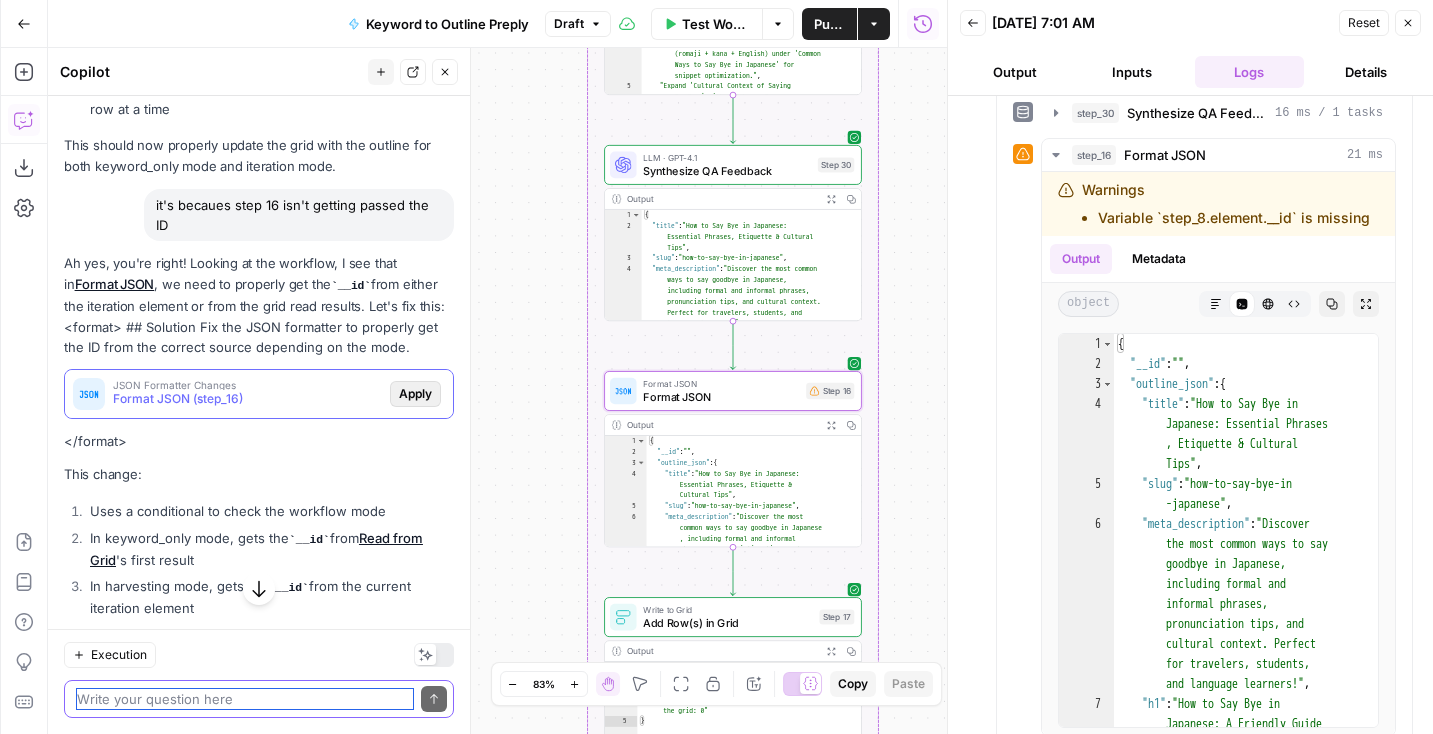 type 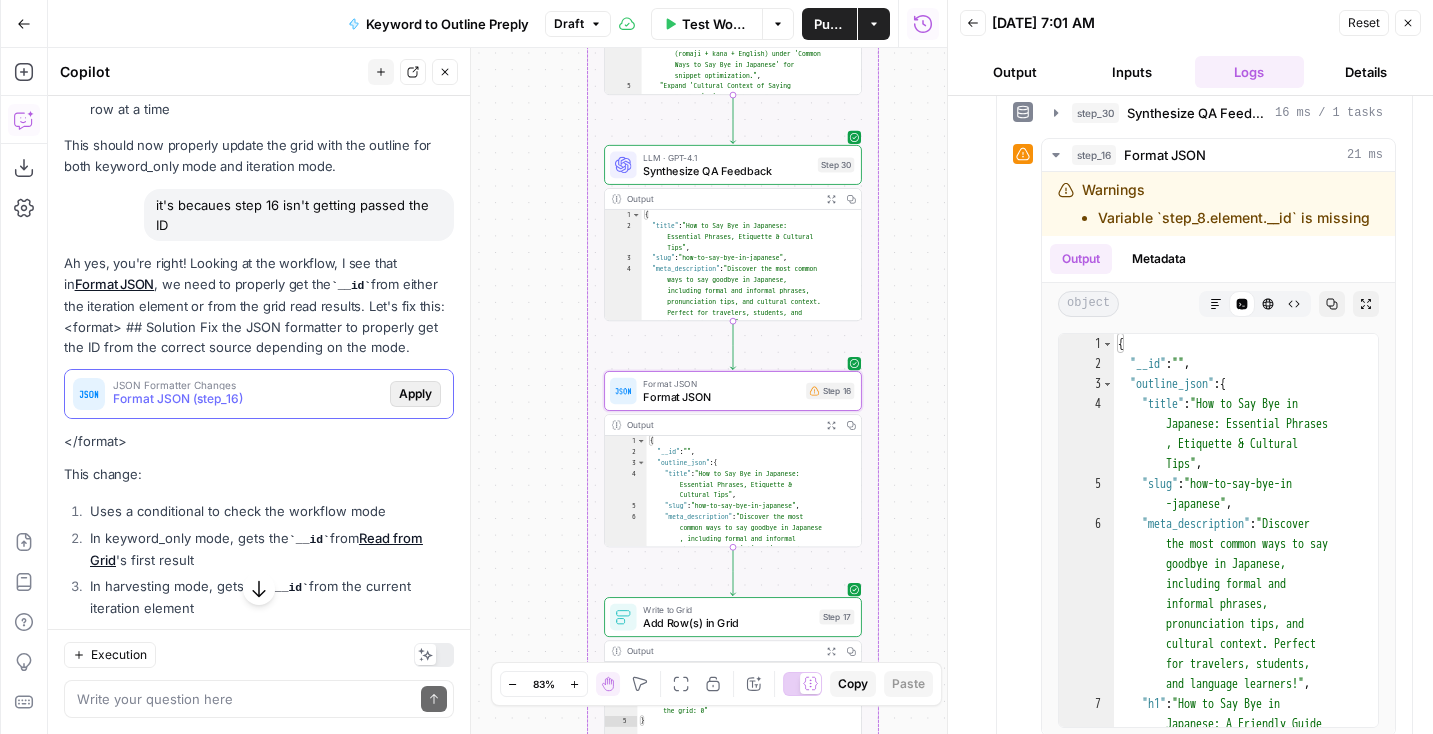 click on "Apply" at bounding box center [415, 394] 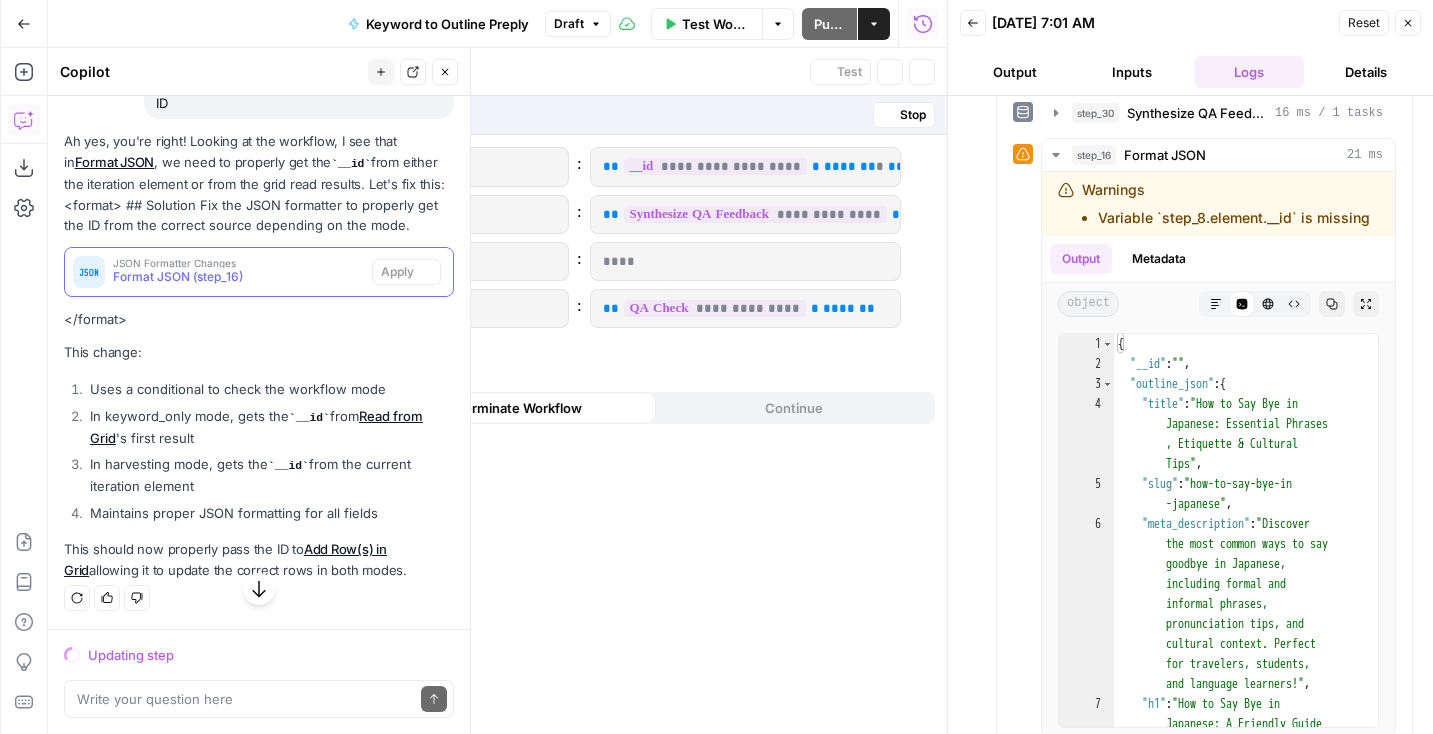 scroll, scrollTop: 3297, scrollLeft: 0, axis: vertical 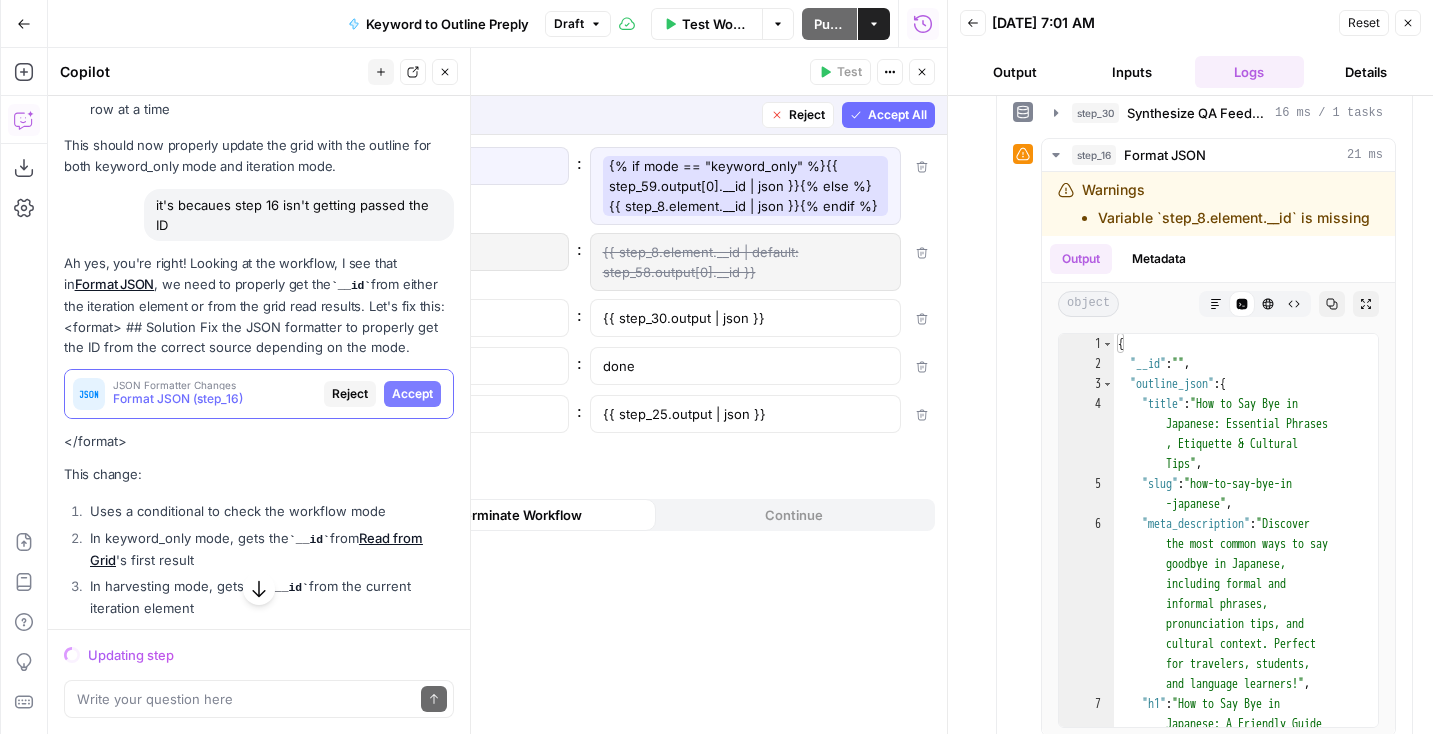 click on "Accept All" at bounding box center [897, 115] 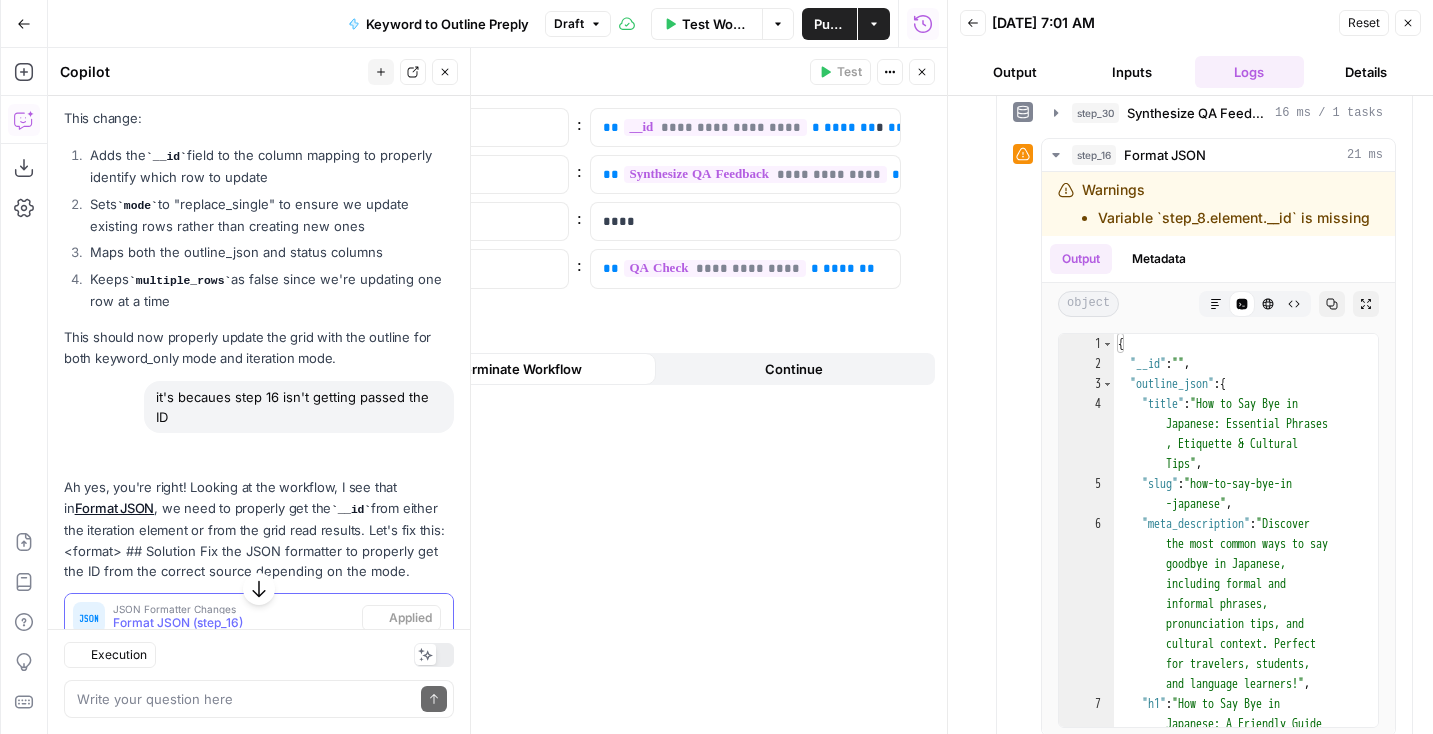 scroll, scrollTop: 3489, scrollLeft: 0, axis: vertical 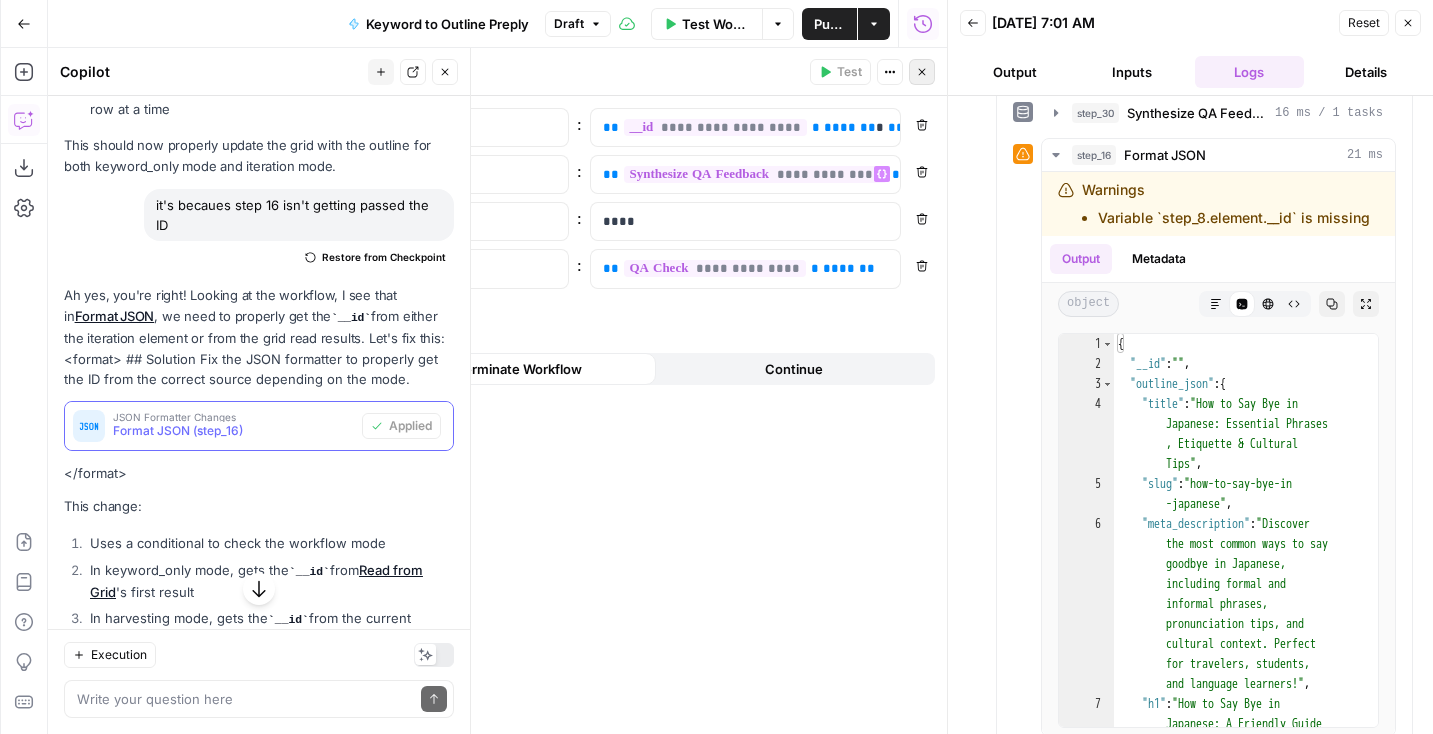 click on "Close" at bounding box center [922, 72] 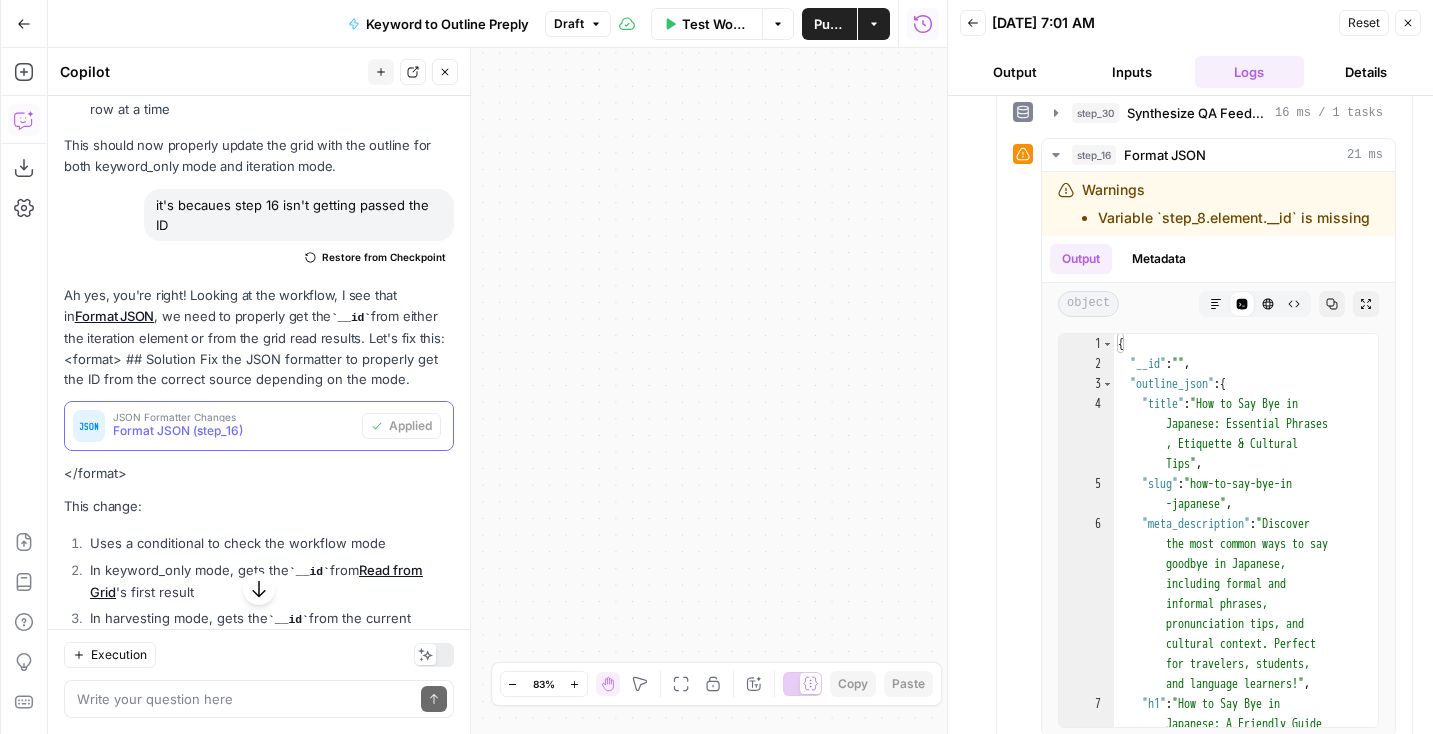 scroll, scrollTop: 3590, scrollLeft: 0, axis: vertical 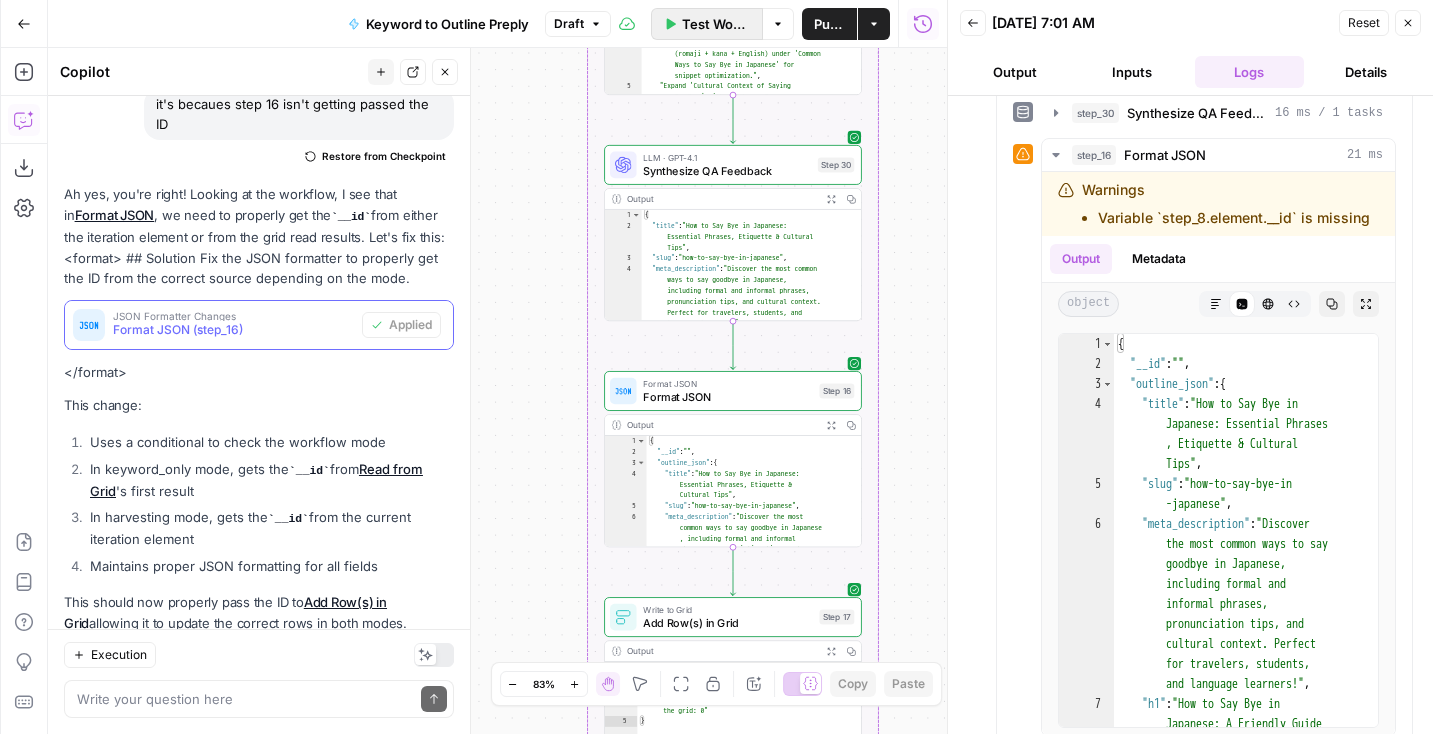 click on "Test Workflow" at bounding box center (716, 24) 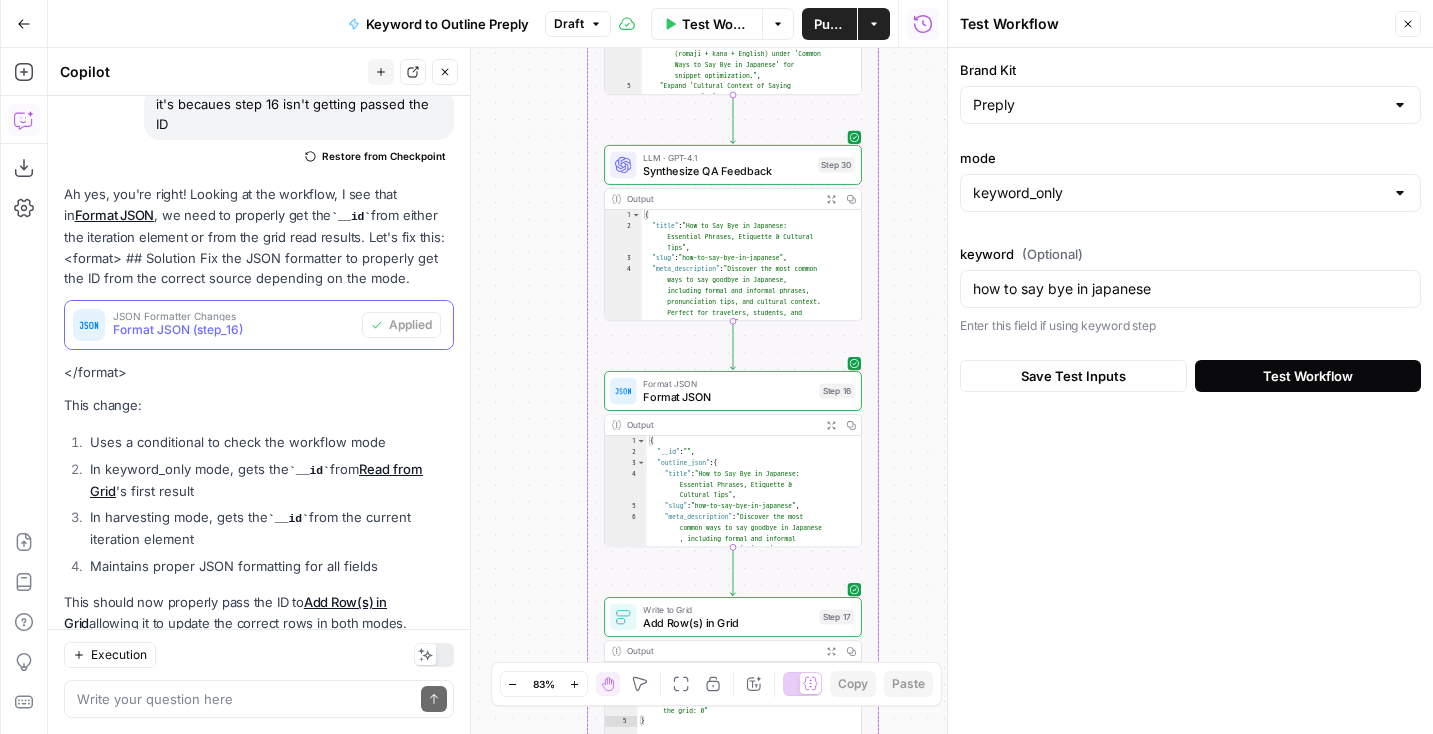 click on "Test Workflow" at bounding box center (1308, 376) 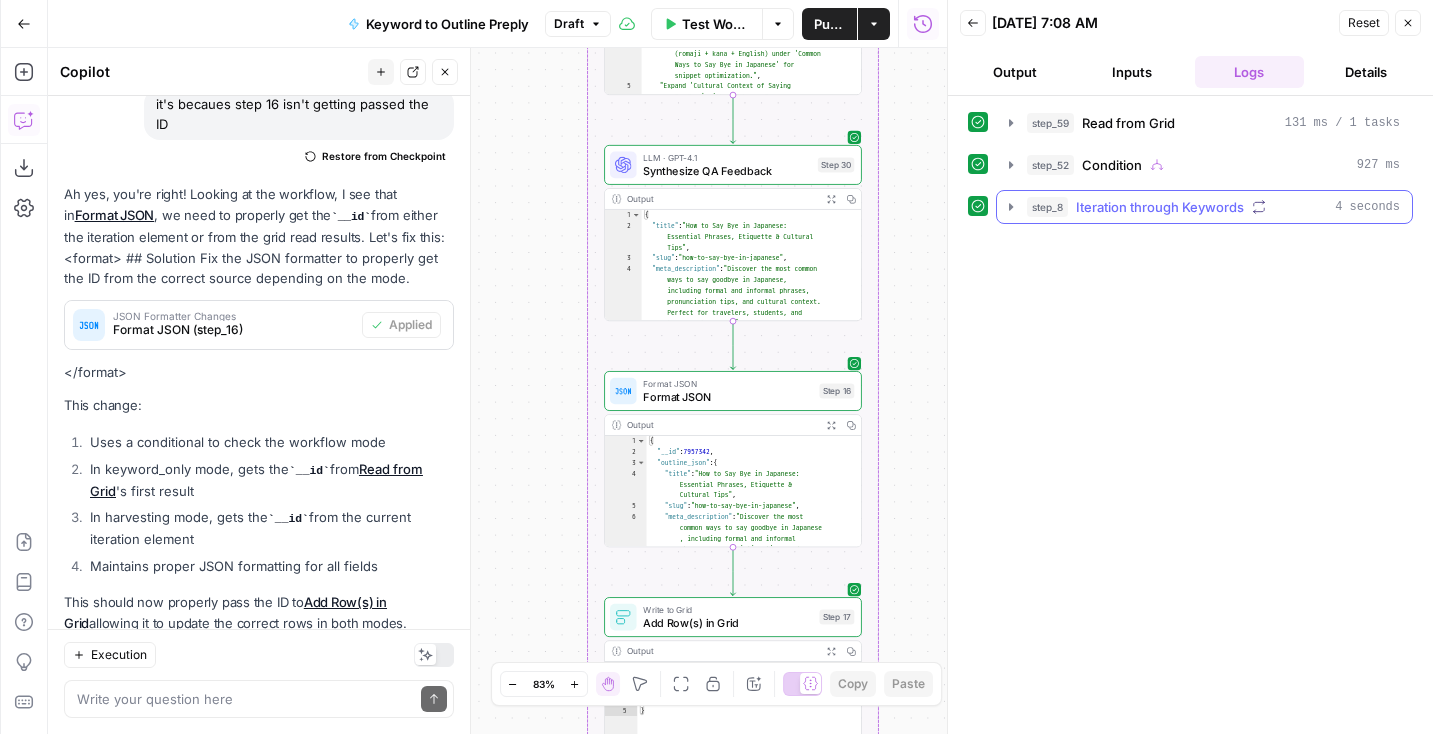 click on "step_8 Iteration through Keywords 4 seconds" at bounding box center [1213, 207] 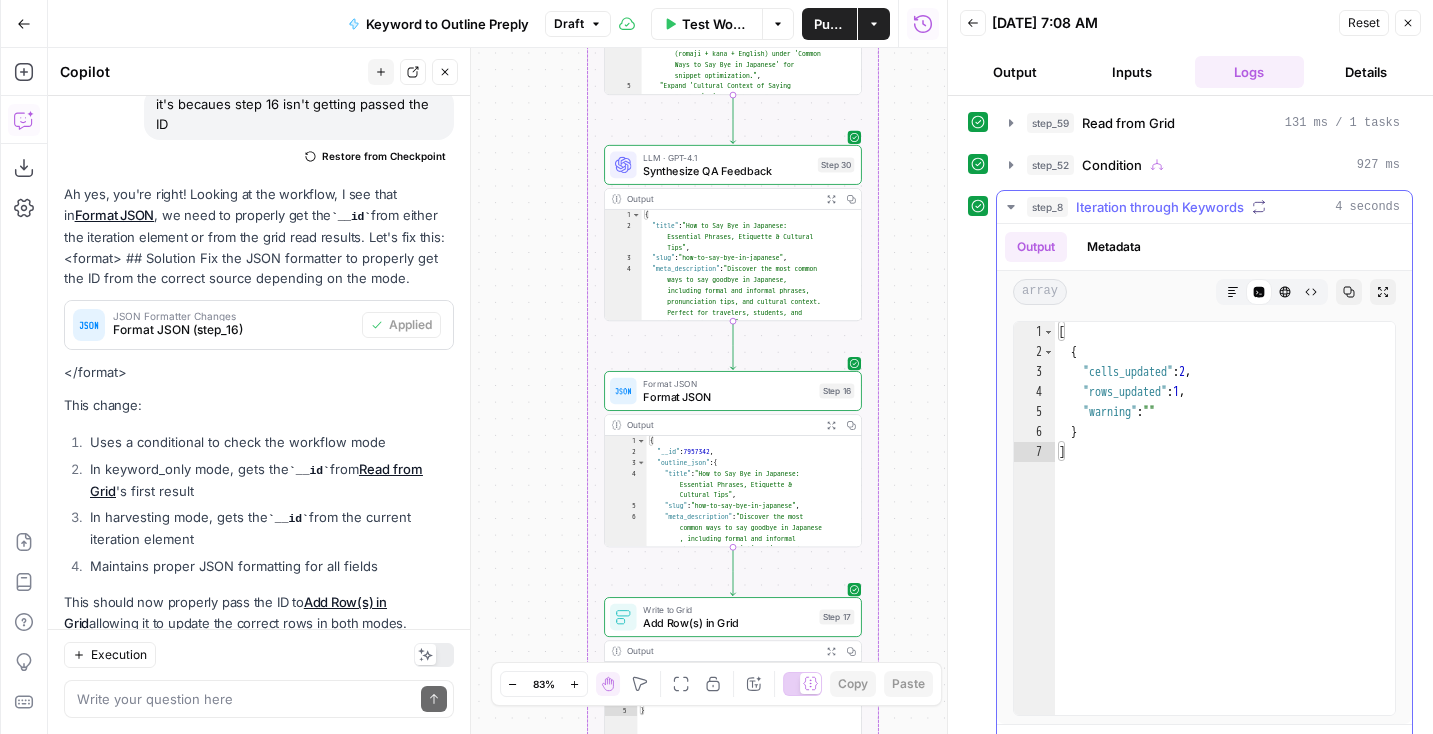 click on "step_8 Iteration through Keywords 4 seconds" at bounding box center [1213, 207] 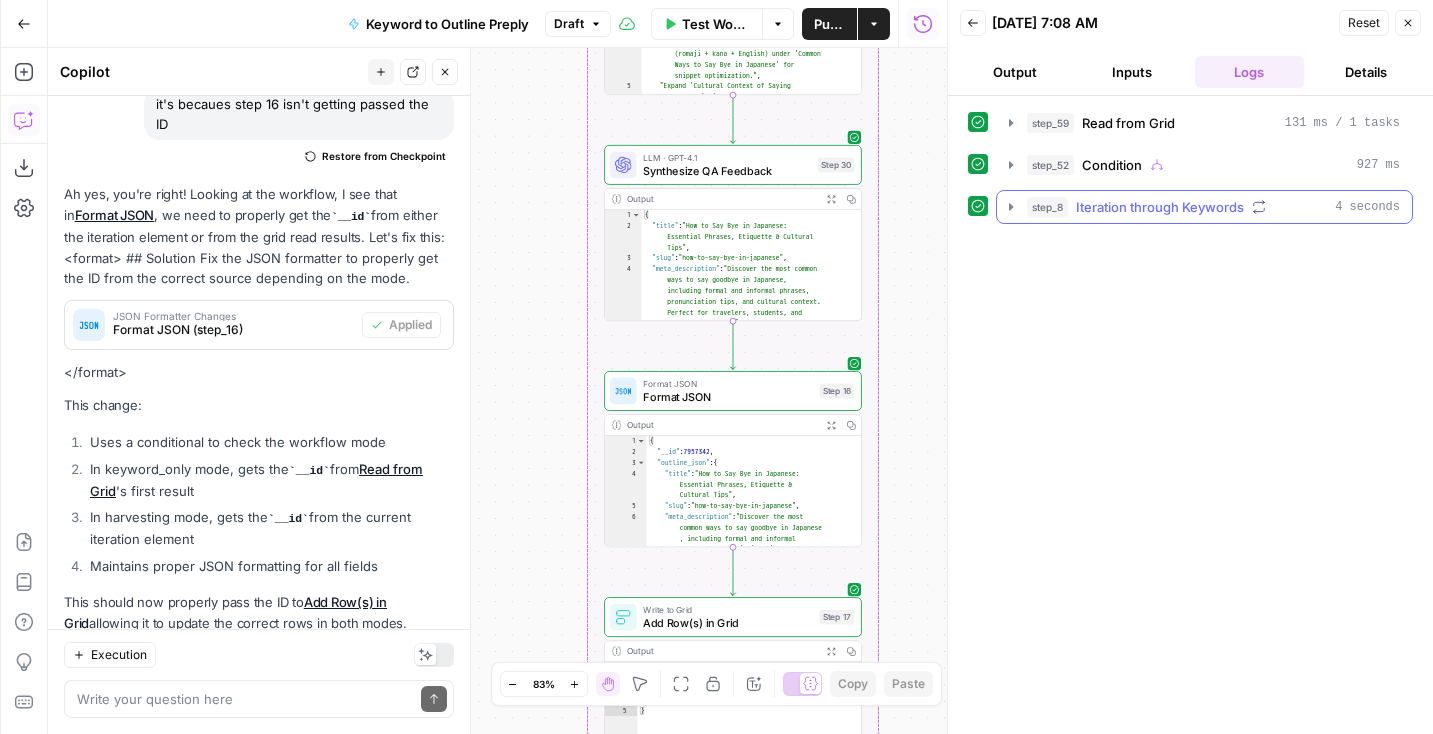 click on "Iteration through Keywords" at bounding box center [1160, 207] 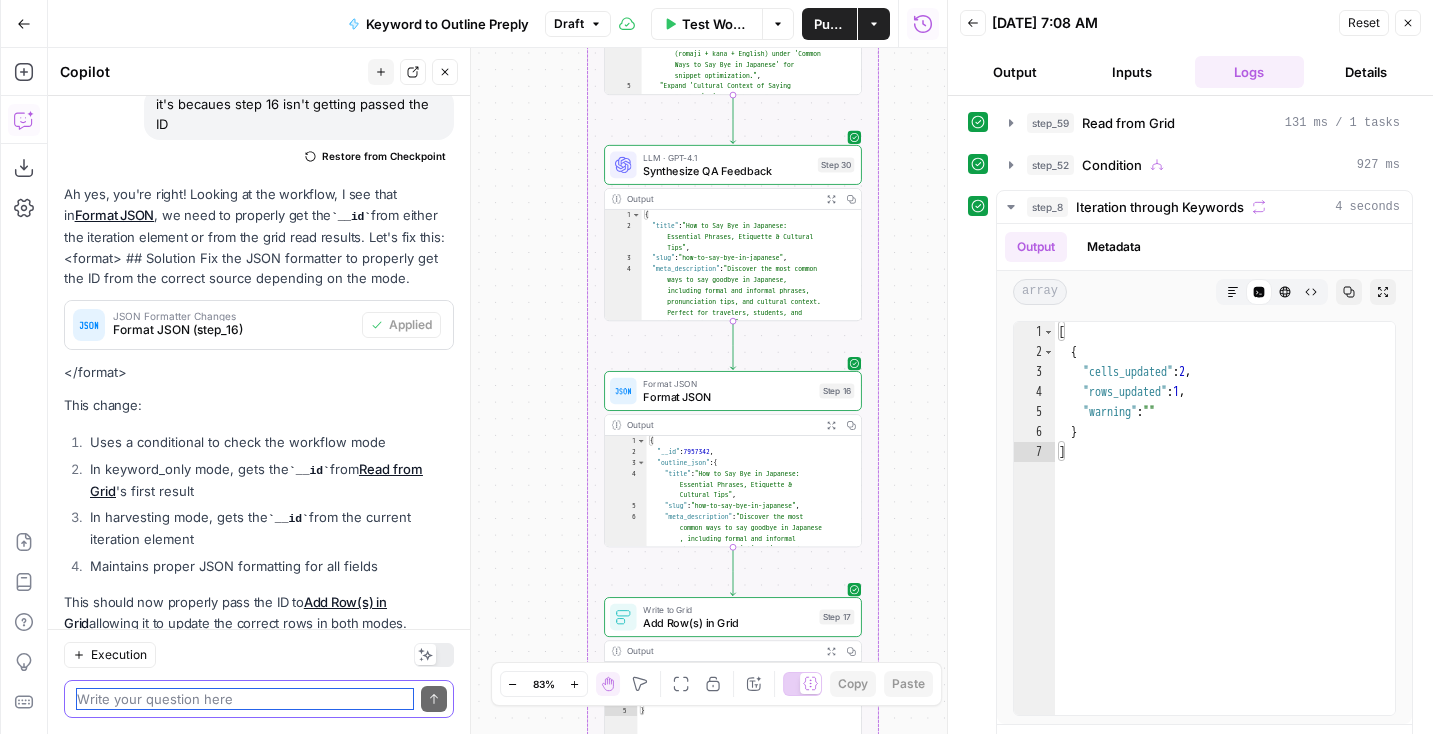 click at bounding box center [245, 699] 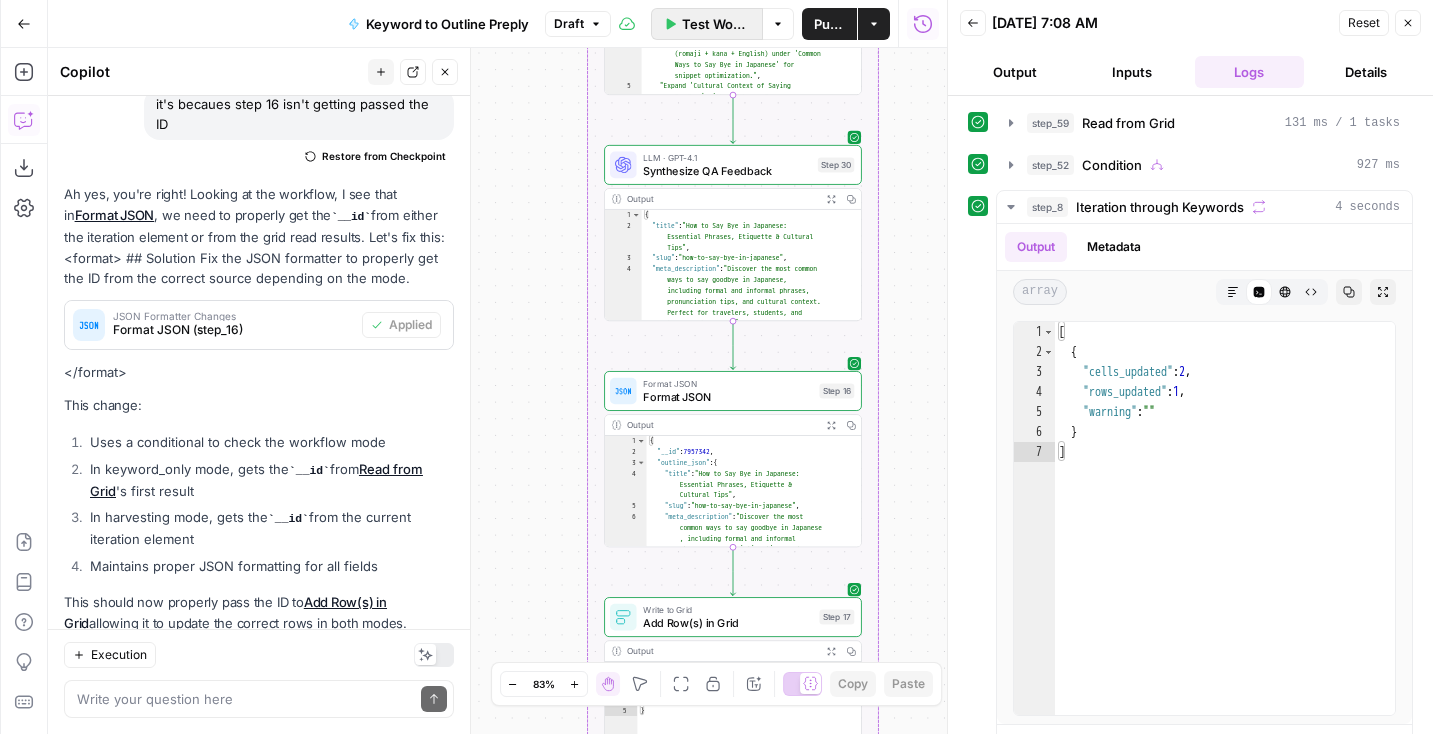 click on "Test Workflow" at bounding box center (716, 24) 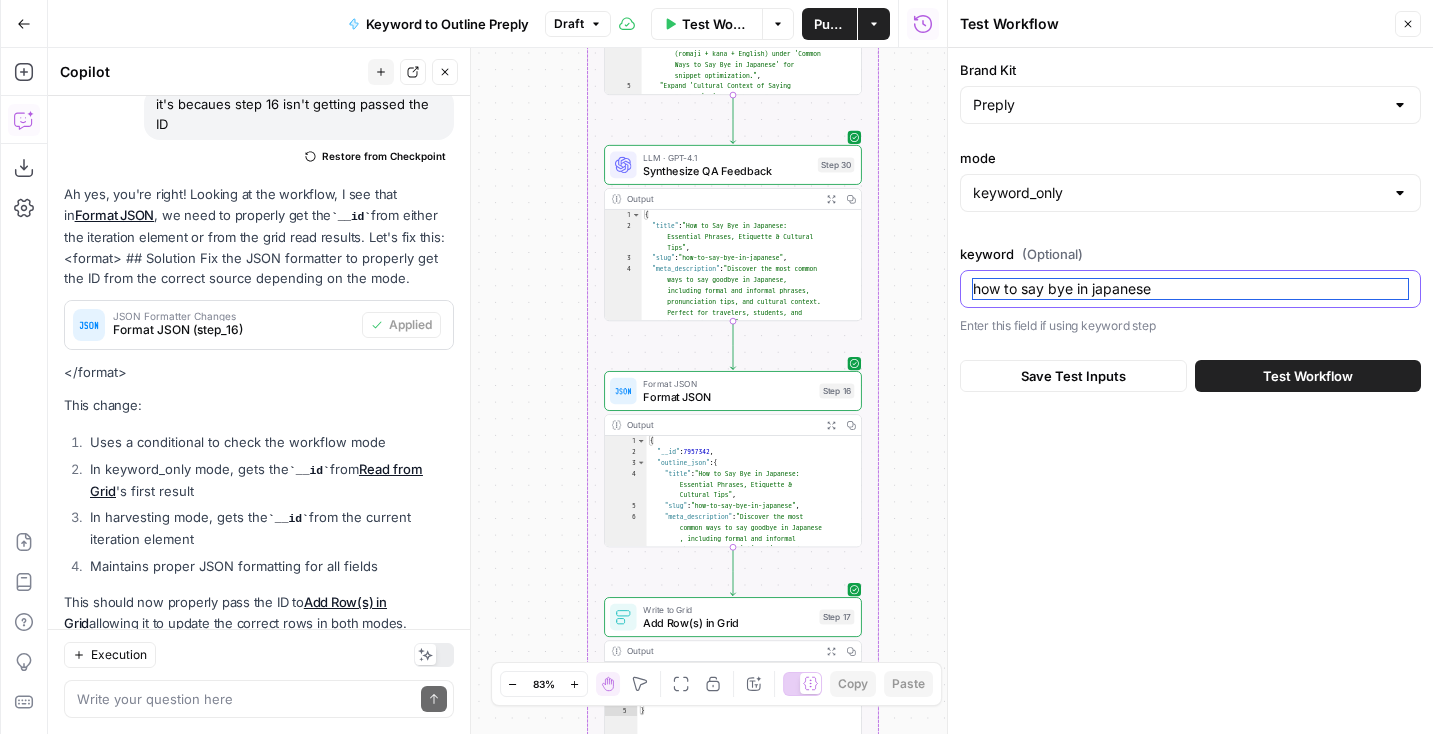 drag, startPoint x: 1187, startPoint y: 284, endPoint x: 774, endPoint y: 252, distance: 414.23785 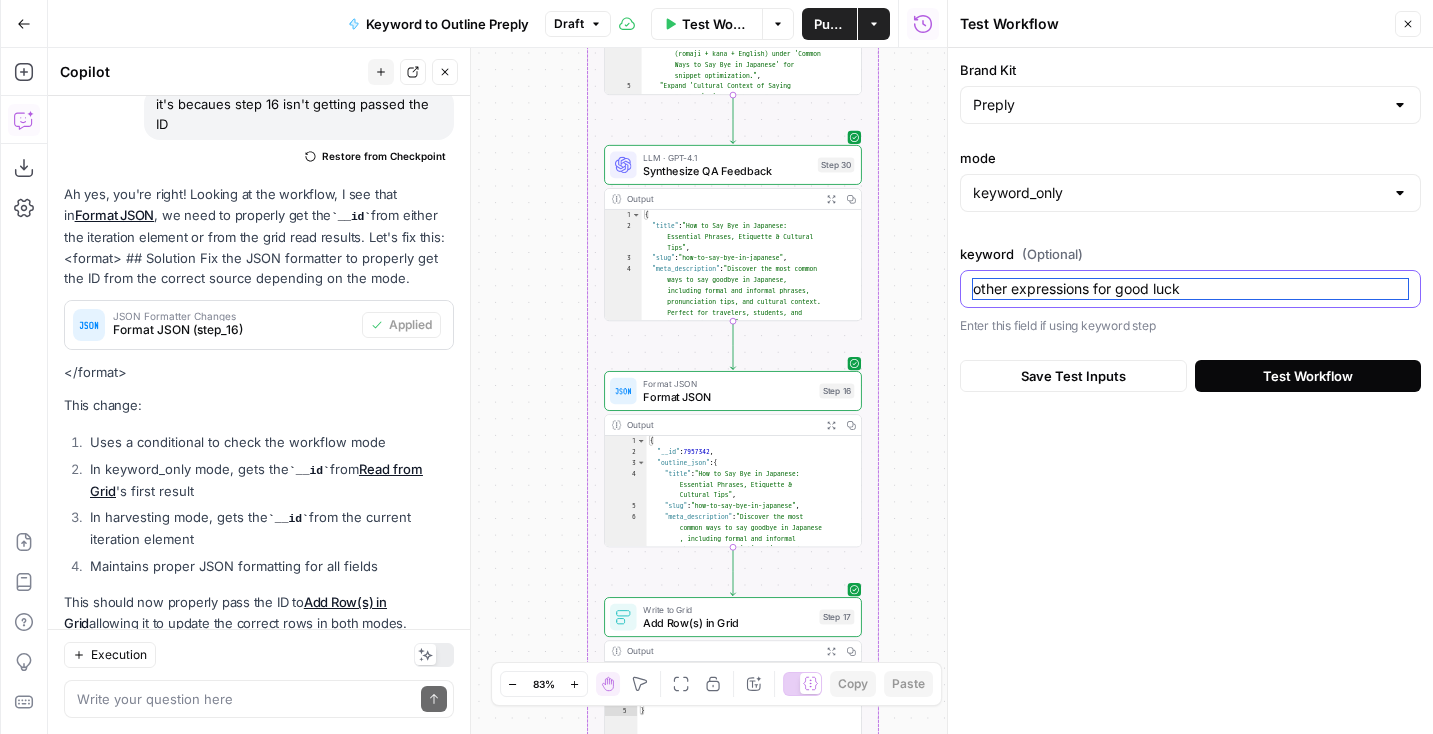 type on "other expressions for good luck" 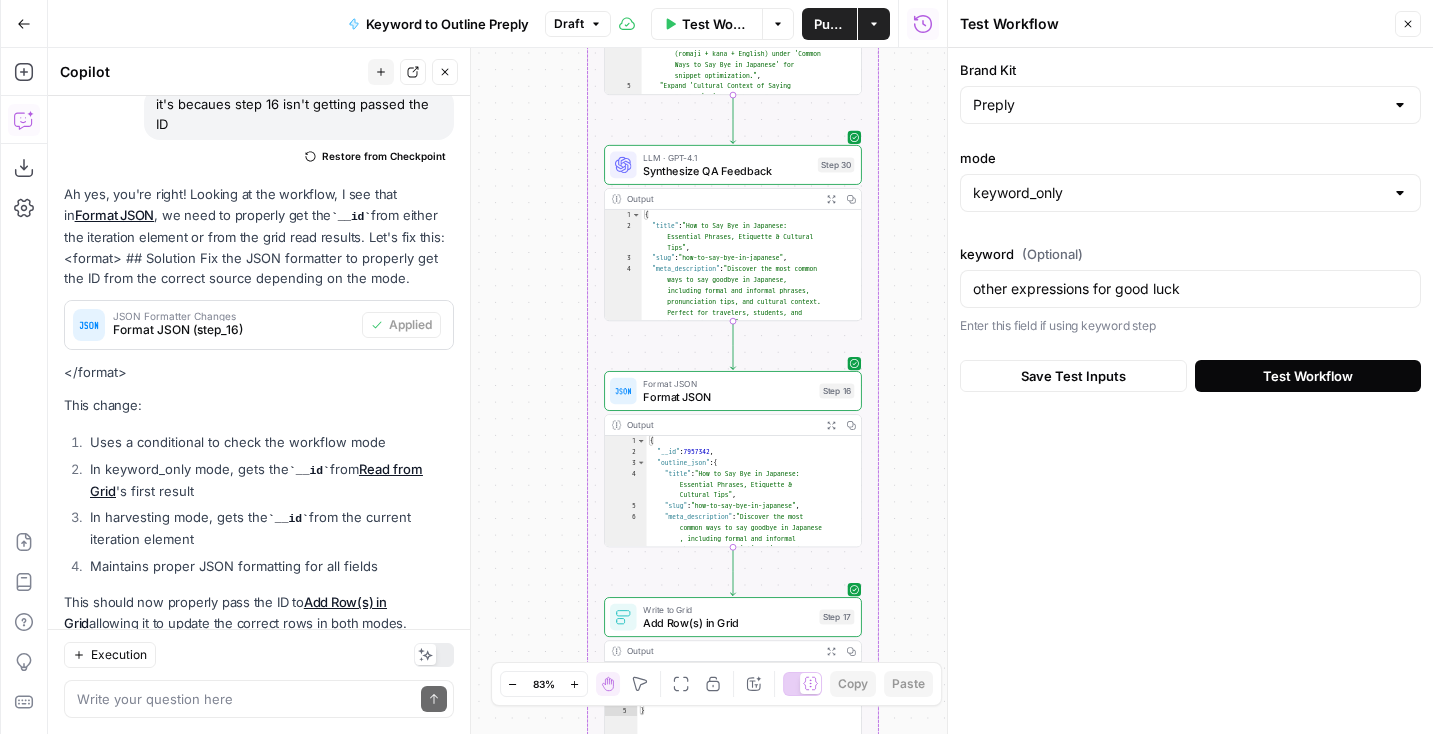 click on "Test Workflow" at bounding box center (1308, 376) 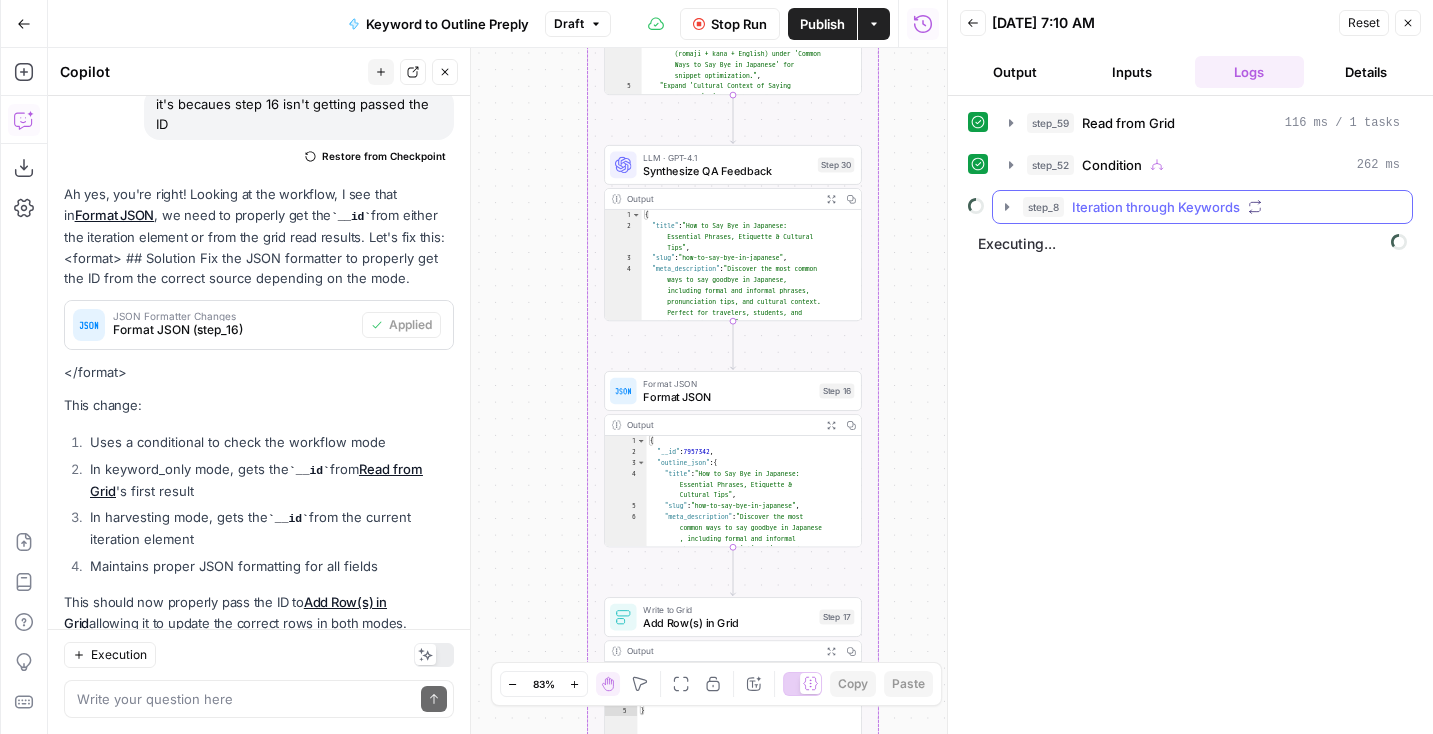 click on "Iteration through Keywords" at bounding box center [1156, 207] 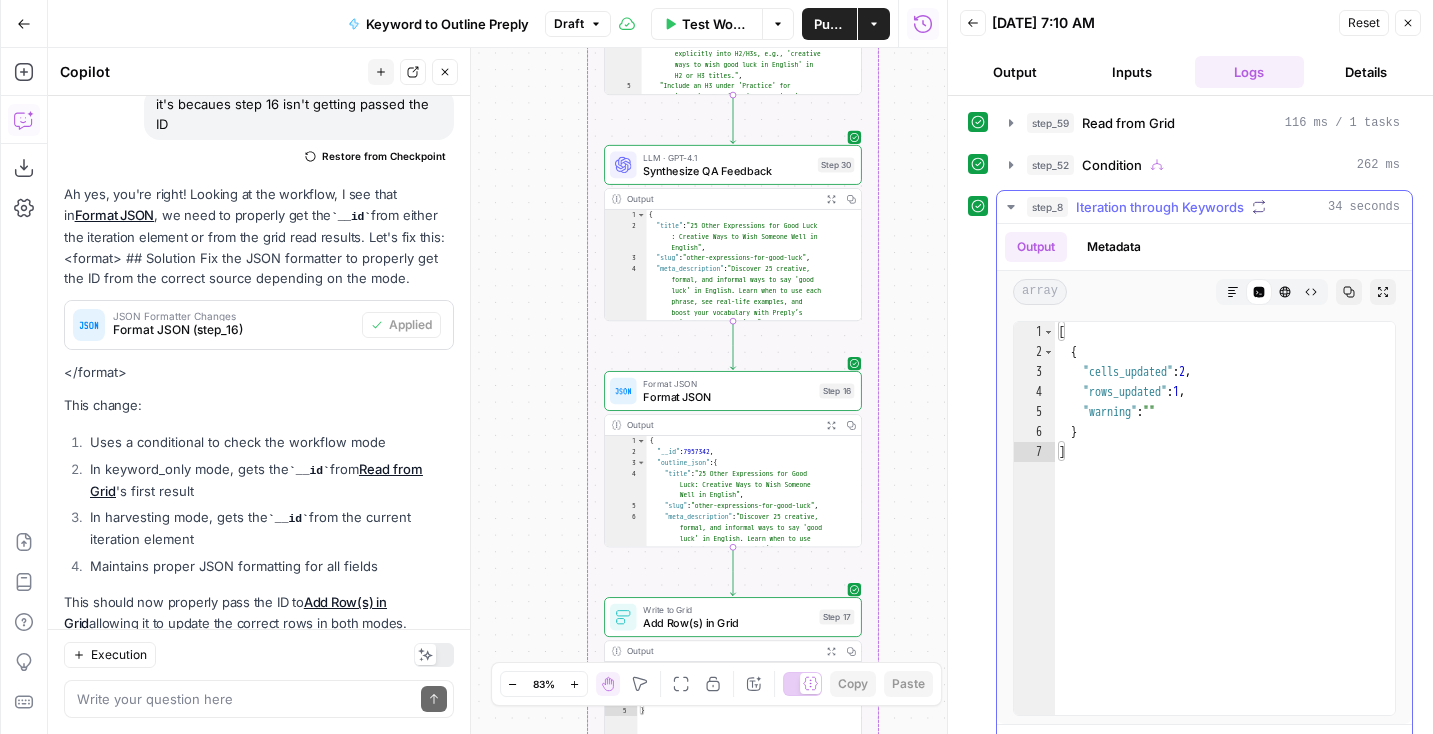 click on "Iteration through Keywords" at bounding box center (1160, 207) 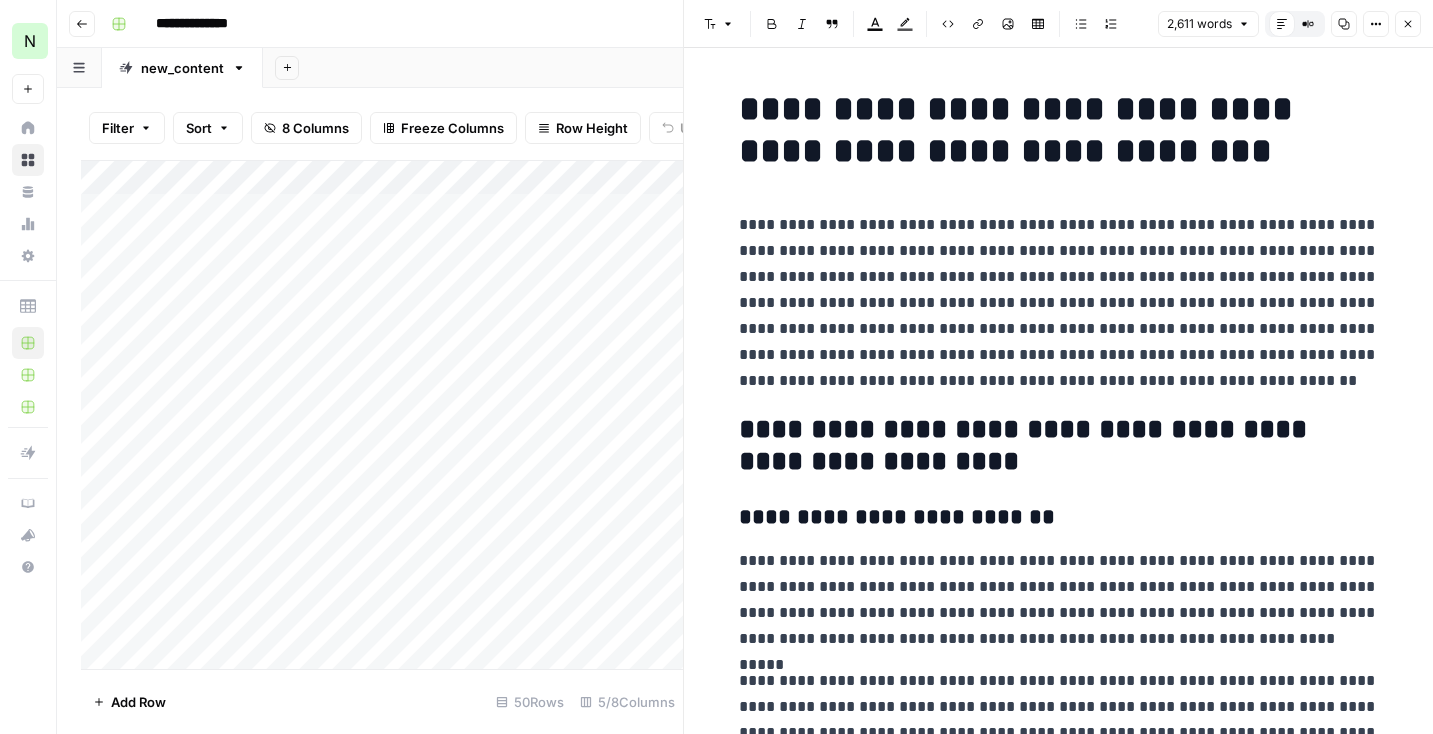 scroll, scrollTop: 0, scrollLeft: 0, axis: both 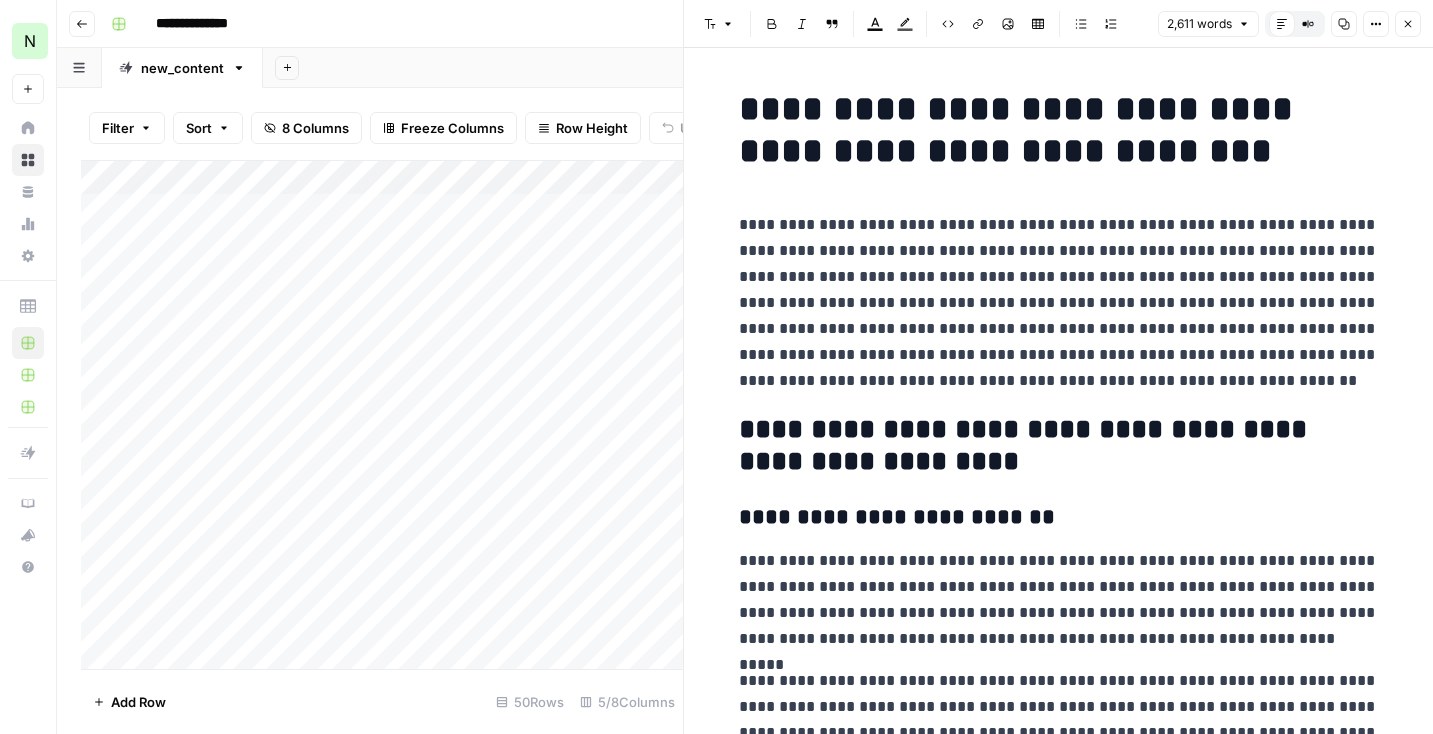 drag, startPoint x: 84, startPoint y: 550, endPoint x: 103, endPoint y: 206, distance: 344.52432 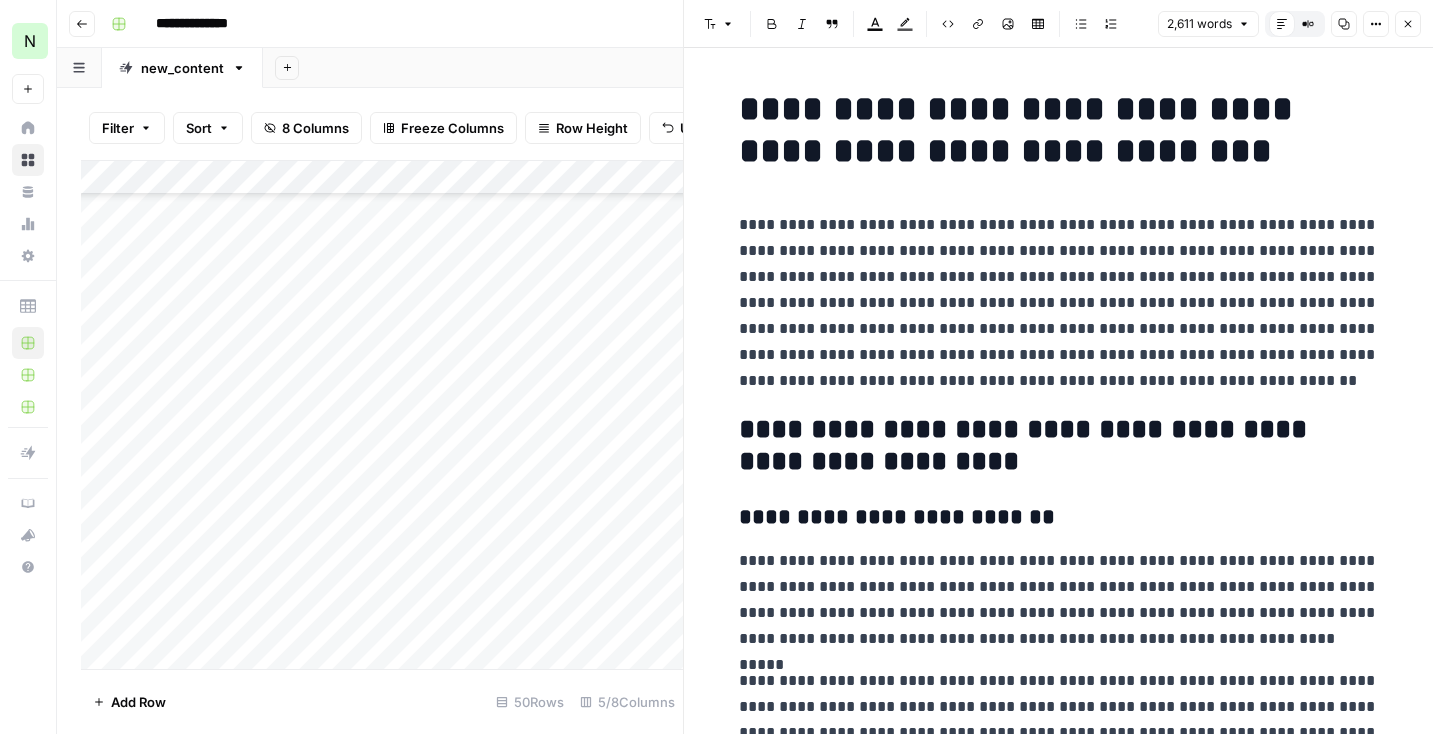 scroll, scrollTop: 1258, scrollLeft: 0, axis: vertical 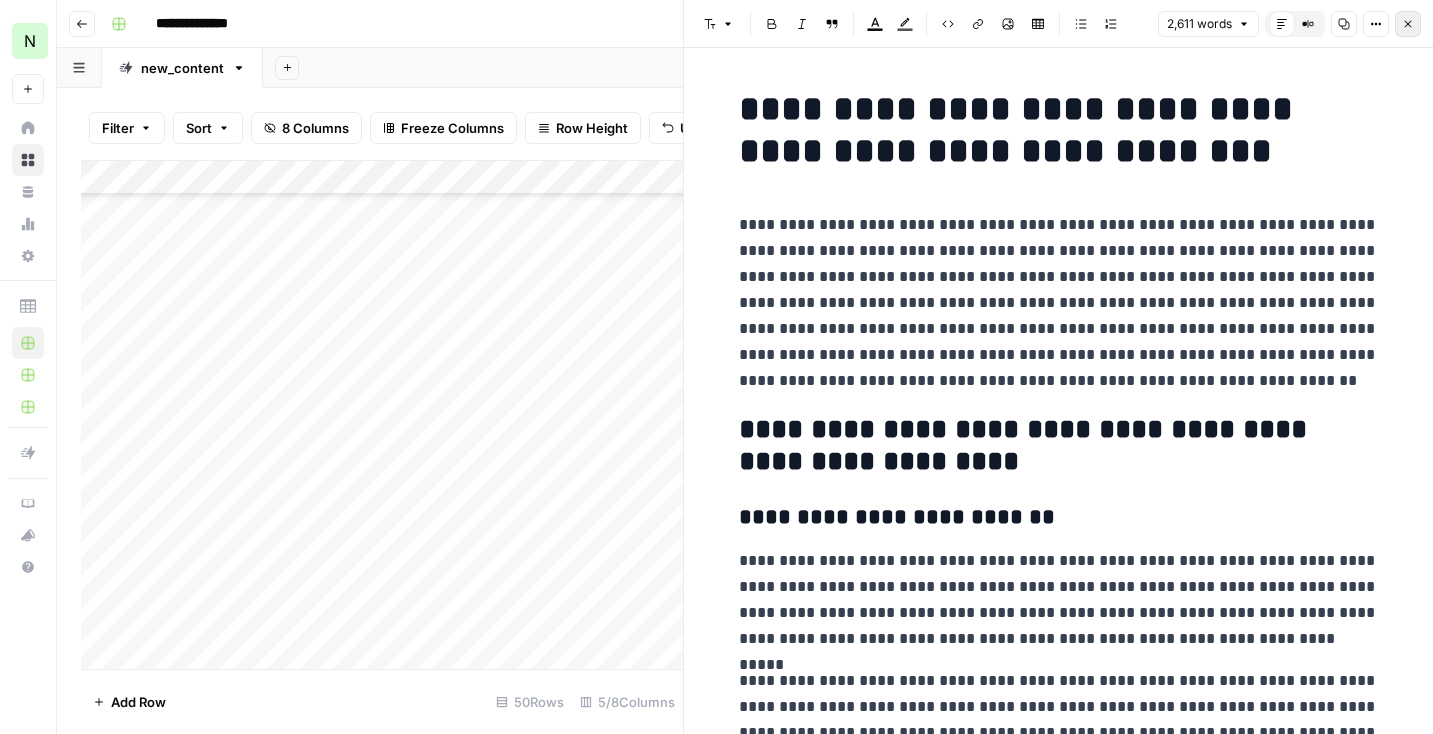 click 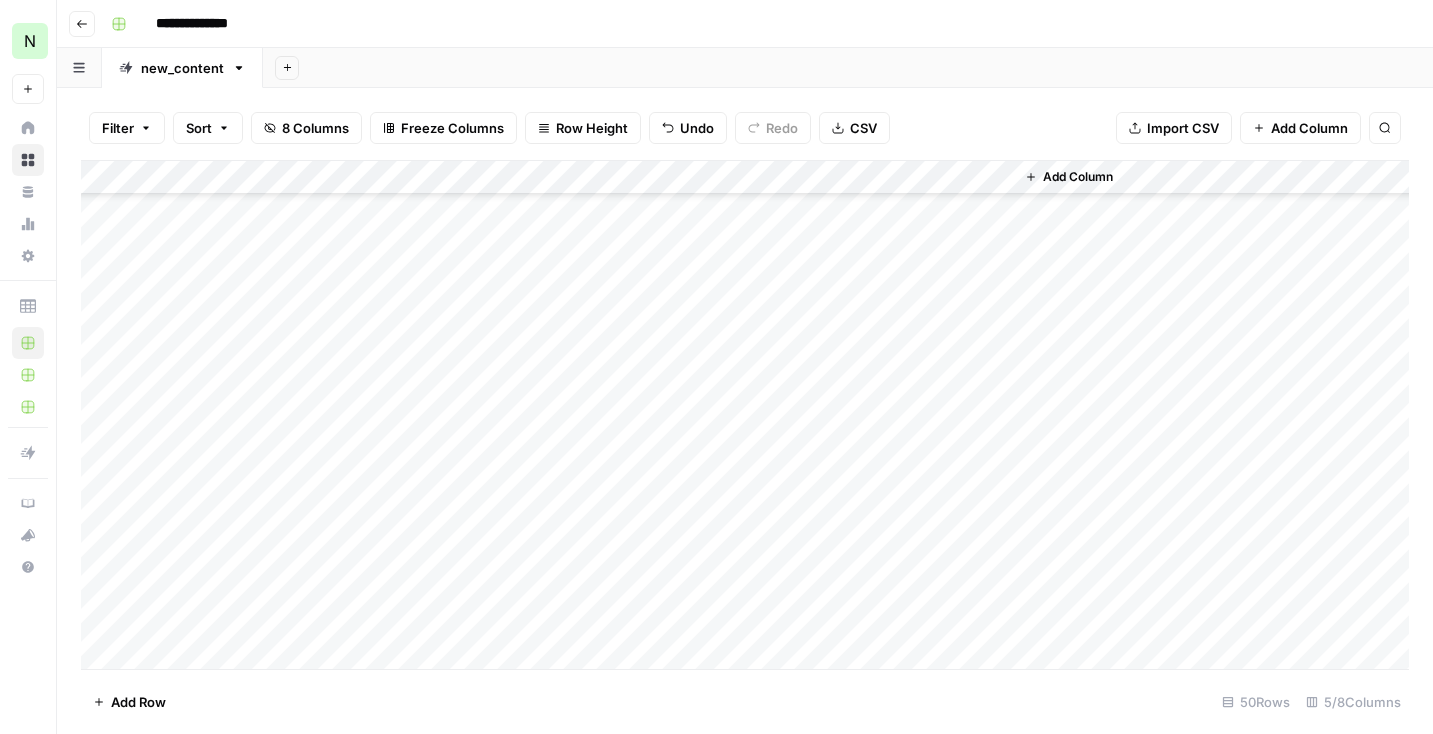 click on "Add Column" at bounding box center [745, 415] 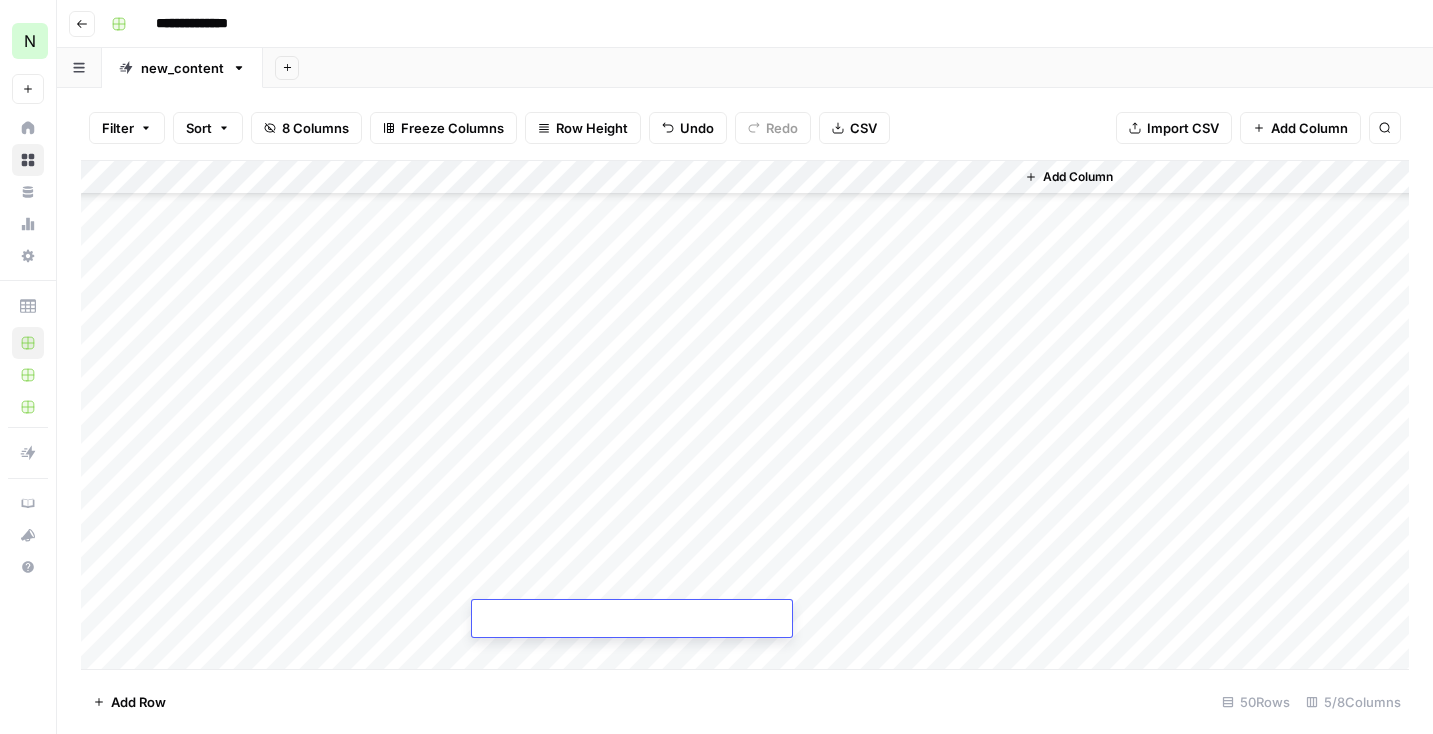click at bounding box center (632, 620) 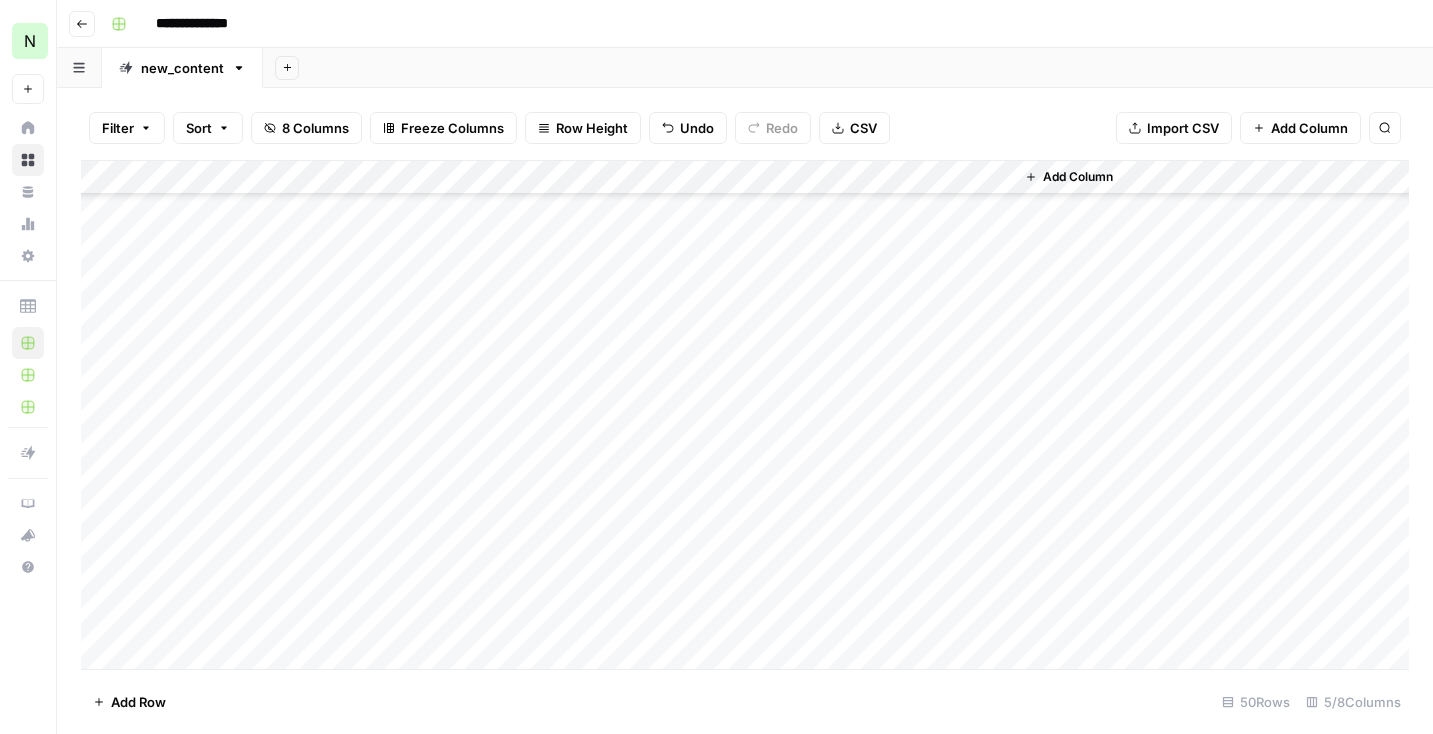 click on "Add Column" at bounding box center (745, 415) 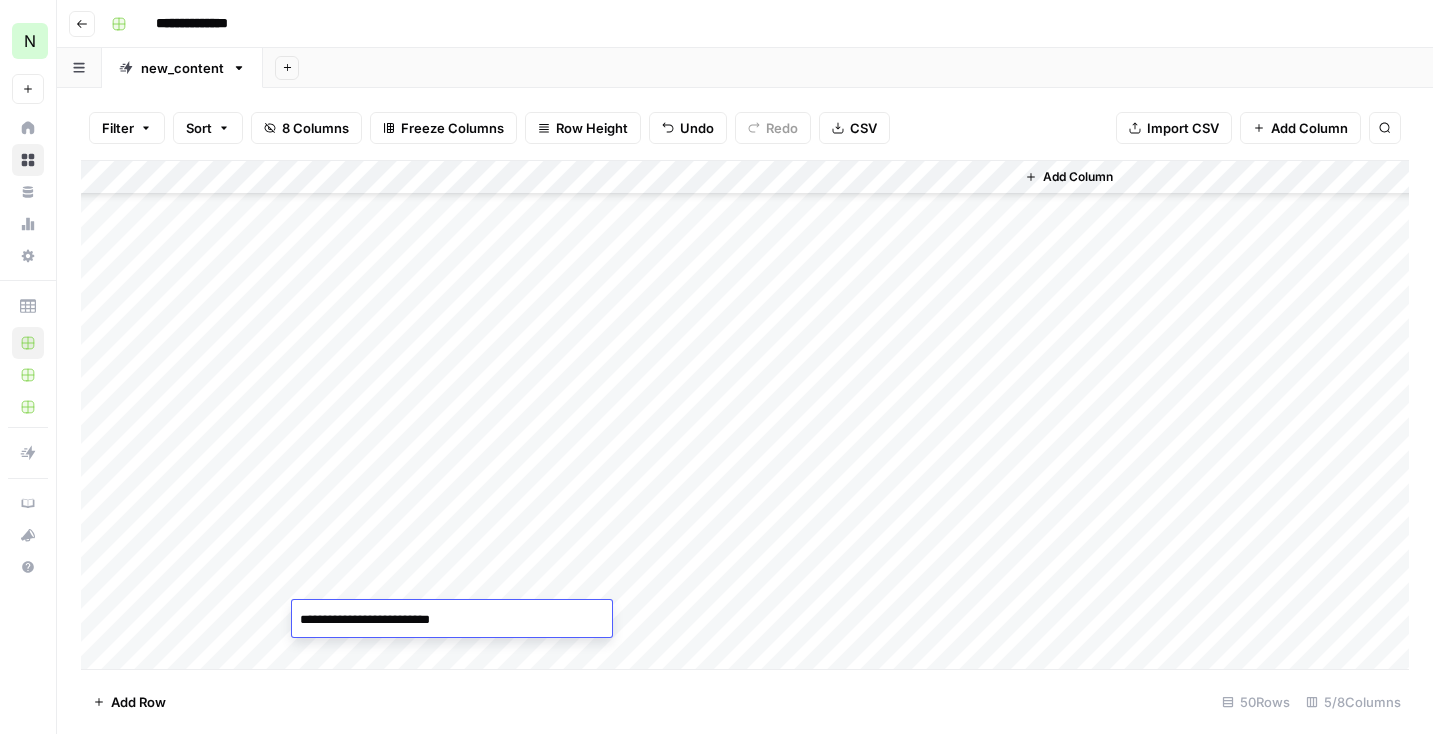 click on "Add Column" at bounding box center (745, 415) 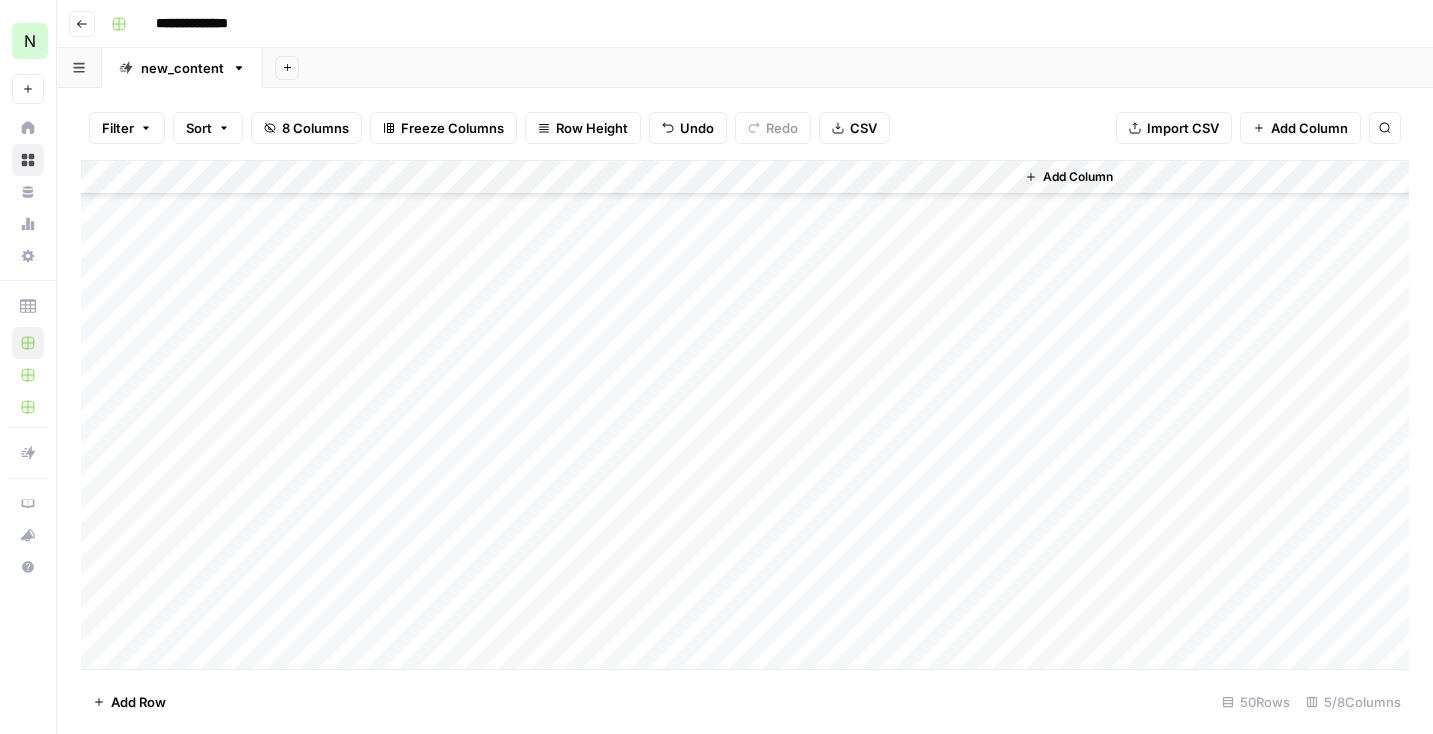 click on "Add Column" at bounding box center [745, 415] 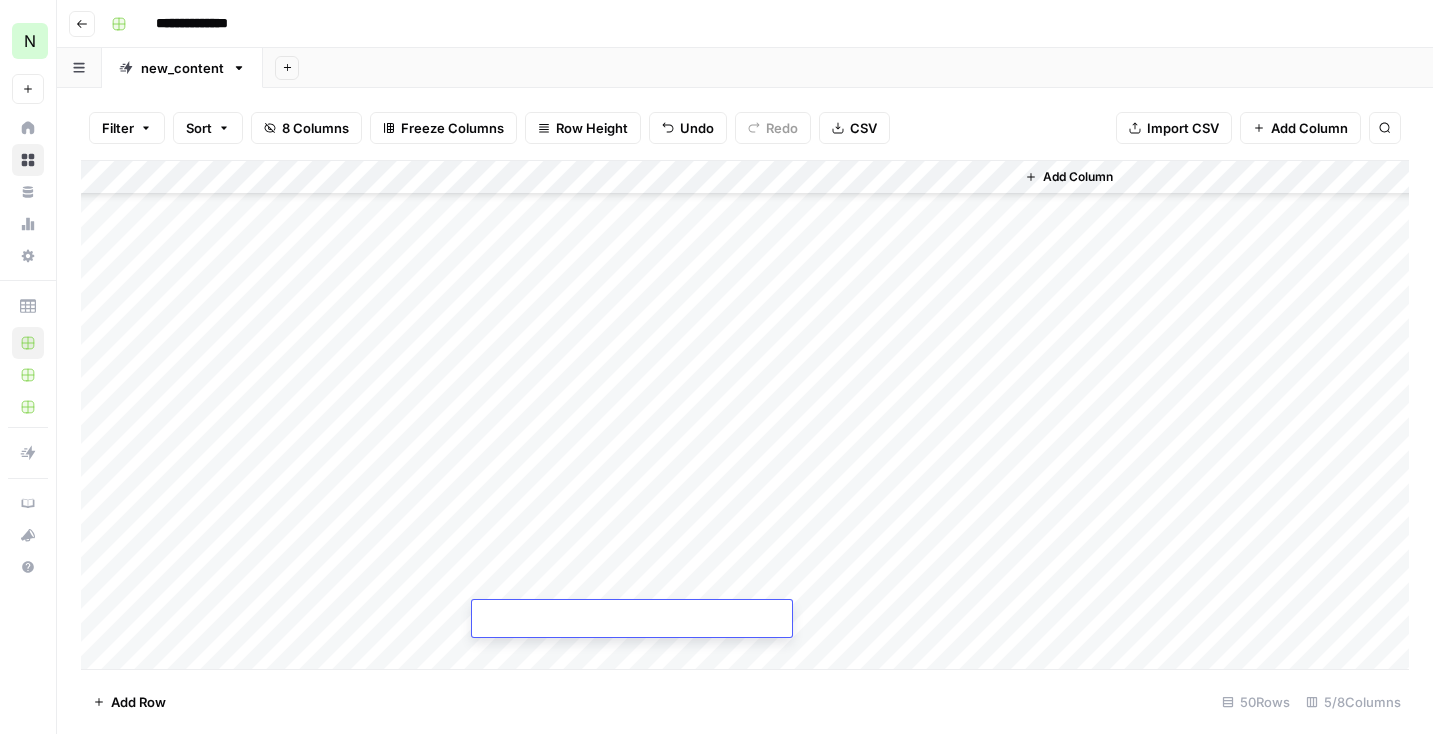click on "Add Column" at bounding box center [745, 415] 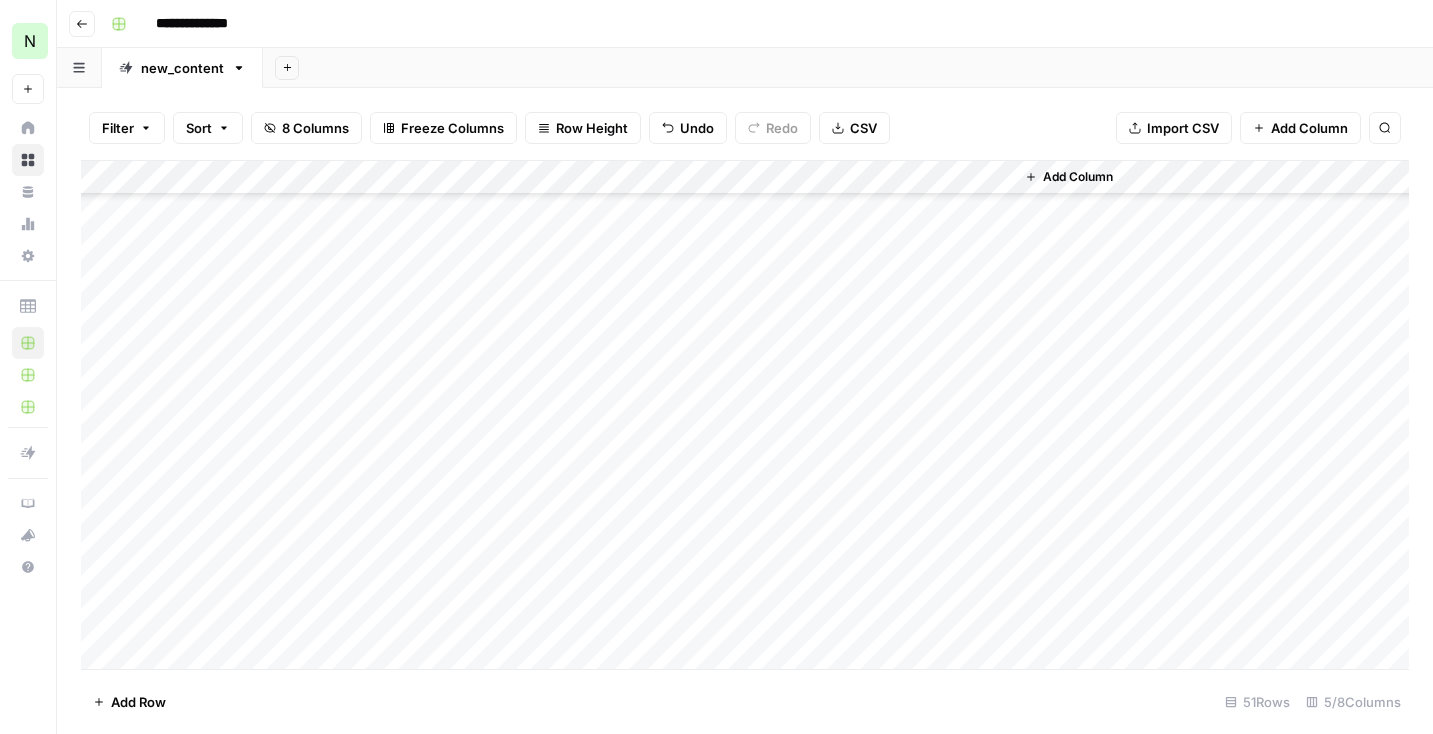scroll, scrollTop: 1259, scrollLeft: 0, axis: vertical 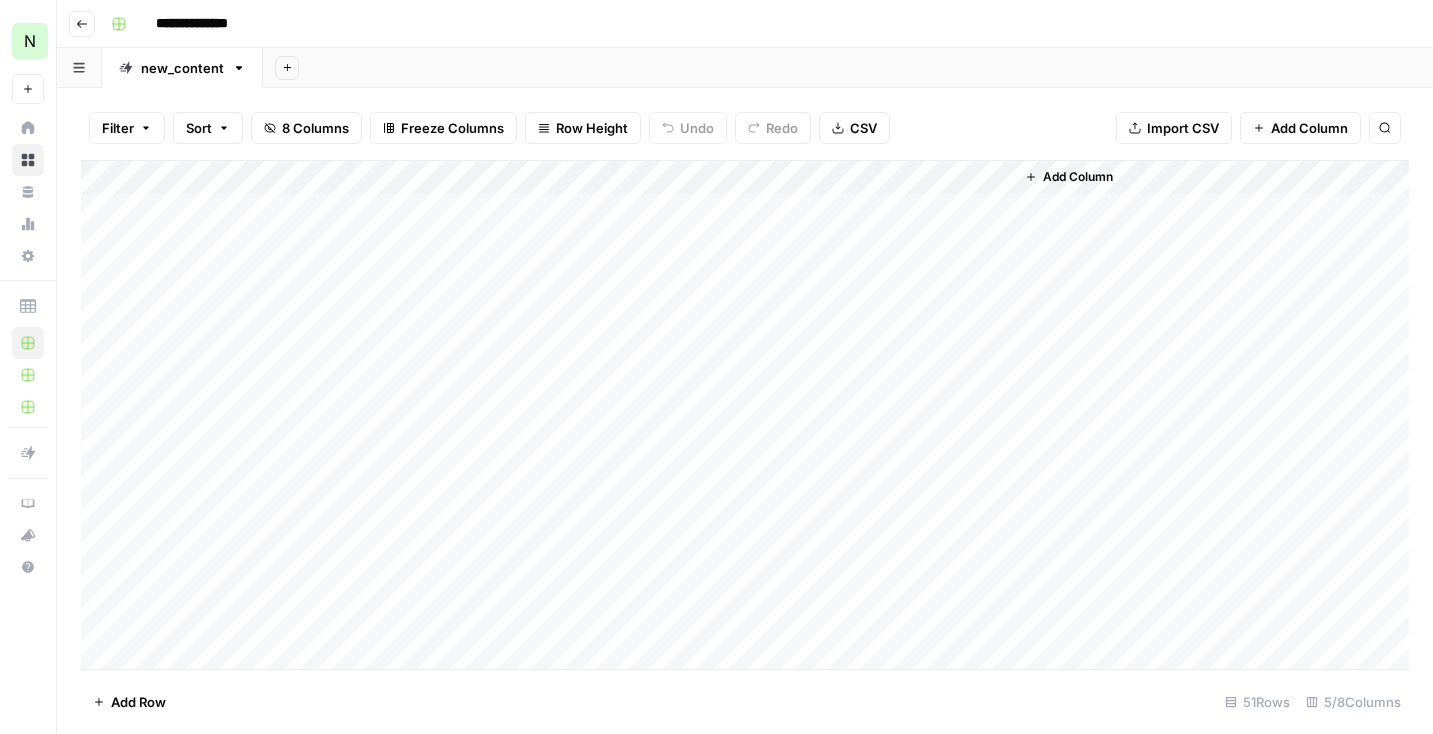 click on "Add Column" at bounding box center (745, 415) 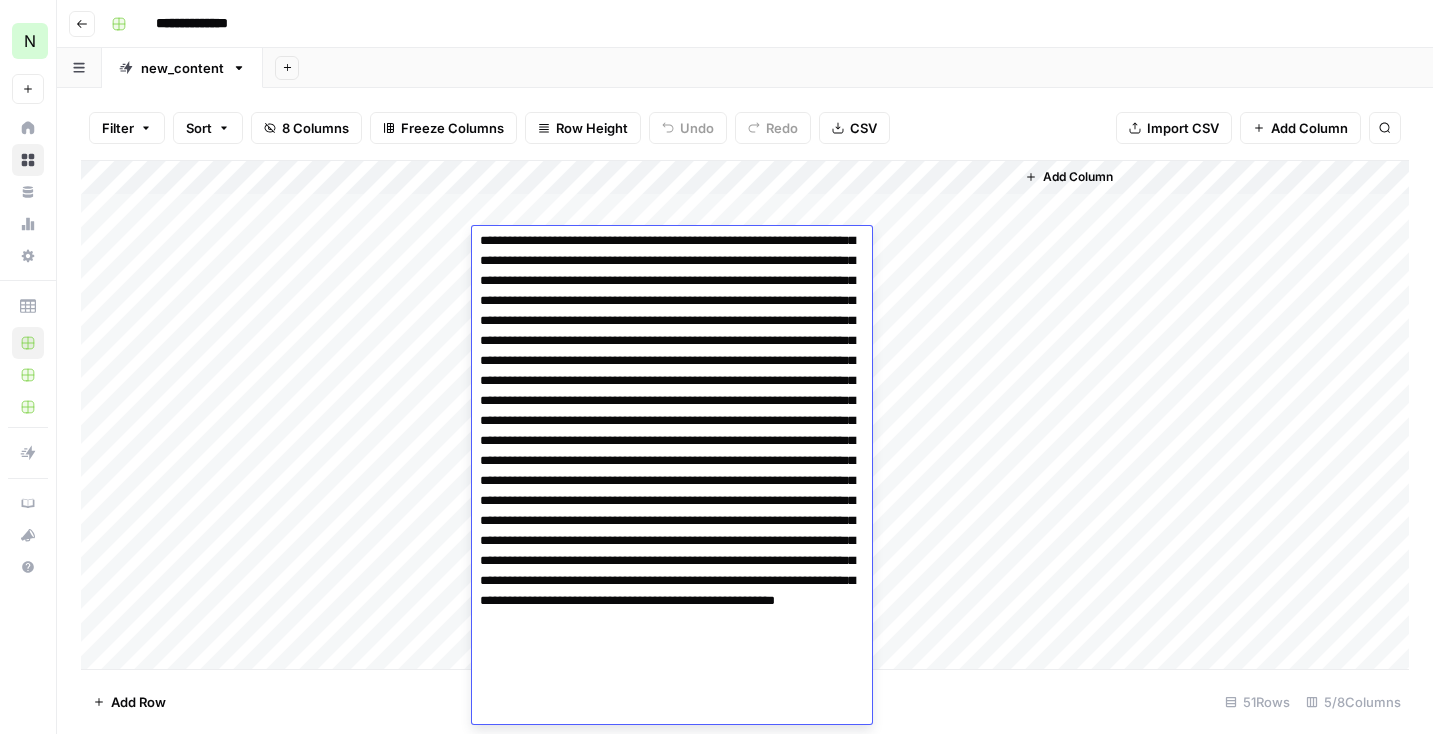 scroll, scrollTop: 0, scrollLeft: 0, axis: both 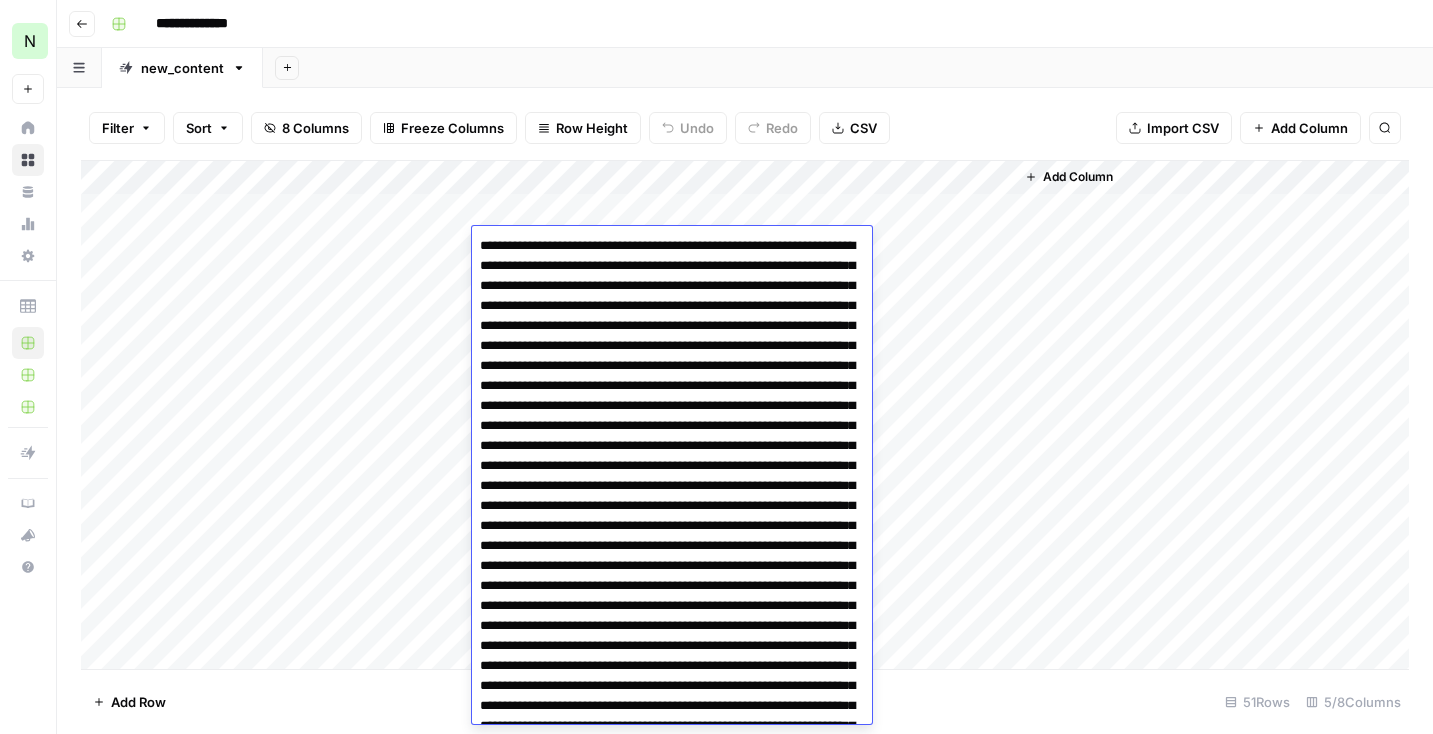 click on "Add Column" at bounding box center [745, 415] 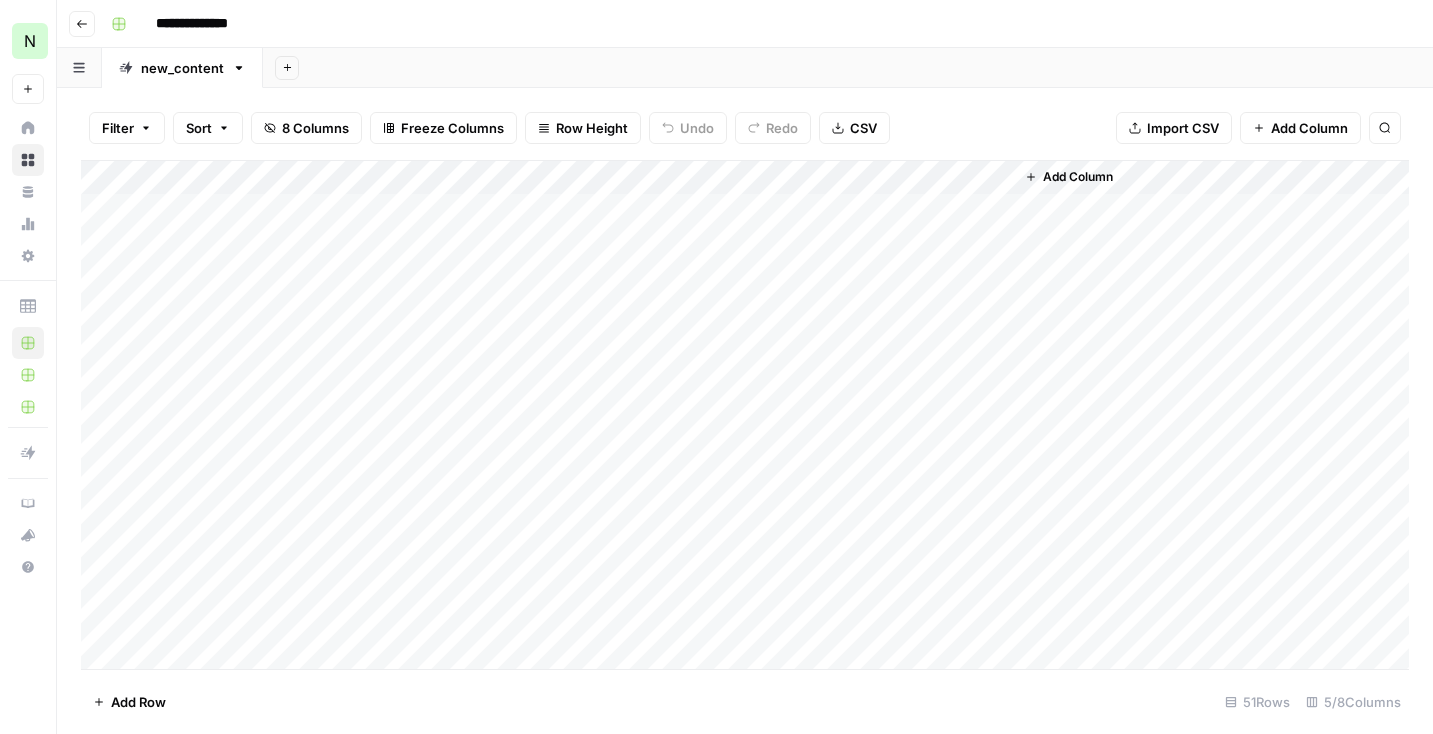 click on "Add Column" at bounding box center (745, 415) 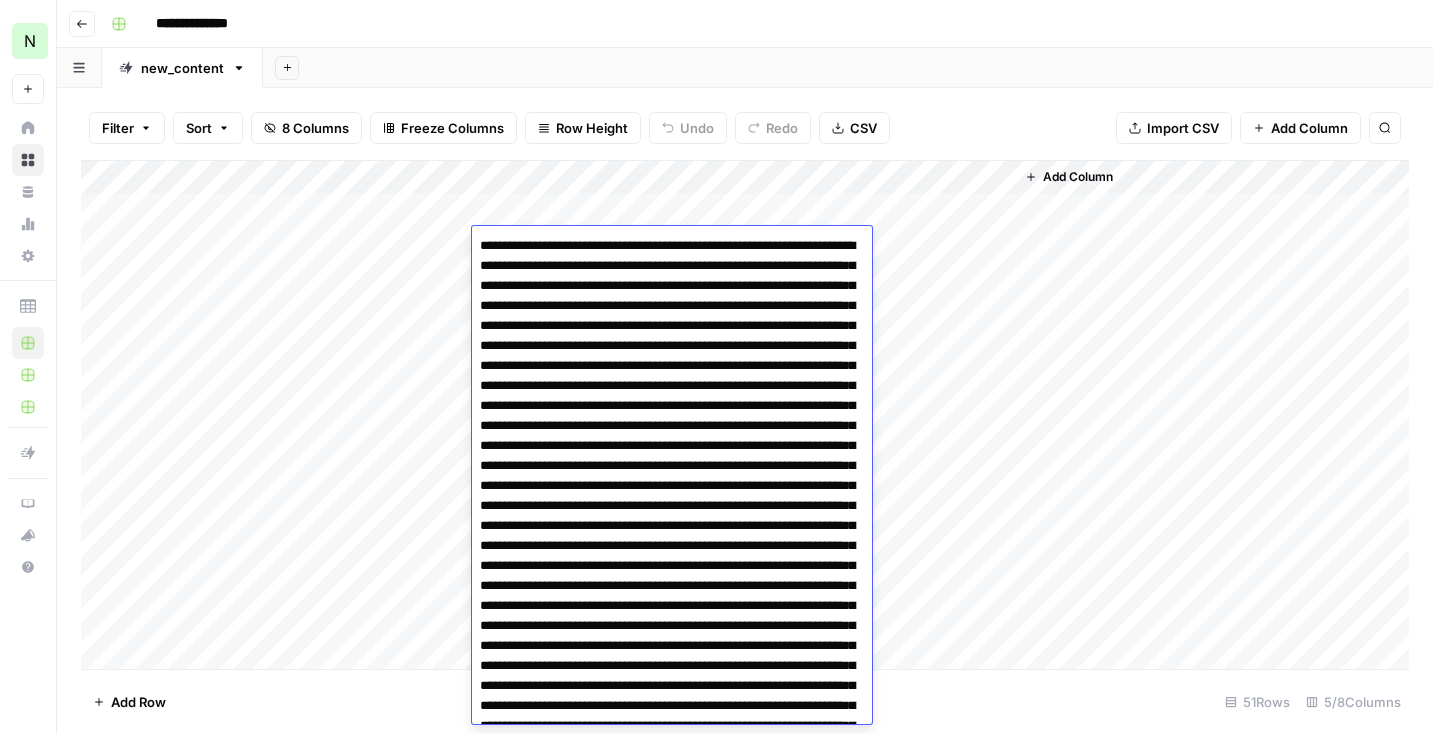 scroll, scrollTop: 496, scrollLeft: 0, axis: vertical 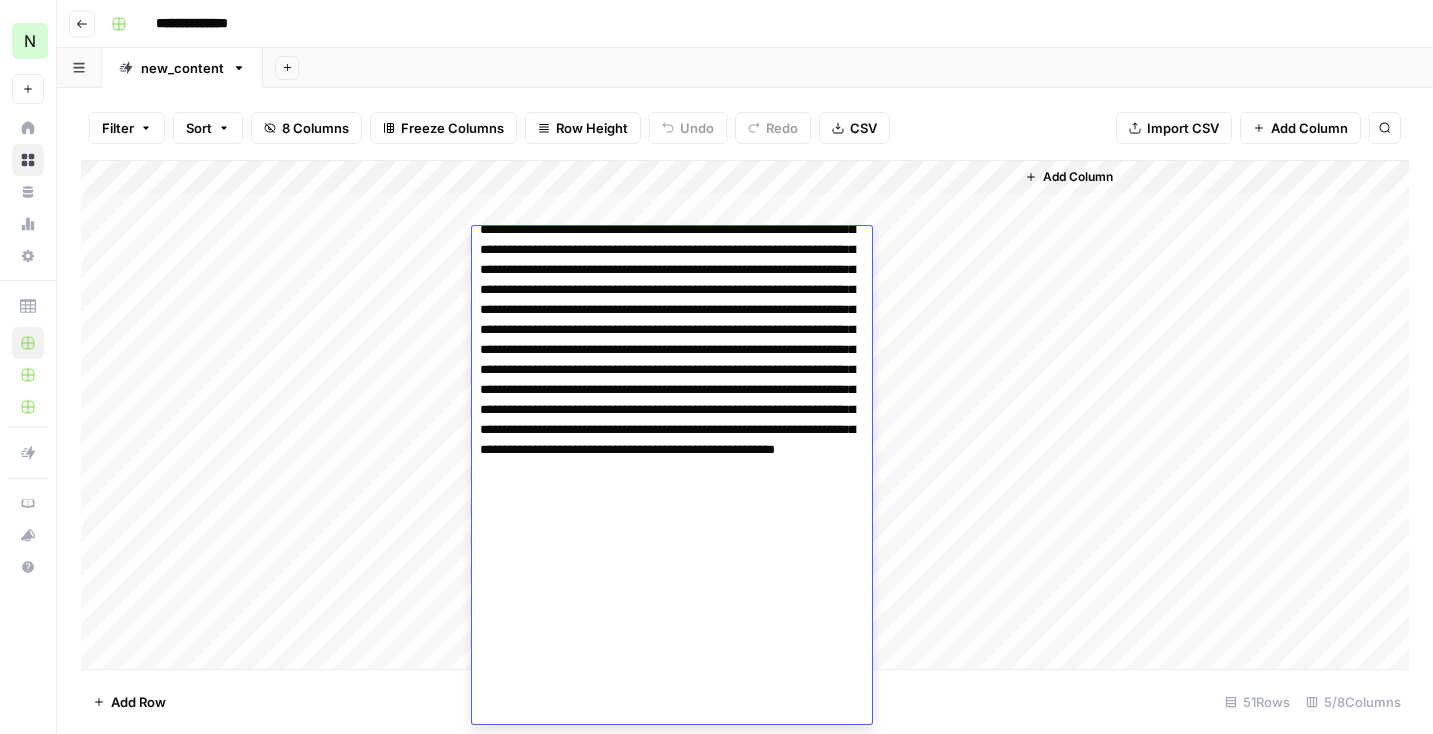 click on "Filter Sort 8 Columns Freeze Columns Row Height Undo Redo CSV Import CSV Add Column Search" at bounding box center [745, 128] 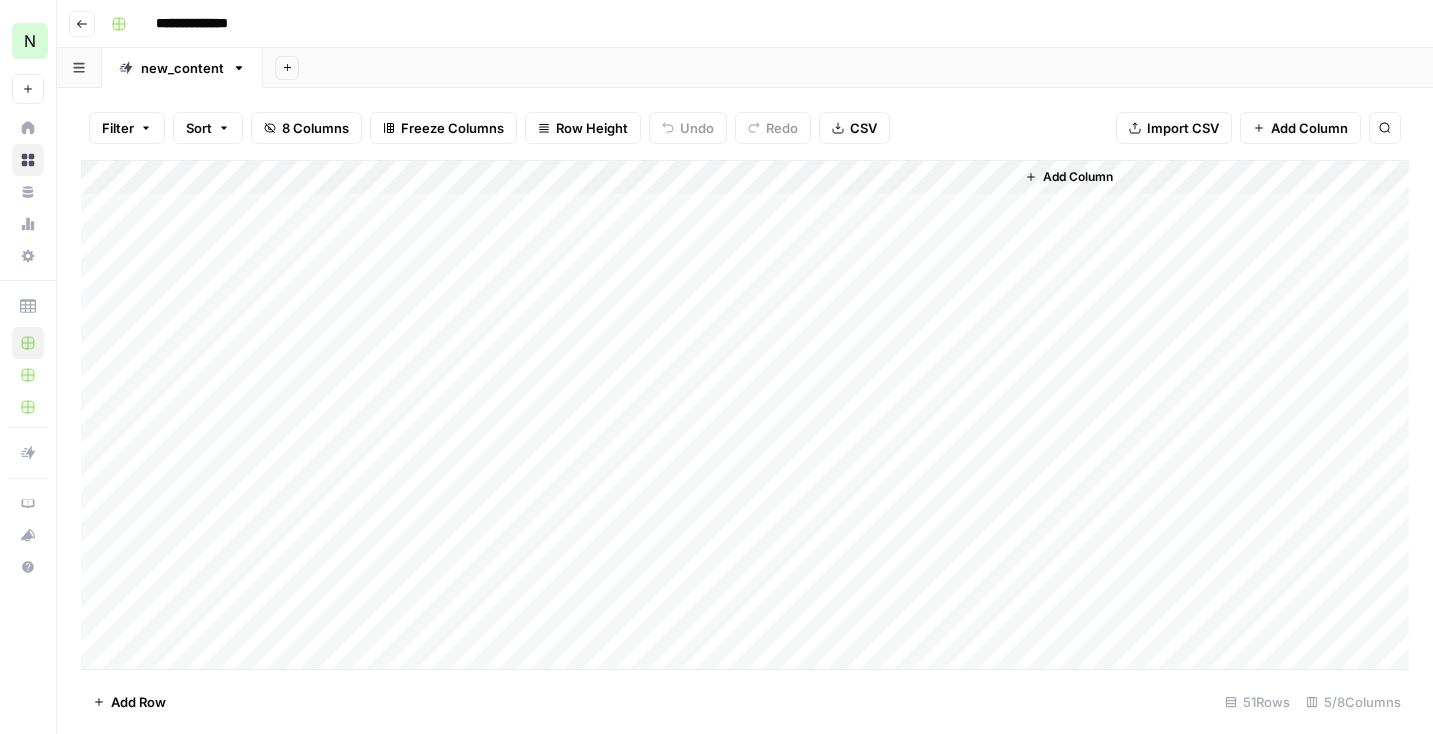 click on "Add Column" at bounding box center (745, 415) 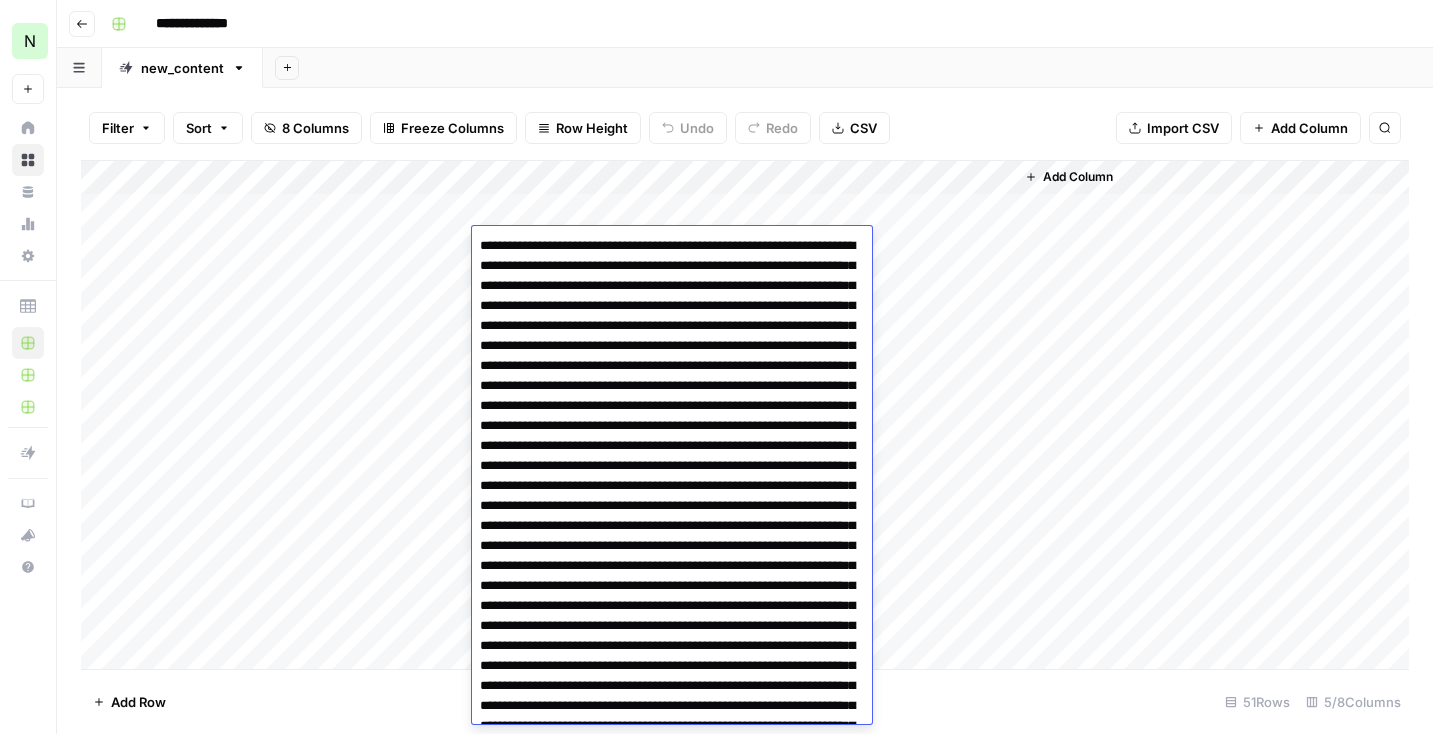 scroll, scrollTop: 496, scrollLeft: 0, axis: vertical 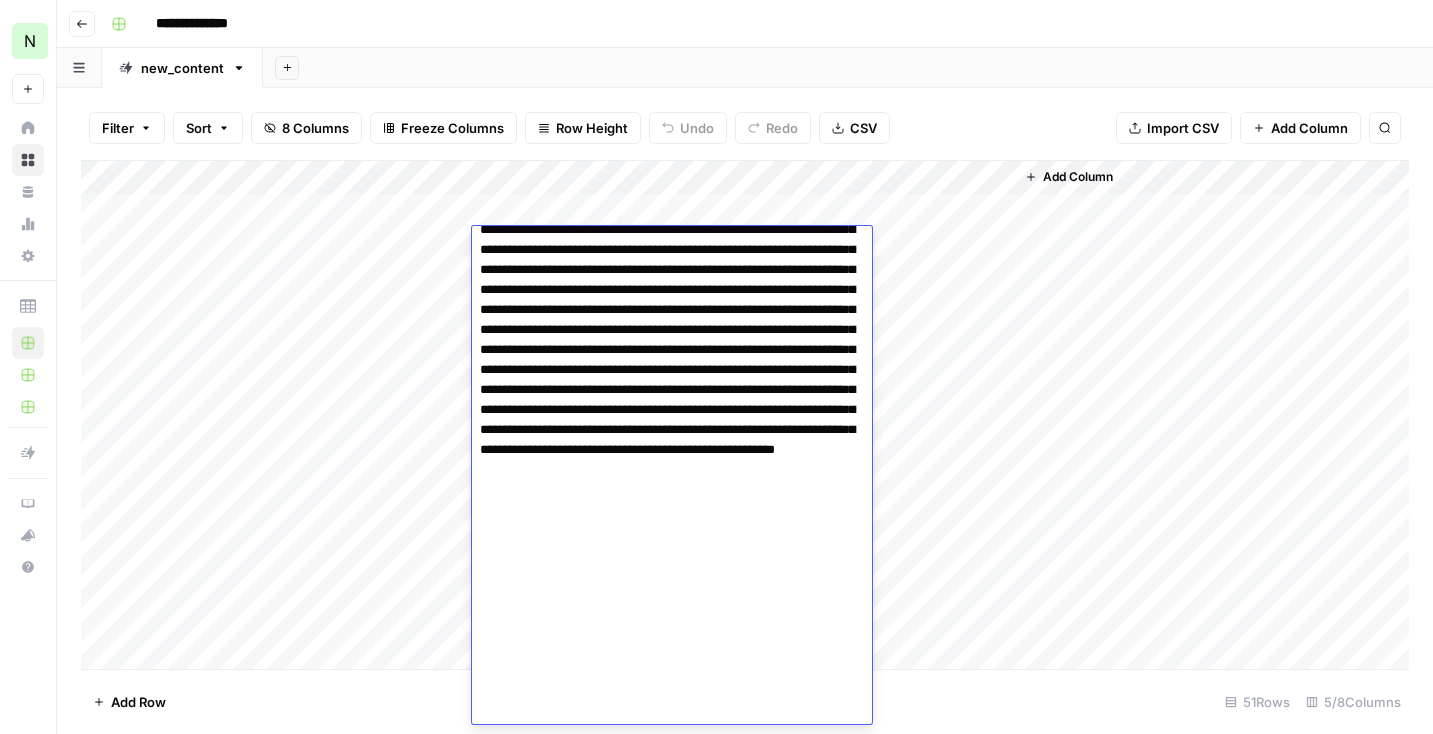 click on "Add Column" at bounding box center [745, 415] 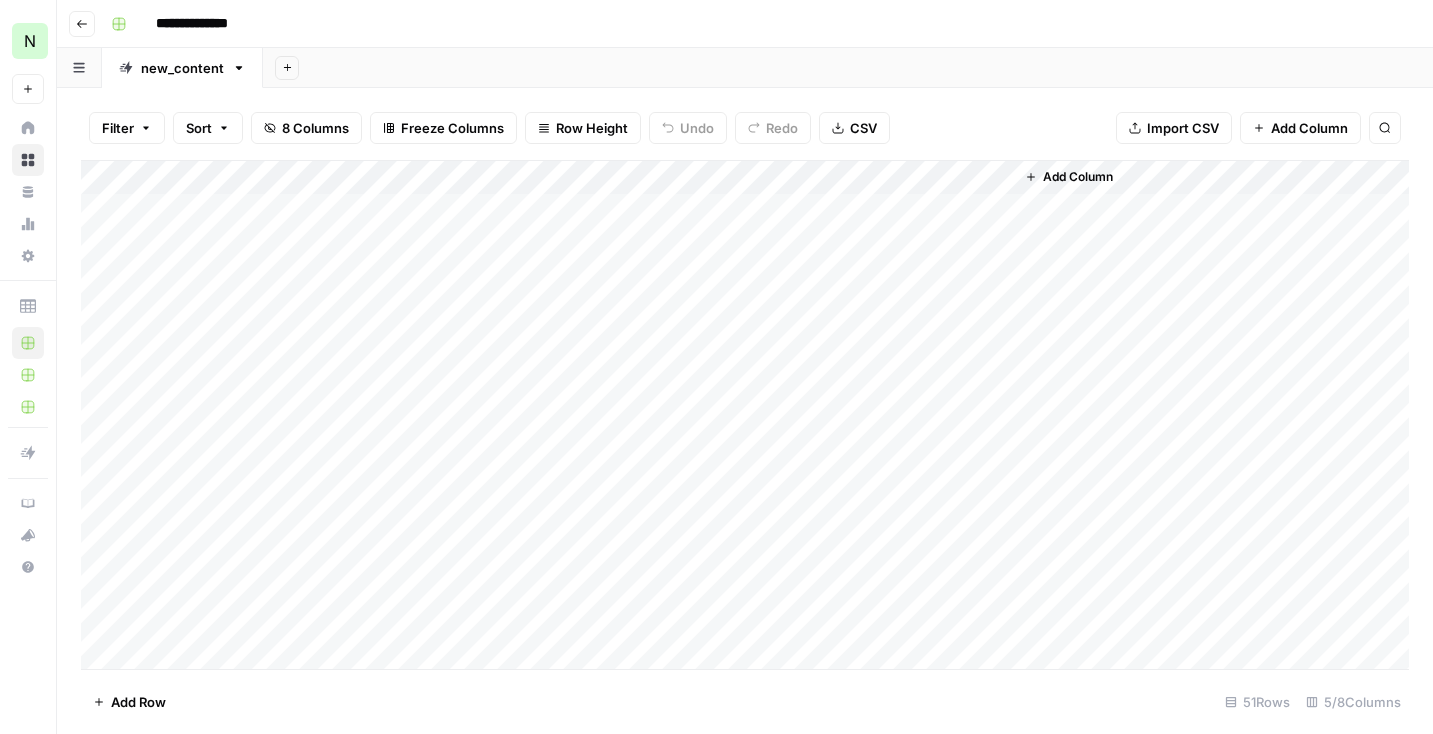 click on "Add Column" at bounding box center [745, 415] 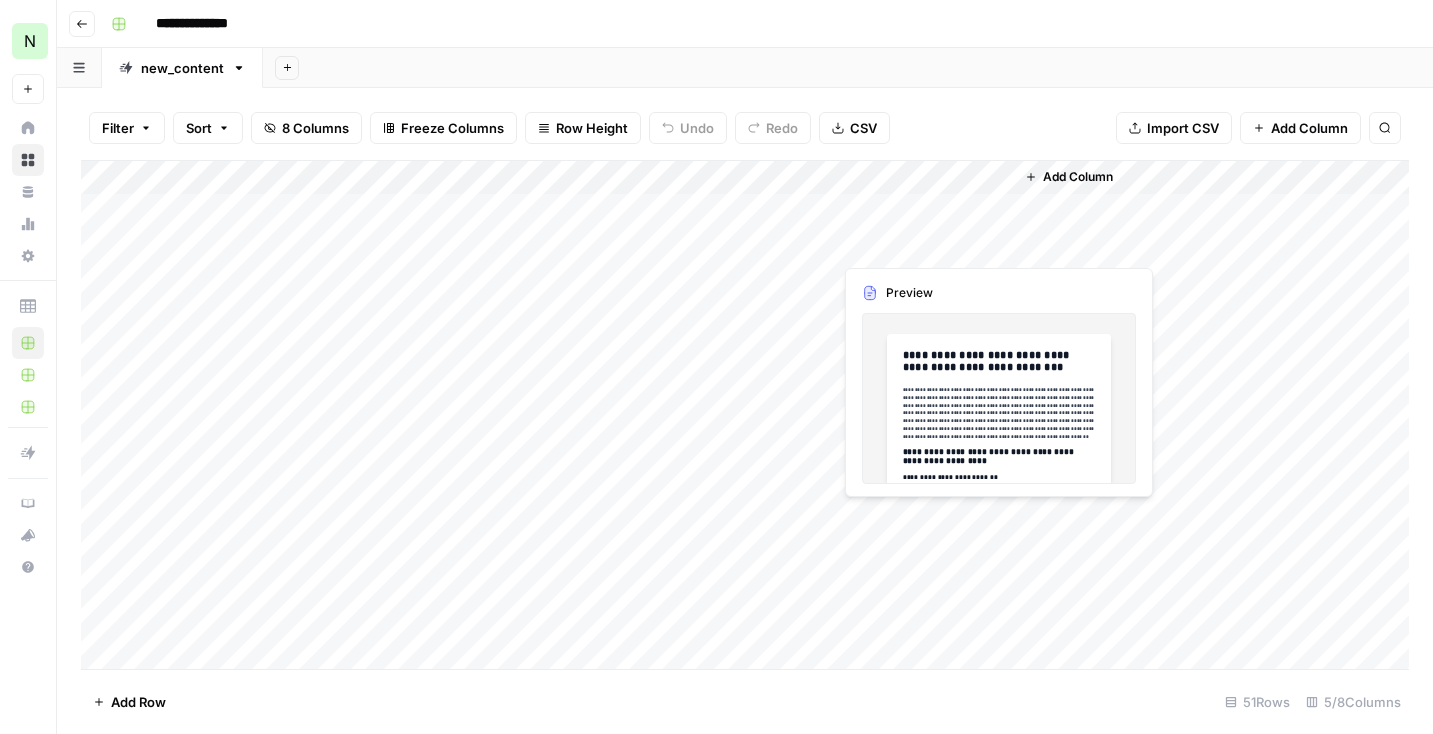 click on "Add Column" at bounding box center (745, 415) 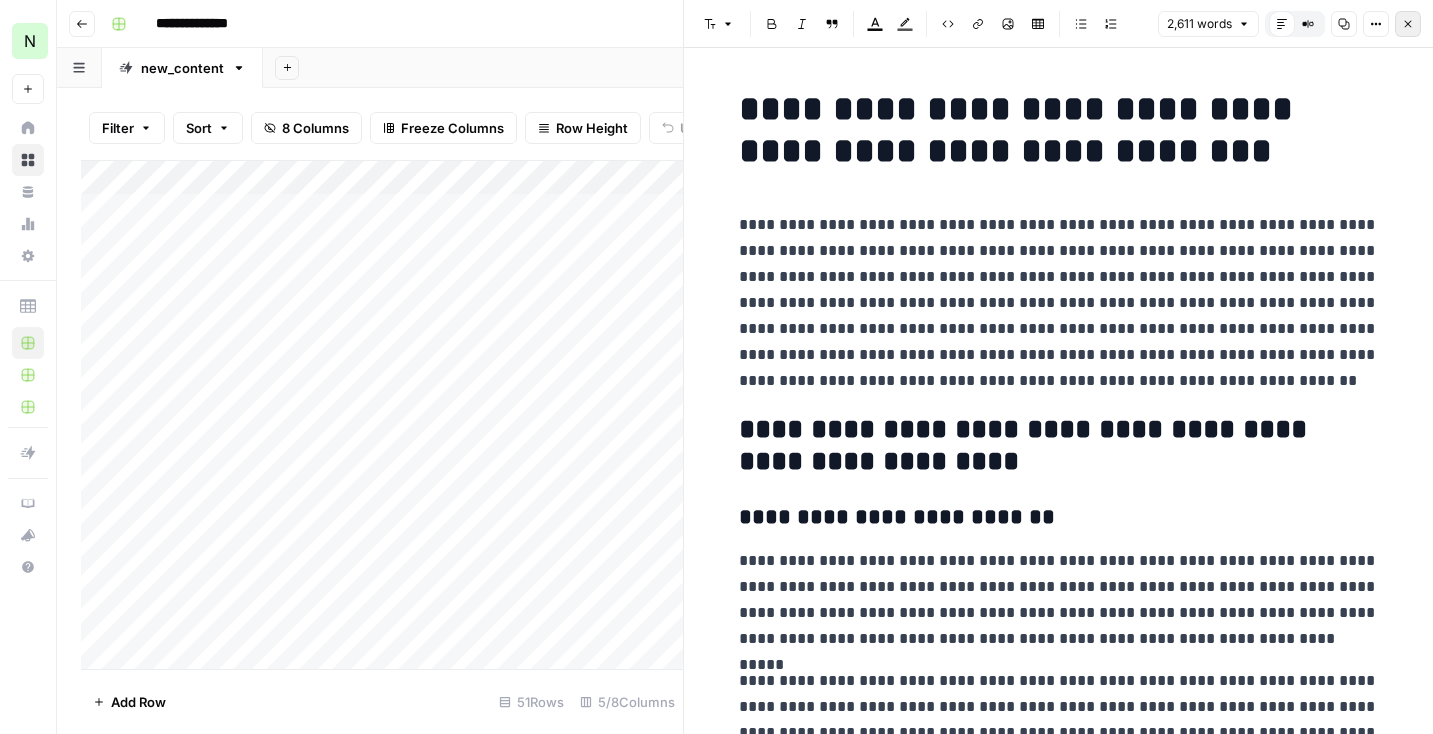 click 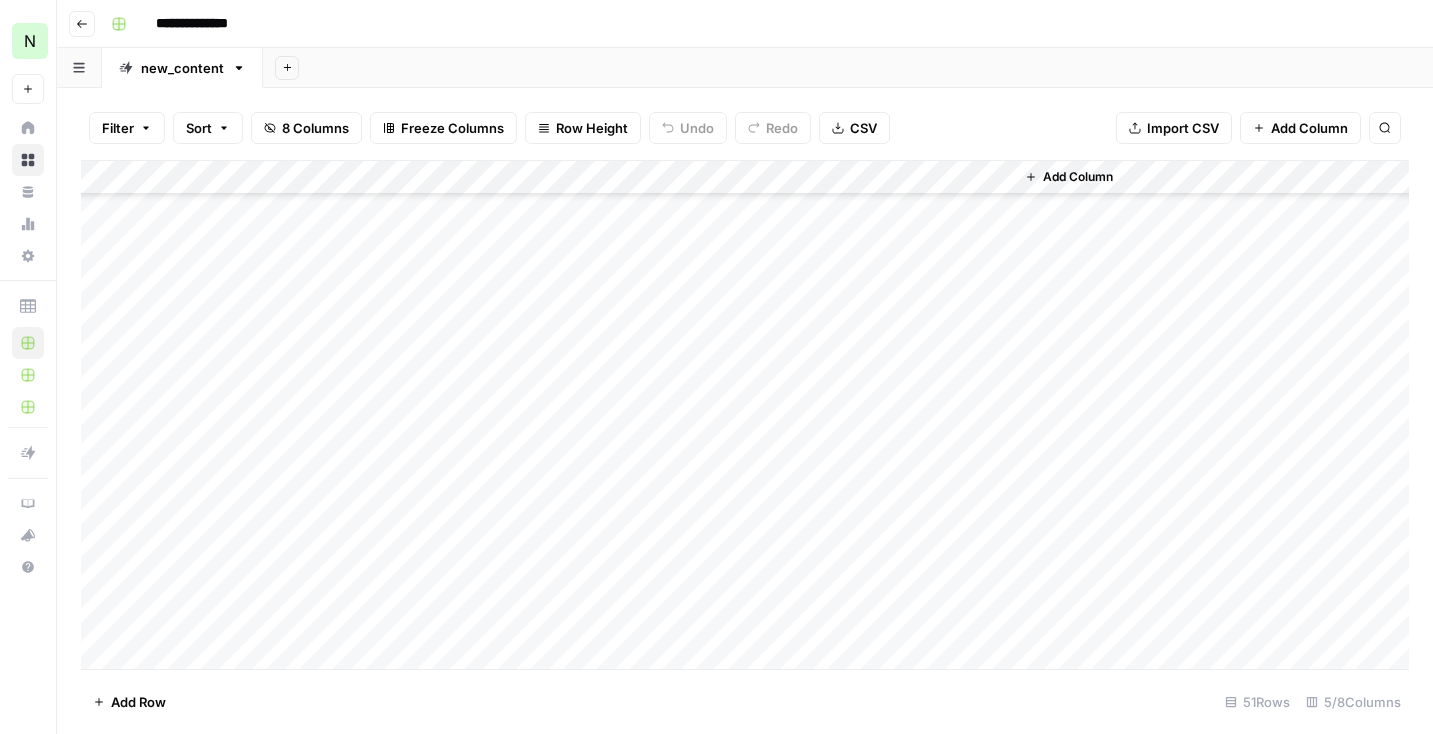 scroll, scrollTop: 0, scrollLeft: 0, axis: both 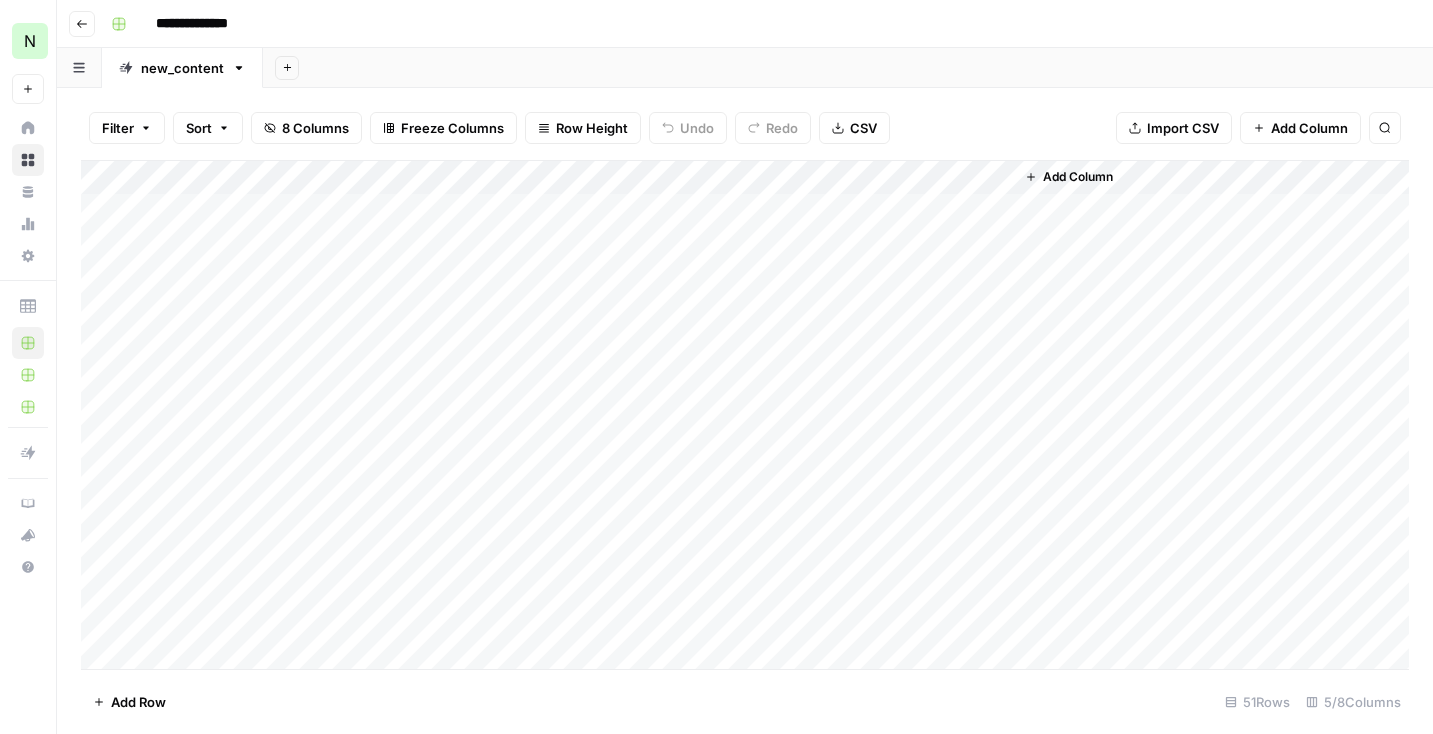 click on "Add Column" at bounding box center (745, 415) 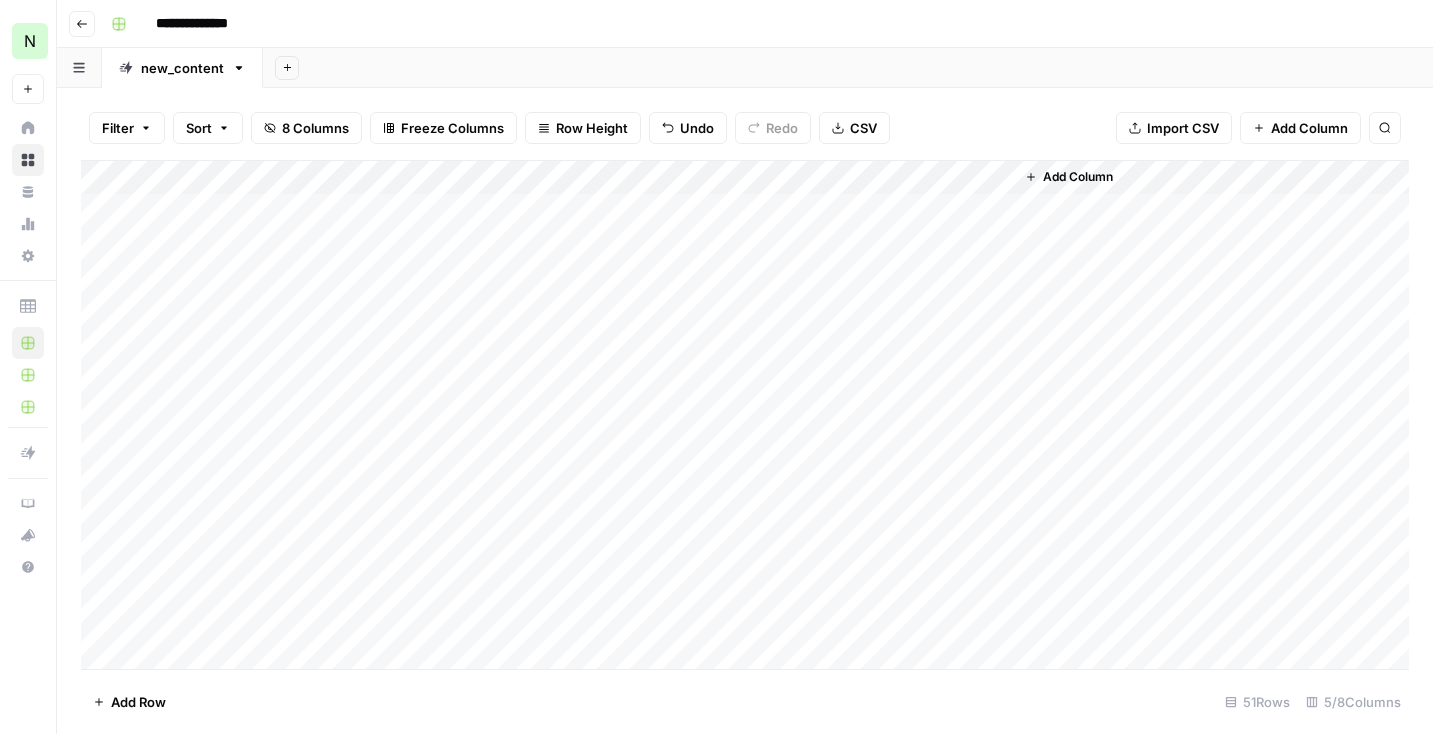 click on "Add Column" at bounding box center [745, 415] 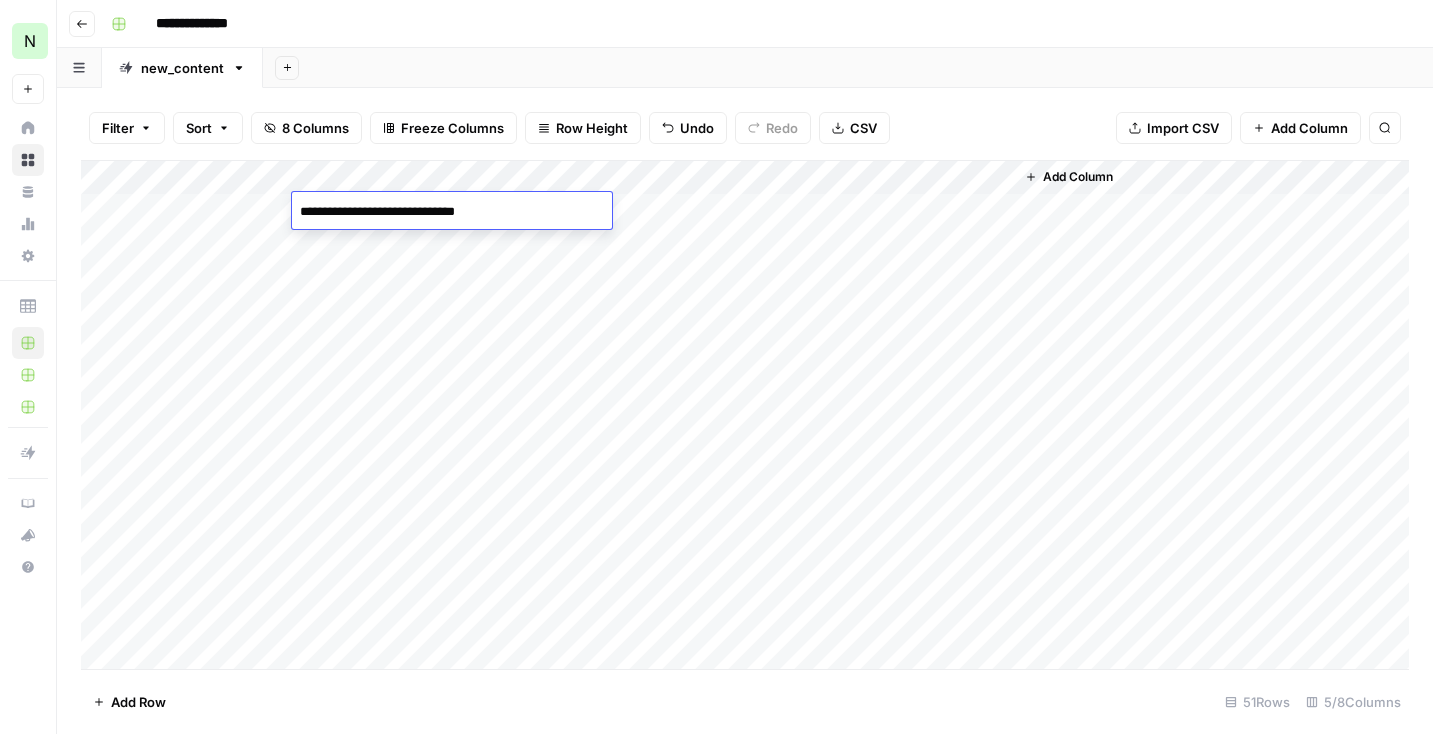 click on "Add Column" at bounding box center (745, 415) 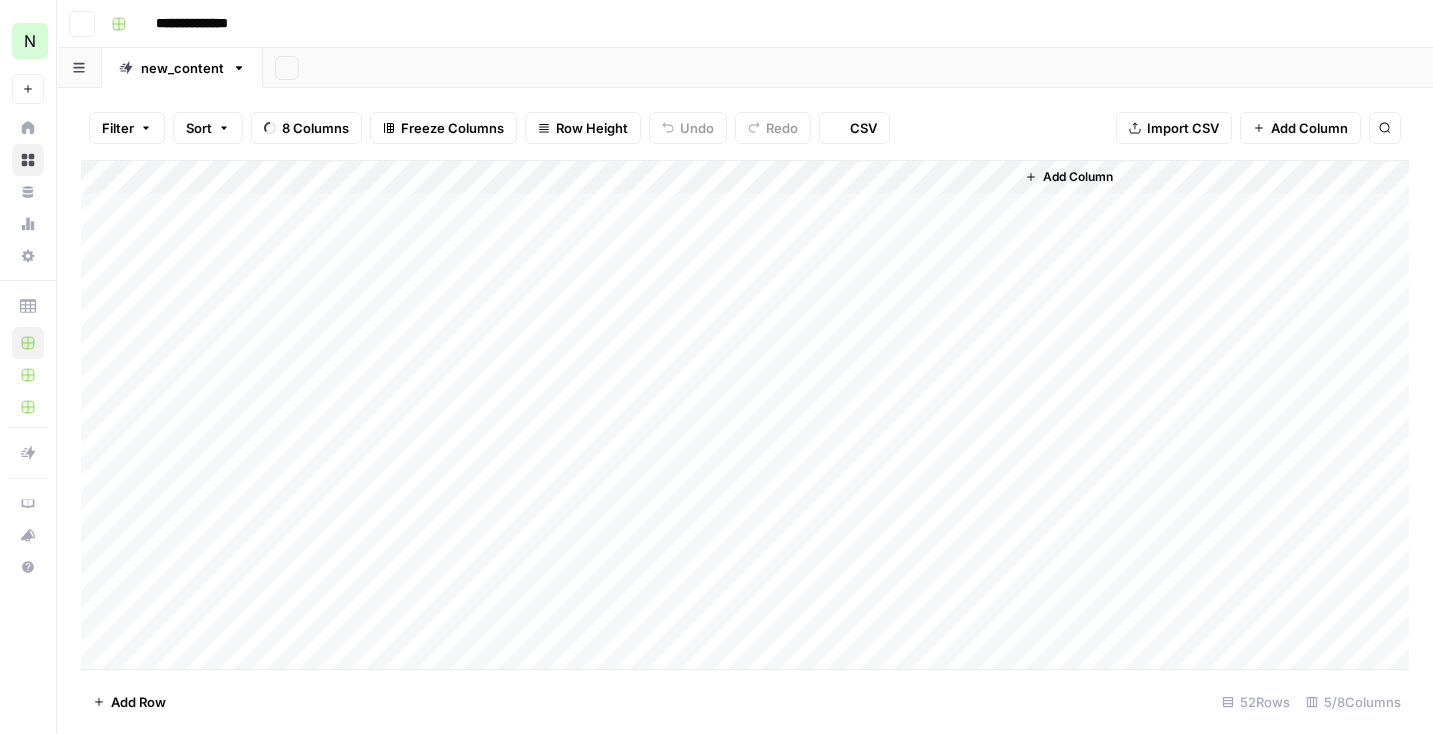 scroll, scrollTop: 0, scrollLeft: 0, axis: both 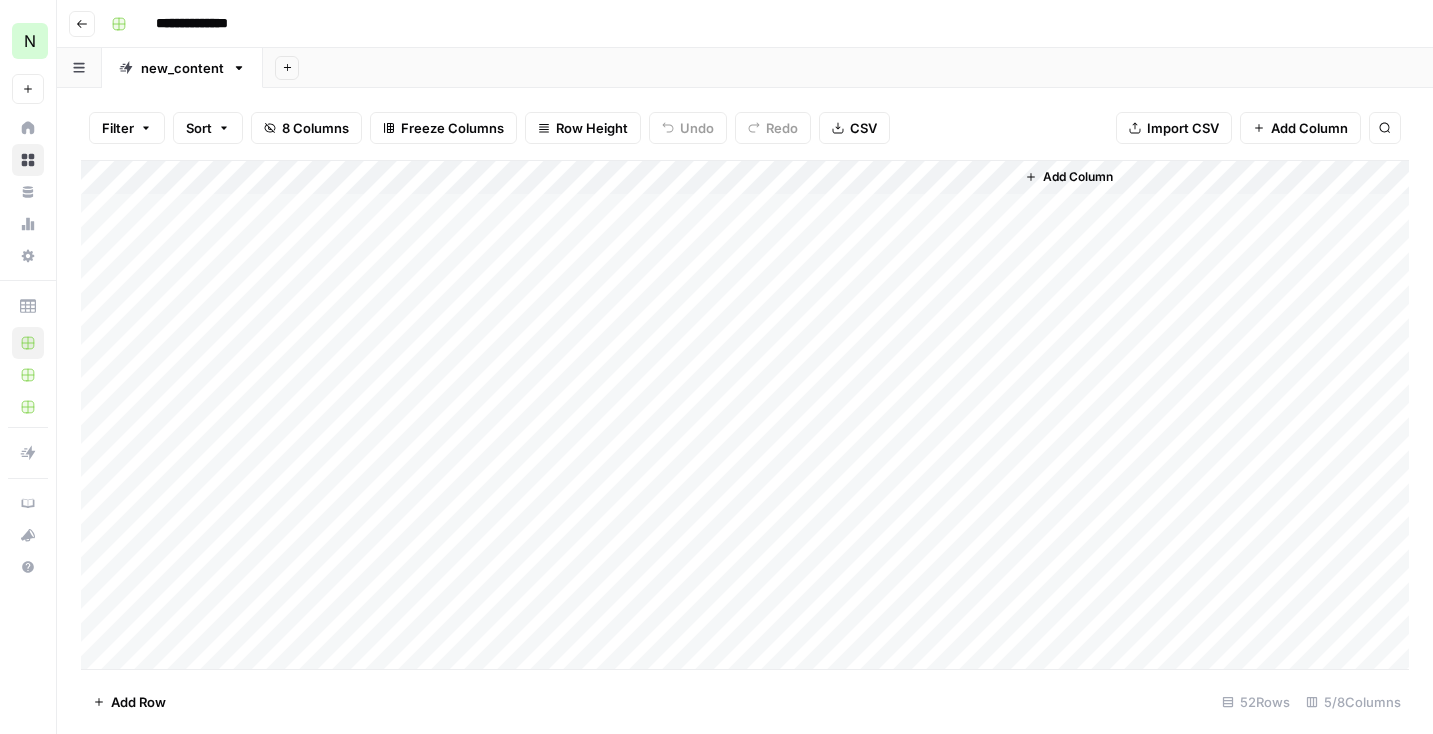 click on "Add Column" at bounding box center [745, 415] 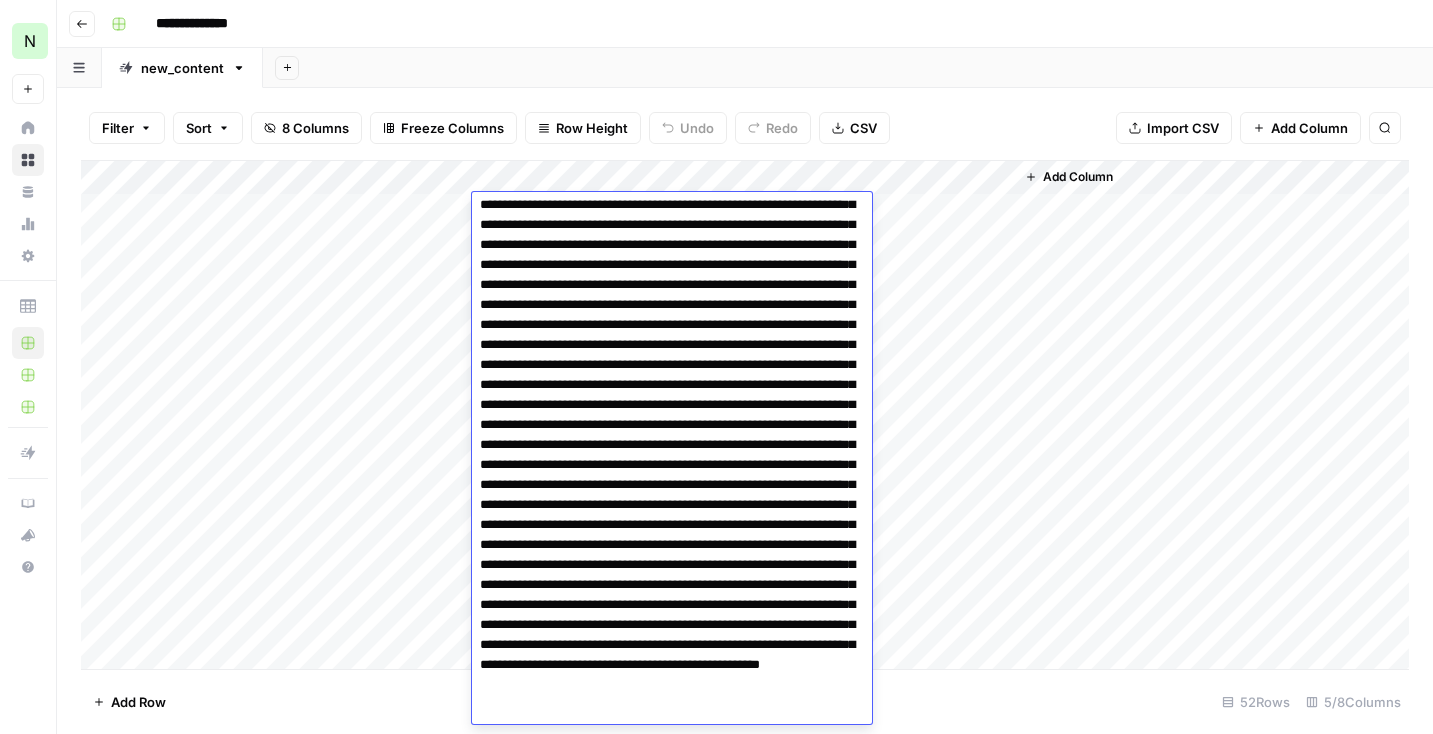 scroll, scrollTop: 0, scrollLeft: 0, axis: both 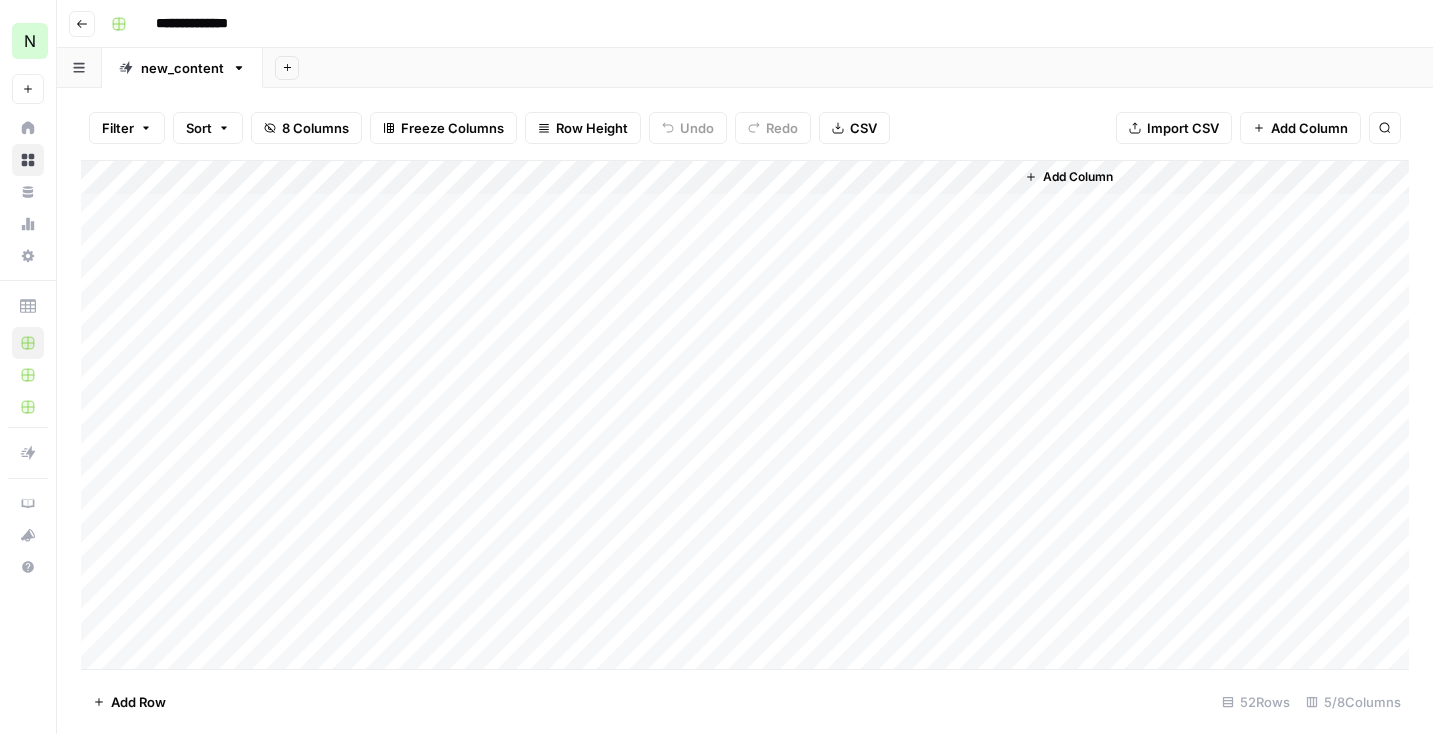 click on "Add Column" at bounding box center [745, 415] 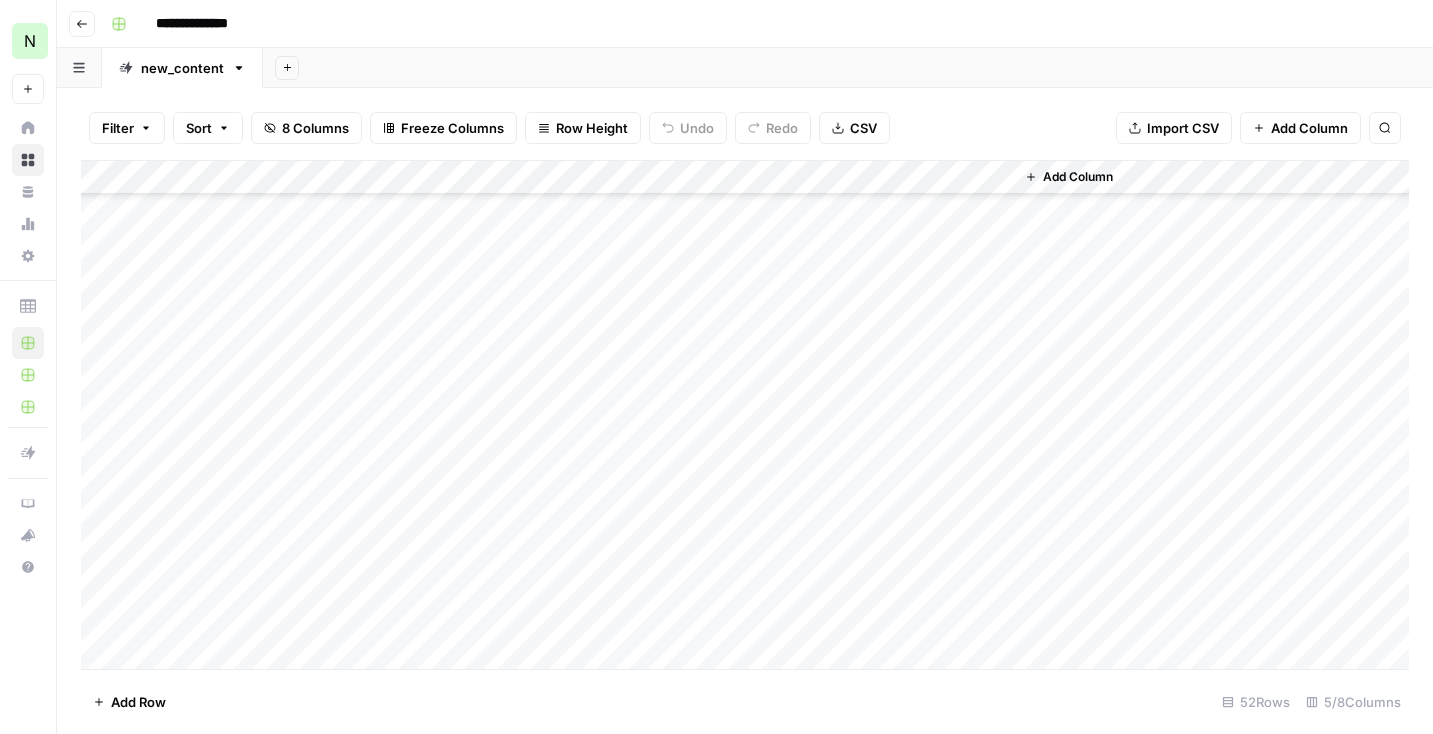 scroll, scrollTop: 1326, scrollLeft: 0, axis: vertical 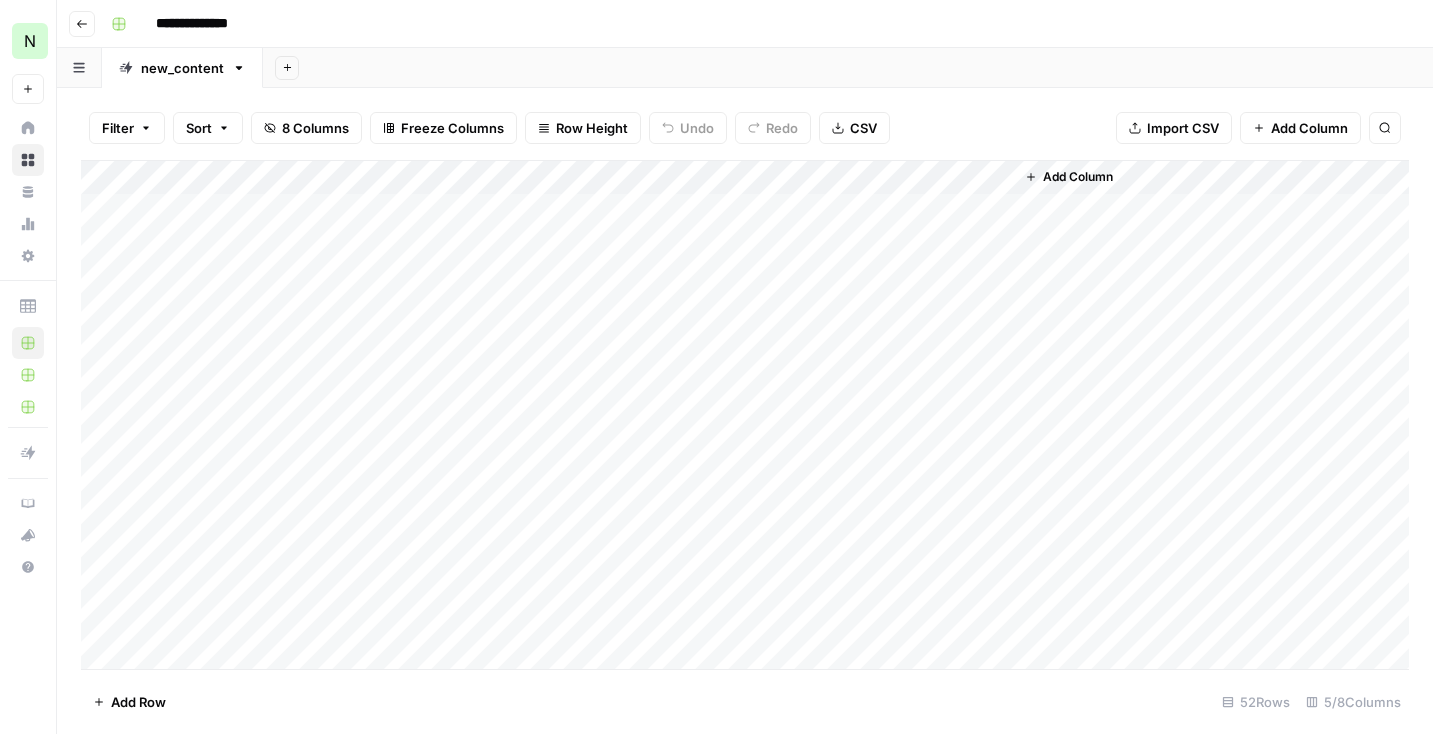 click on "Add Column" at bounding box center (745, 415) 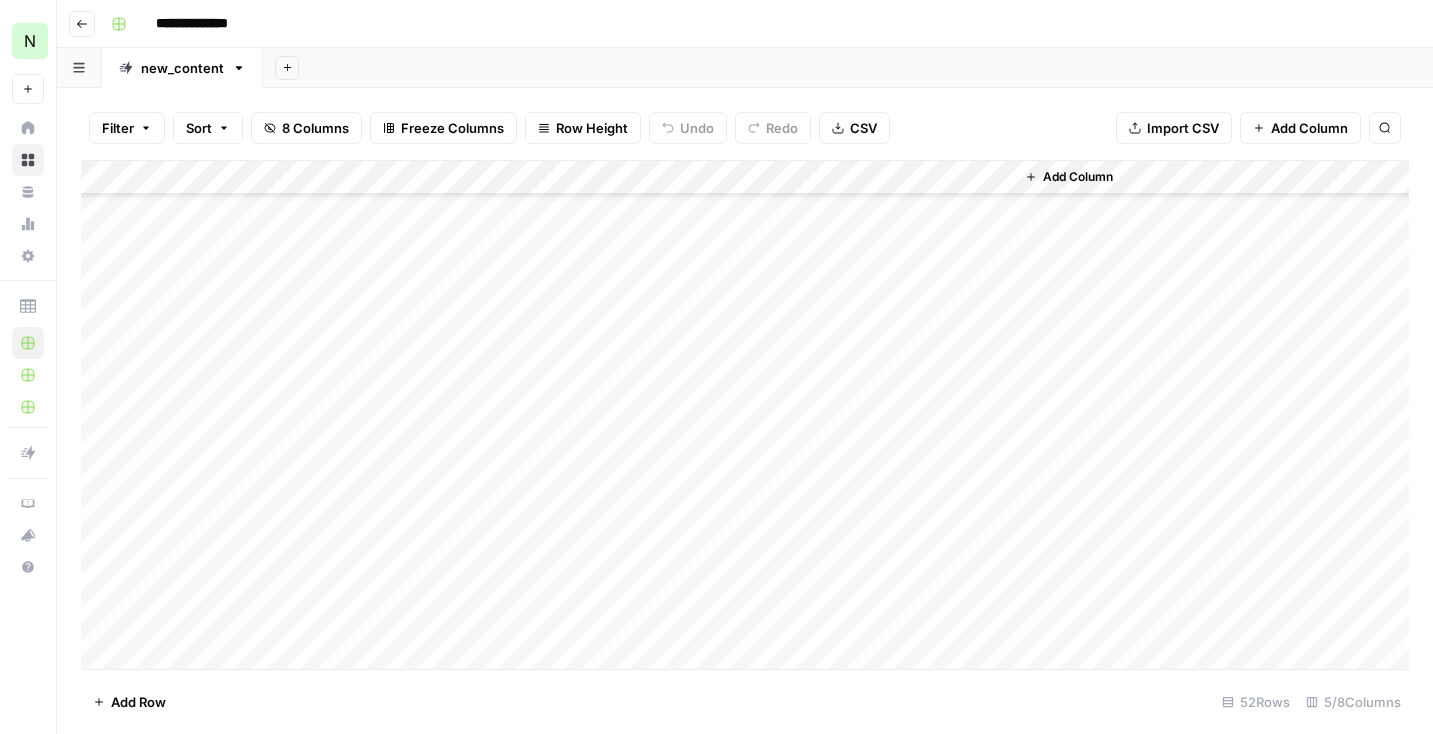 scroll, scrollTop: 1326, scrollLeft: 0, axis: vertical 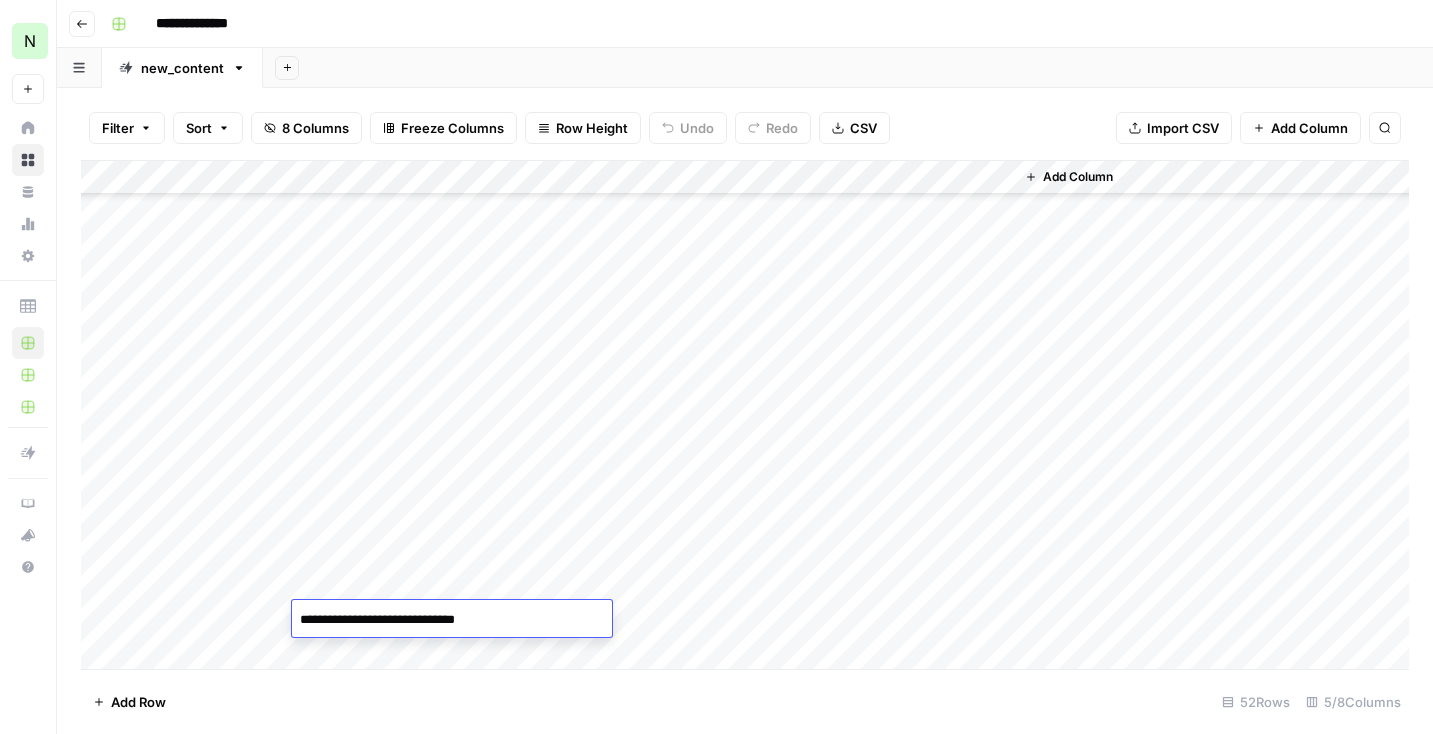 click on "Add Column" at bounding box center [745, 415] 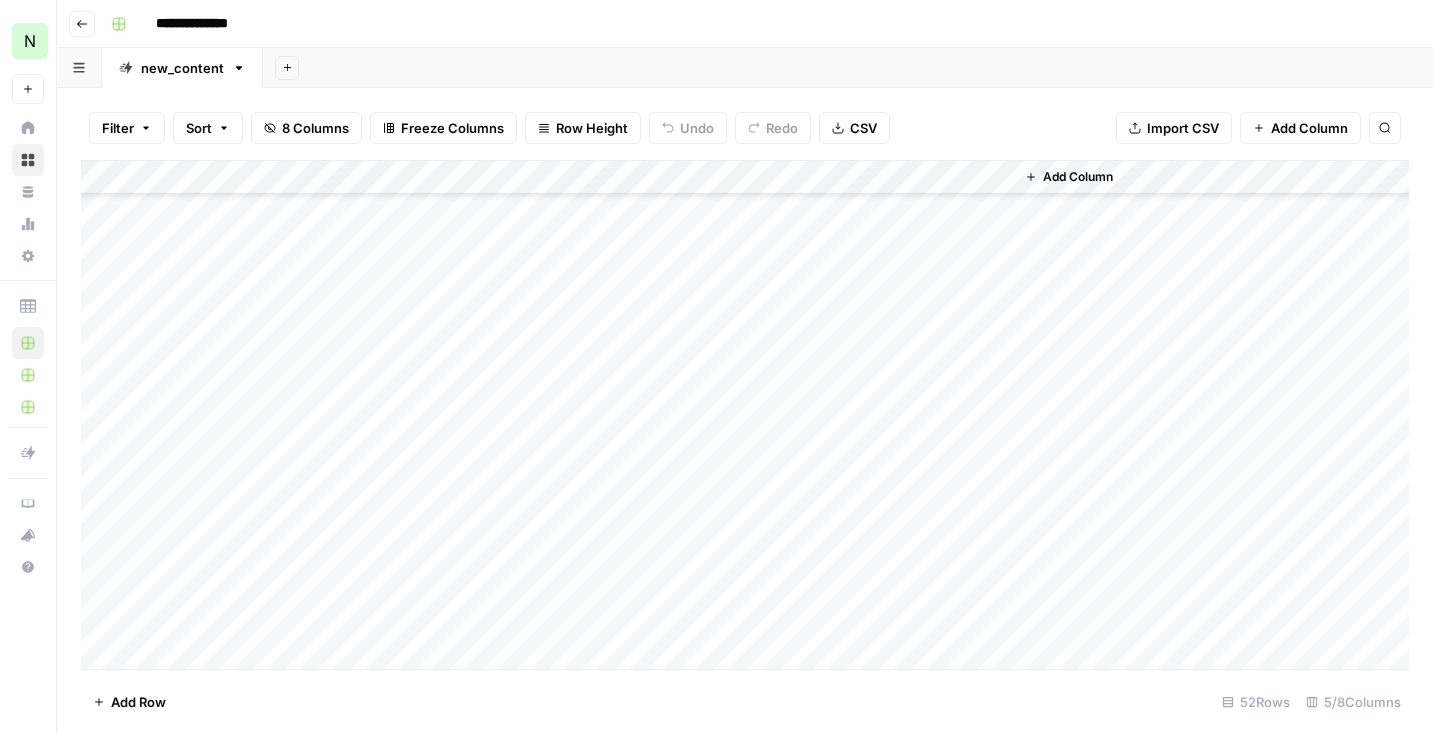 scroll, scrollTop: 1071, scrollLeft: 0, axis: vertical 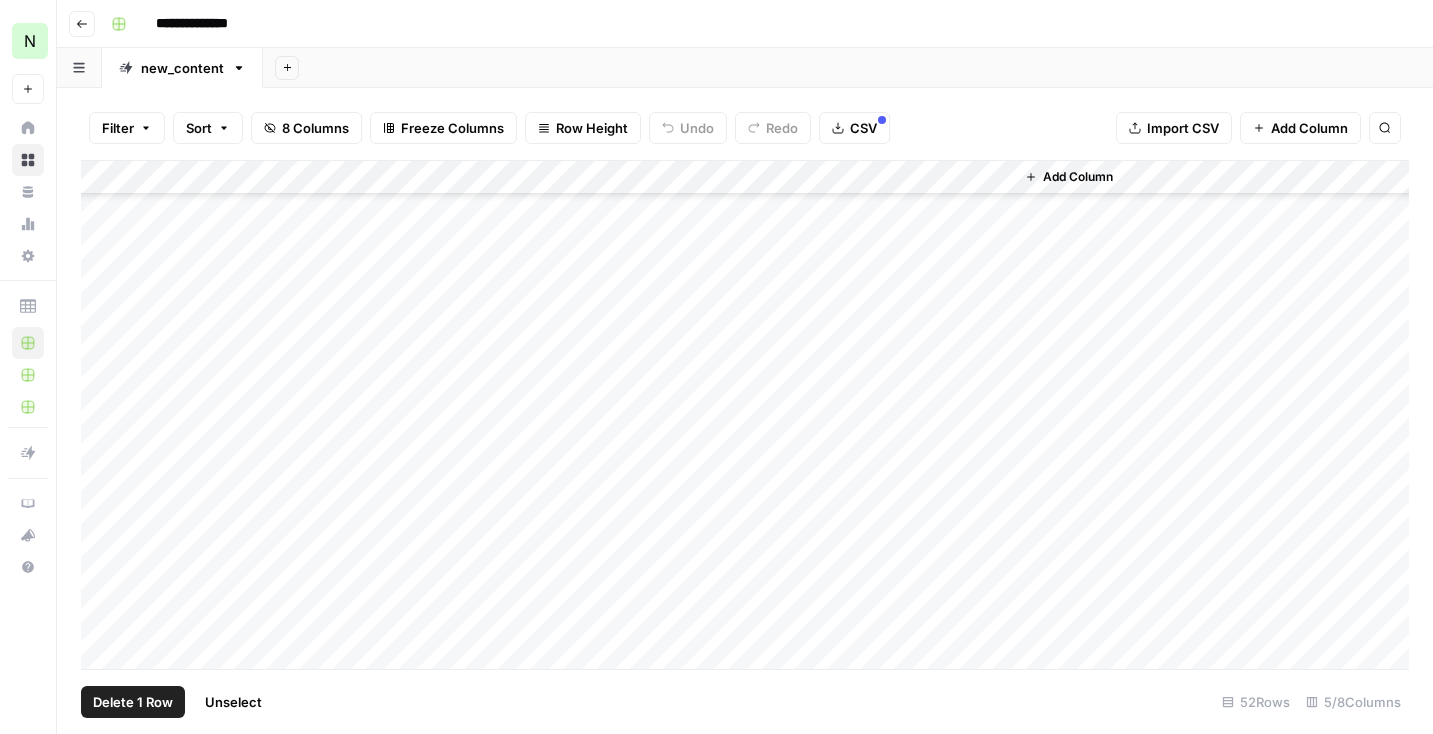 click on "Add Column" at bounding box center (745, 415) 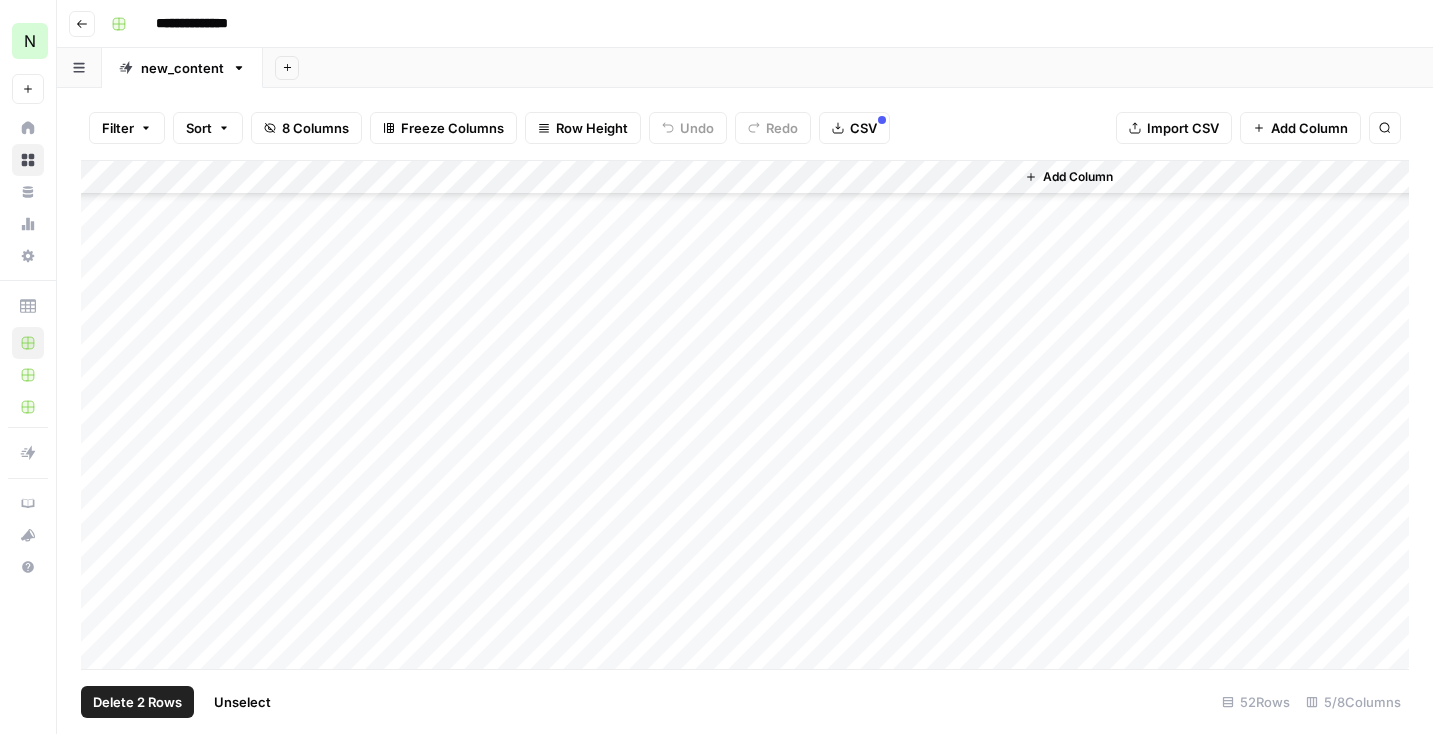 click on "Add Column" at bounding box center (745, 415) 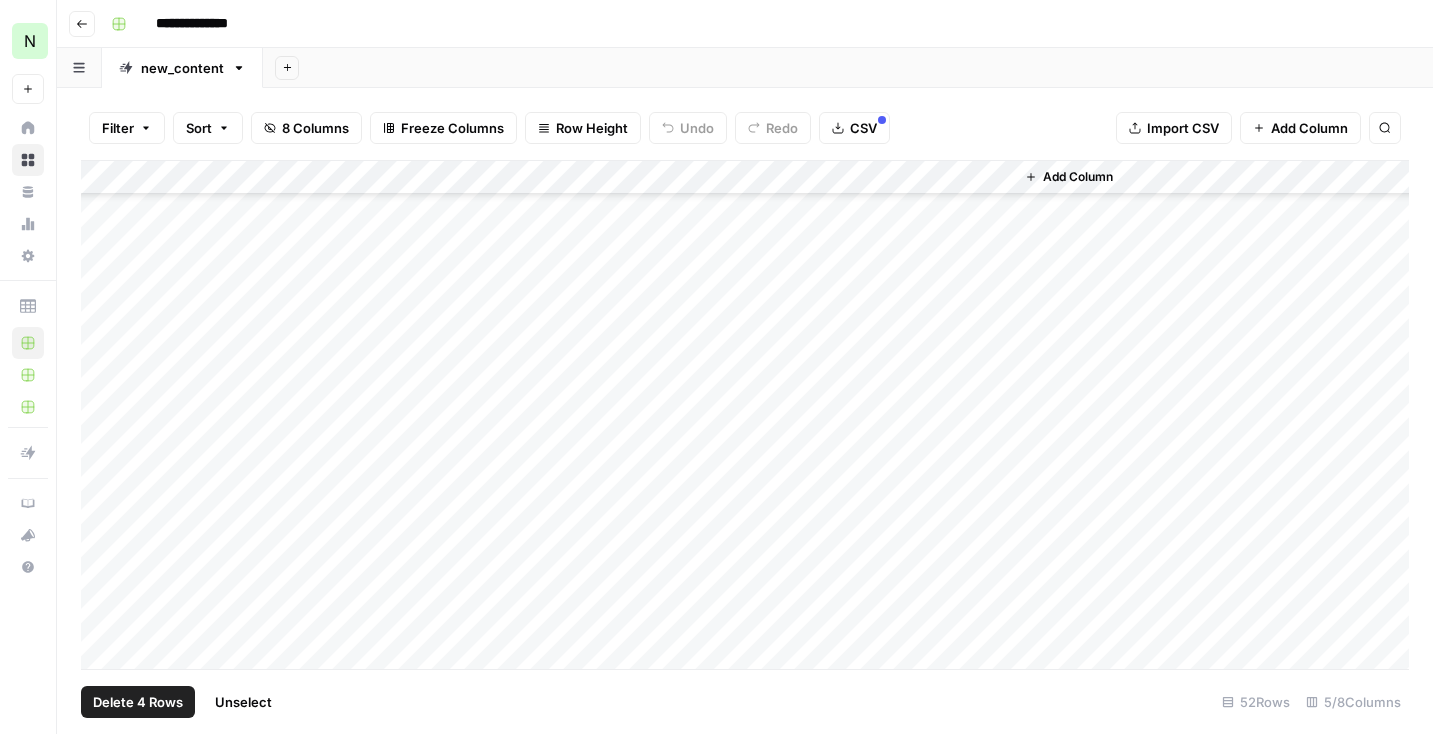 click on "Add Column" at bounding box center [745, 415] 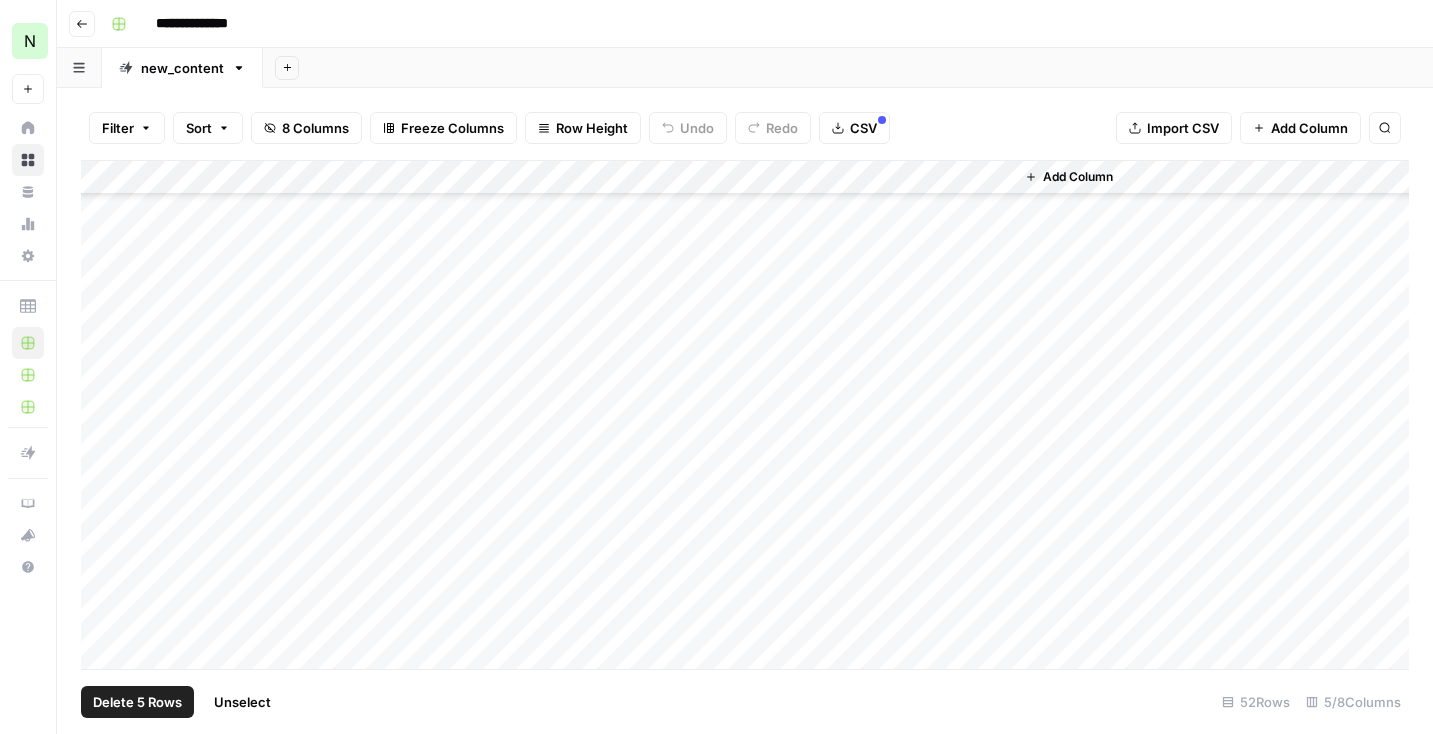click on "Add Column" at bounding box center [745, 415] 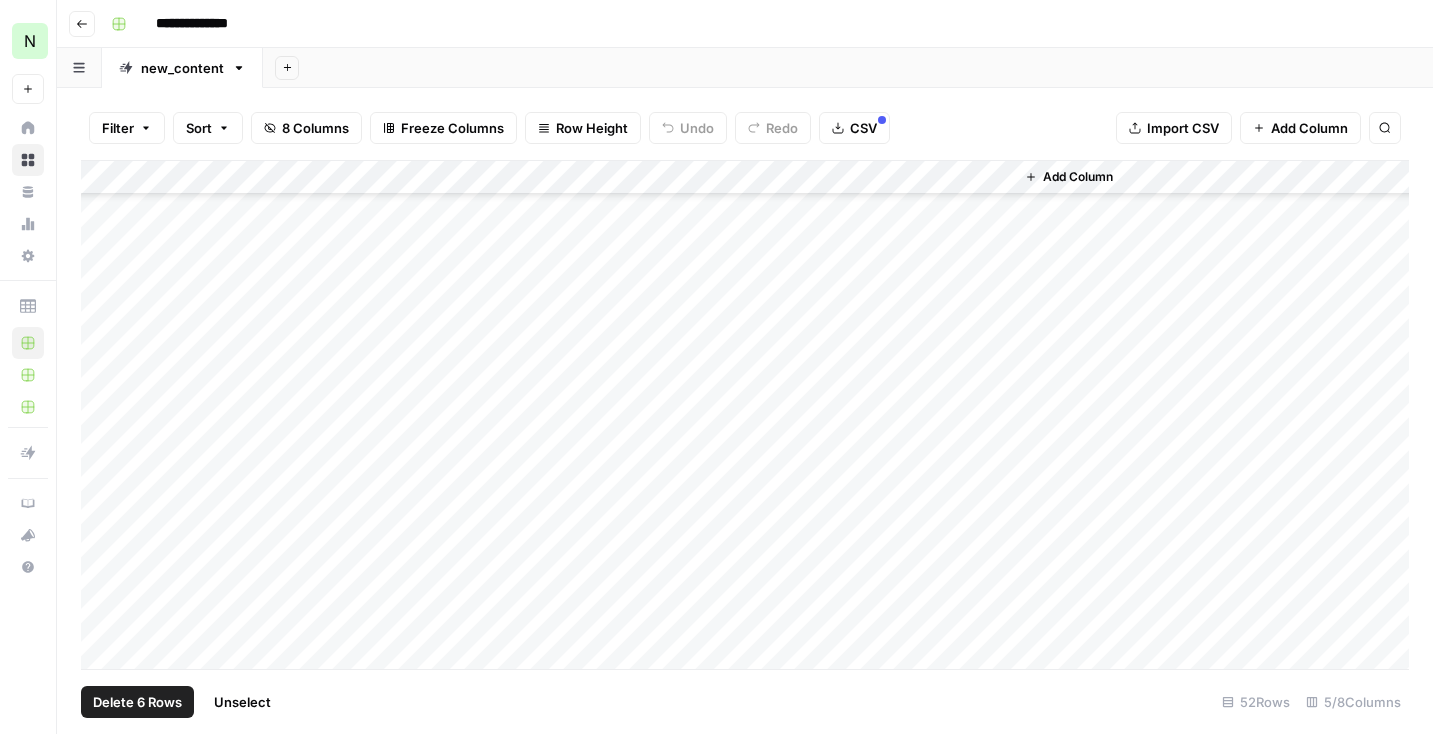click on "Add Column" at bounding box center (745, 415) 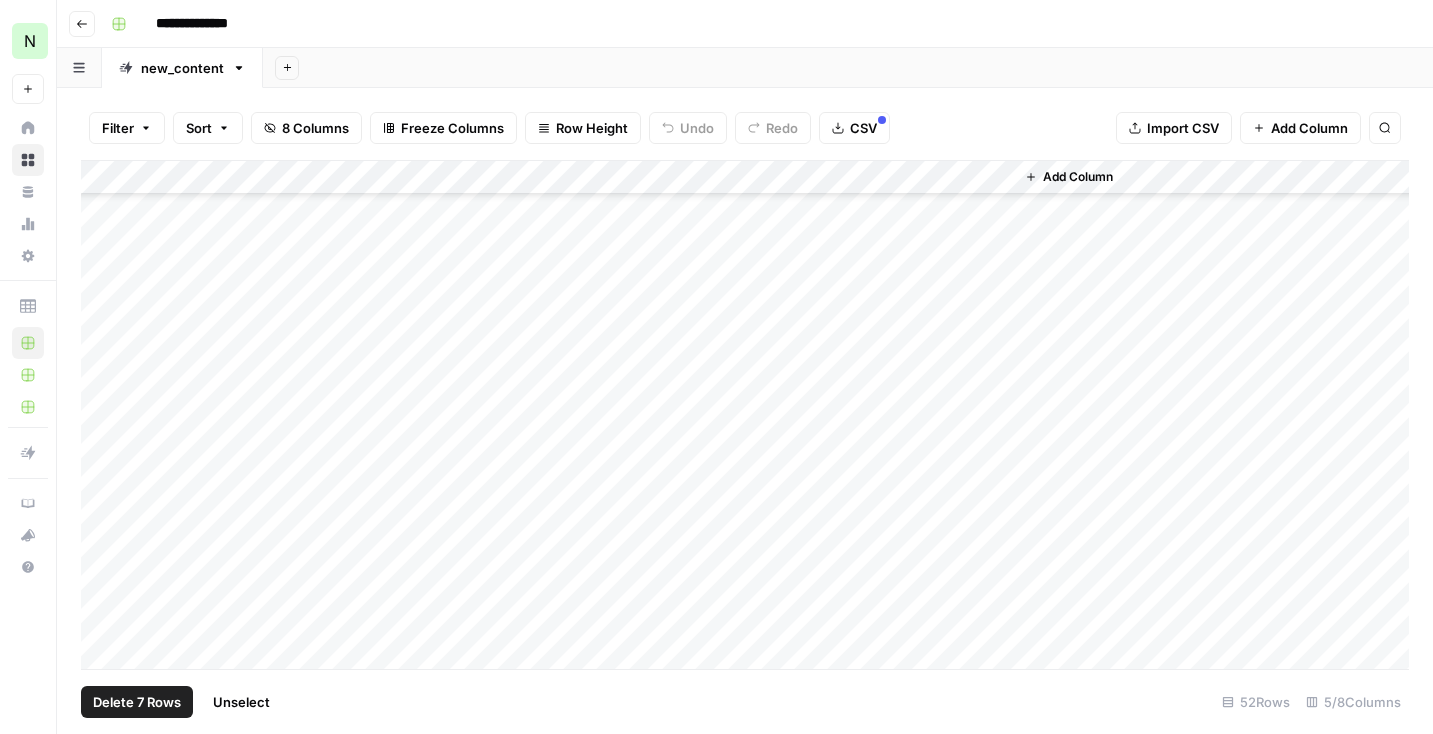 scroll, scrollTop: 1285, scrollLeft: 0, axis: vertical 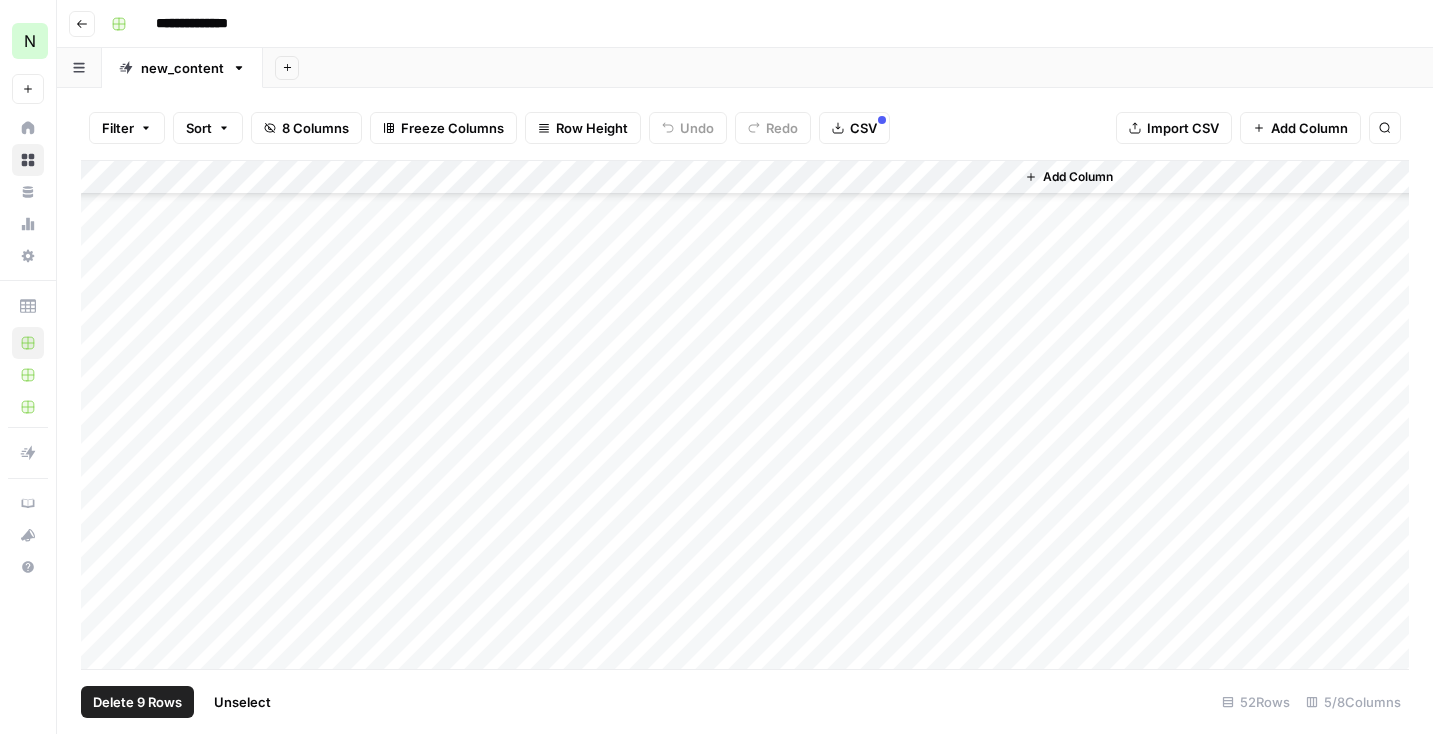 click on "Add Column" at bounding box center [745, 415] 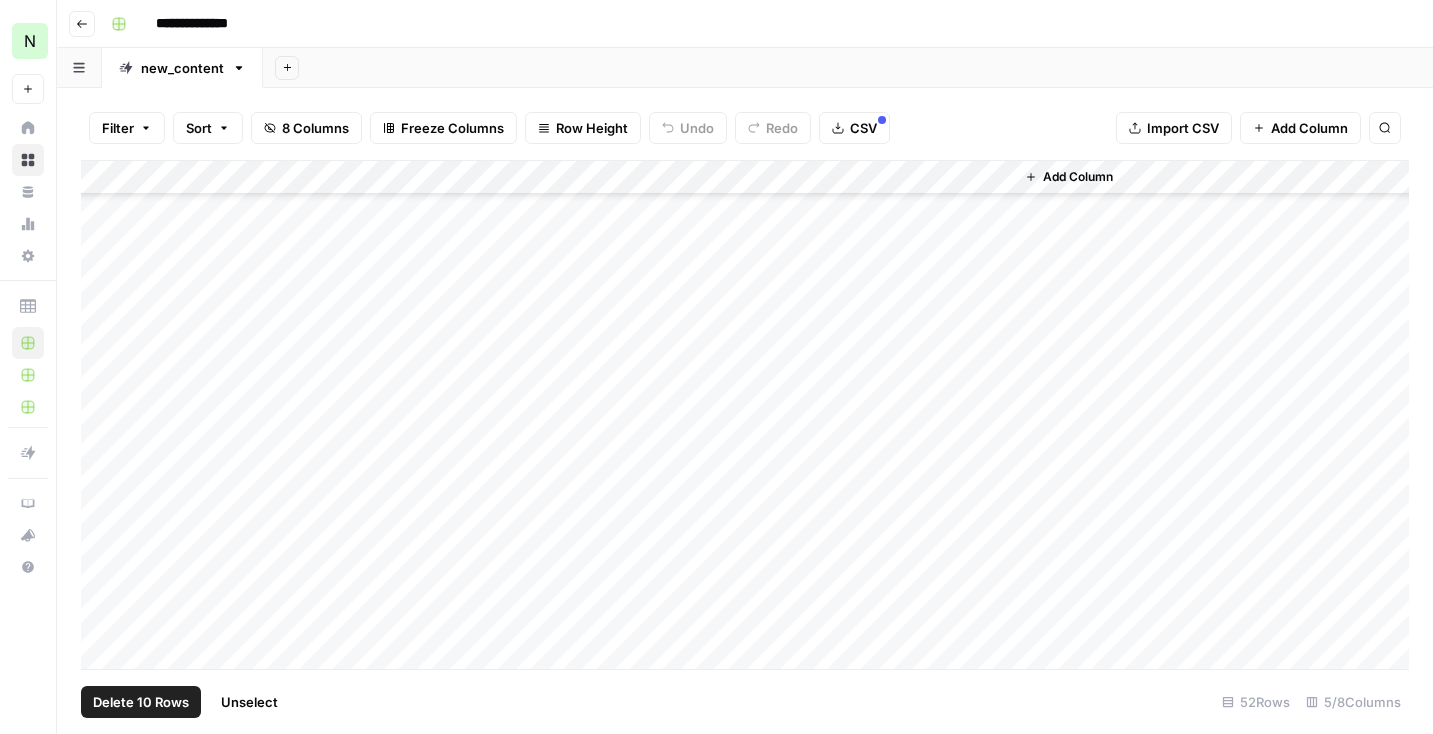 click on "Add Column" at bounding box center (745, 415) 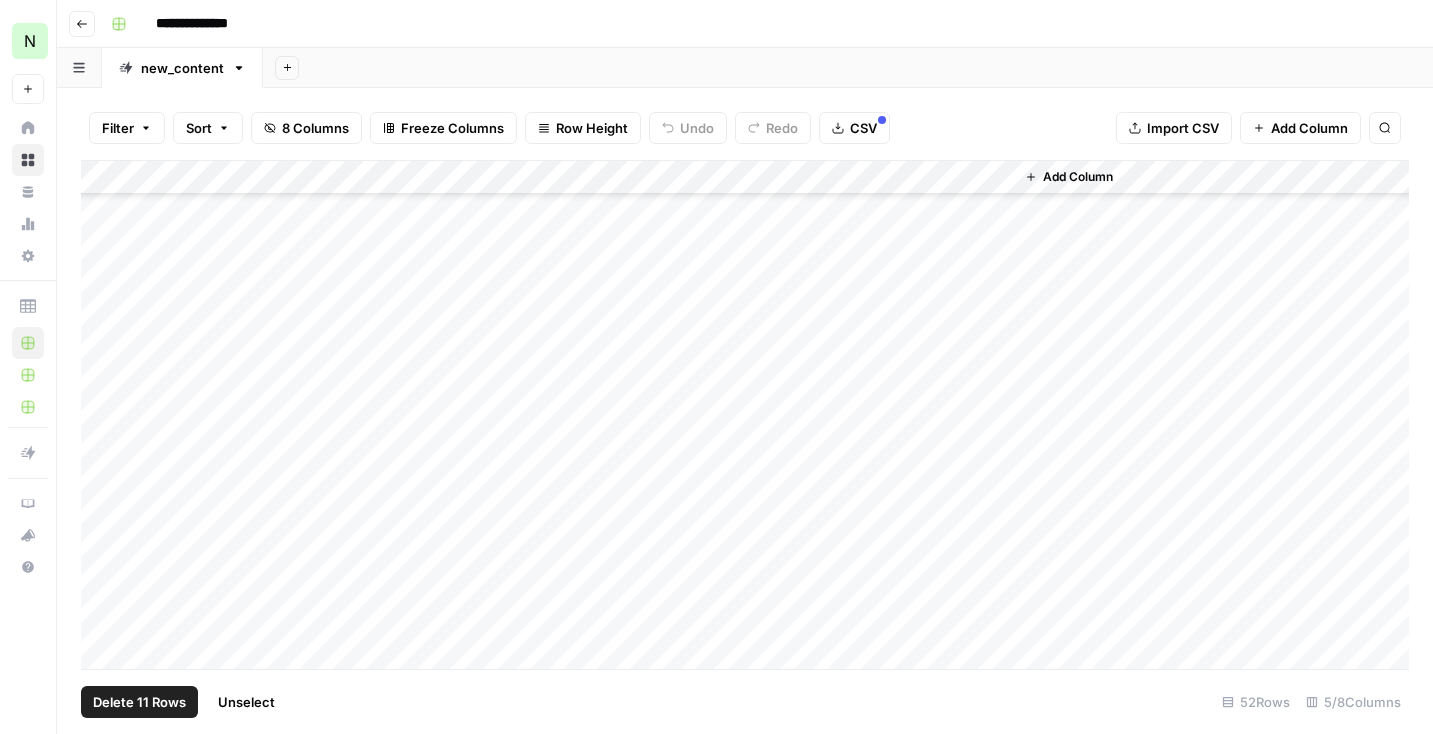 click on "Add Column" at bounding box center [745, 415] 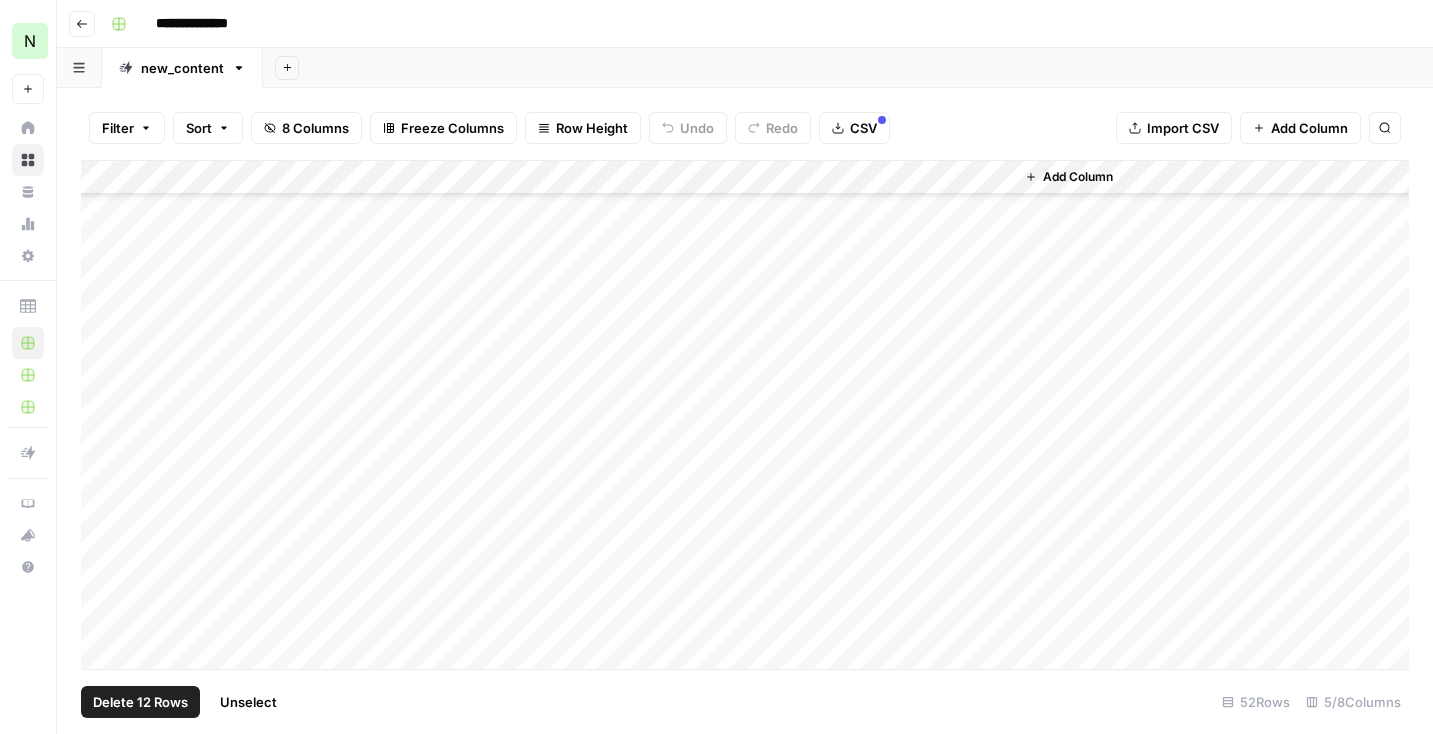 click on "Add Column" at bounding box center [745, 415] 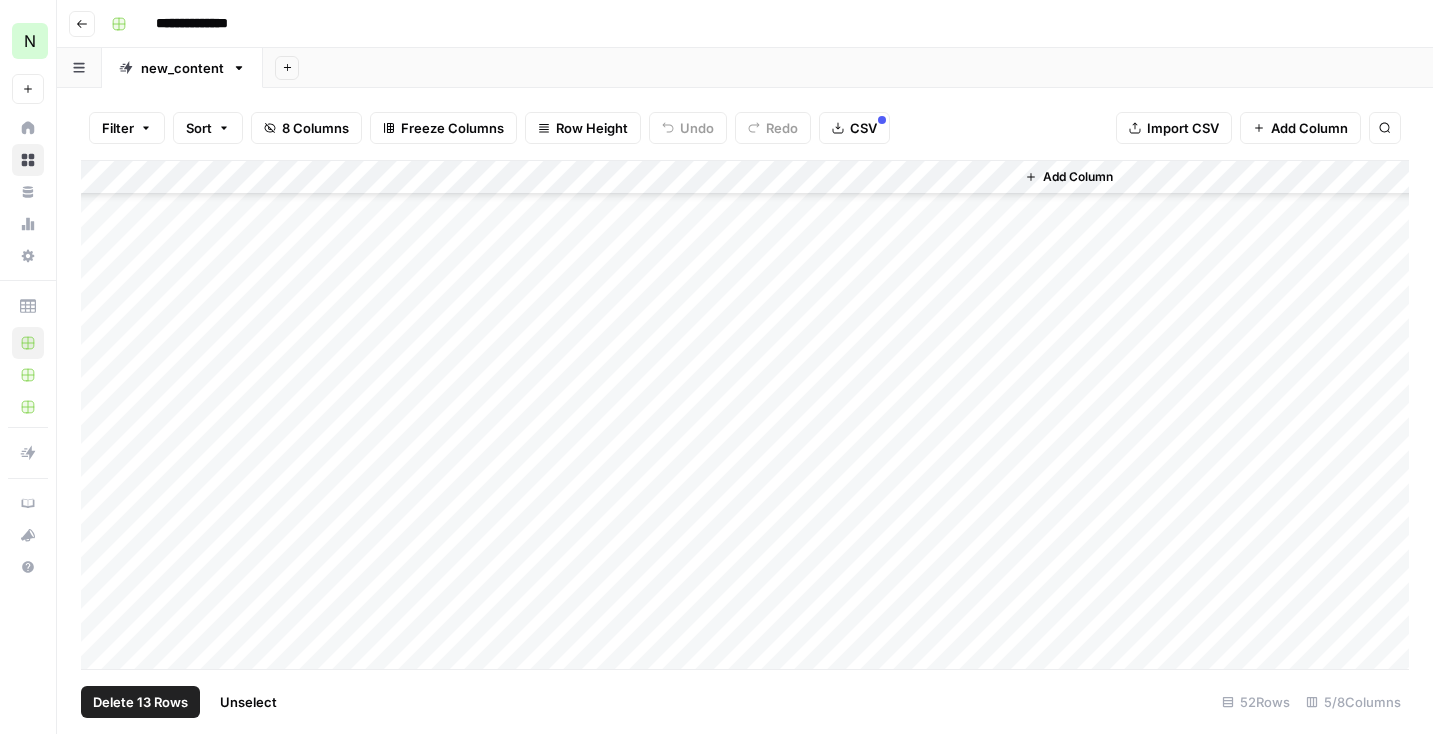 click on "Add Column" at bounding box center [745, 415] 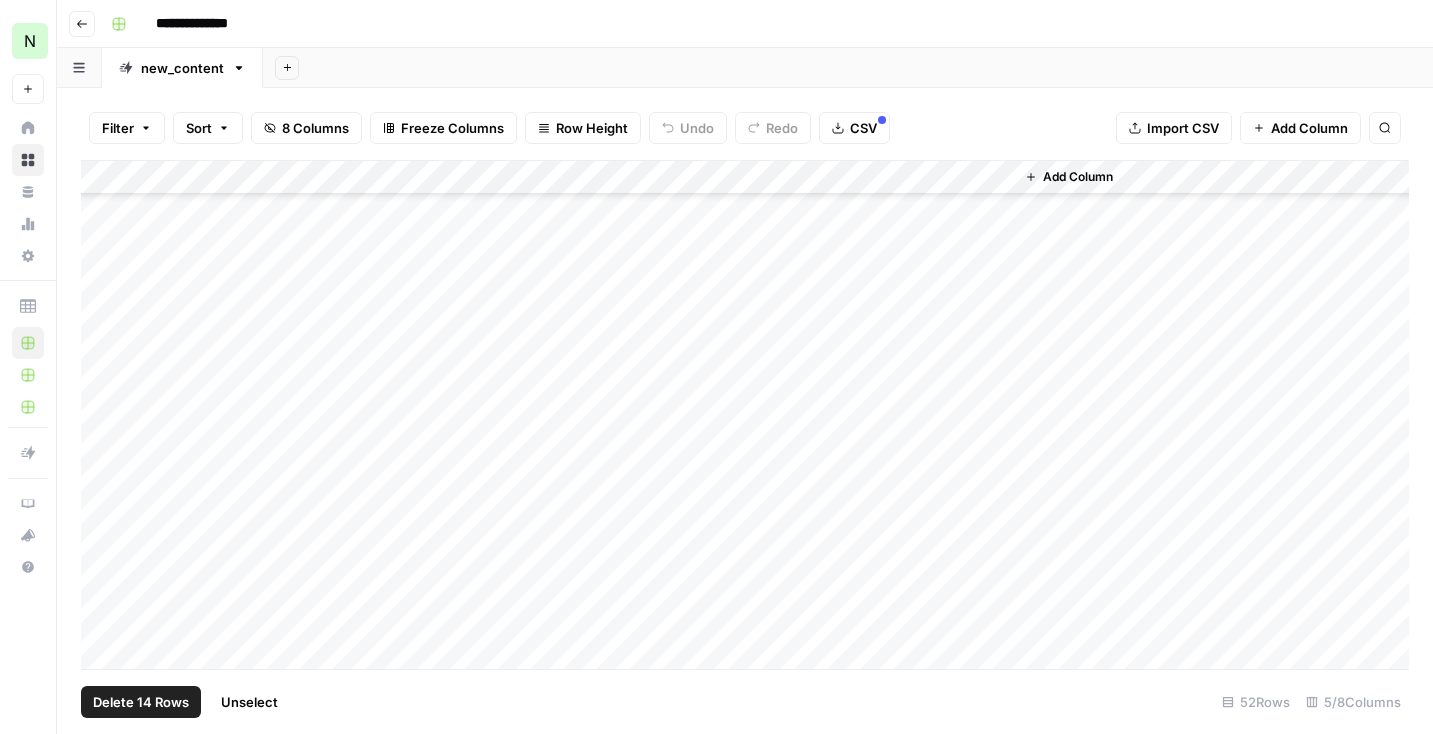 scroll, scrollTop: 1286, scrollLeft: 0, axis: vertical 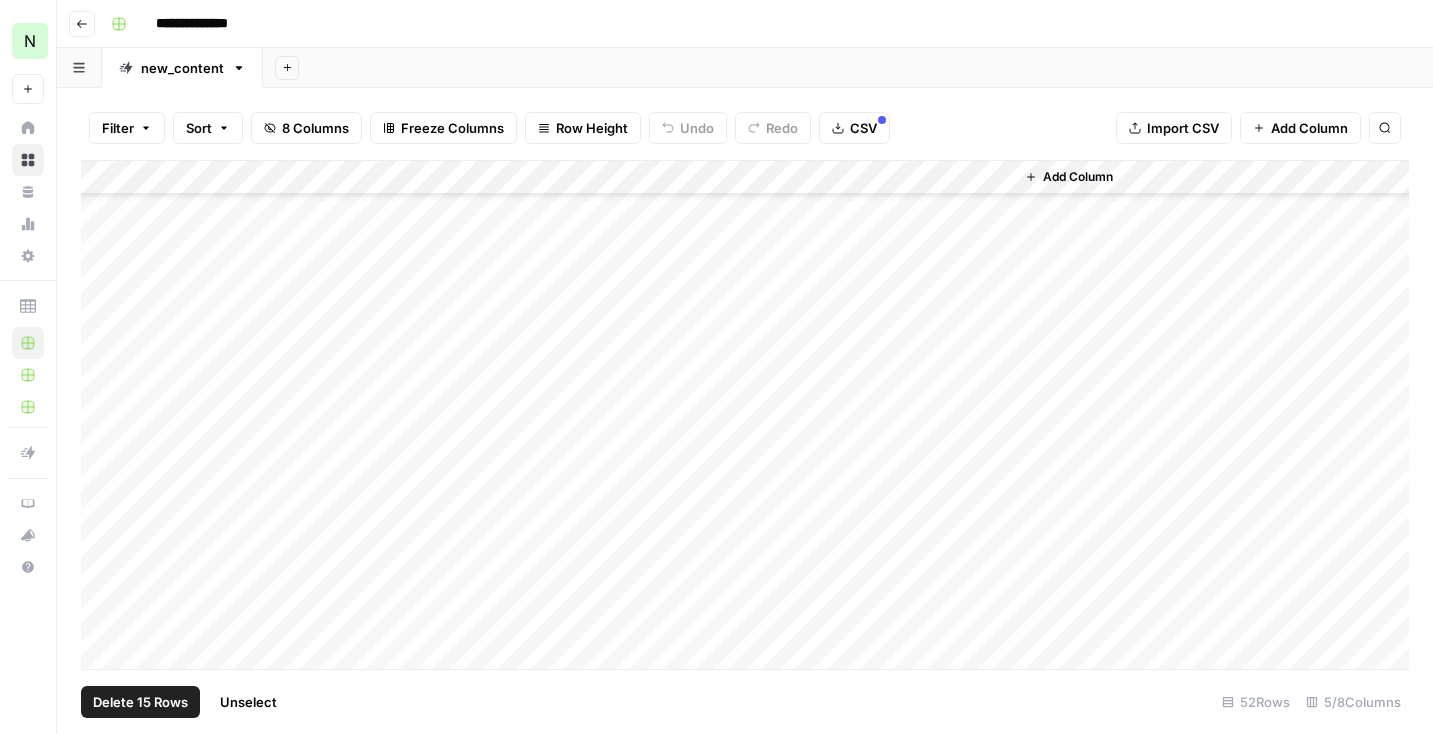 click on "Add Column" at bounding box center [745, 415] 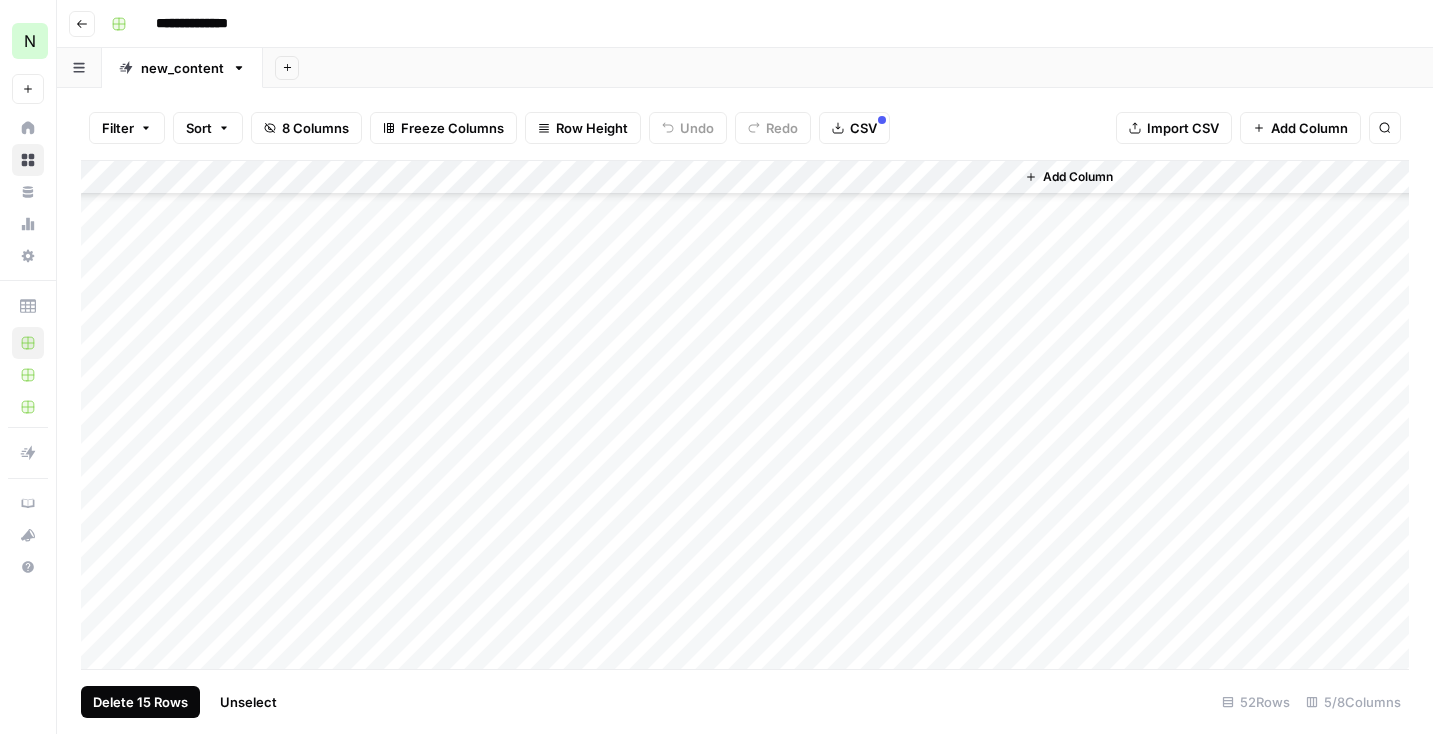 click on "Delete 15 Rows" at bounding box center [140, 702] 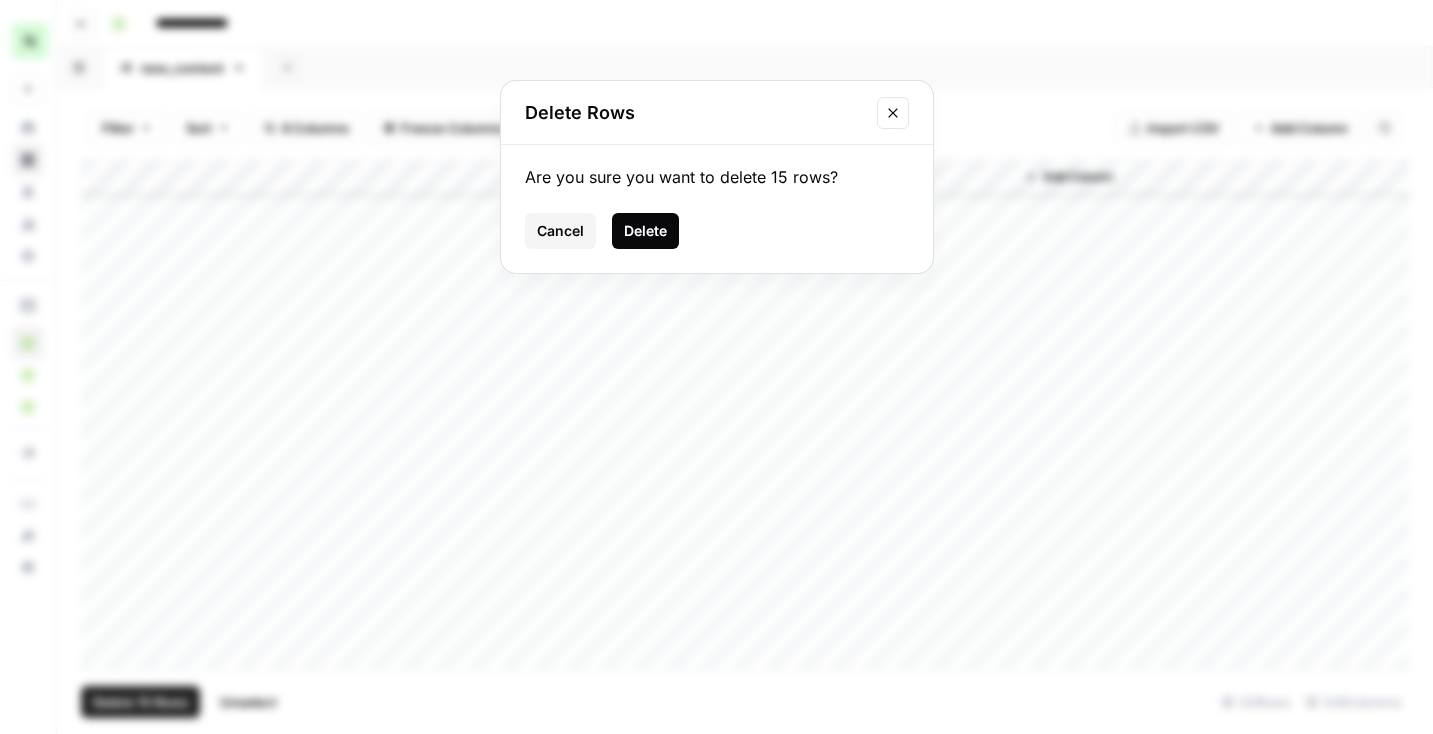 click on "Delete" at bounding box center [645, 231] 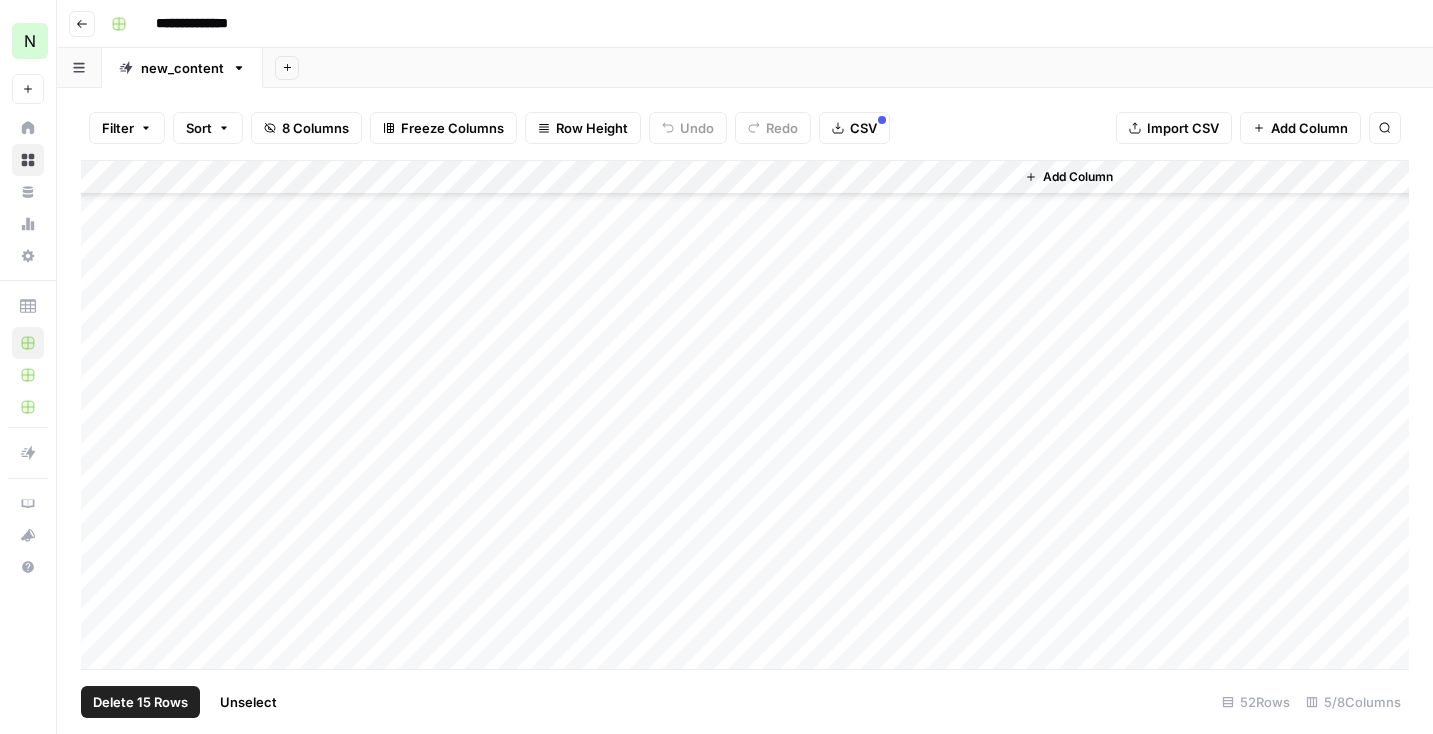 scroll, scrollTop: 816, scrollLeft: 0, axis: vertical 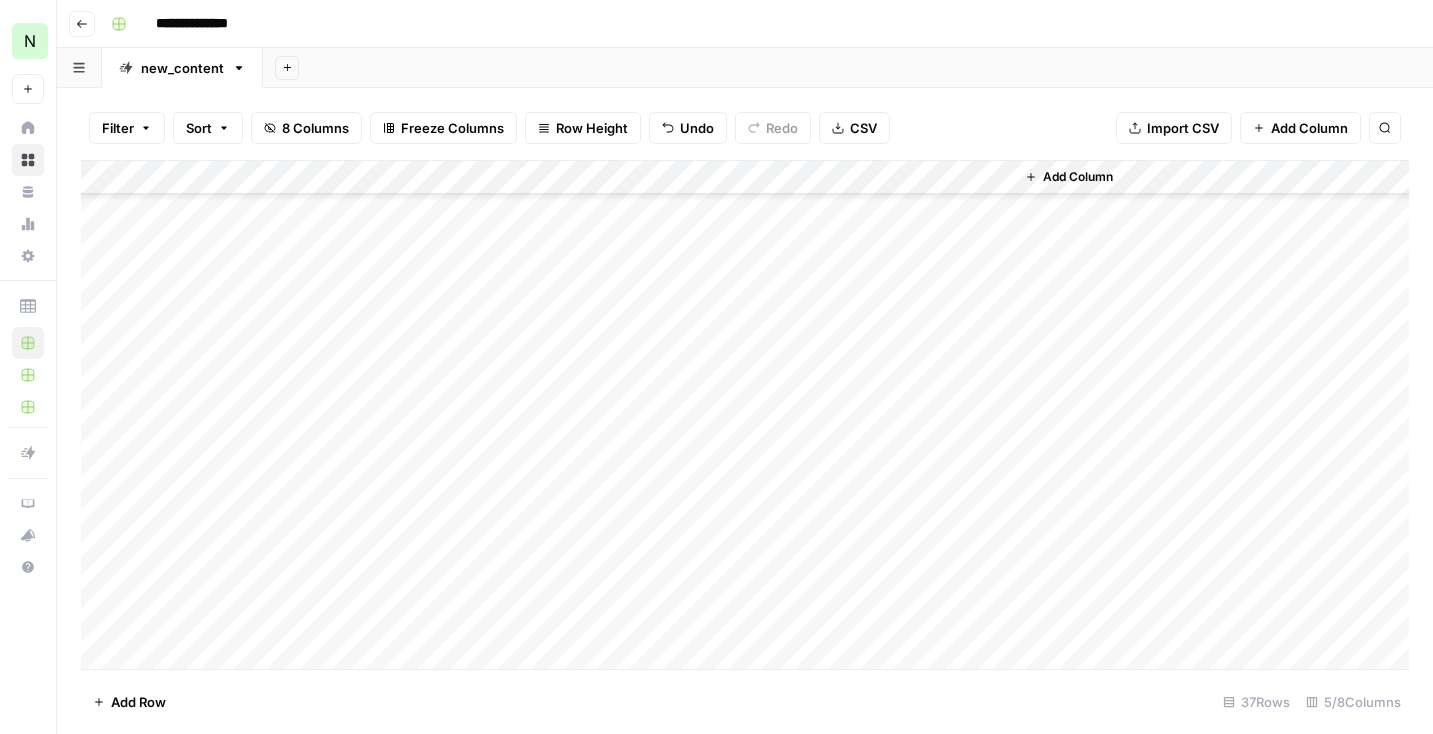 click on "Add Column" at bounding box center (745, 415) 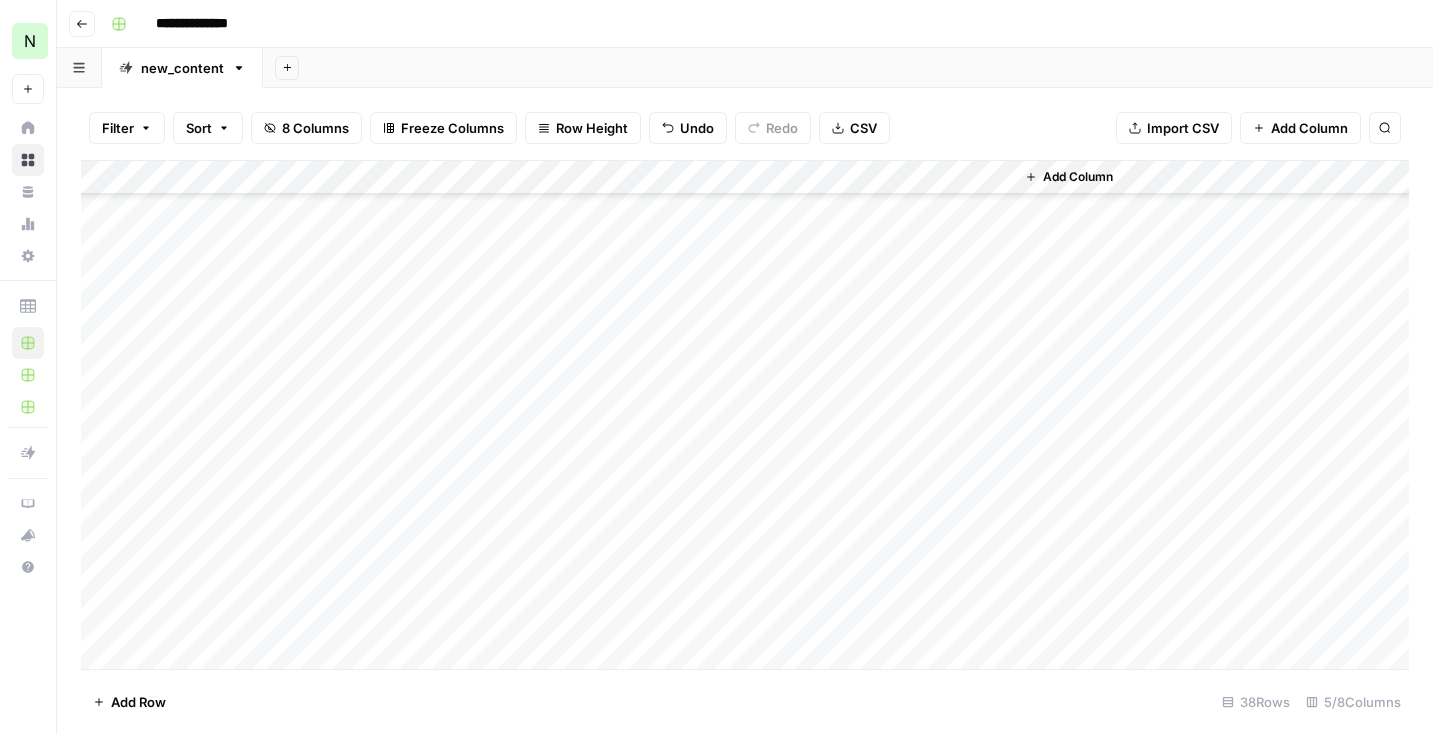 drag, startPoint x: 82, startPoint y: 616, endPoint x: 113, endPoint y: 169, distance: 448.07367 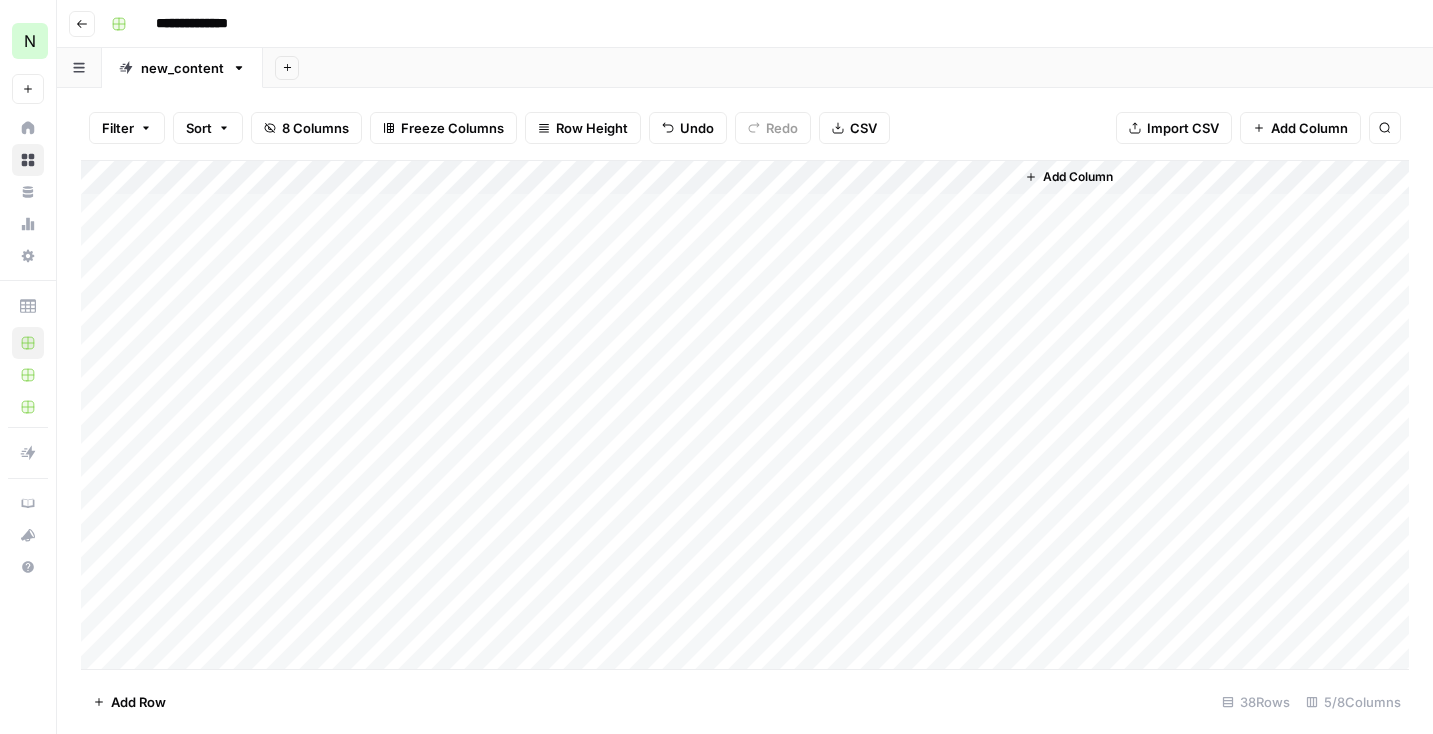 click on "Add Column" at bounding box center [745, 415] 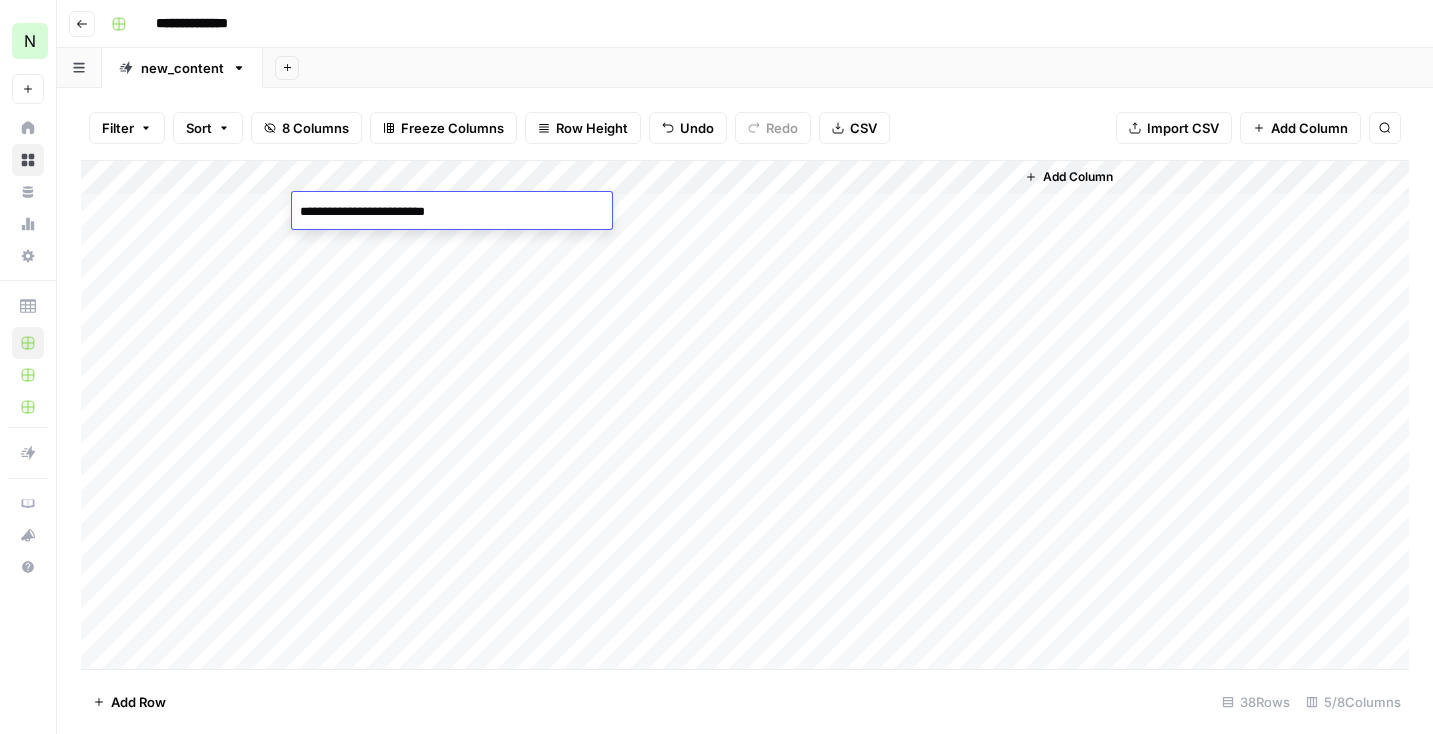 type on "**********" 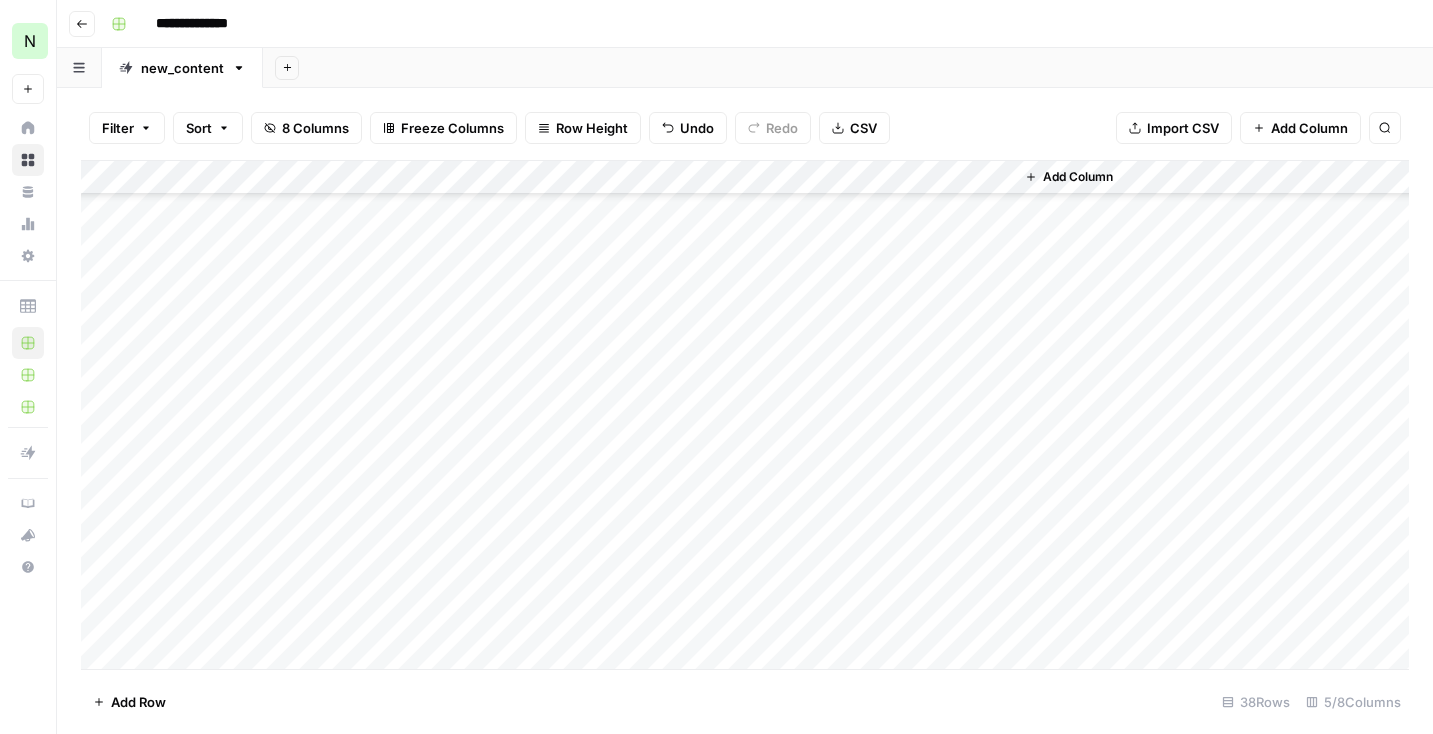scroll, scrollTop: 850, scrollLeft: 0, axis: vertical 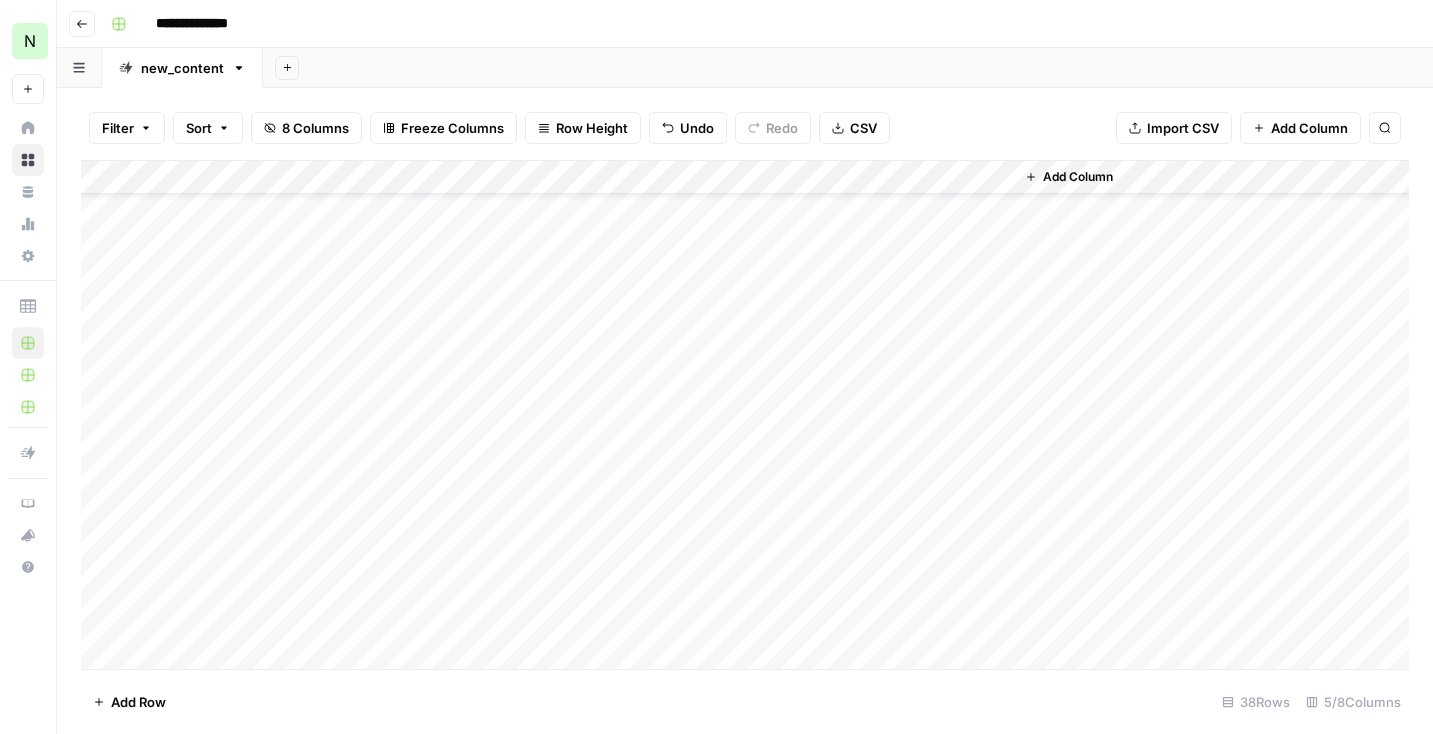 drag, startPoint x: 87, startPoint y: 572, endPoint x: 128, endPoint y: 239, distance: 335.51453 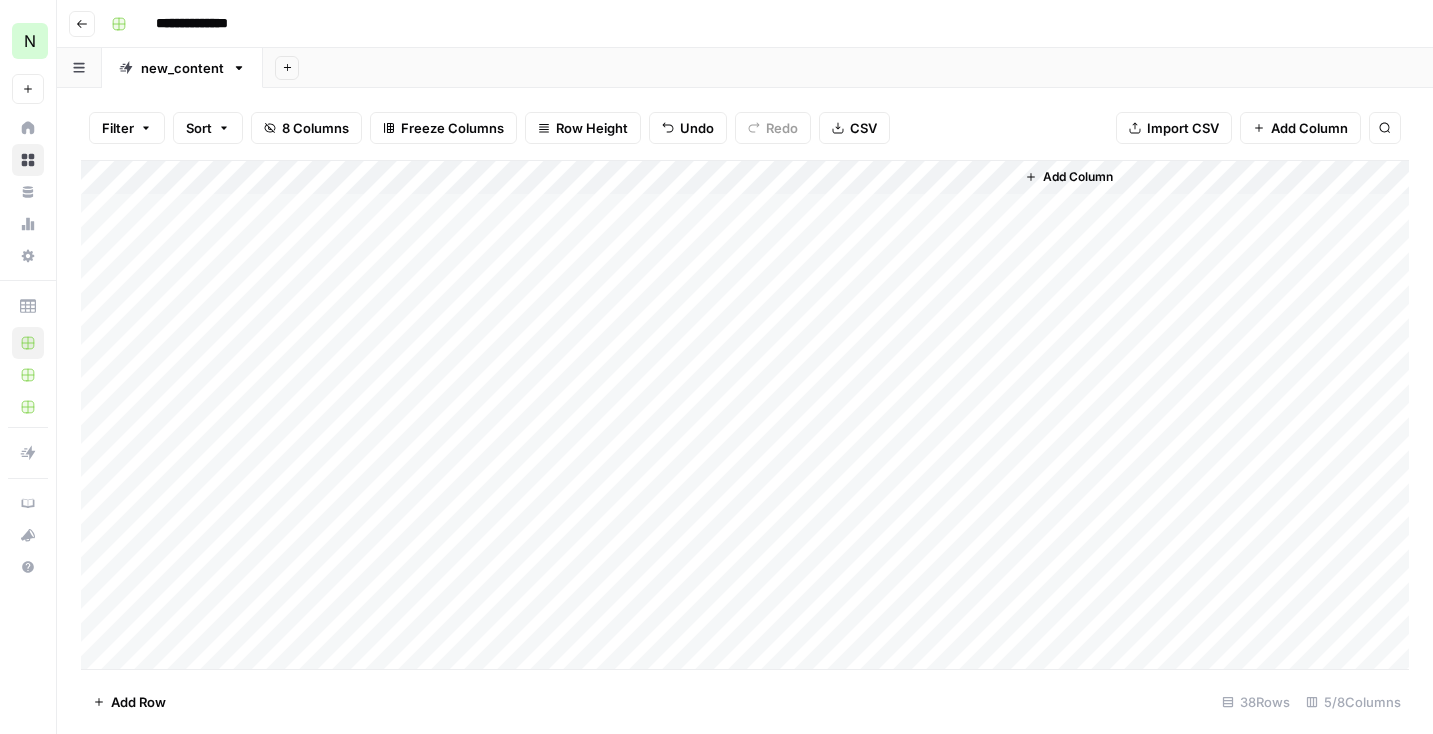 scroll, scrollTop: 0, scrollLeft: 0, axis: both 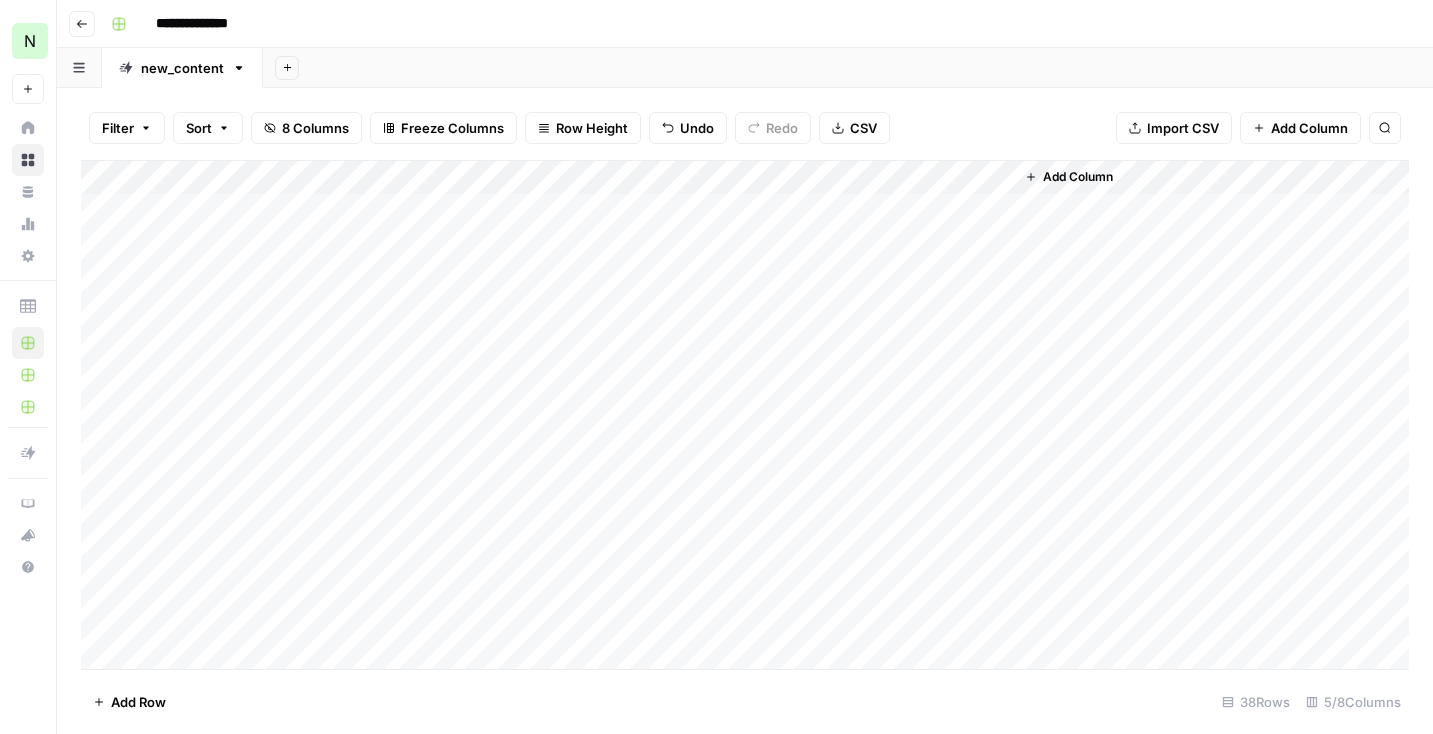 drag, startPoint x: 82, startPoint y: 278, endPoint x: 82, endPoint y: 244, distance: 34 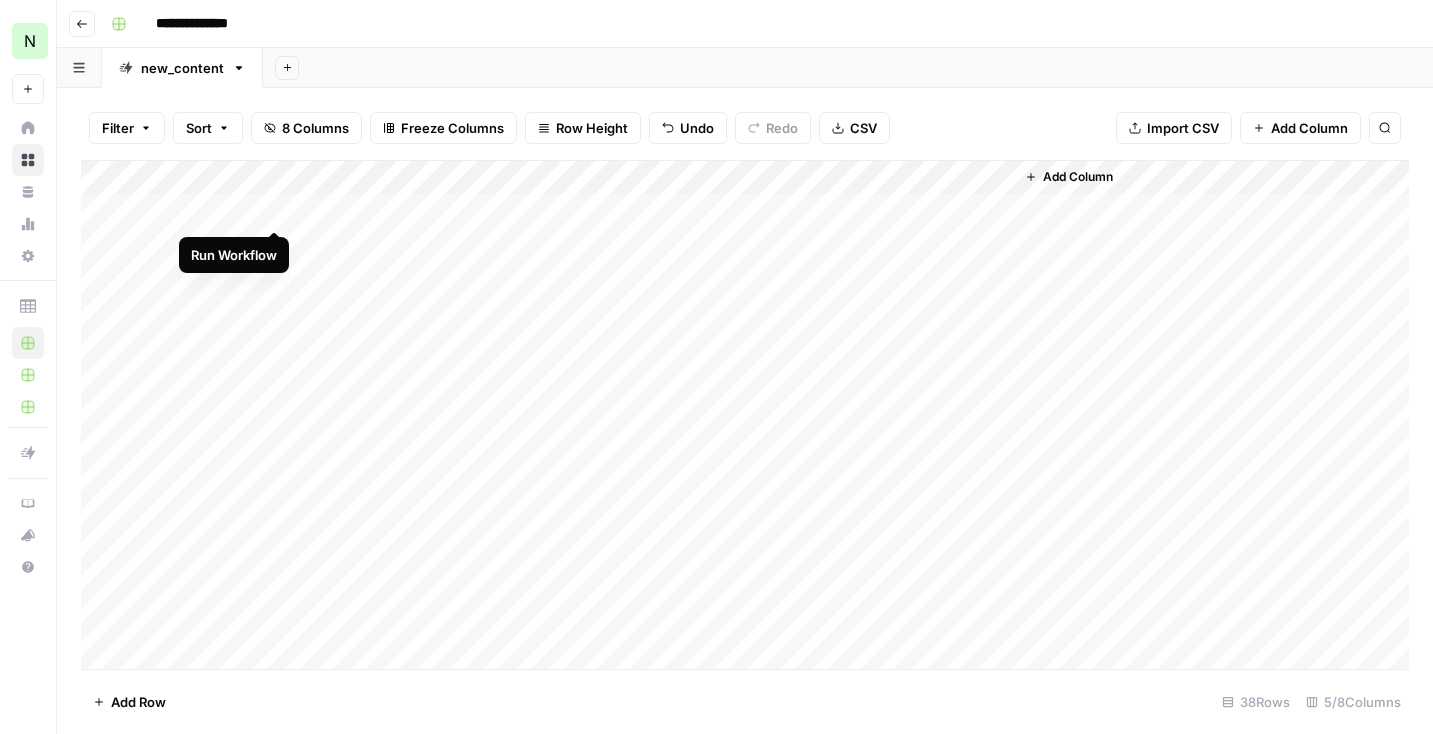 click on "Add Column" at bounding box center (745, 415) 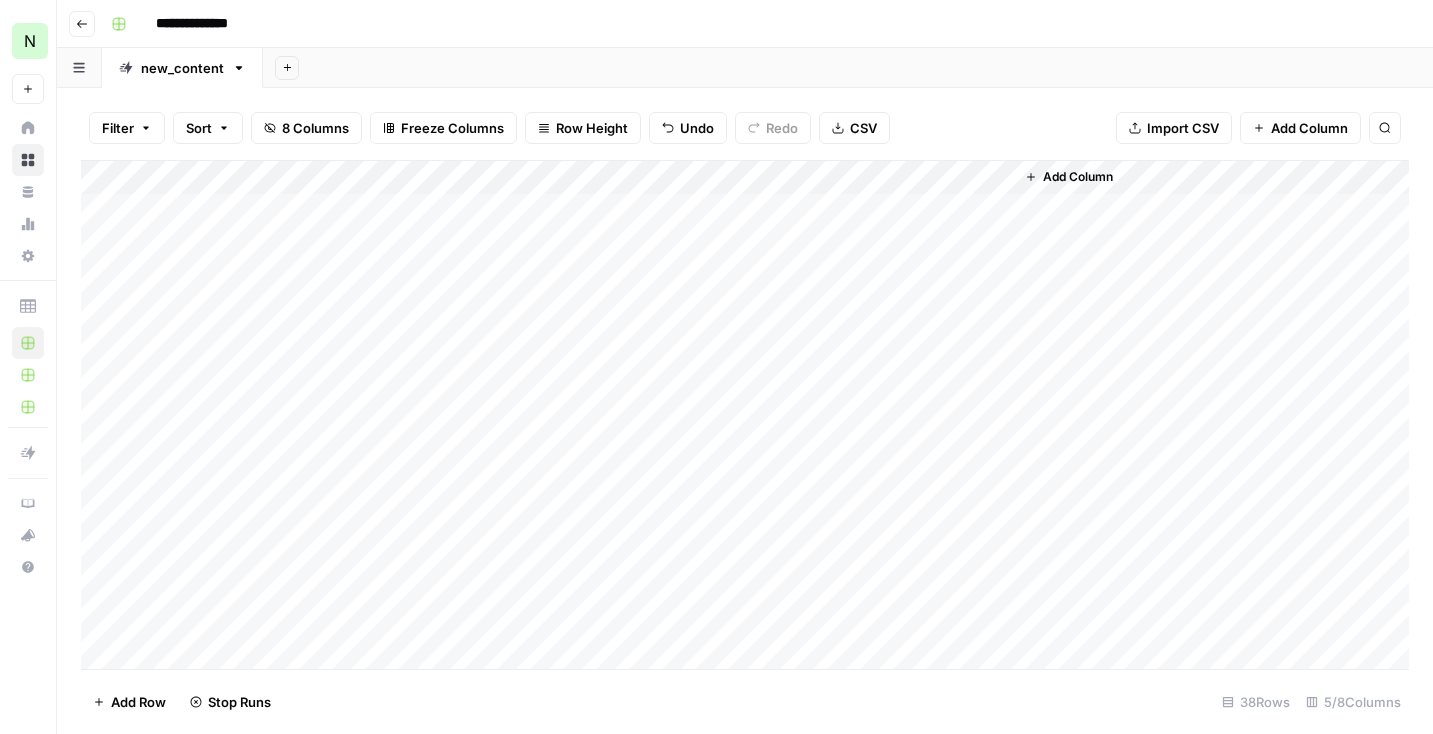 click on "Add Column" at bounding box center (745, 415) 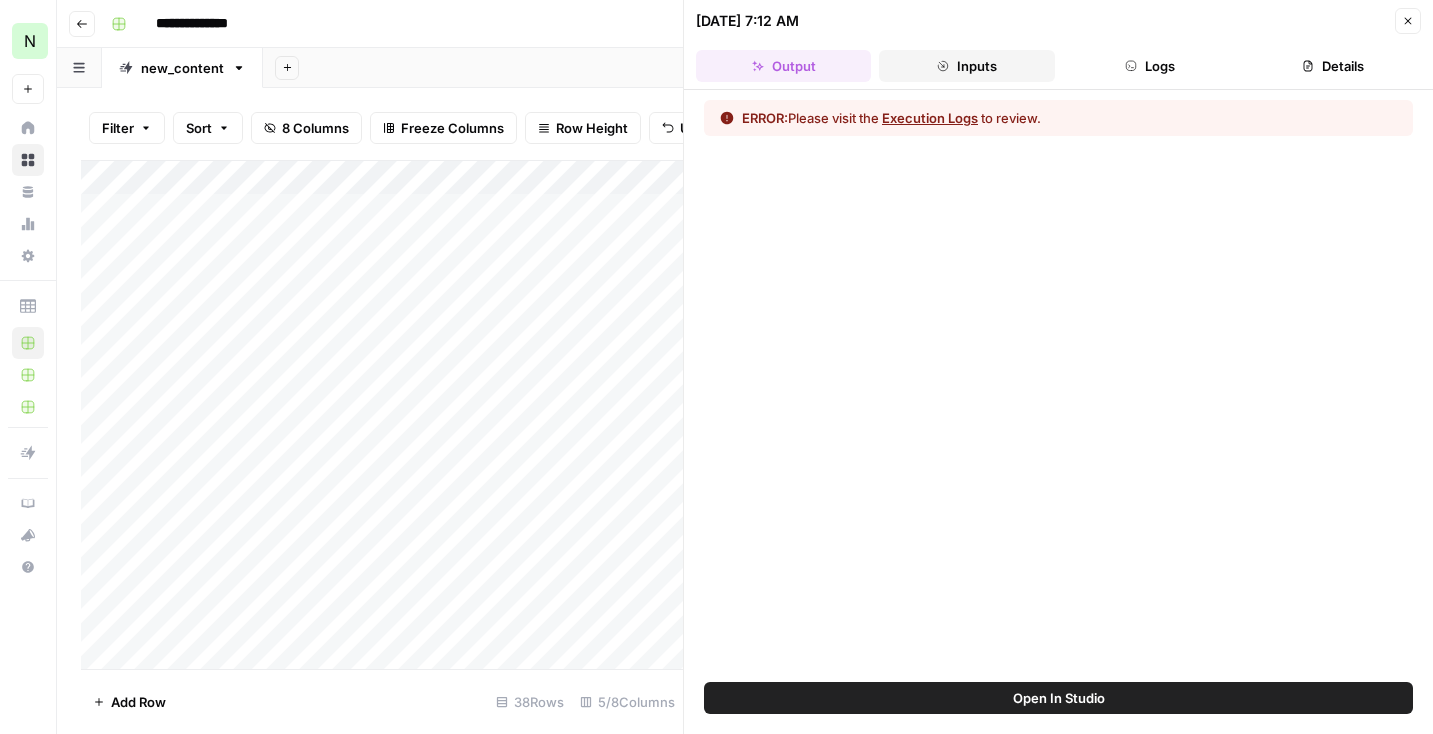 click on "Inputs" at bounding box center [966, 66] 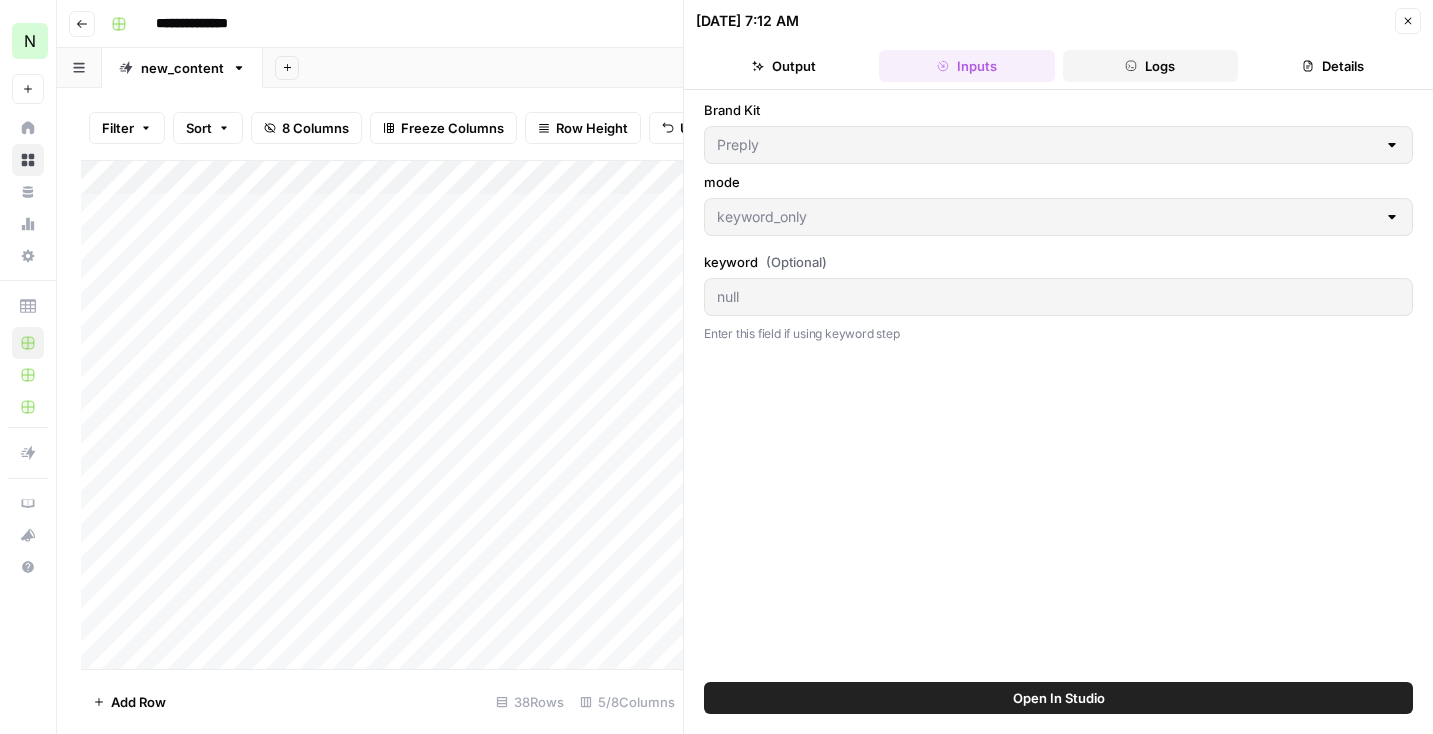 click on "Logs" at bounding box center (1150, 66) 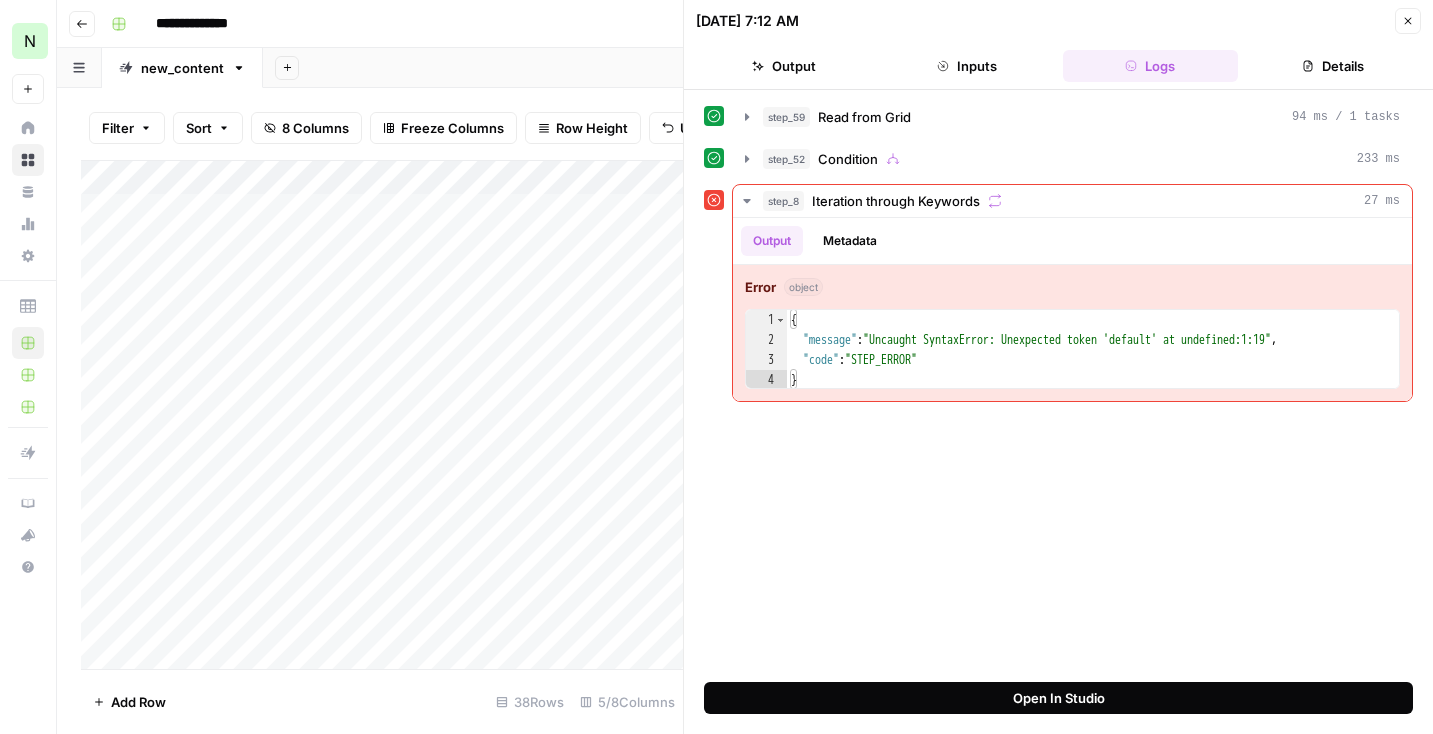 click on "Open In Studio" at bounding box center (1058, 698) 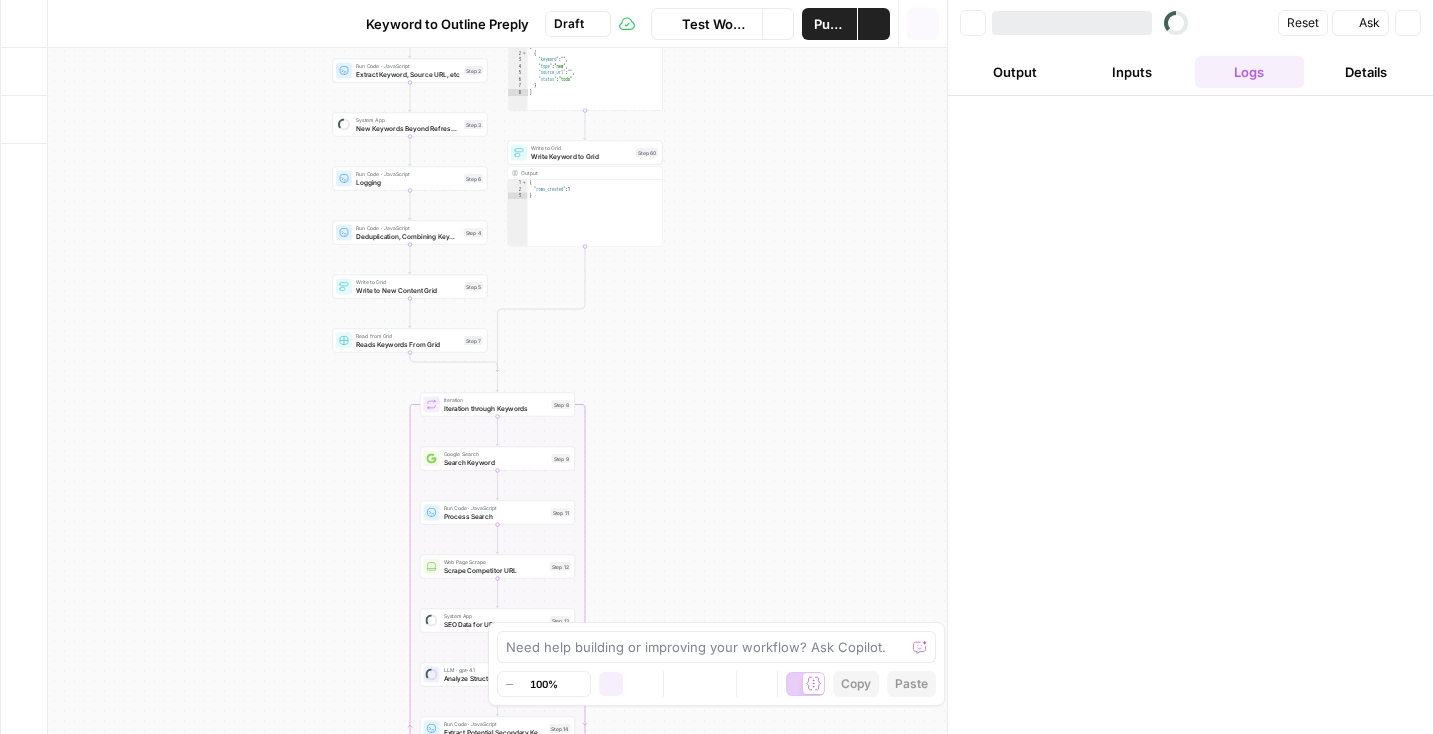 scroll, scrollTop: 0, scrollLeft: 0, axis: both 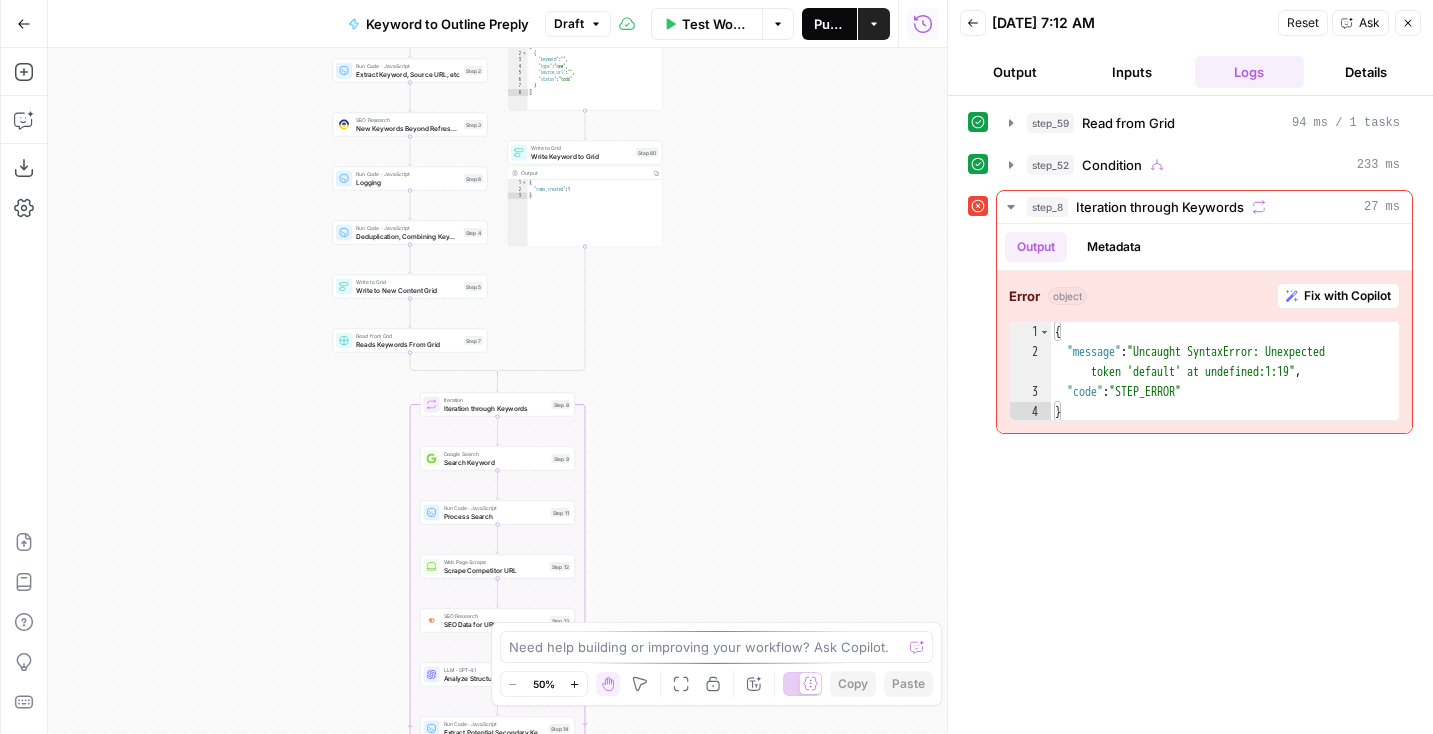click on "Publish" at bounding box center [829, 24] 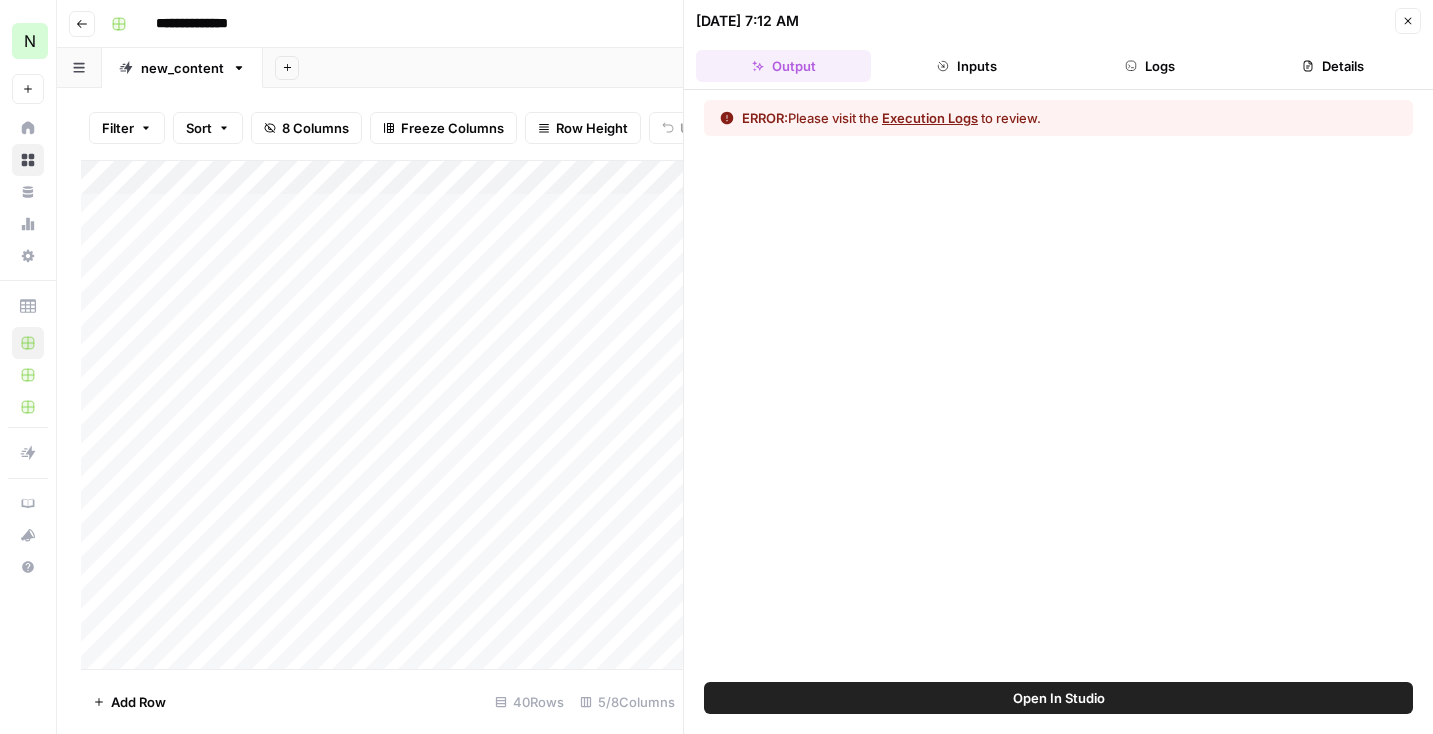scroll, scrollTop: 0, scrollLeft: 0, axis: both 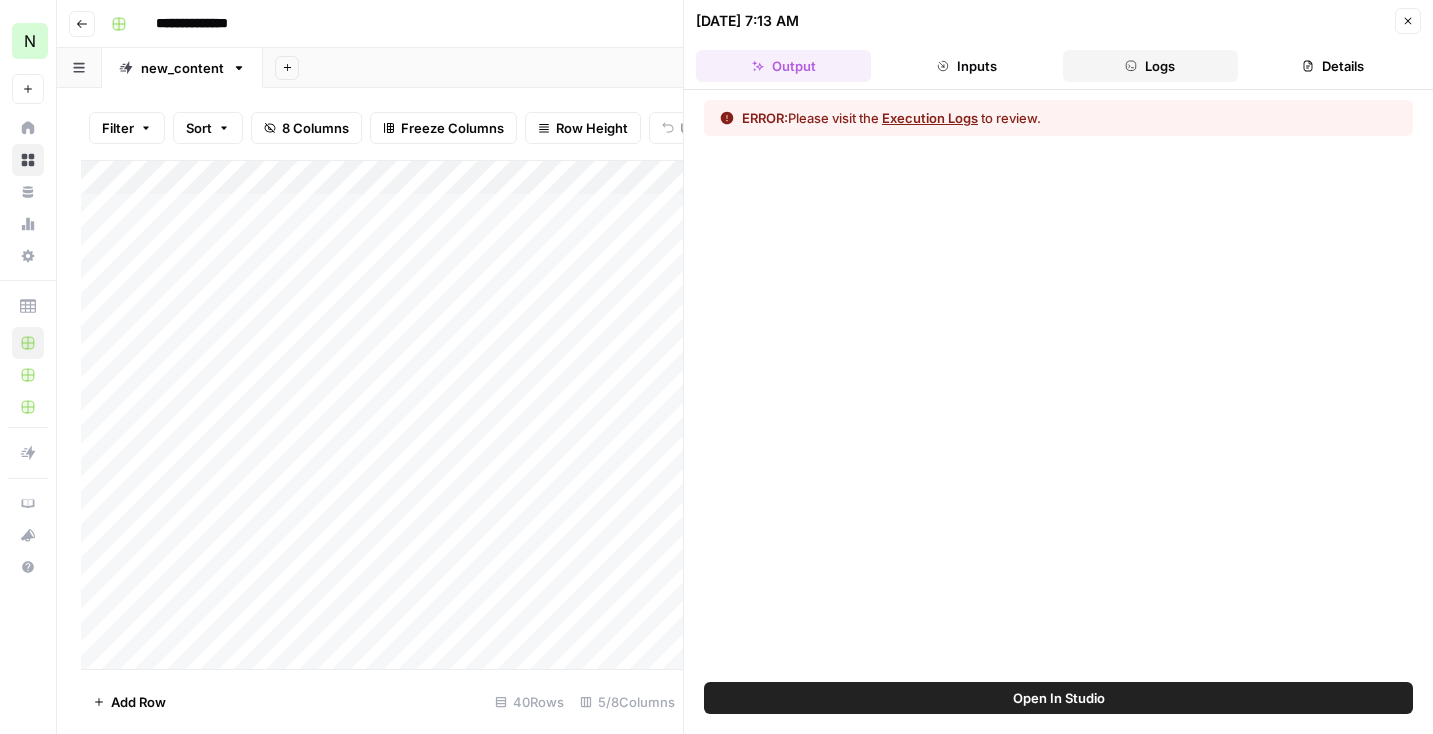click on "Logs" at bounding box center (1150, 66) 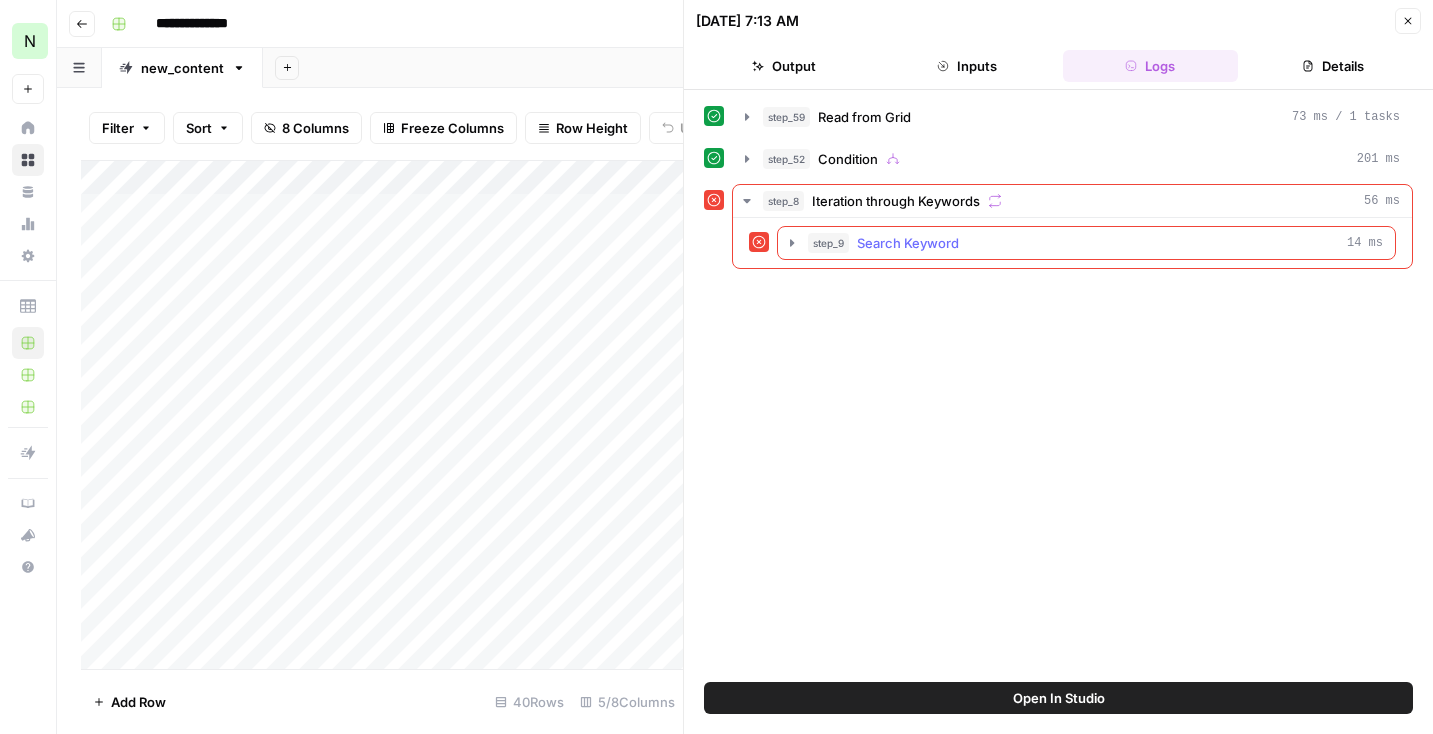 click on "step_9 Search Keyword 14 ms" at bounding box center (1095, 243) 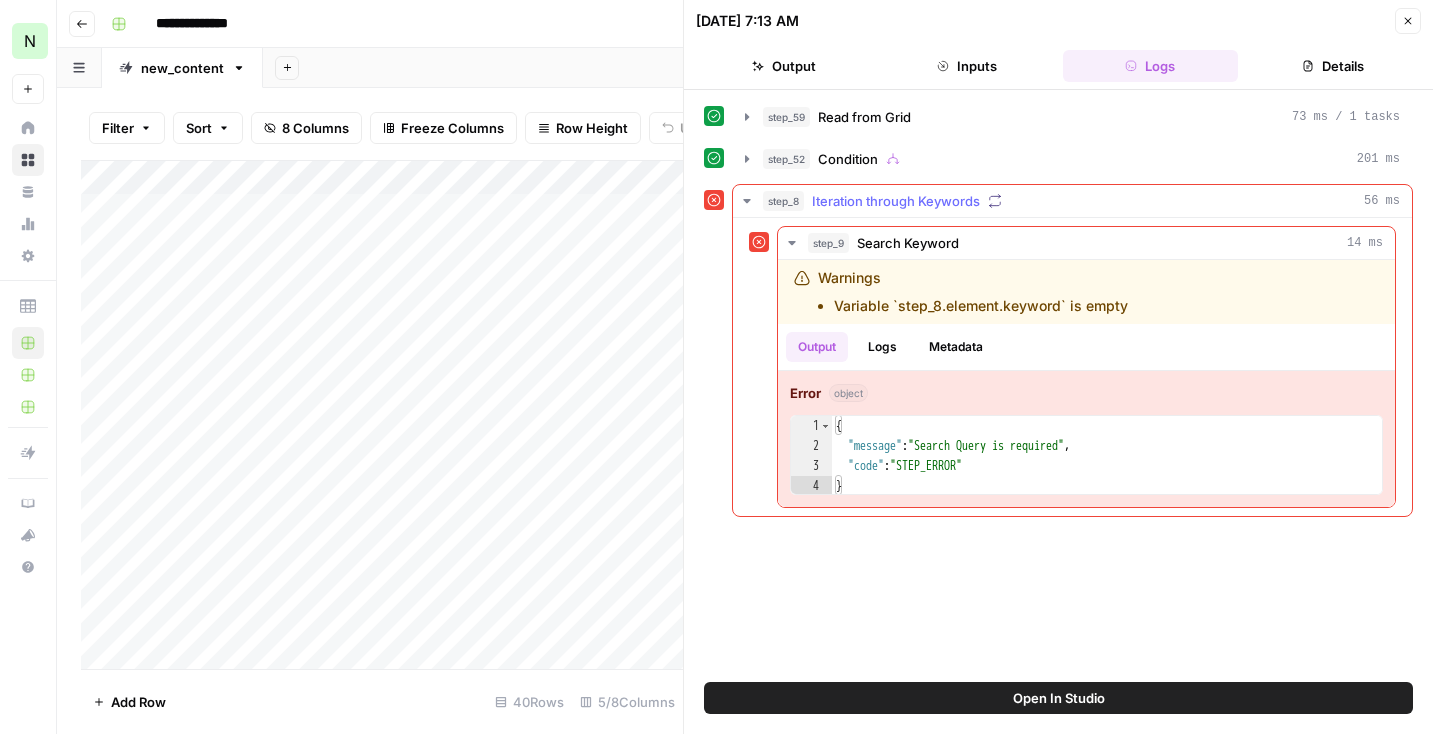 click on "step_8 Iteration through Keywords 56 ms" at bounding box center (1081, 201) 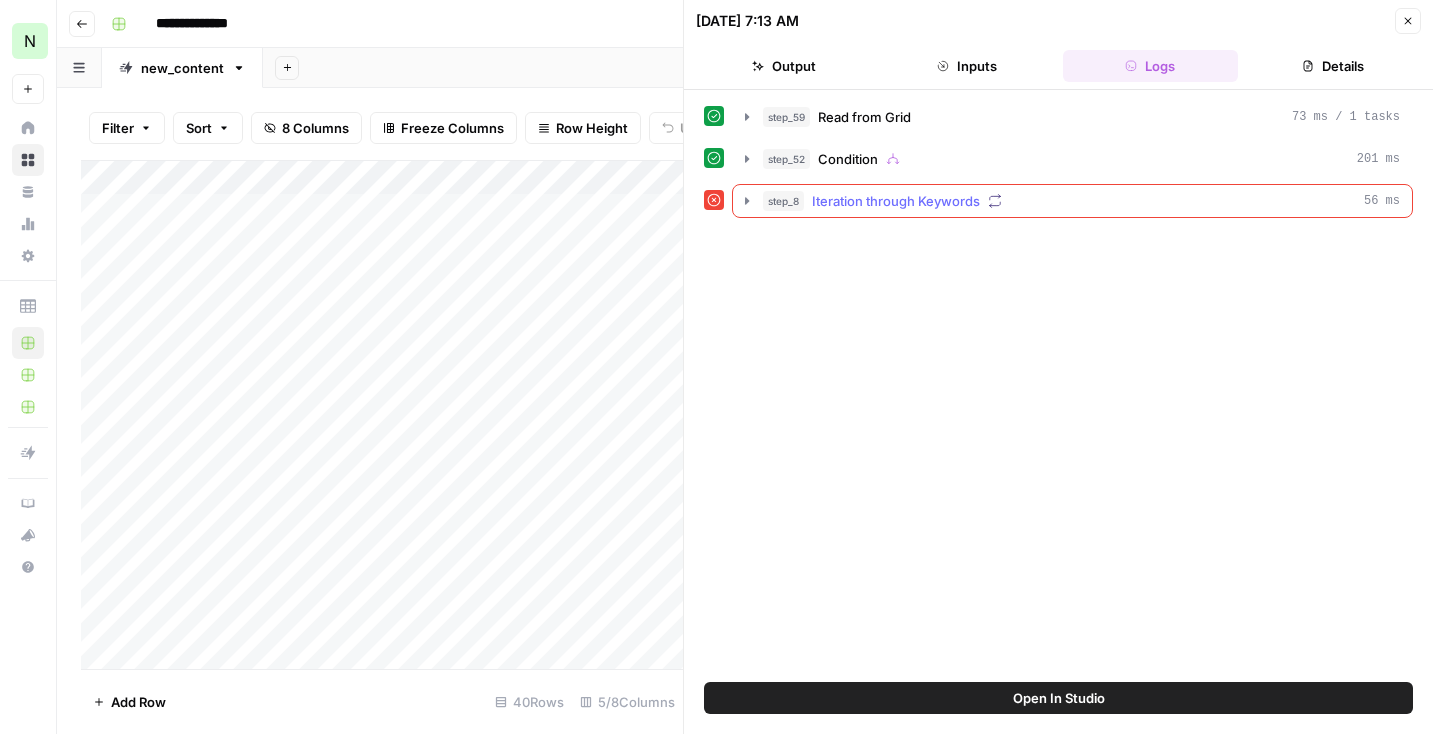 click on "step_8 Iteration through Keywords 56 ms" at bounding box center (1081, 201) 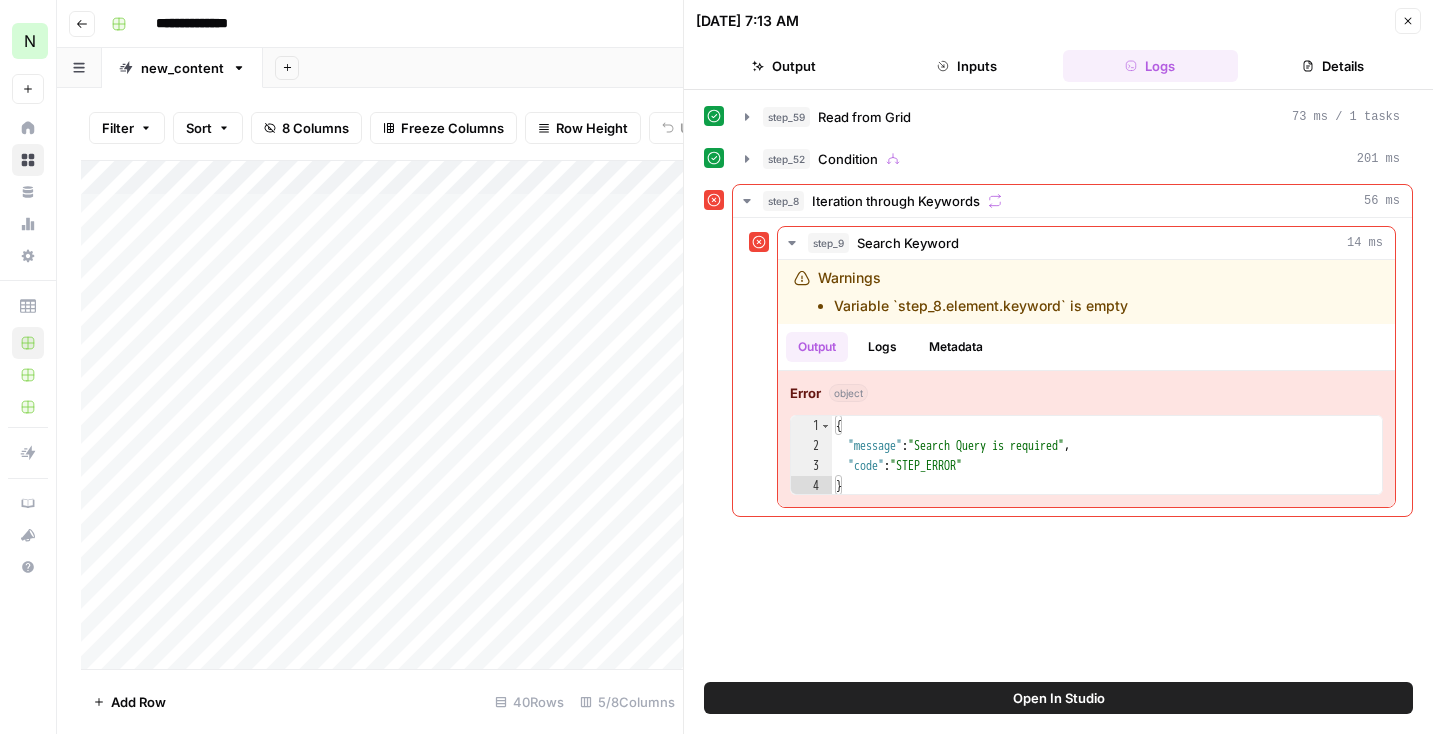 click on "Add Column" at bounding box center (382, 415) 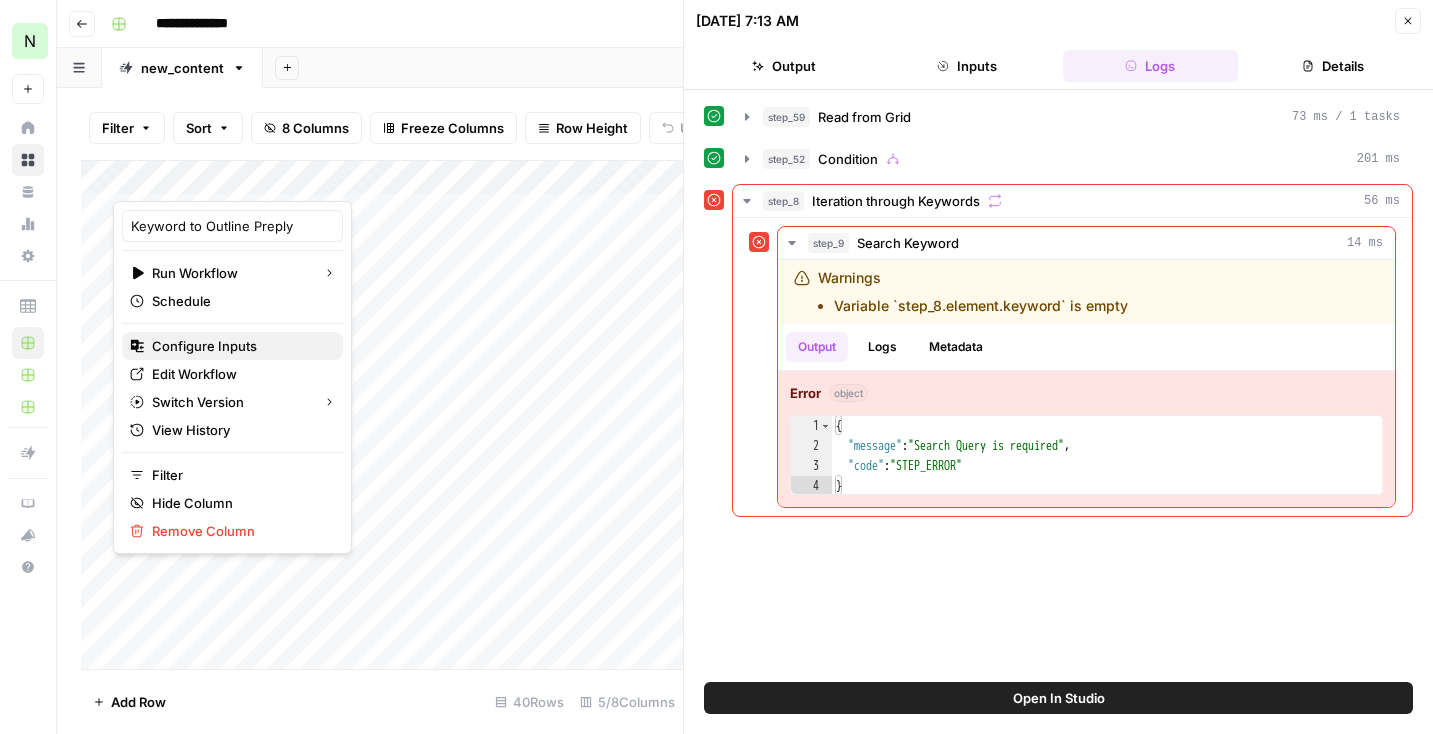click on "Configure Inputs" at bounding box center (204, 346) 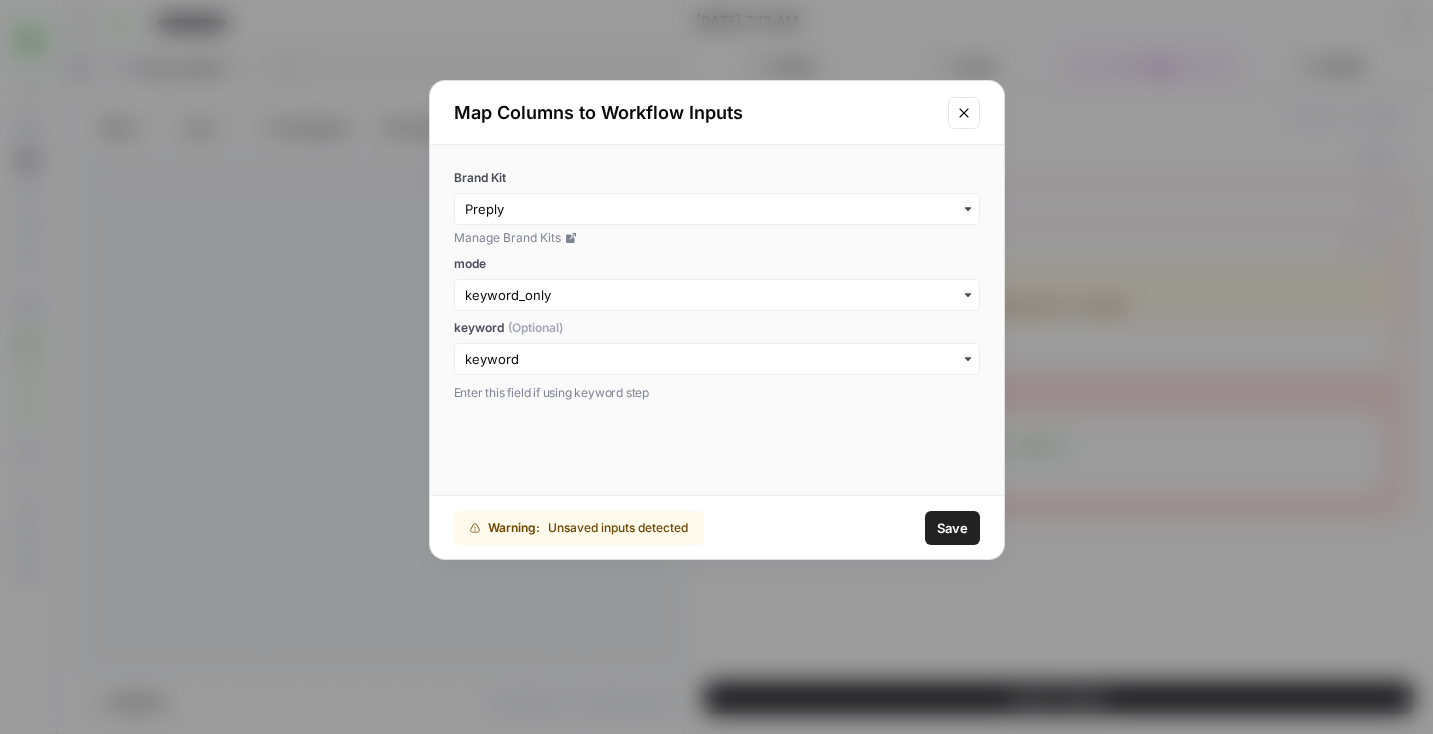 drag, startPoint x: 549, startPoint y: 369, endPoint x: 460, endPoint y: 362, distance: 89.27486 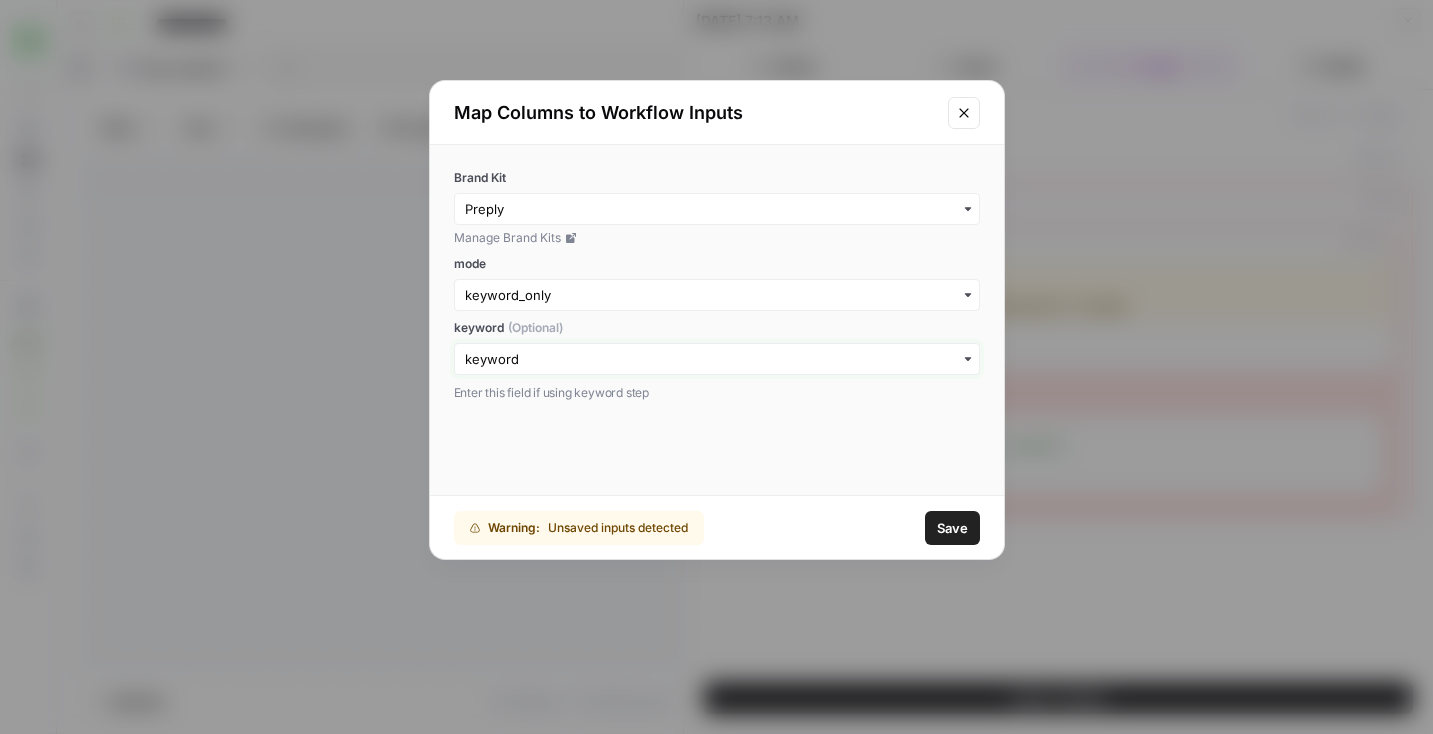 drag, startPoint x: 519, startPoint y: 362, endPoint x: 479, endPoint y: 362, distance: 40 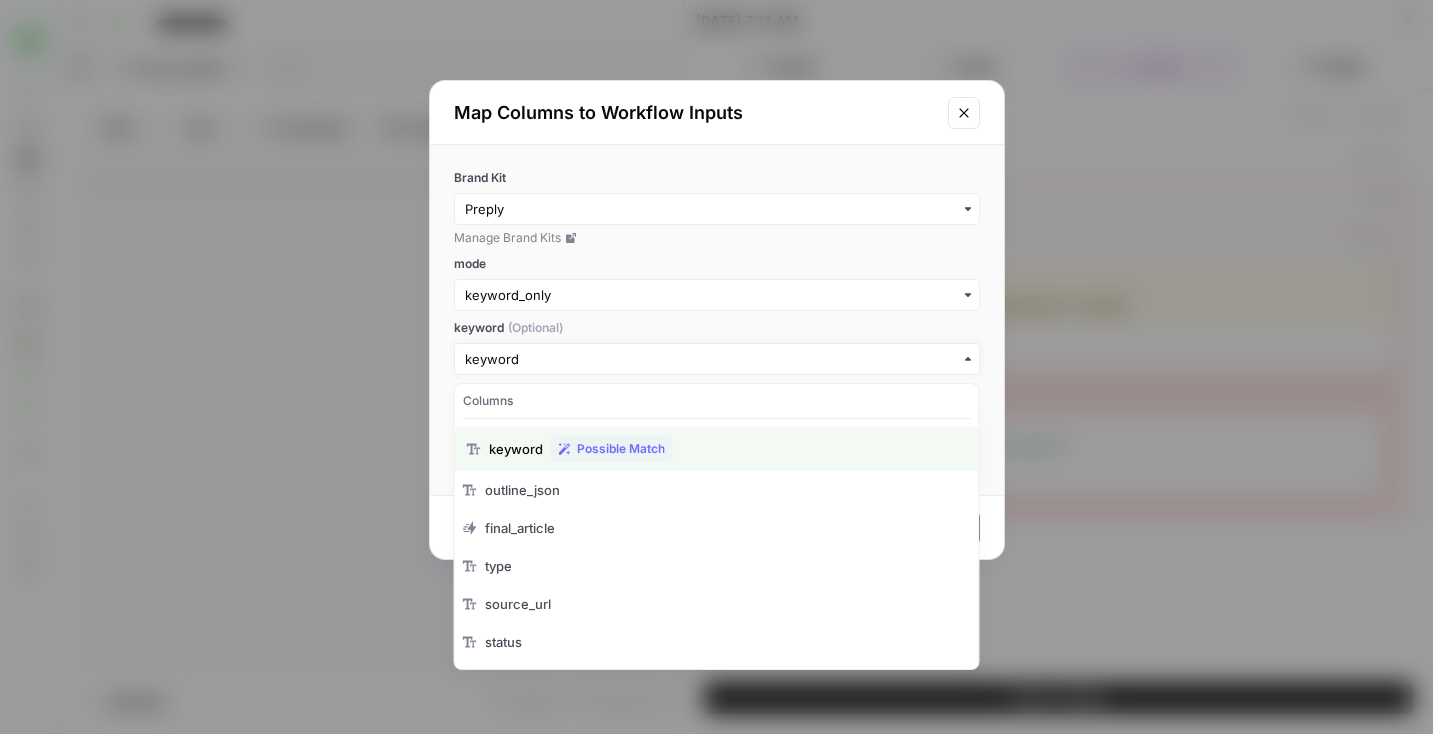 click on "keyword (Optional)" at bounding box center (717, 359) 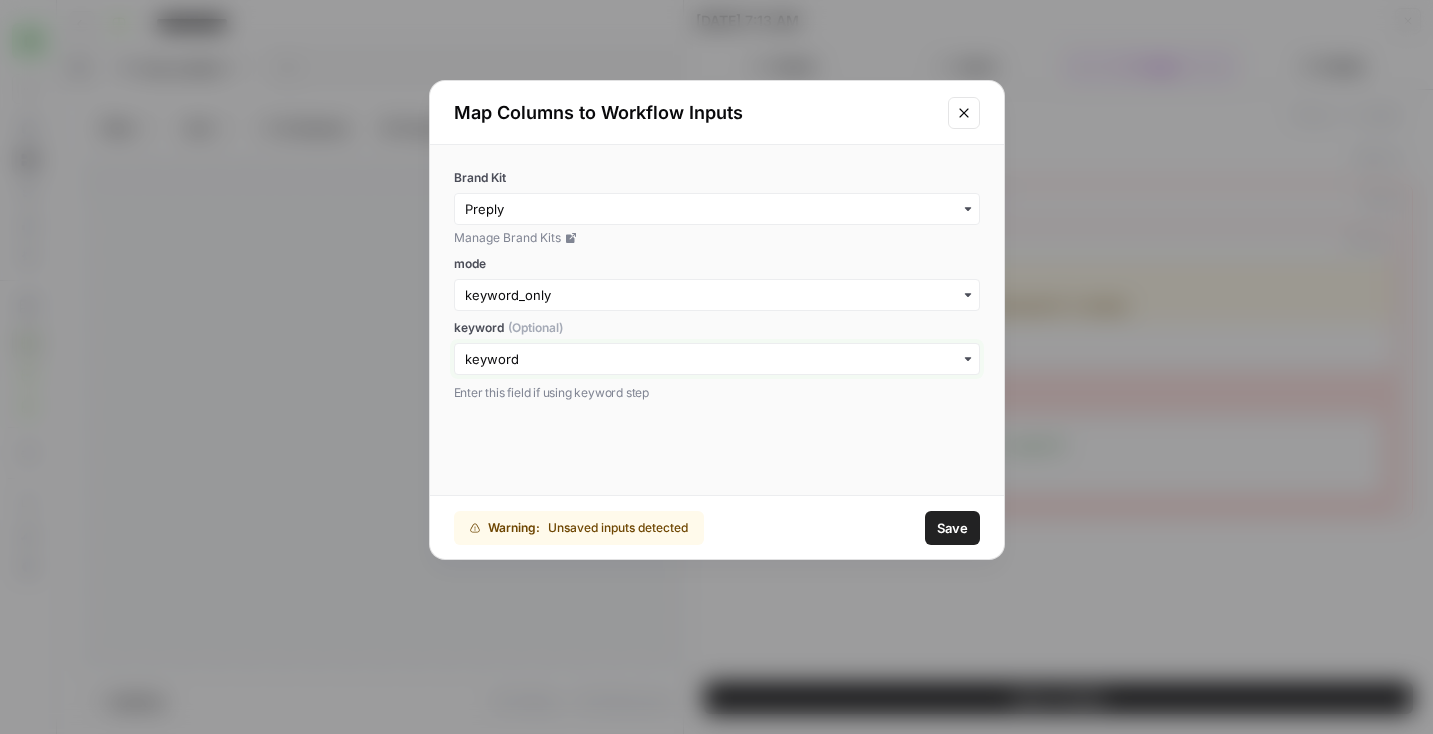 click on "keyword (Optional)" at bounding box center (717, 359) 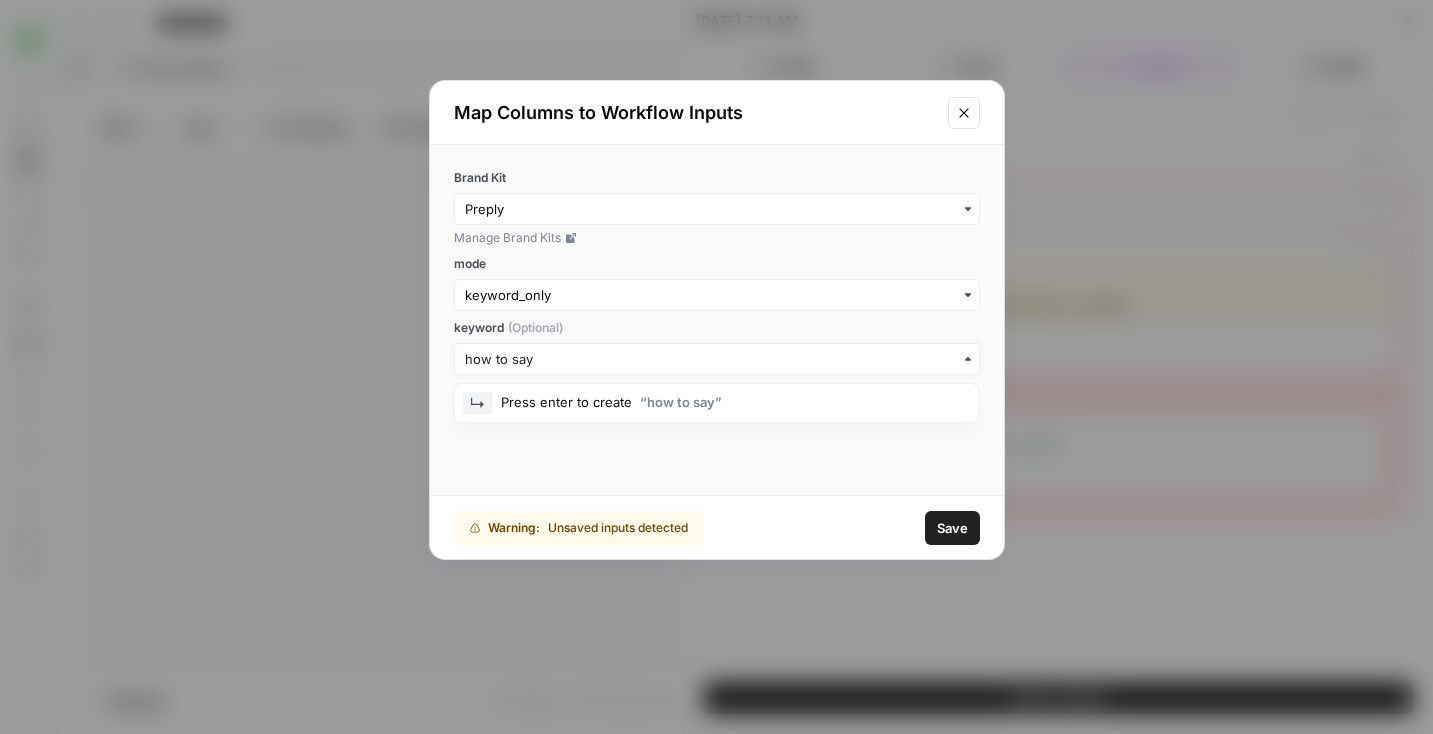 type on "how to say bye in japanese" 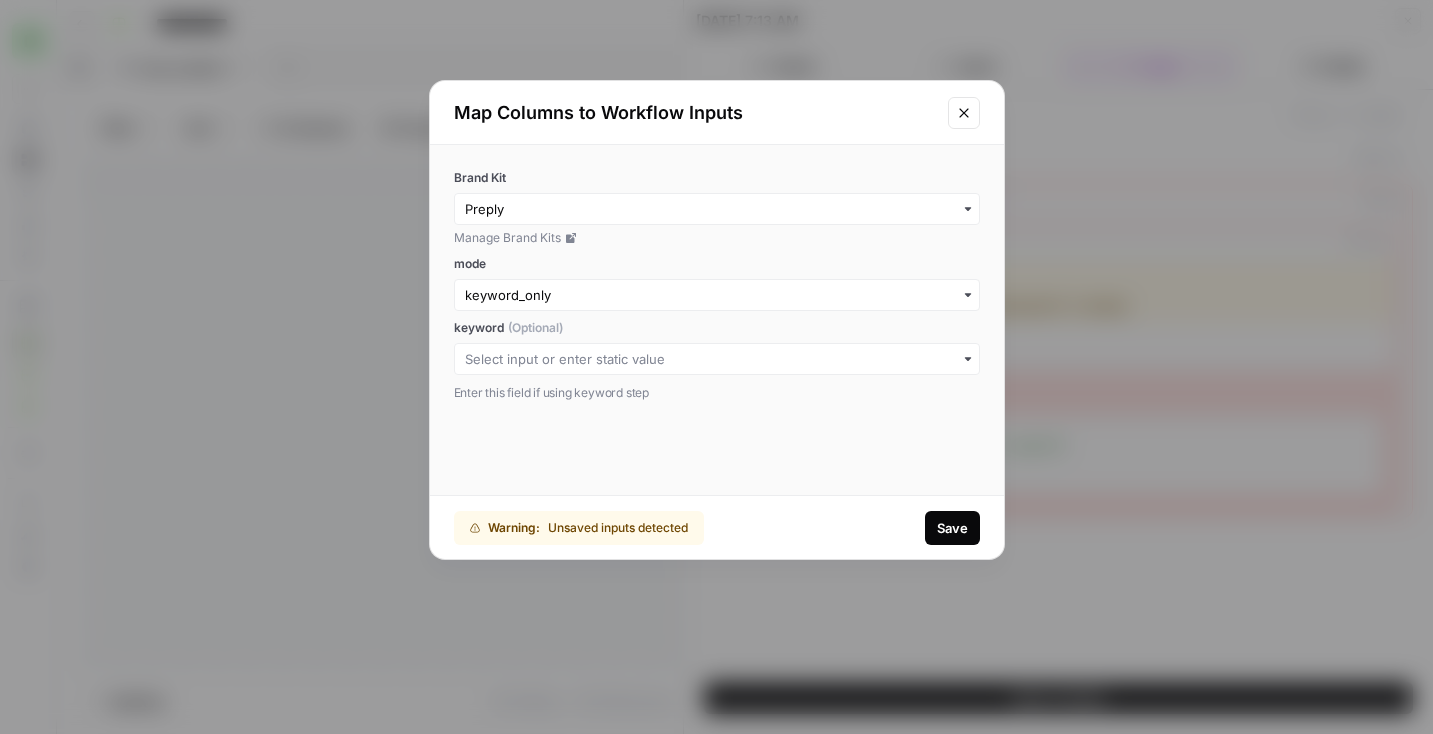 click on "Save" at bounding box center [952, 528] 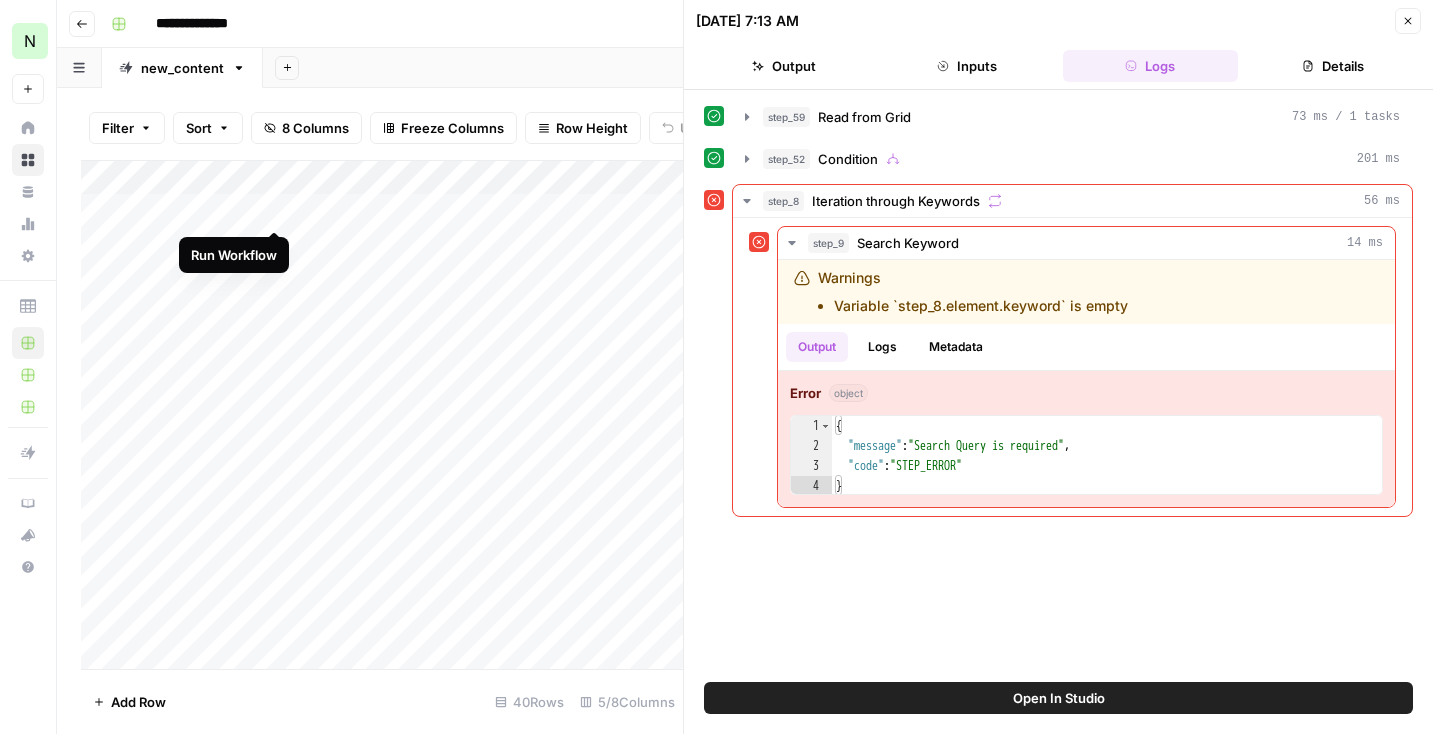 click on "Add Column" at bounding box center (382, 415) 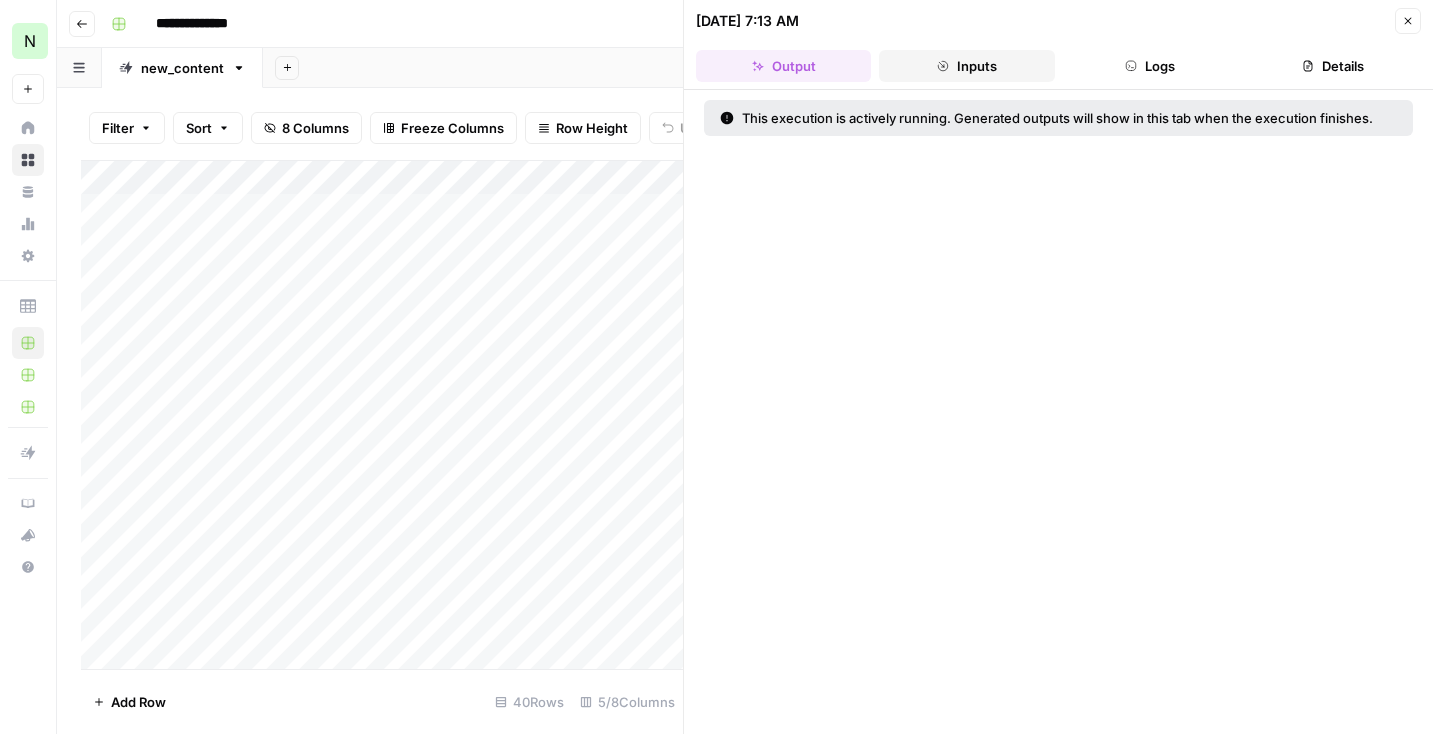 click on "Inputs" at bounding box center [966, 66] 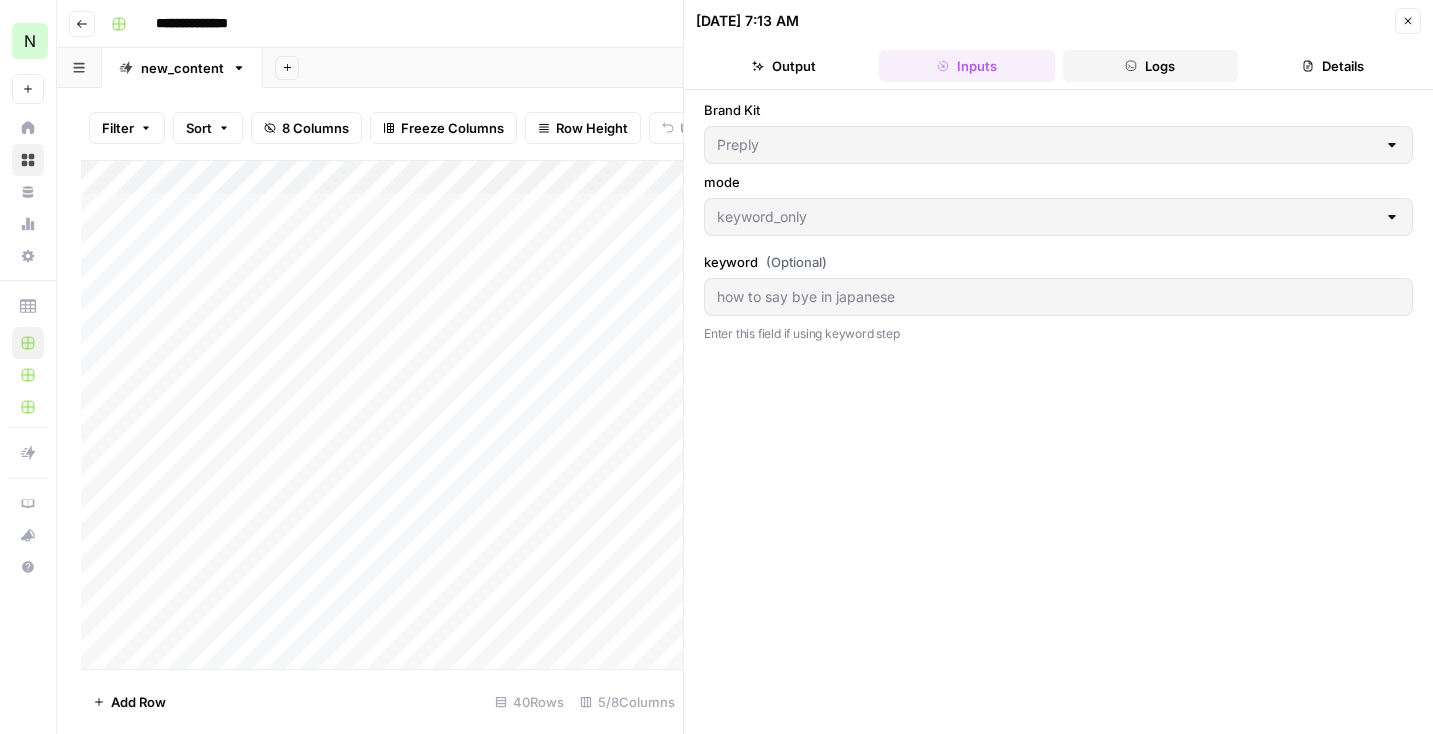click on "Logs" at bounding box center [1150, 66] 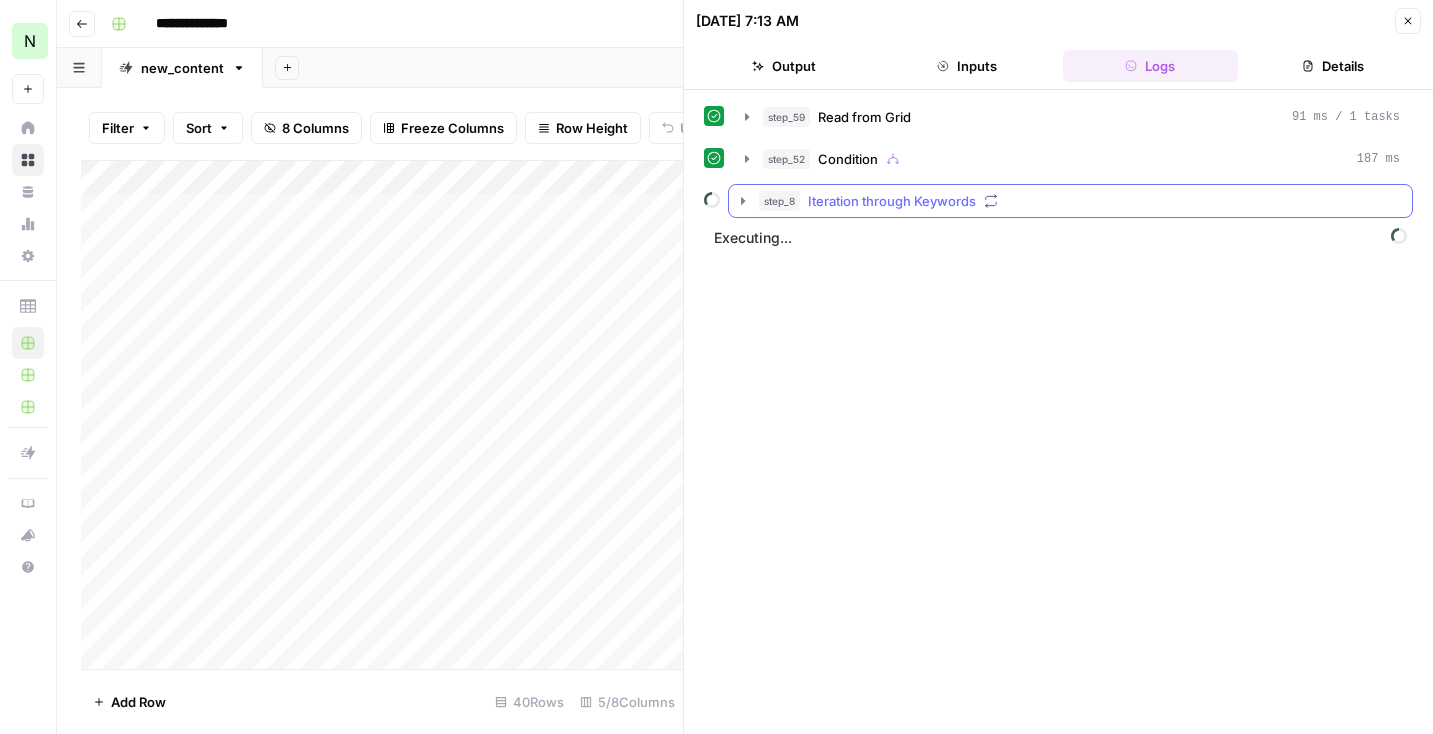 click on "step_8 Iteration through Keywords" at bounding box center (1070, 201) 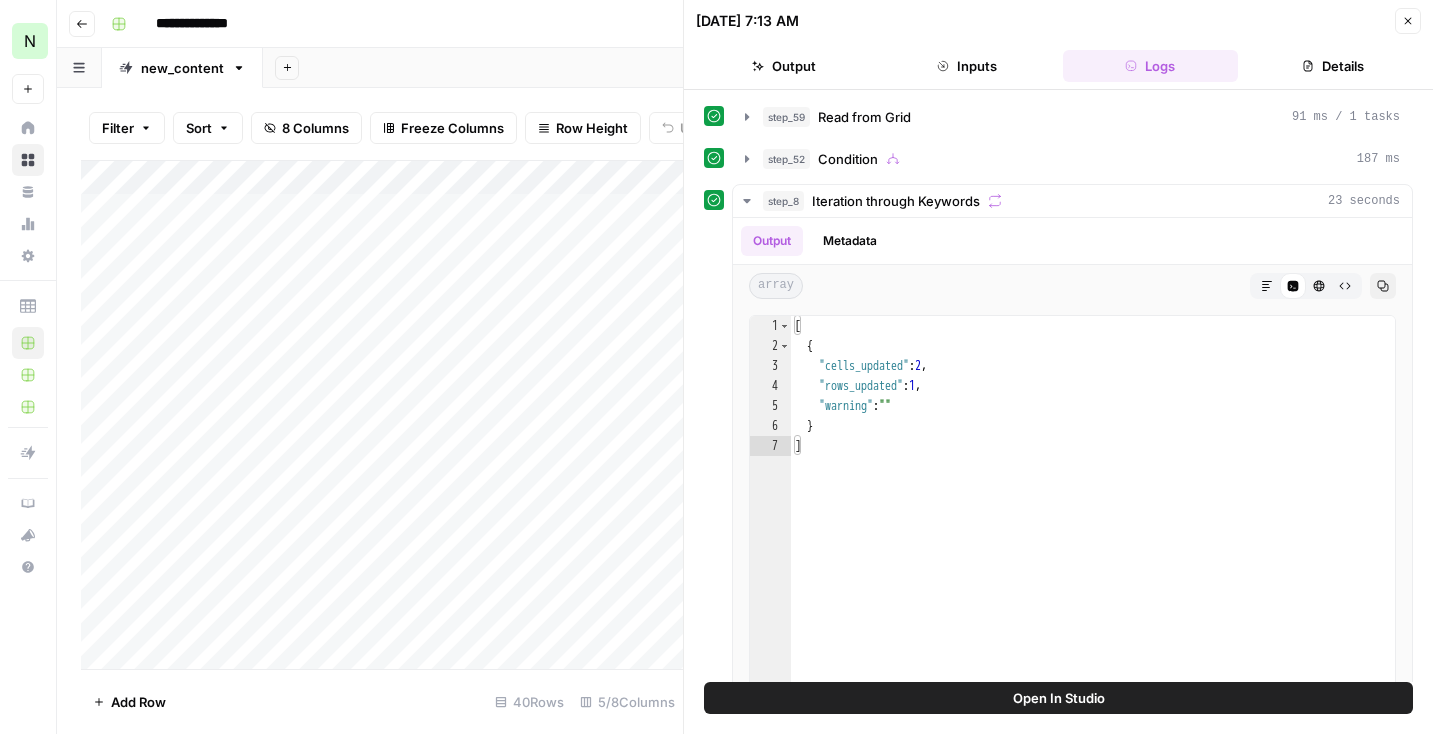 click on "Add Column" at bounding box center [382, 415] 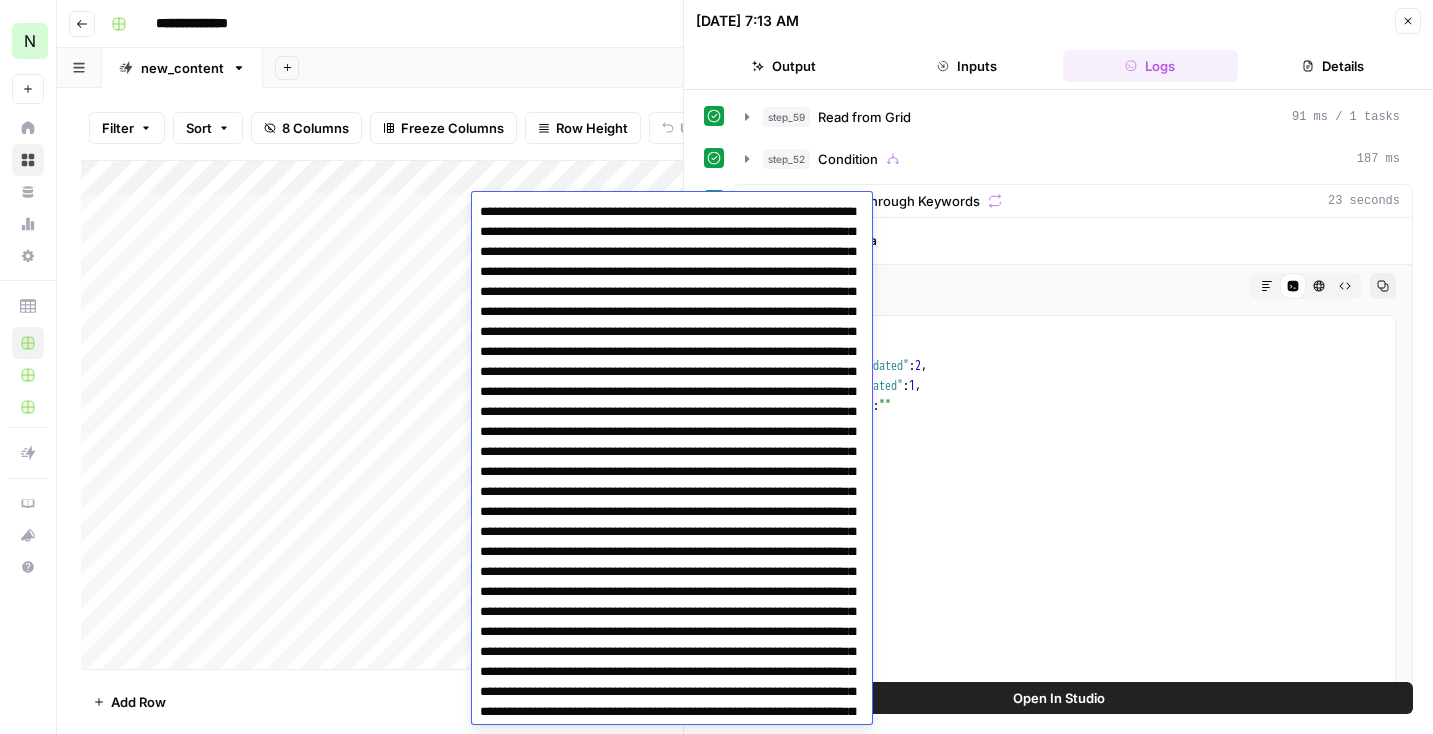 scroll, scrollTop: 382, scrollLeft: 0, axis: vertical 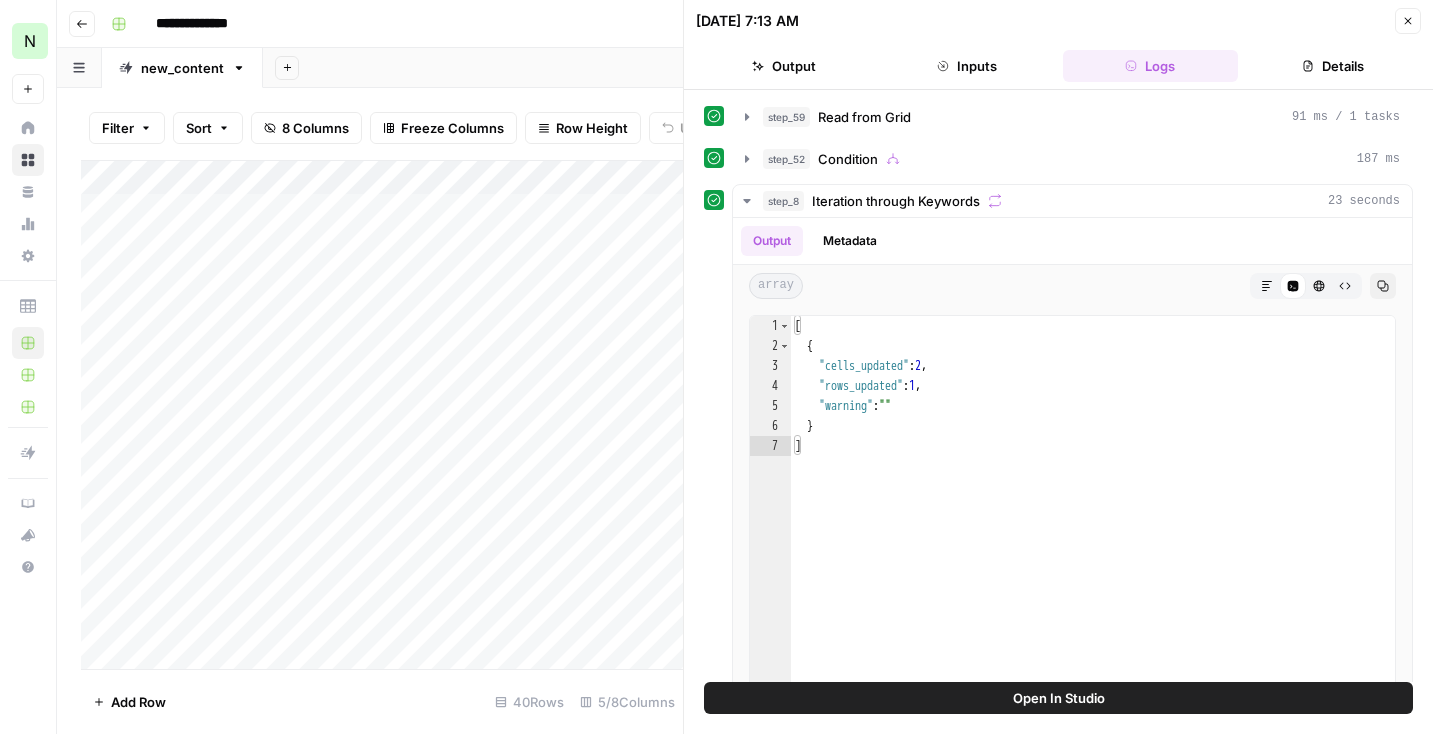 click on "Add Column" at bounding box center (382, 415) 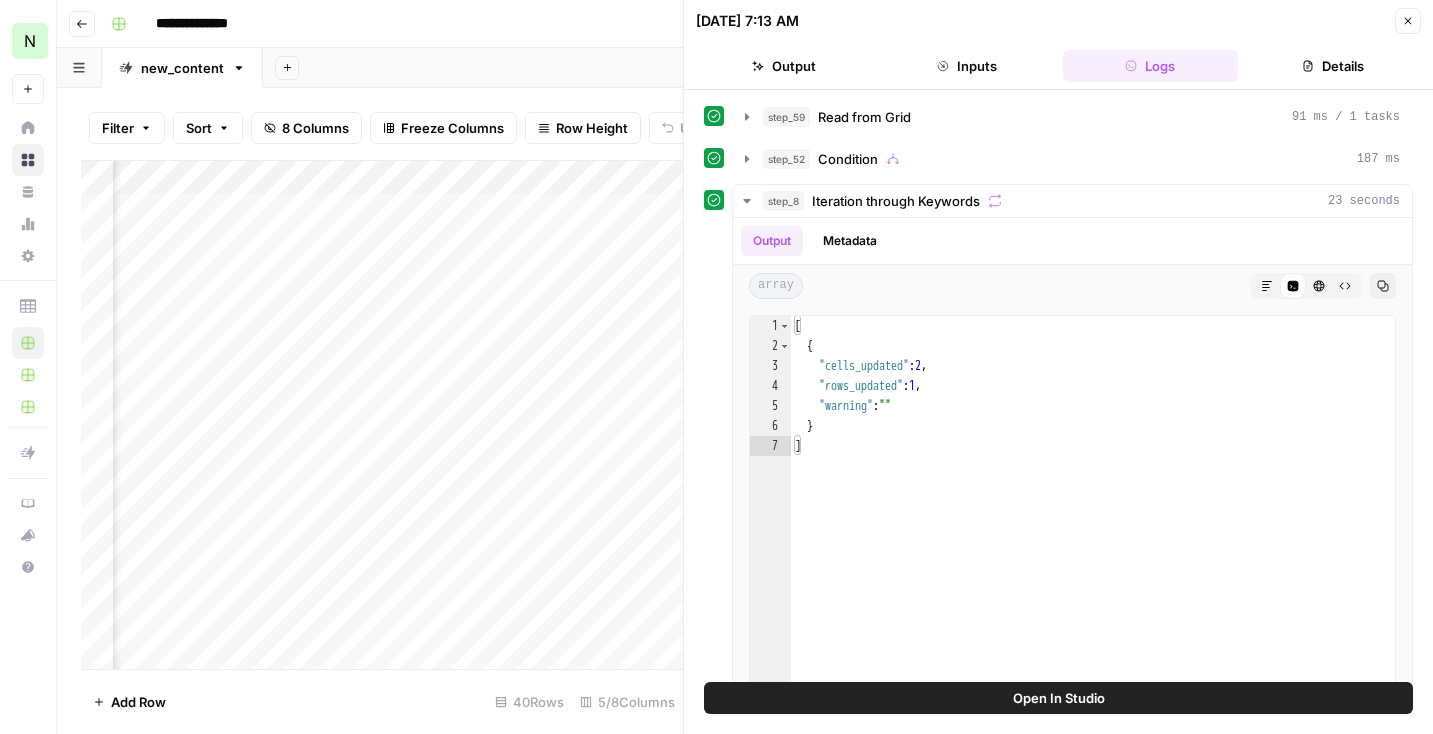 scroll, scrollTop: 0, scrollLeft: 235, axis: horizontal 